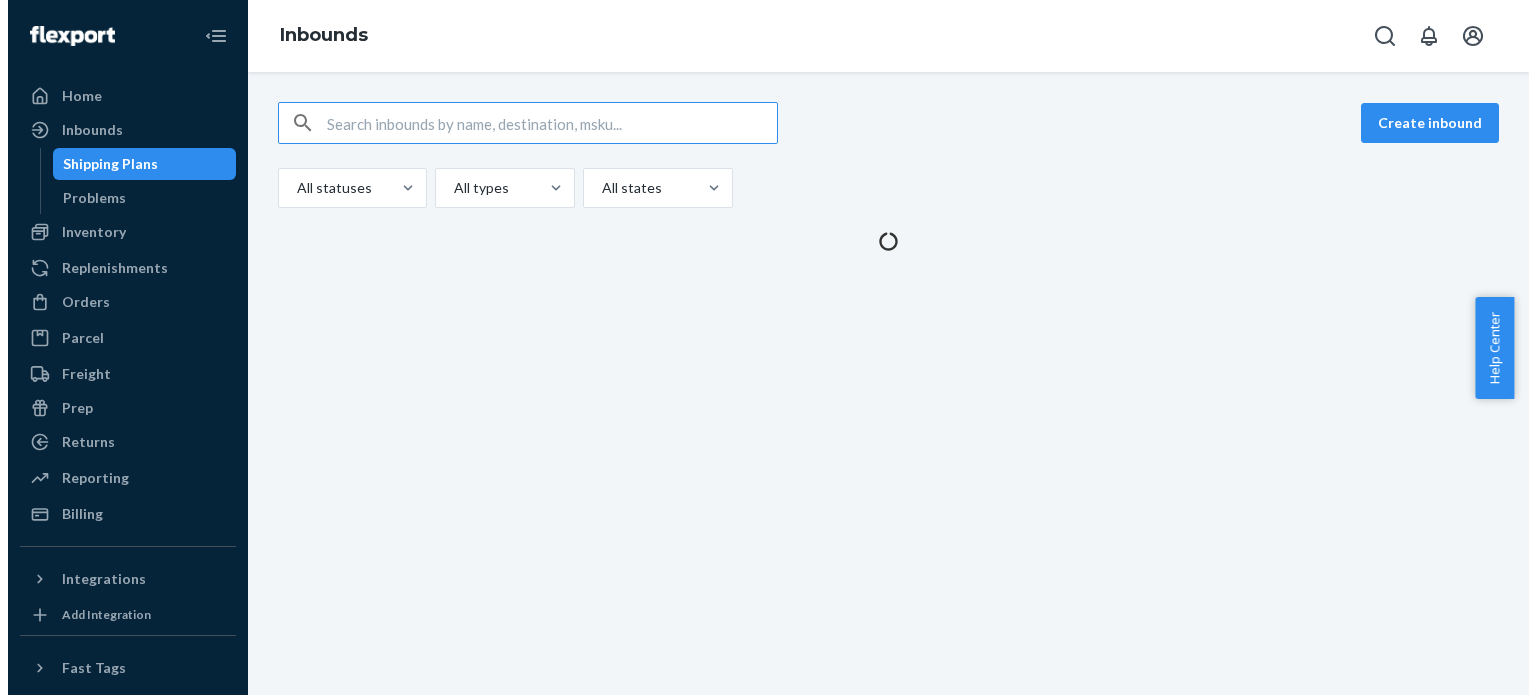 scroll, scrollTop: 0, scrollLeft: 0, axis: both 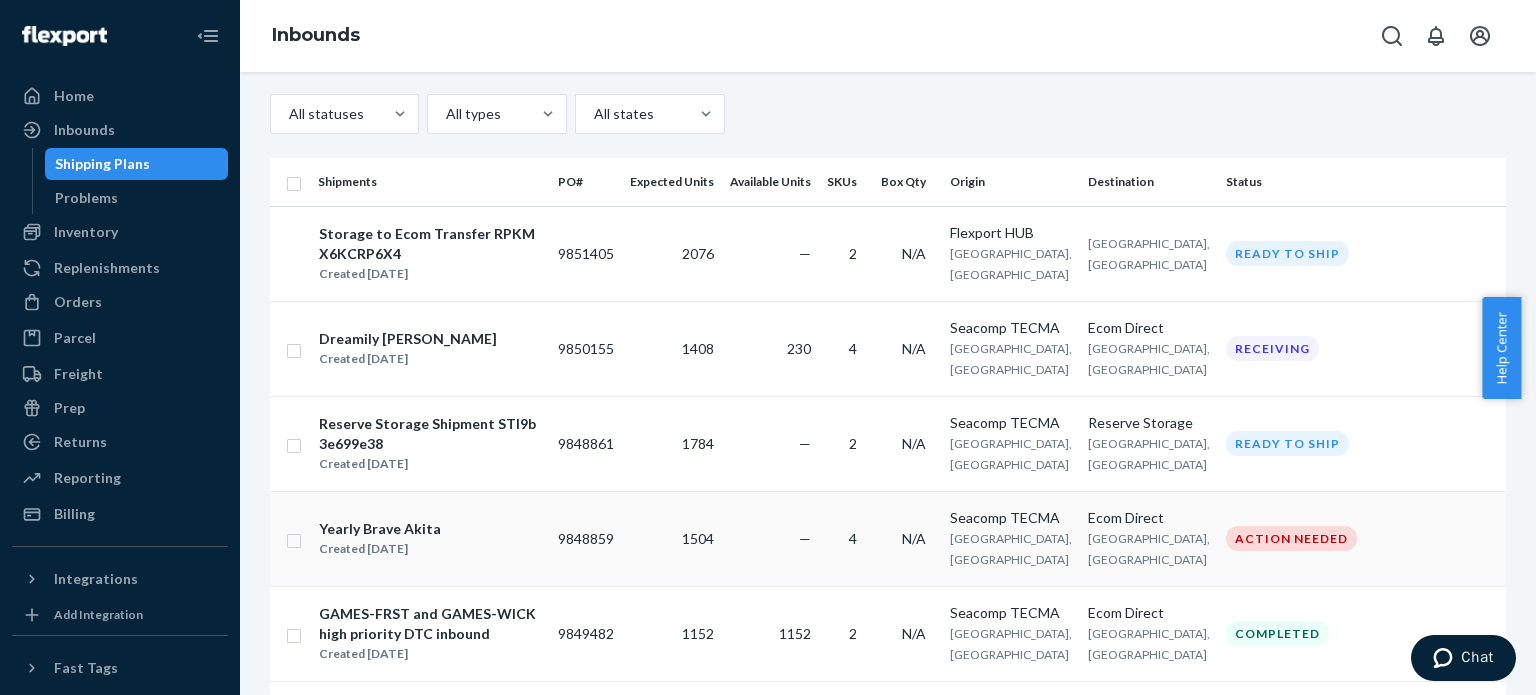 click on "1504" at bounding box center (672, 538) 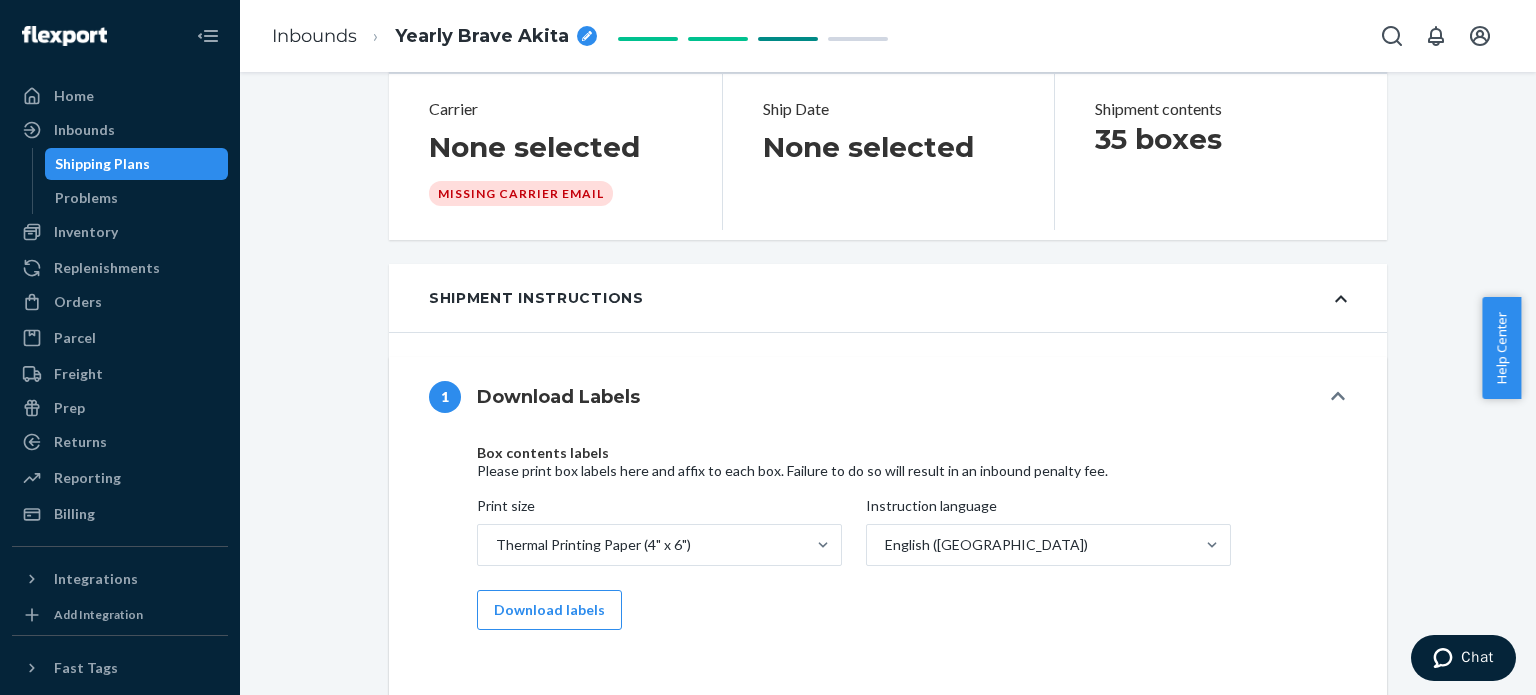 scroll, scrollTop: 0, scrollLeft: 0, axis: both 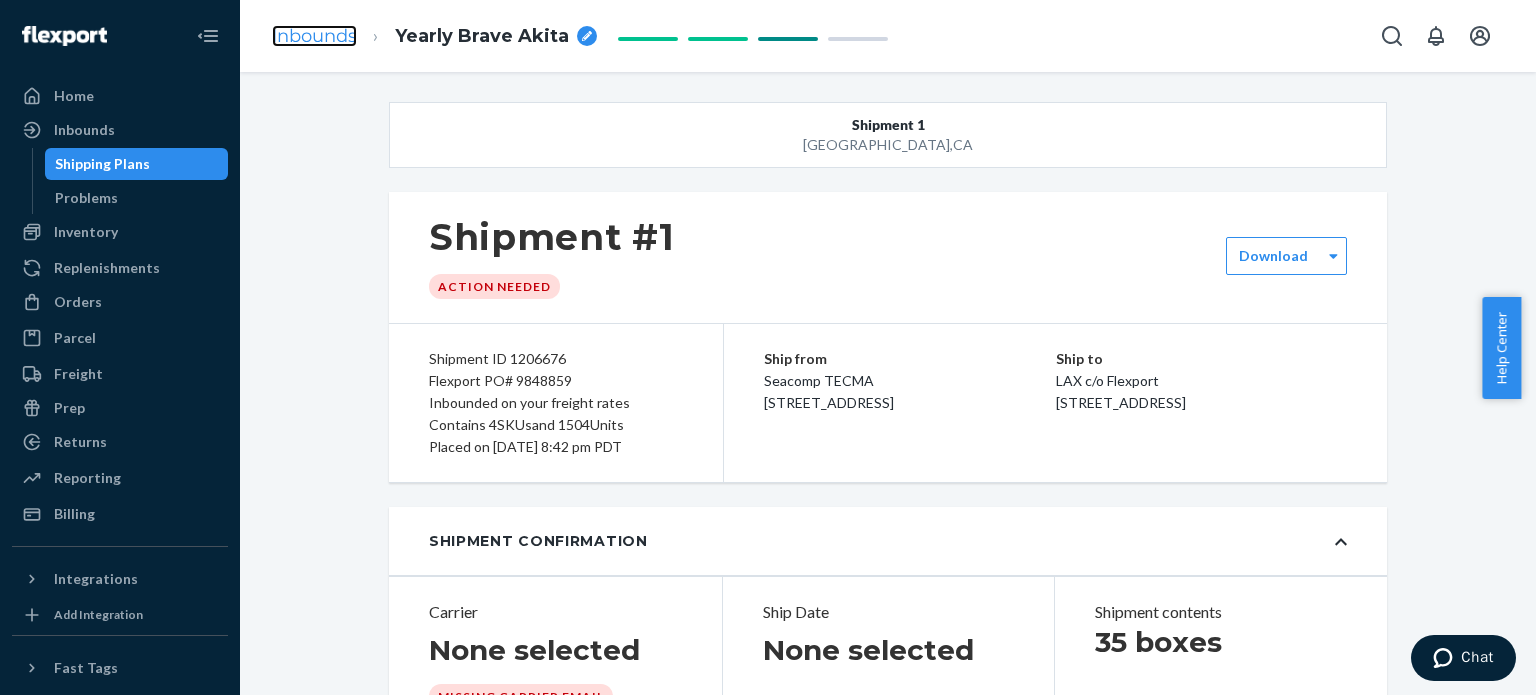click on "Inbounds" at bounding box center [314, 36] 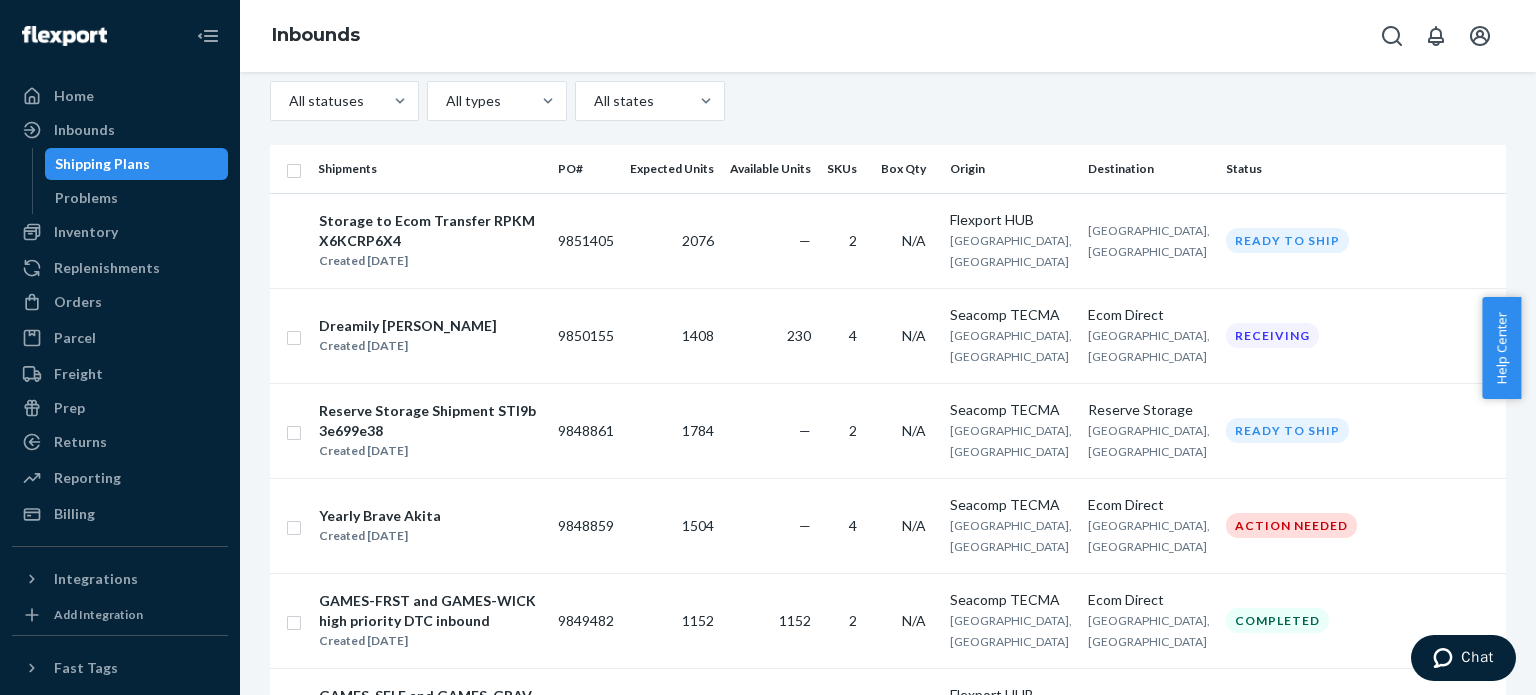scroll, scrollTop: 88, scrollLeft: 0, axis: vertical 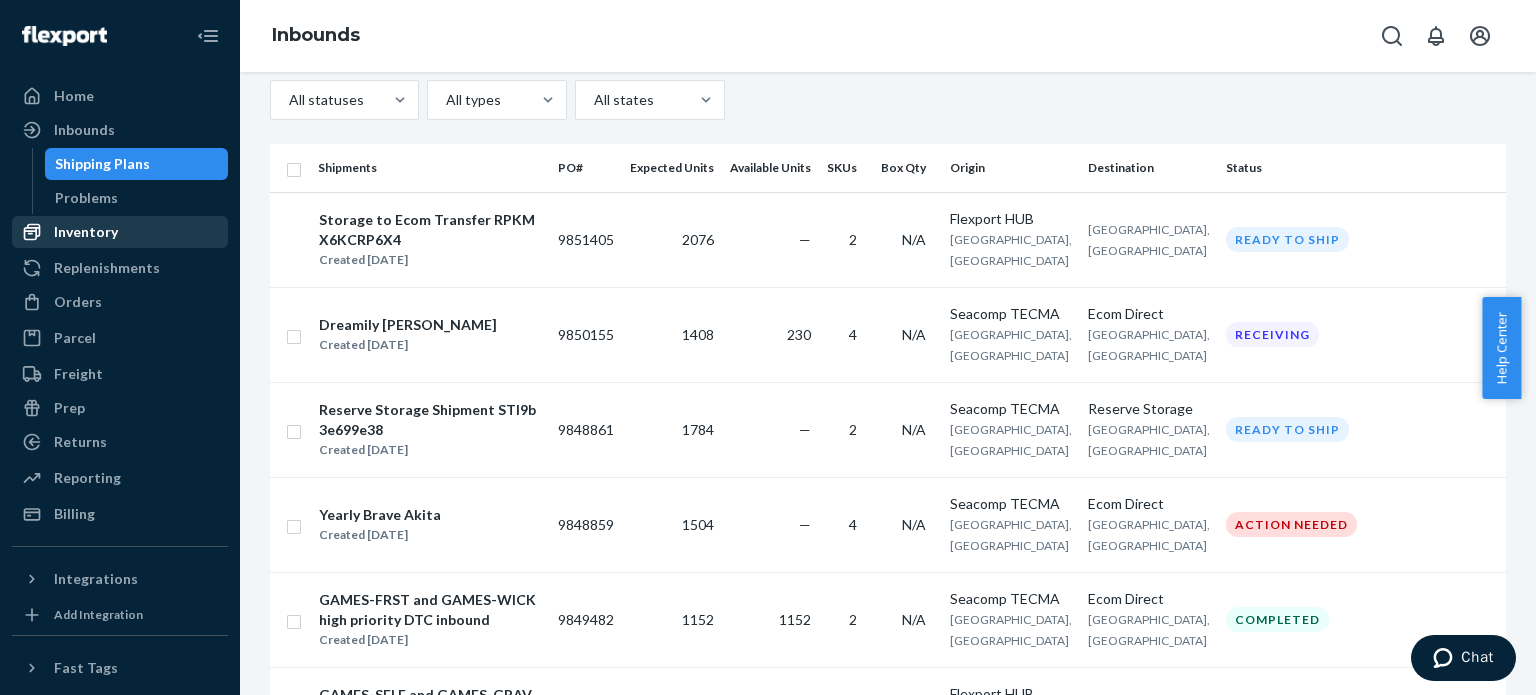 click on "Inventory" at bounding box center (86, 232) 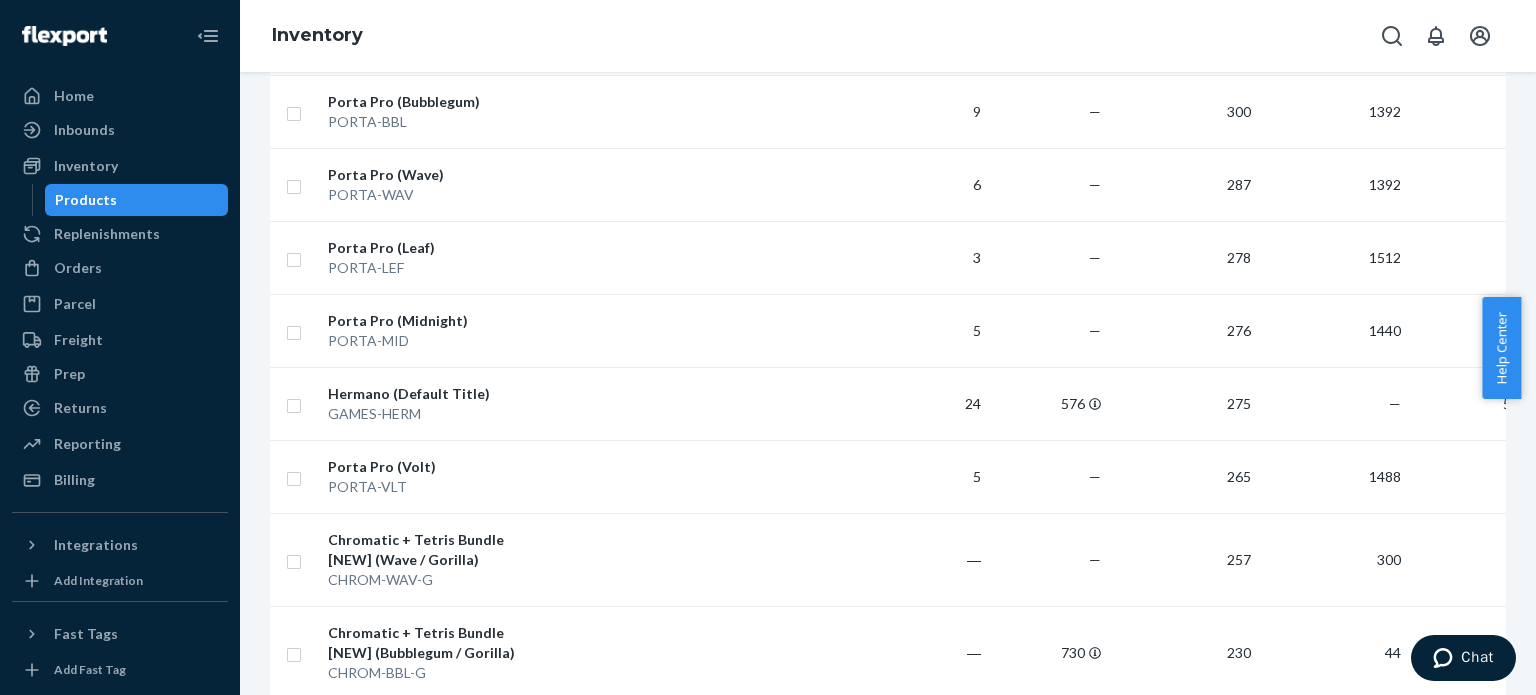 scroll, scrollTop: 1692, scrollLeft: 0, axis: vertical 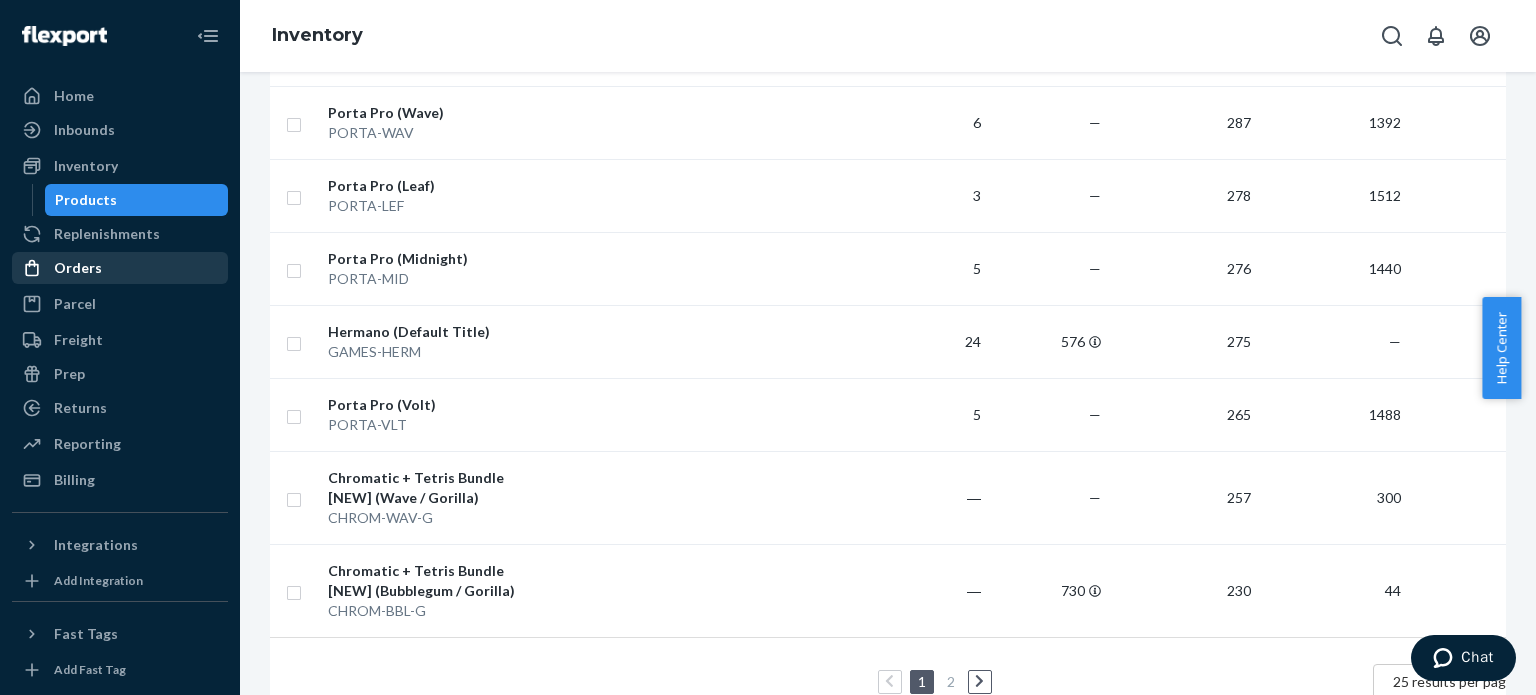 click on "Orders" at bounding box center (120, 268) 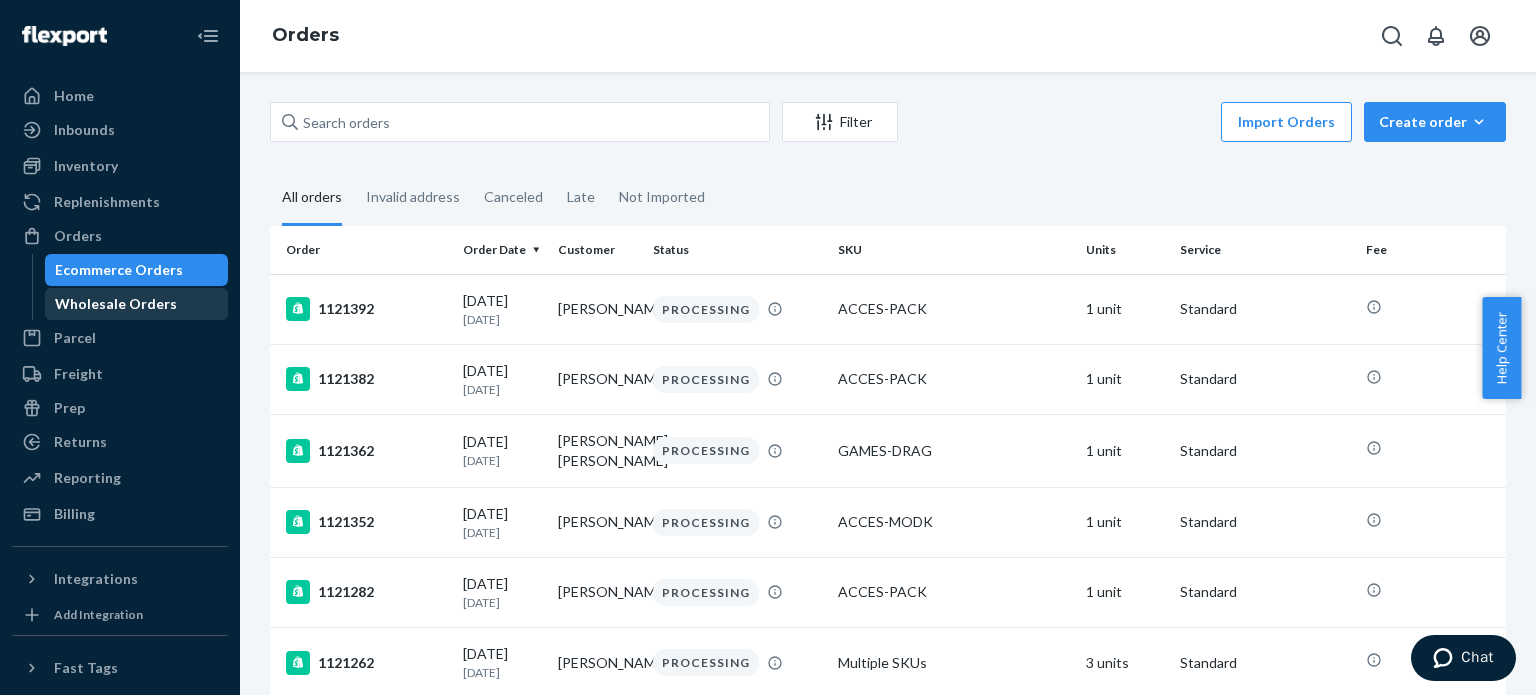 click on "Wholesale Orders" at bounding box center [116, 304] 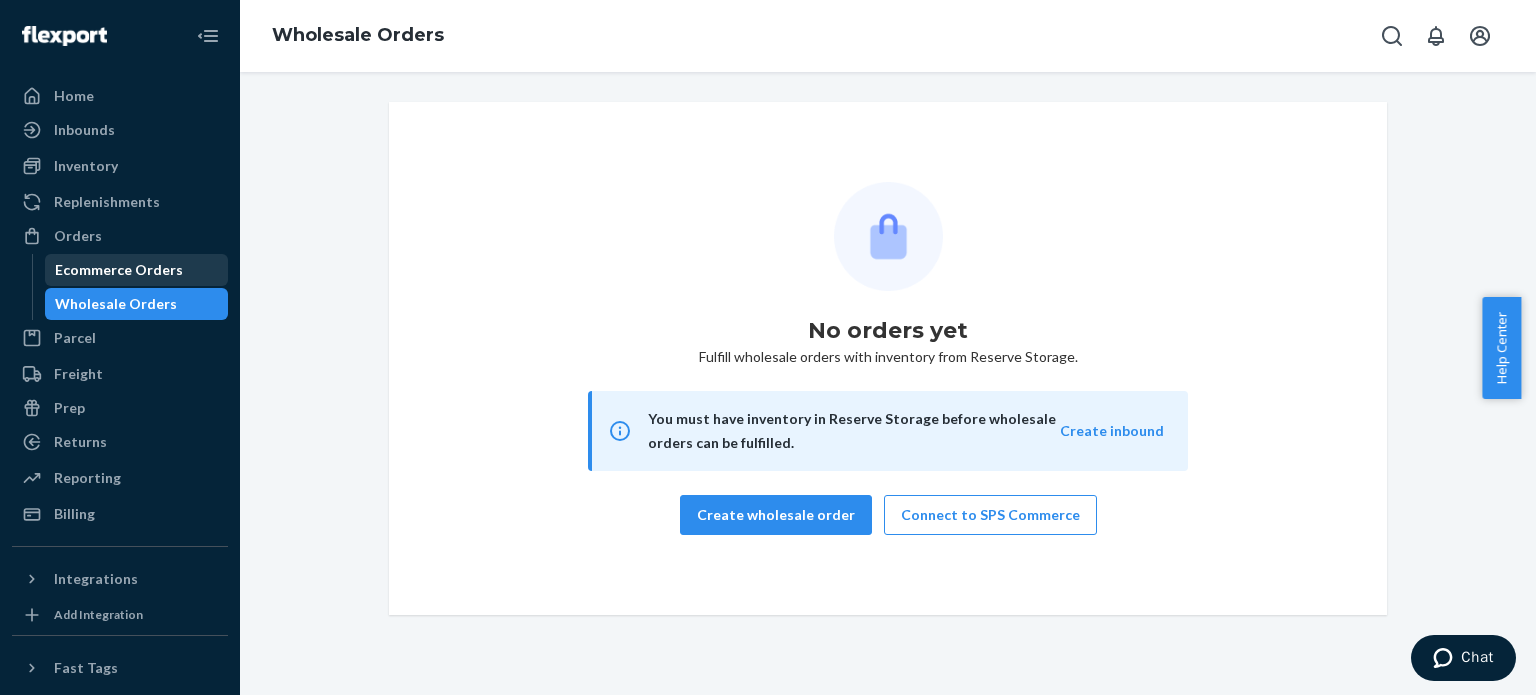 click on "Ecommerce Orders" at bounding box center (119, 270) 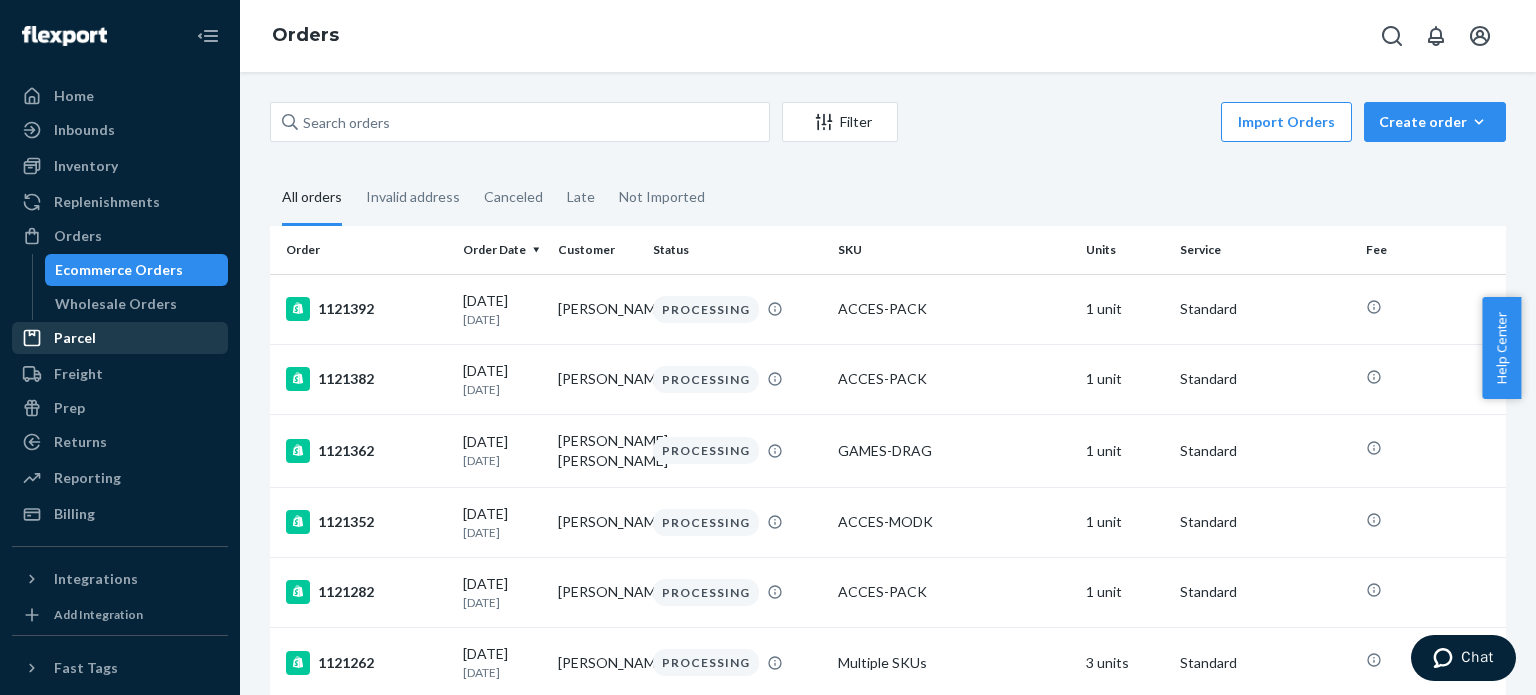 click on "Parcel" at bounding box center (75, 338) 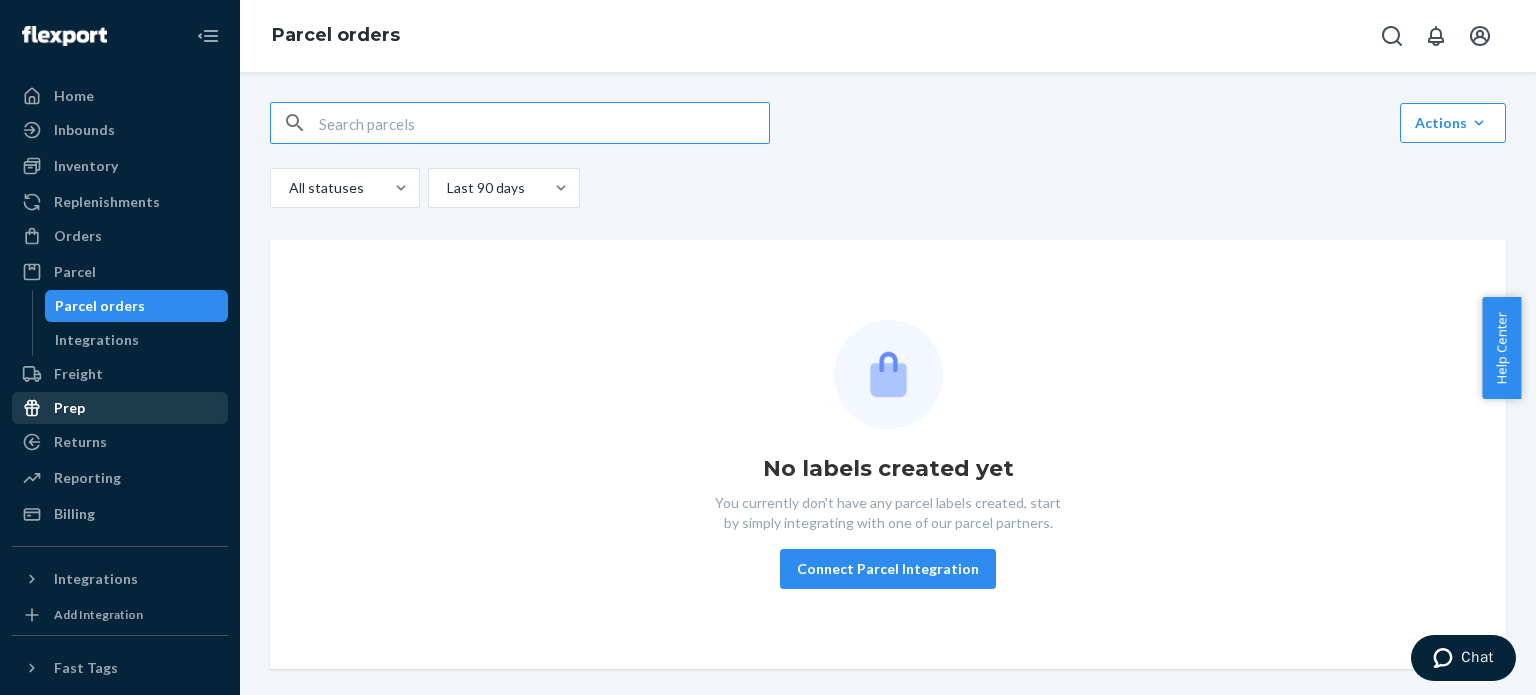 click on "Prep" at bounding box center [69, 408] 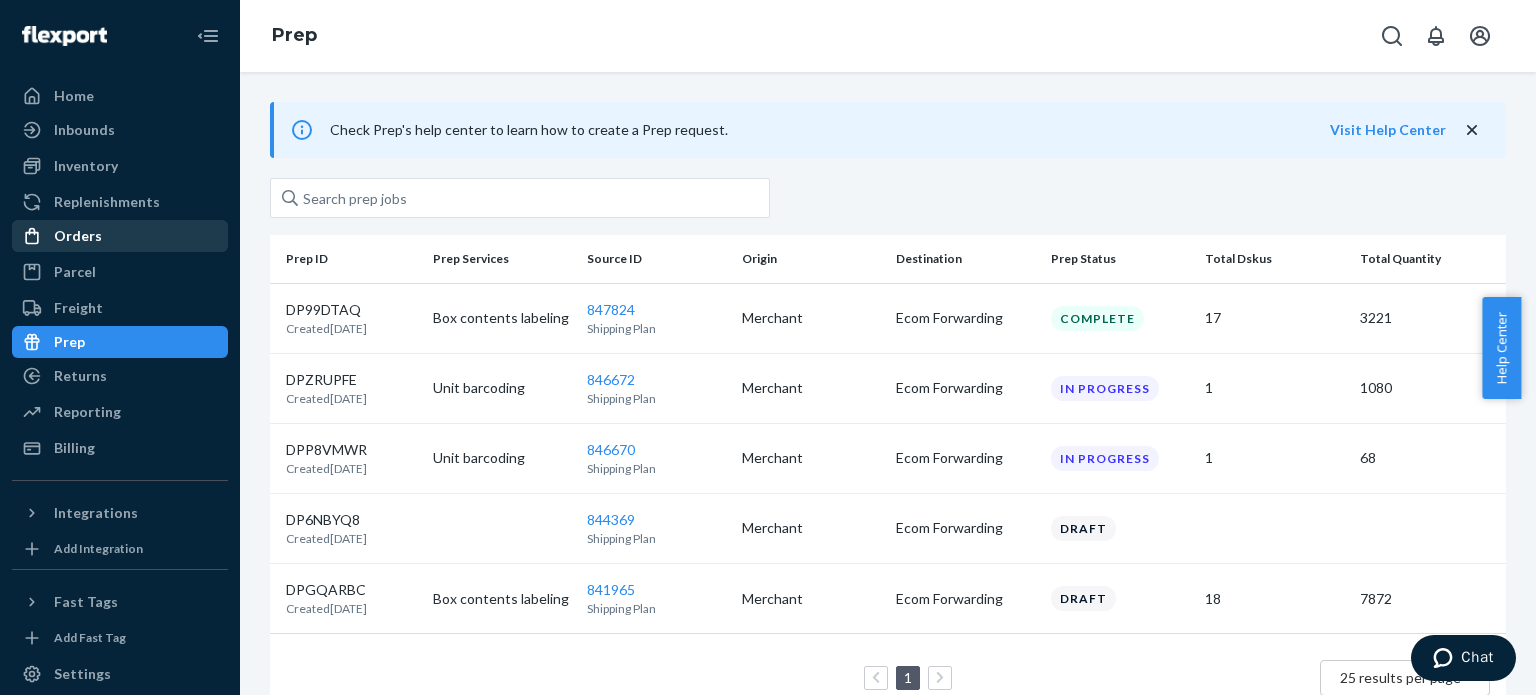 click on "Orders" at bounding box center [78, 236] 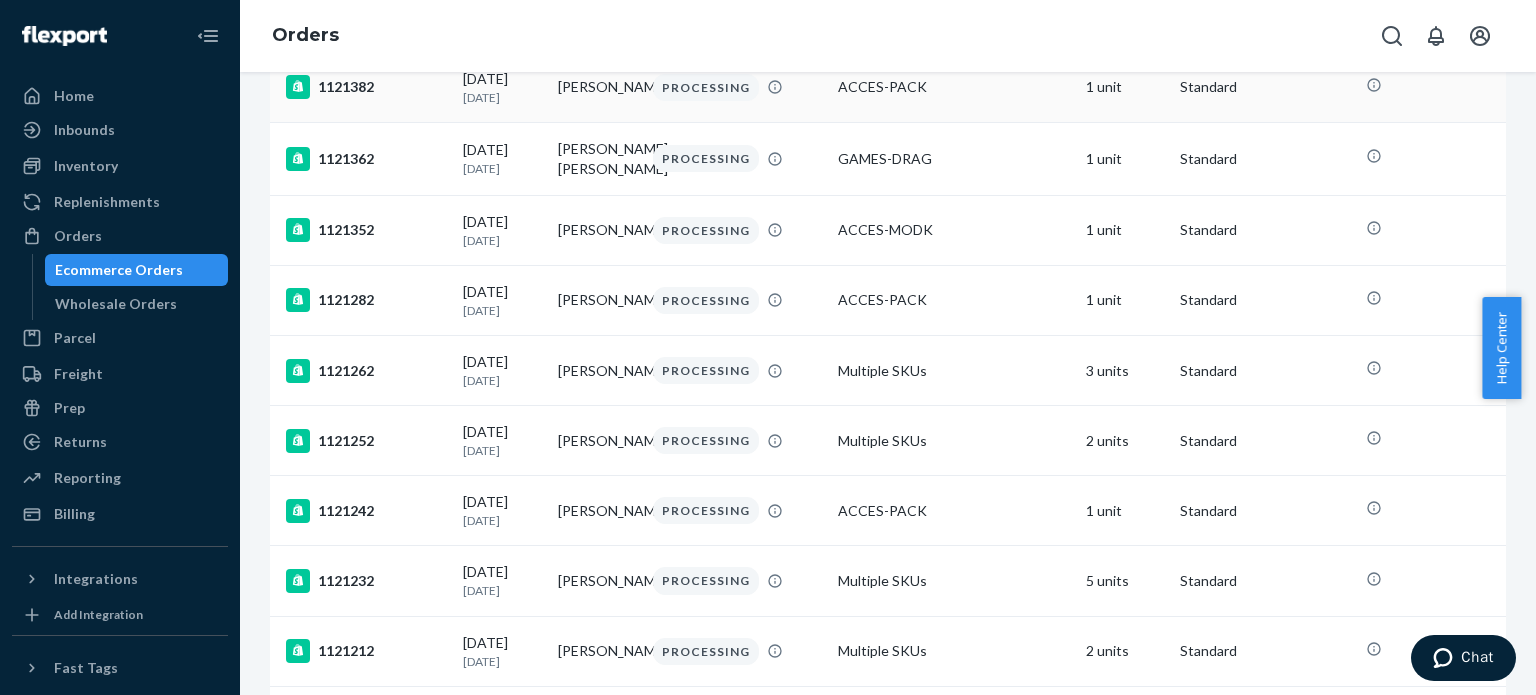 scroll, scrollTop: 312, scrollLeft: 0, axis: vertical 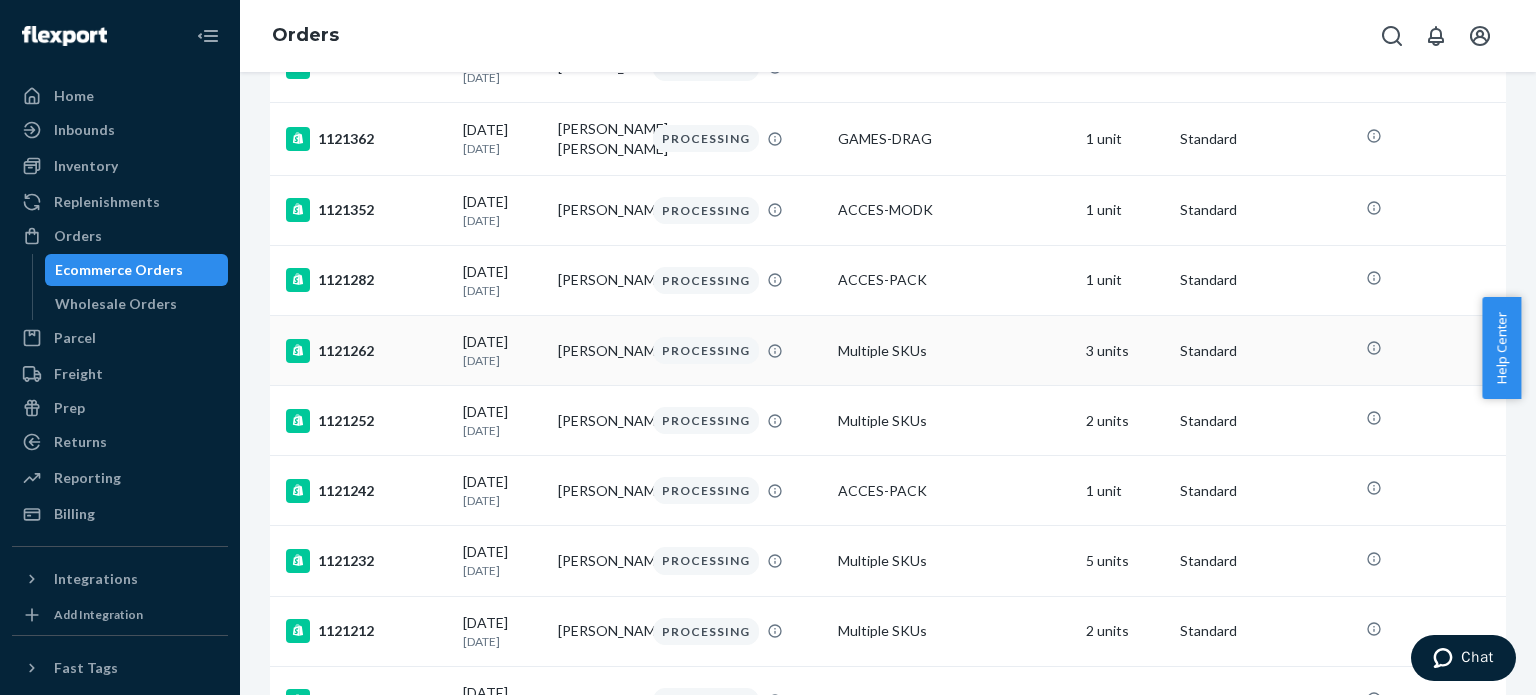 click on "Multiple SKUs" at bounding box center (953, 351) 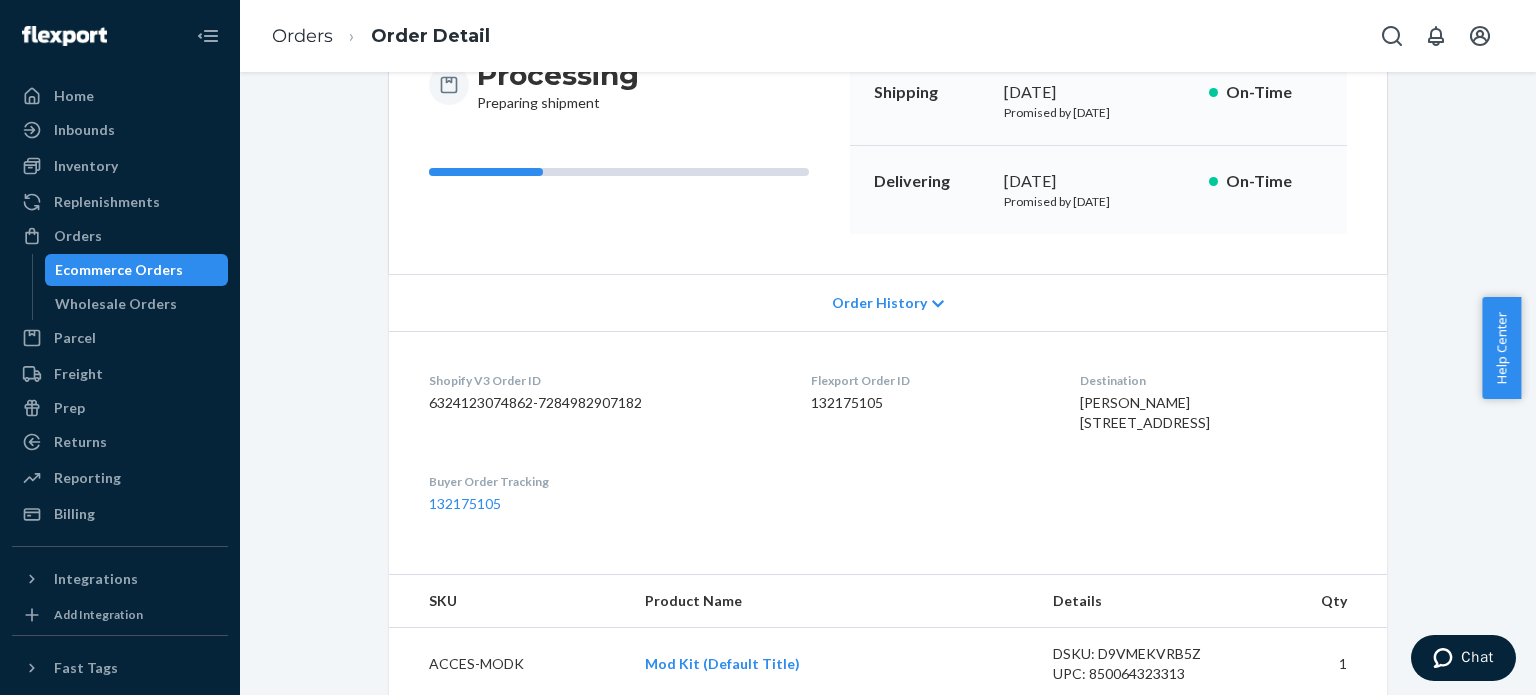 scroll, scrollTop: 0, scrollLeft: 0, axis: both 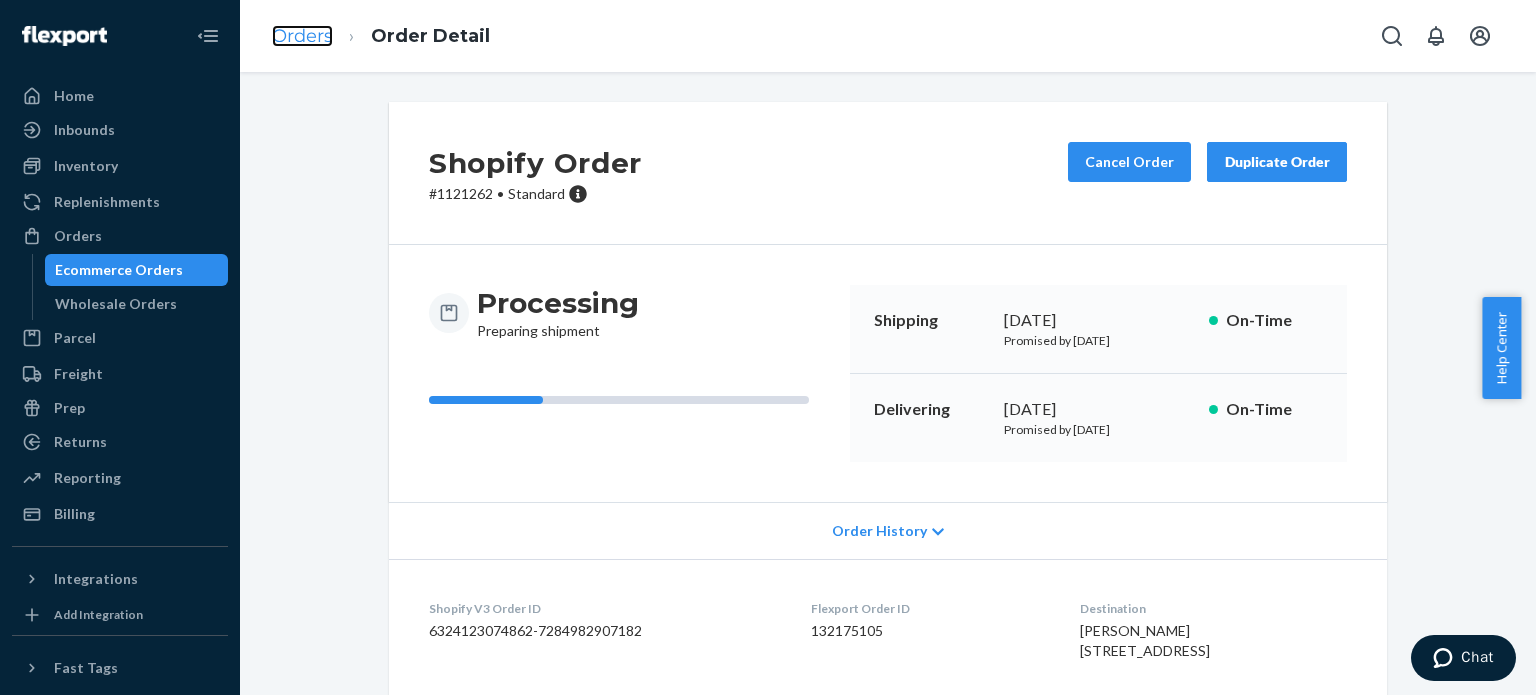 click on "Orders" at bounding box center [302, 36] 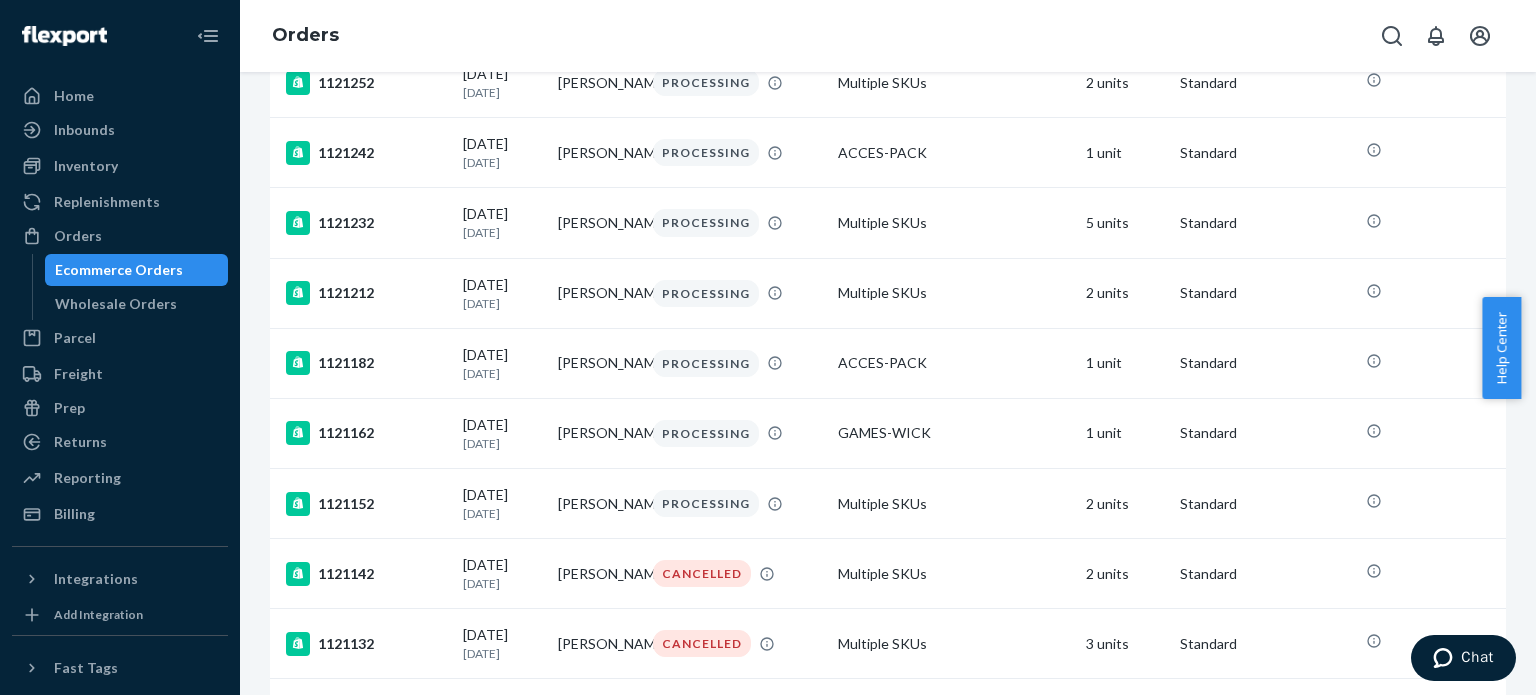 scroll, scrollTop: 652, scrollLeft: 0, axis: vertical 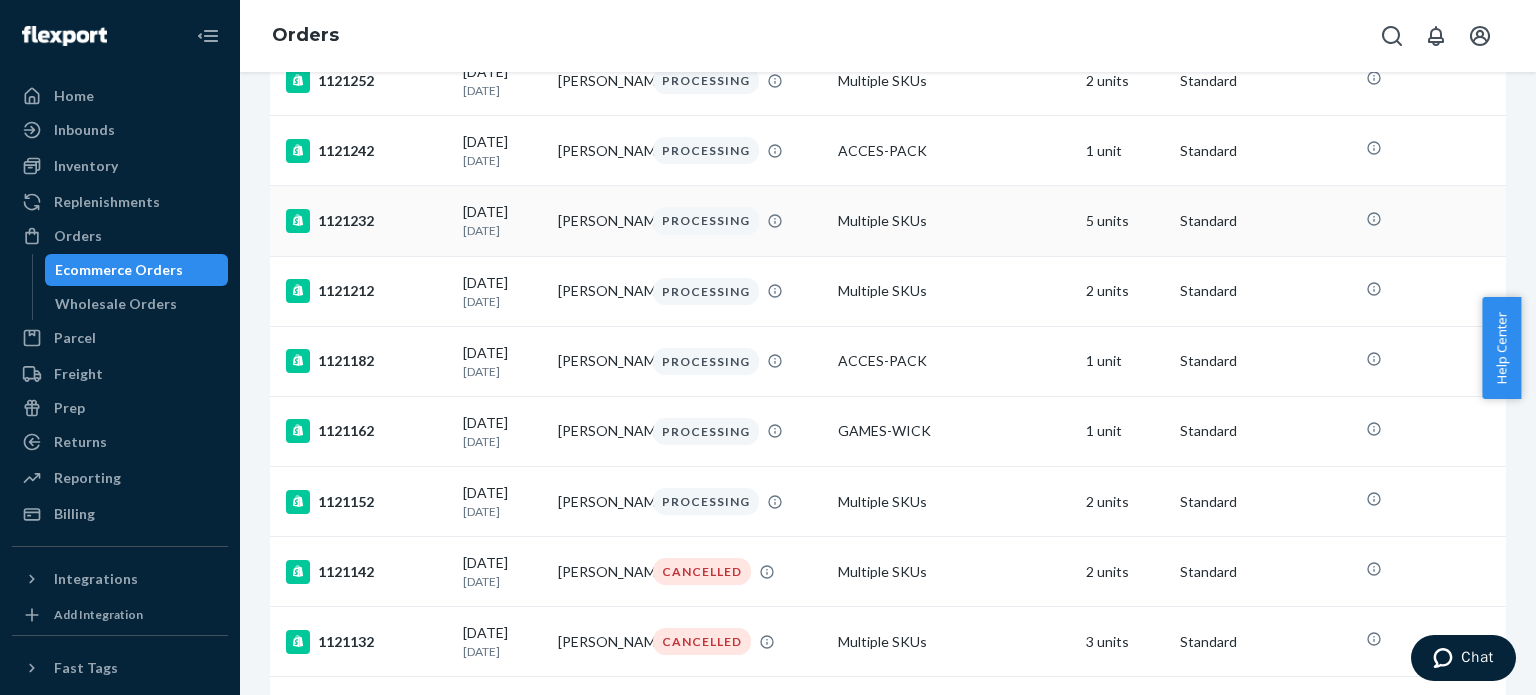 click on "Multiple SKUs" at bounding box center [953, 221] 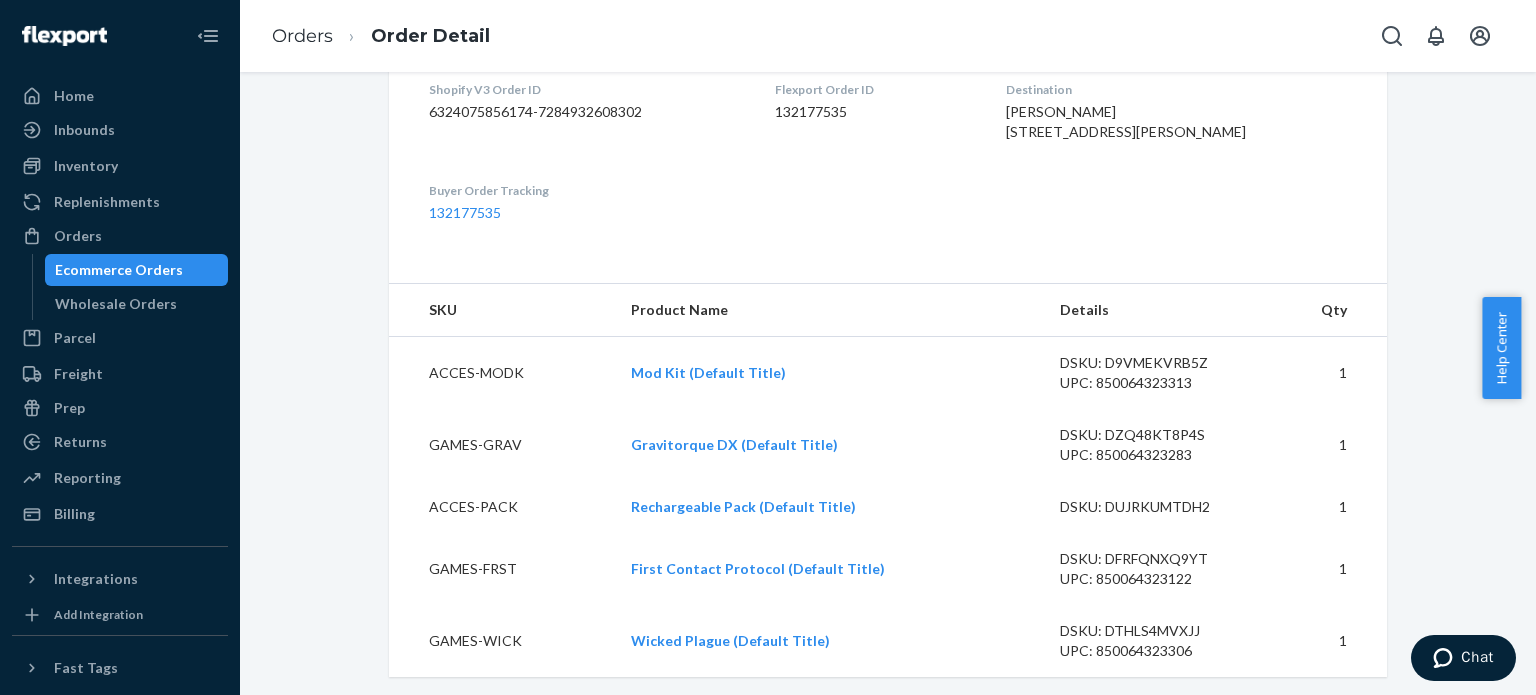 scroll, scrollTop: 718, scrollLeft: 0, axis: vertical 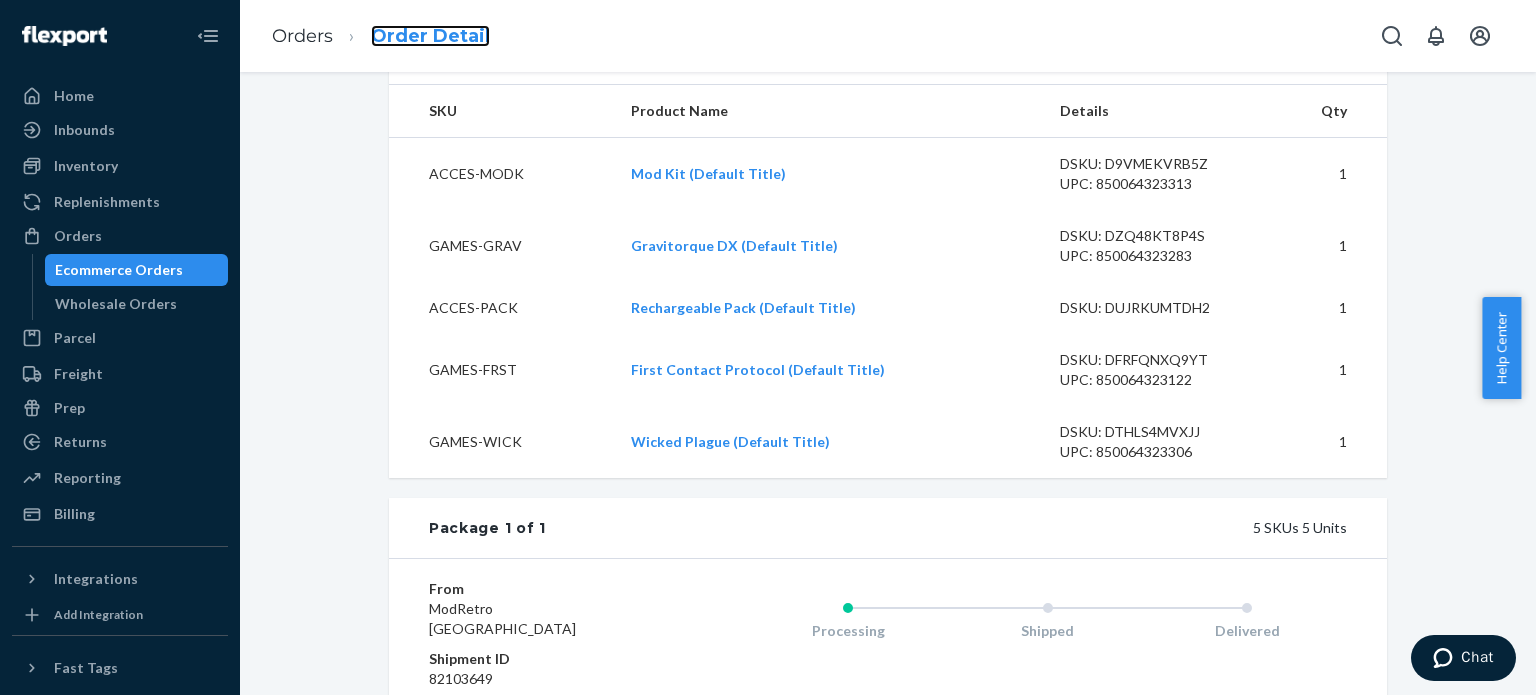 click on "Order Detail" at bounding box center [430, 36] 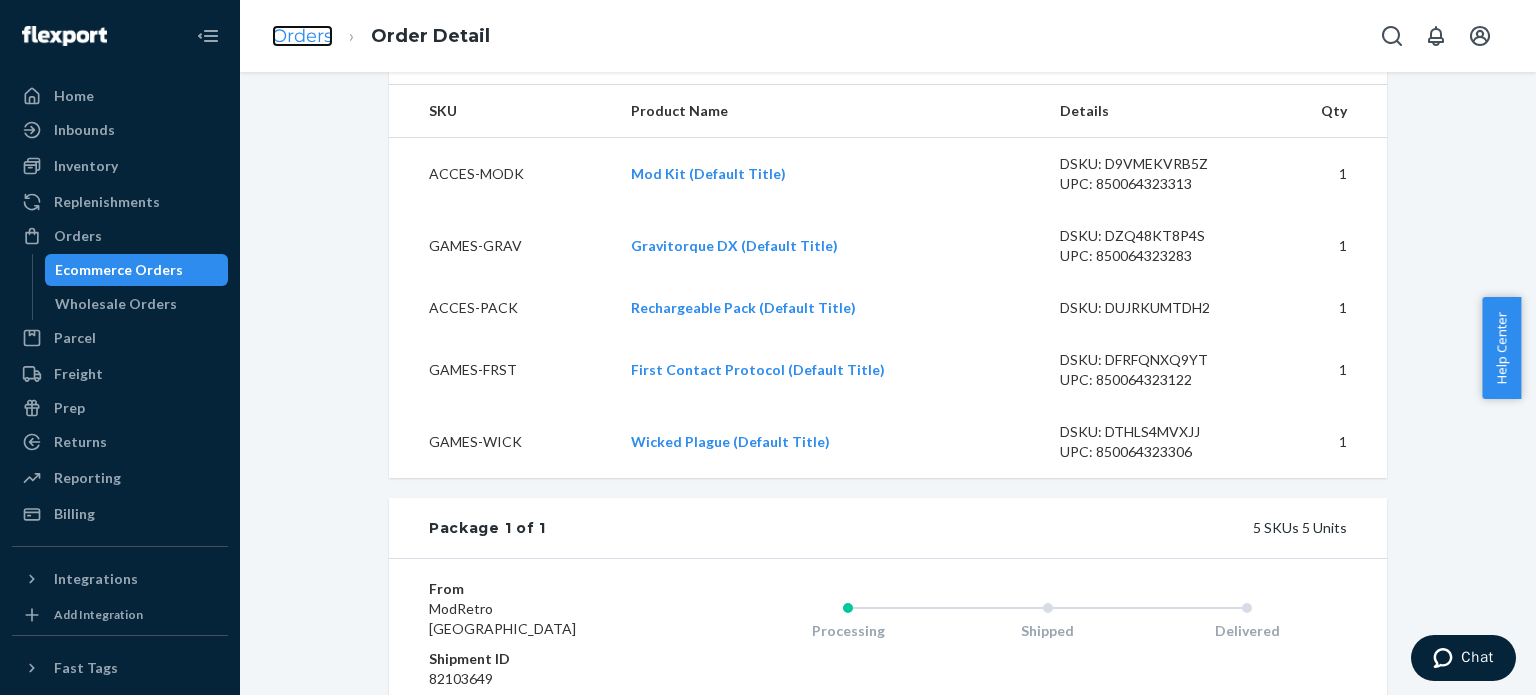 click on "Orders" at bounding box center (302, 36) 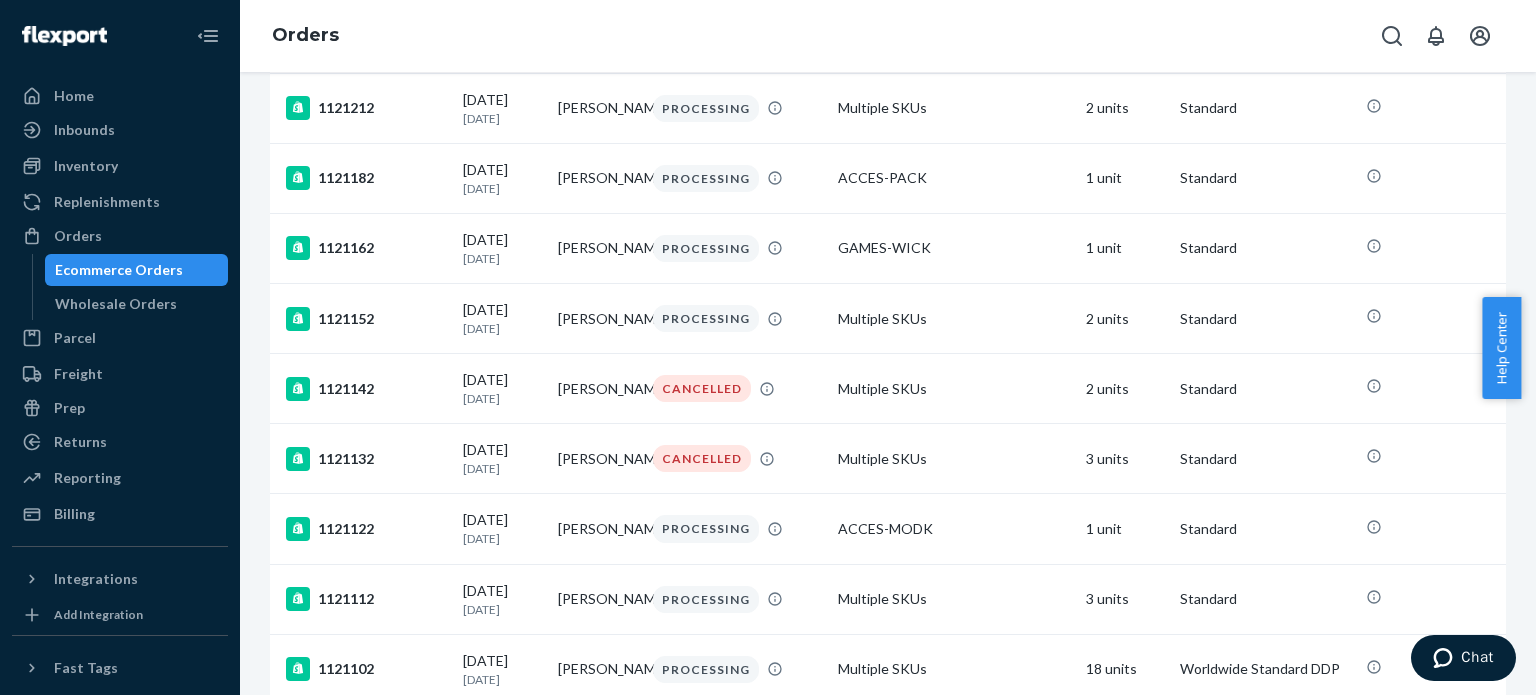 scroll, scrollTop: 0, scrollLeft: 0, axis: both 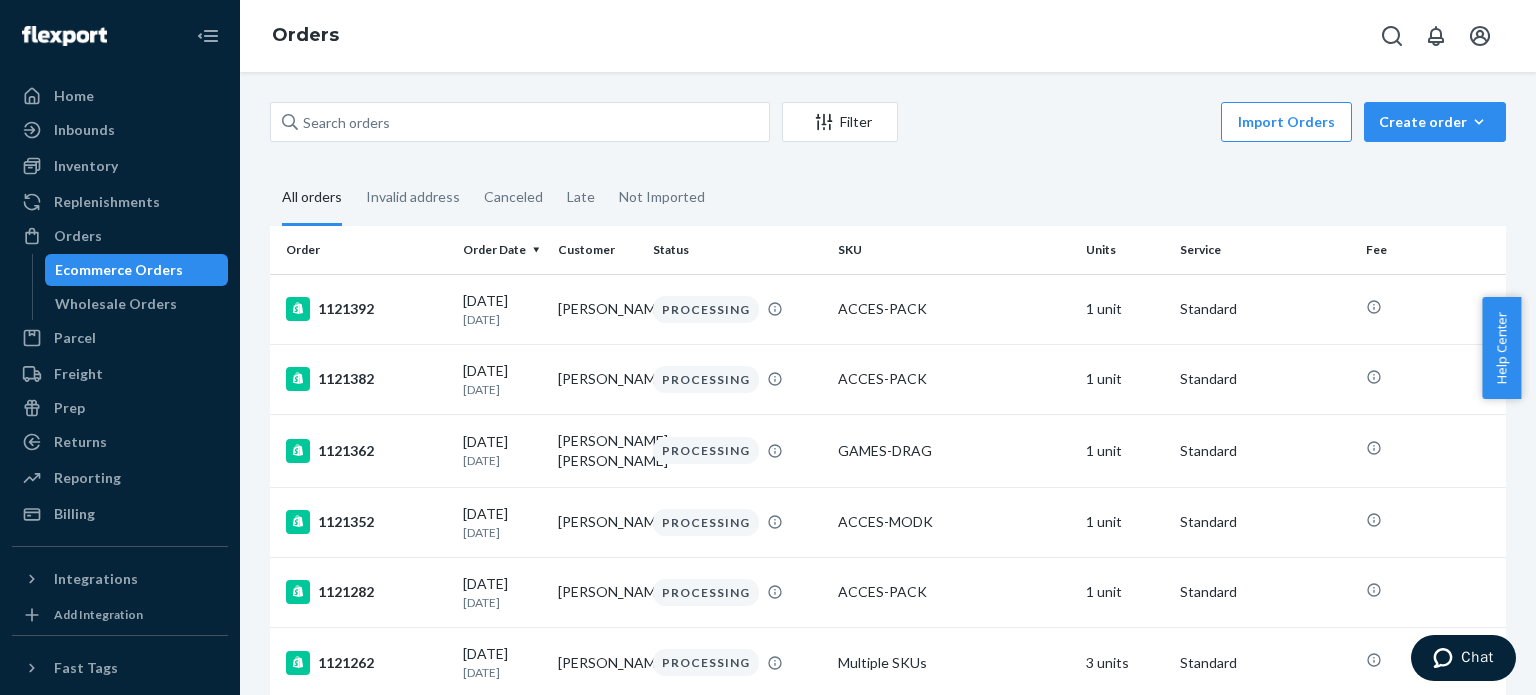 click on "Import Orders Create order Ecommerce order Removal order" at bounding box center [1208, 124] 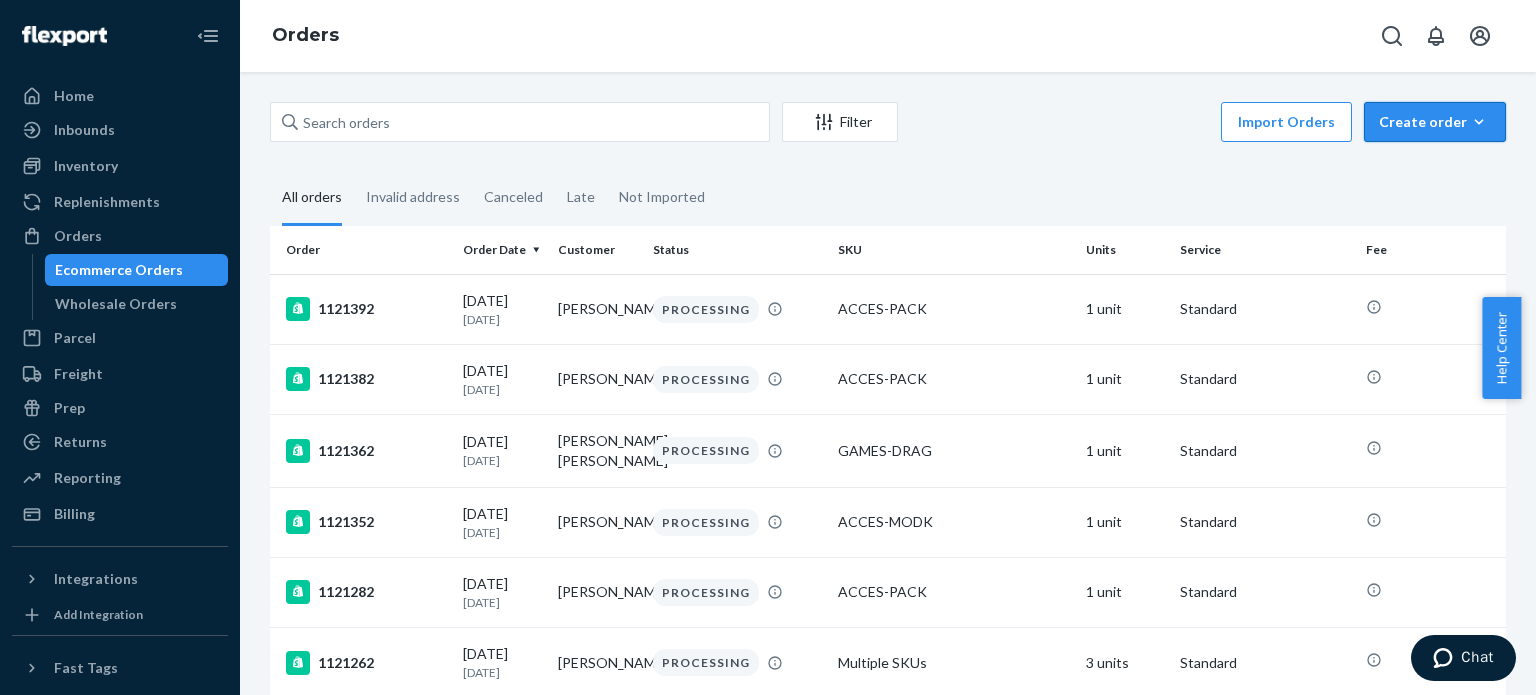 click 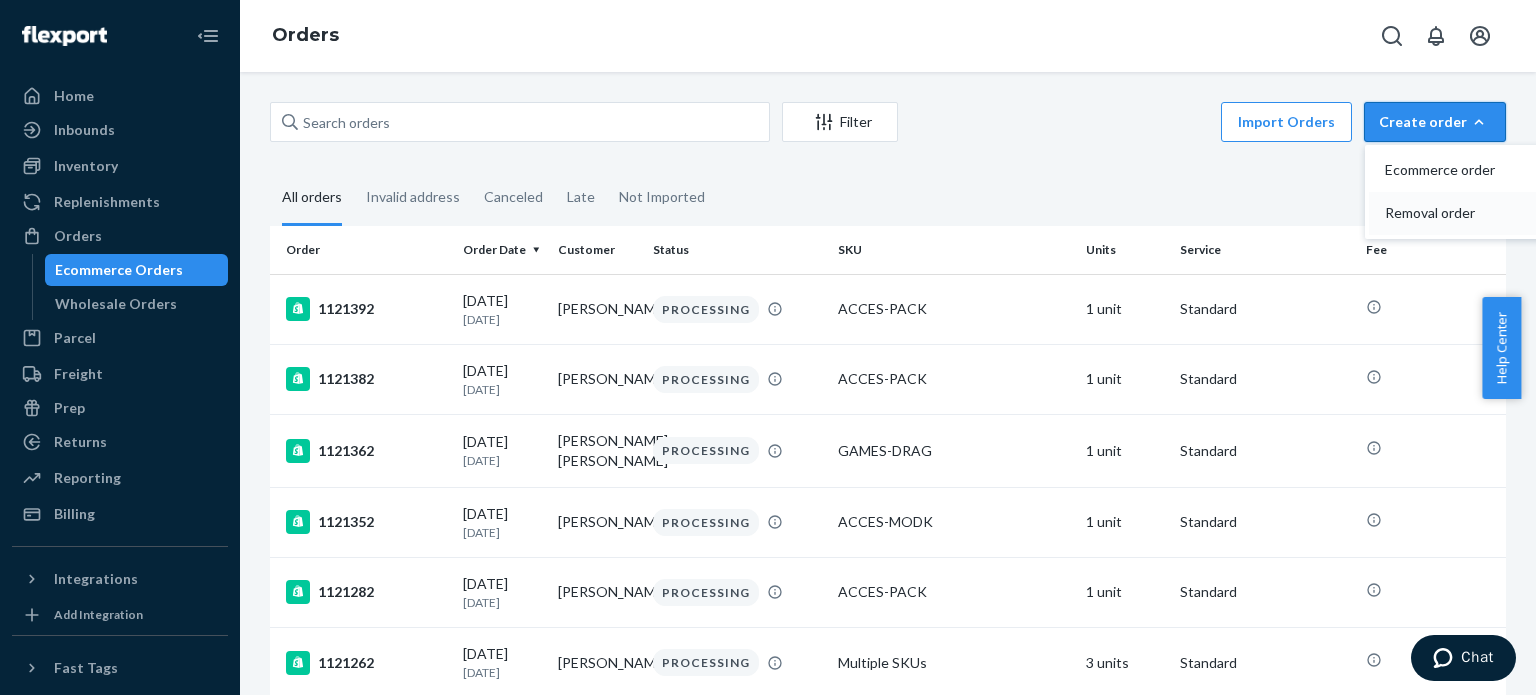 click on "Removal order" at bounding box center [1447, 213] 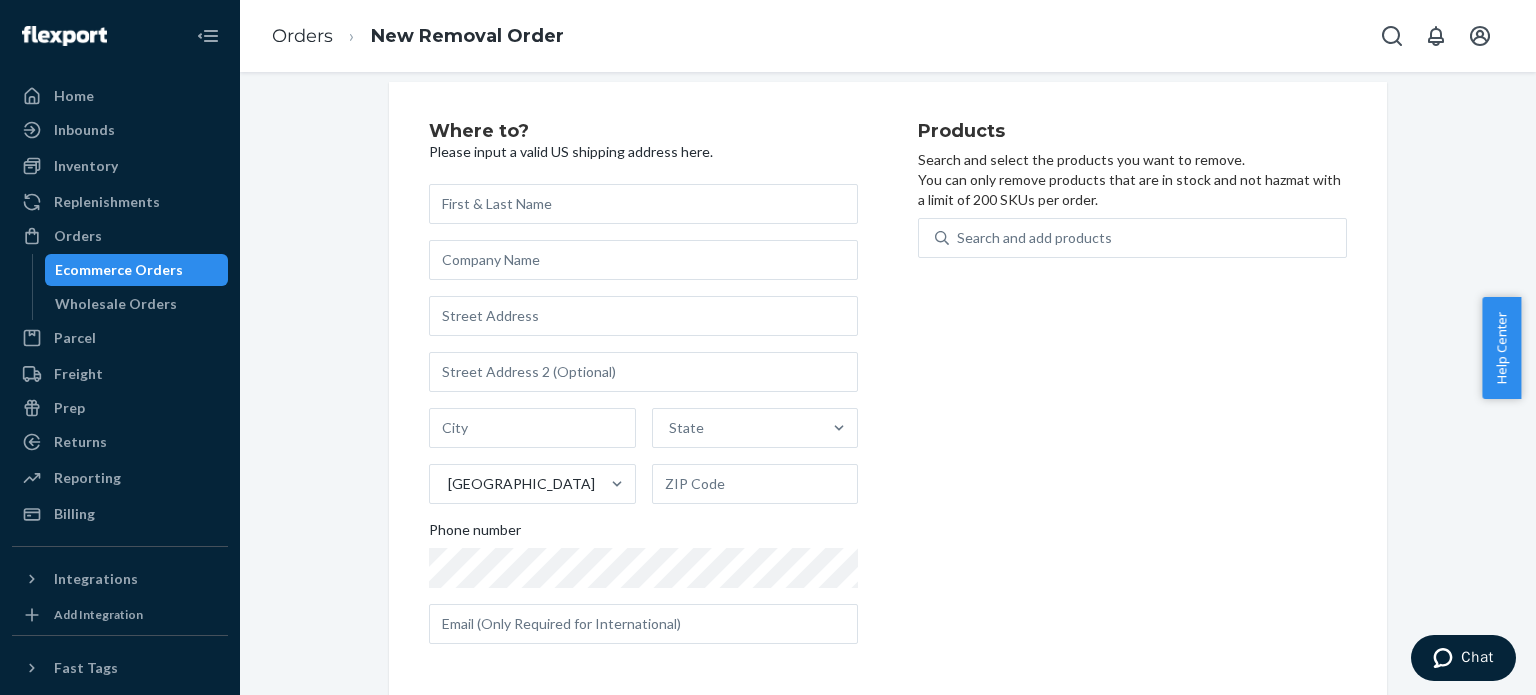 scroll, scrollTop: 24, scrollLeft: 0, axis: vertical 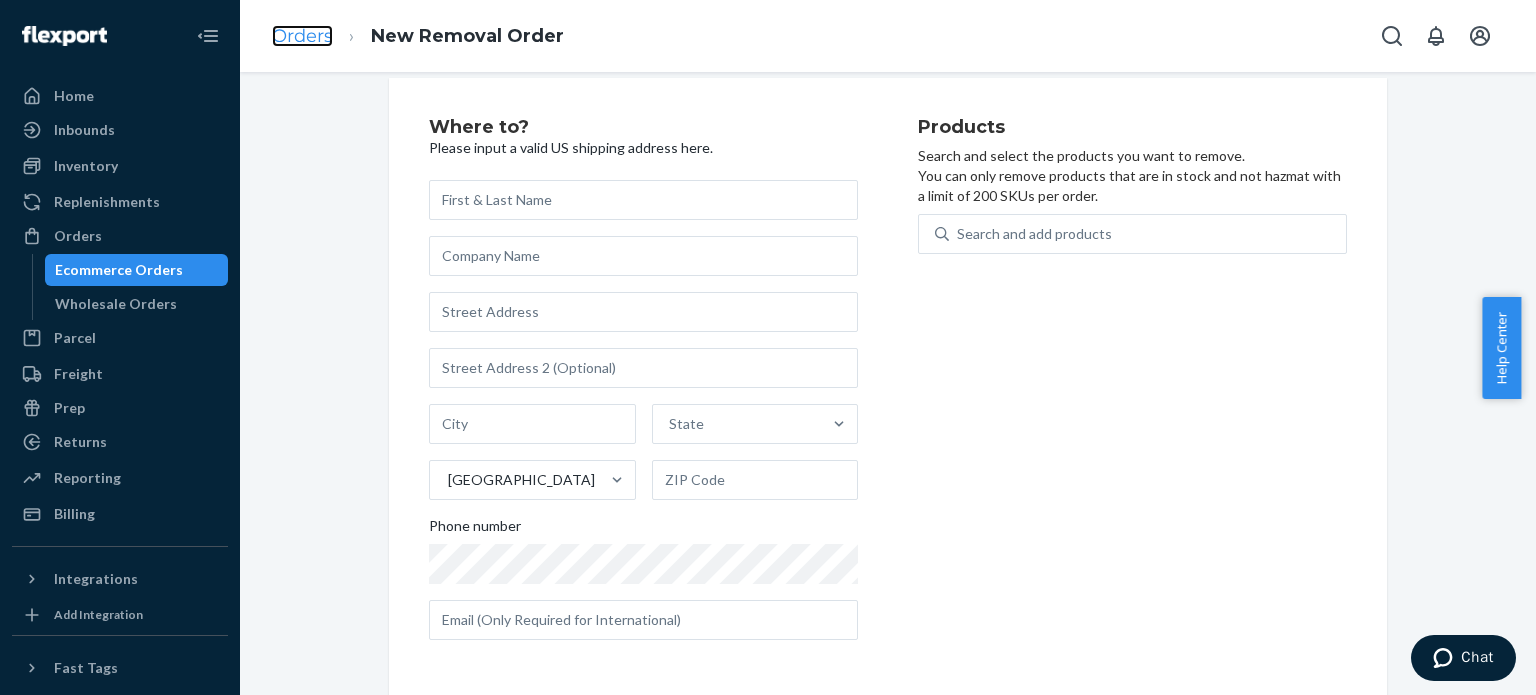 click on "Orders" at bounding box center [302, 36] 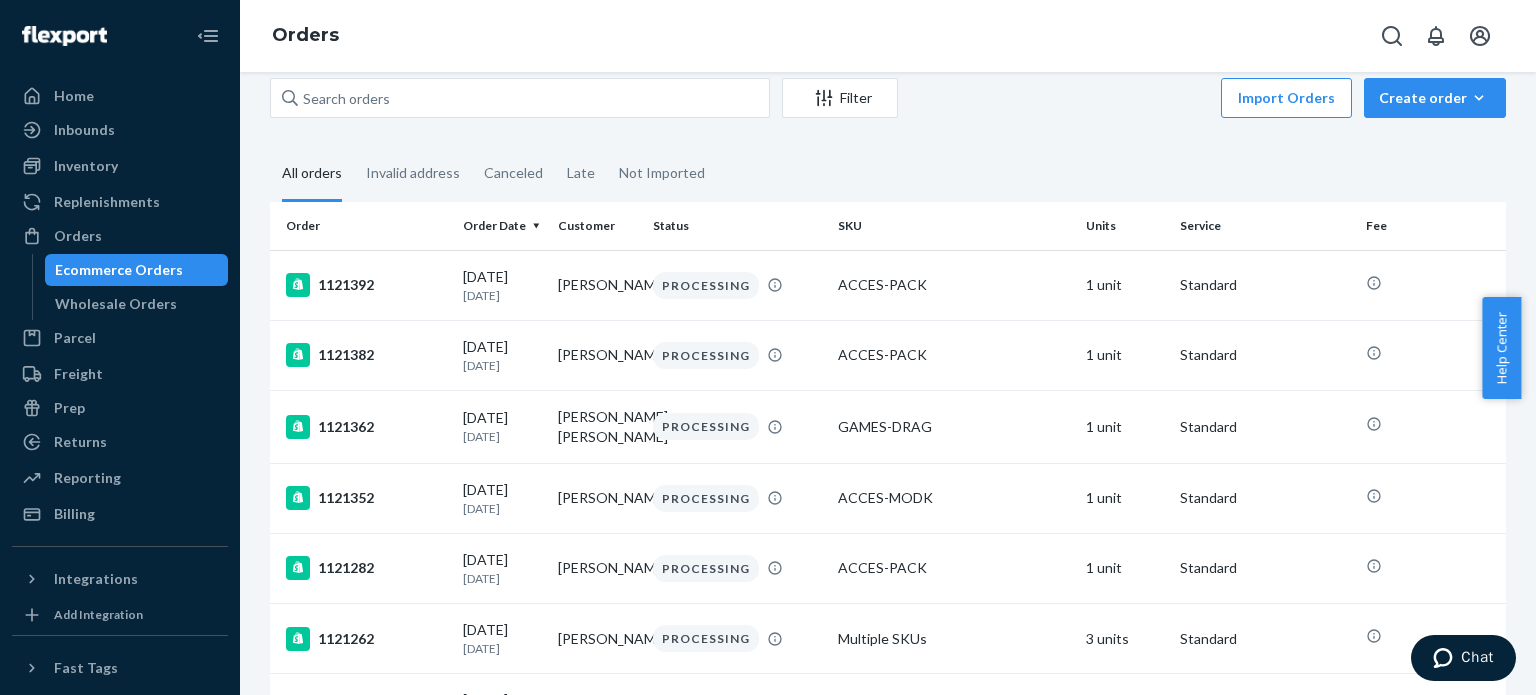 scroll, scrollTop: 0, scrollLeft: 0, axis: both 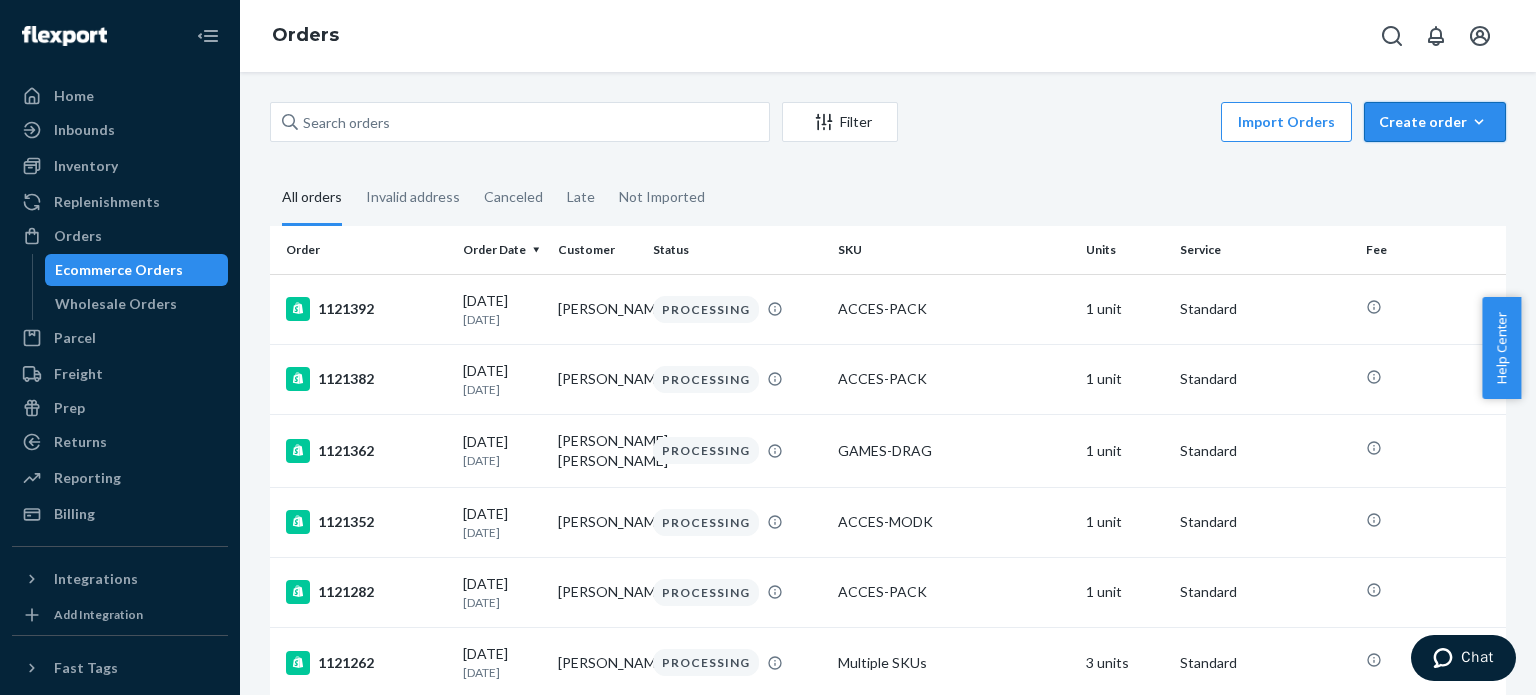click on "Create order" at bounding box center (1435, 122) 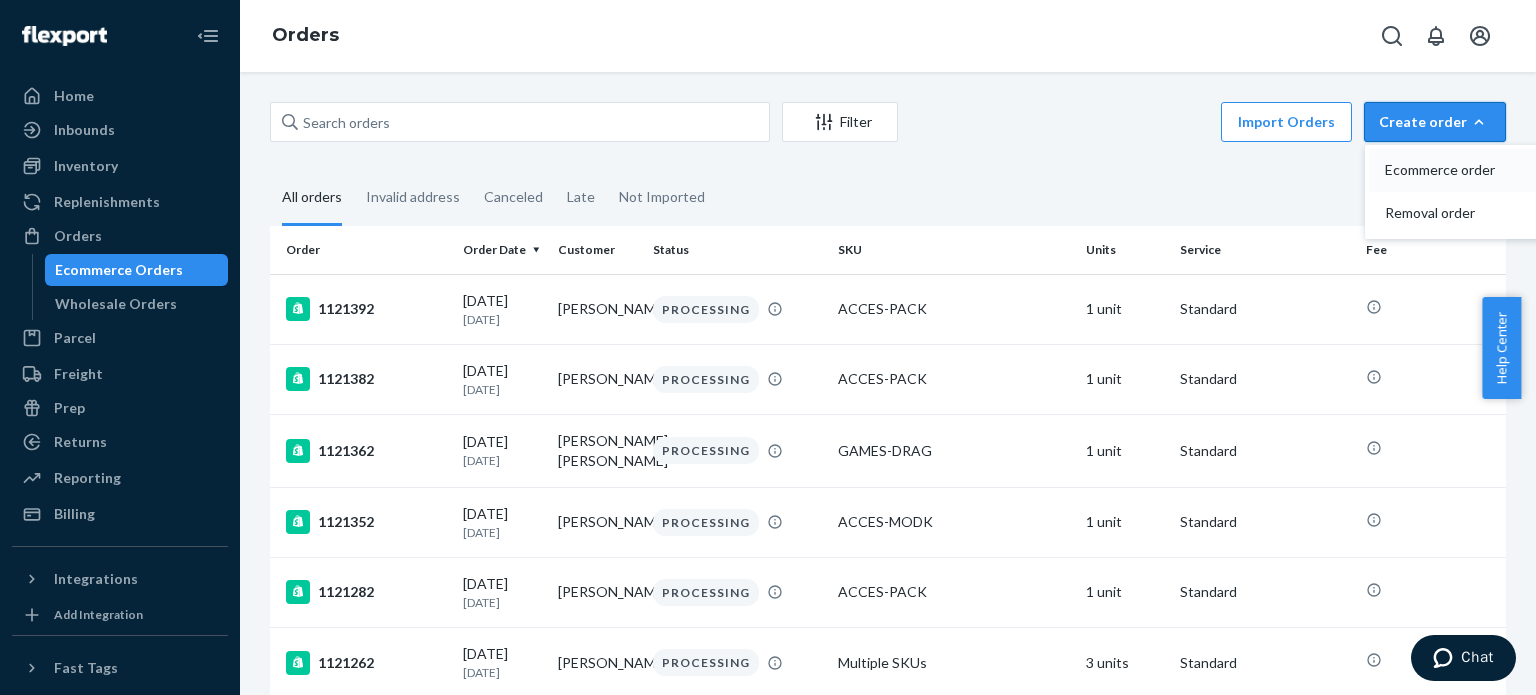 click on "Ecommerce order" at bounding box center [1465, 170] 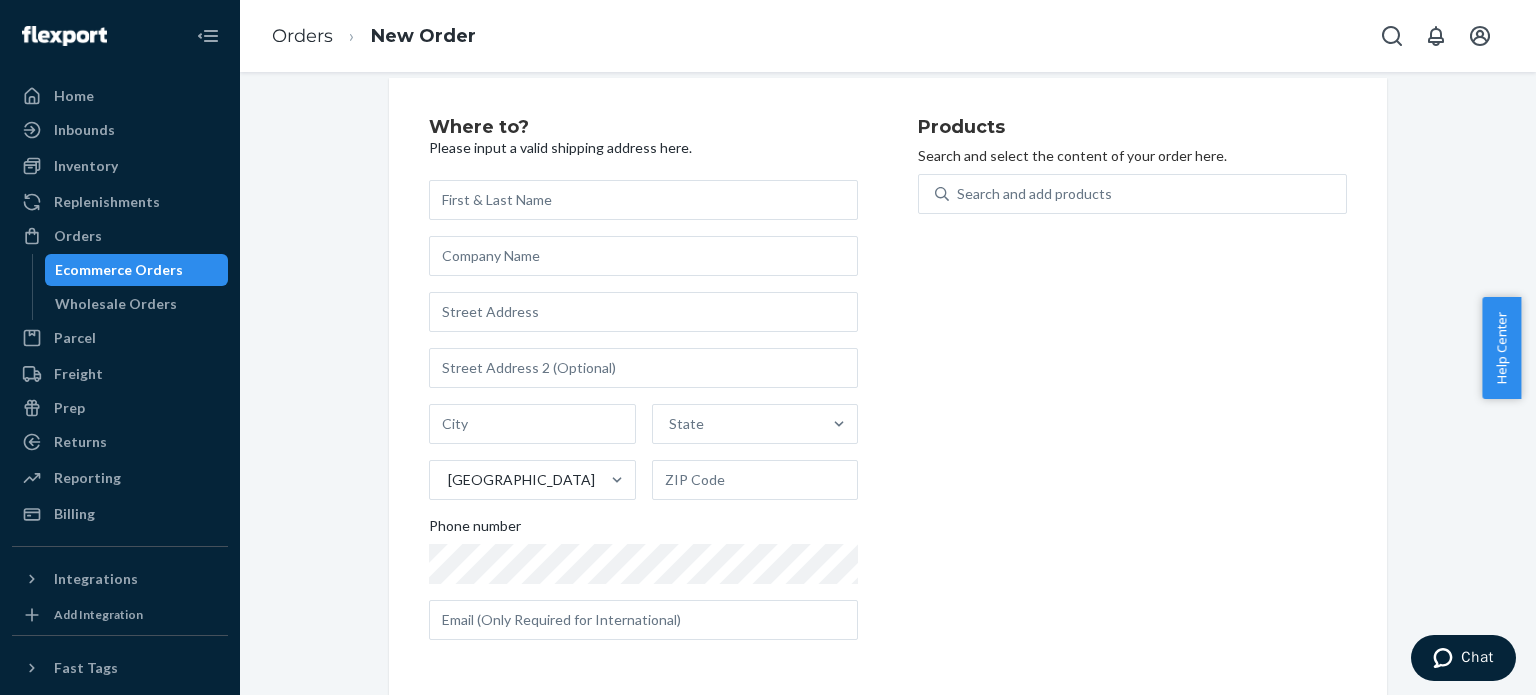 scroll, scrollTop: 0, scrollLeft: 0, axis: both 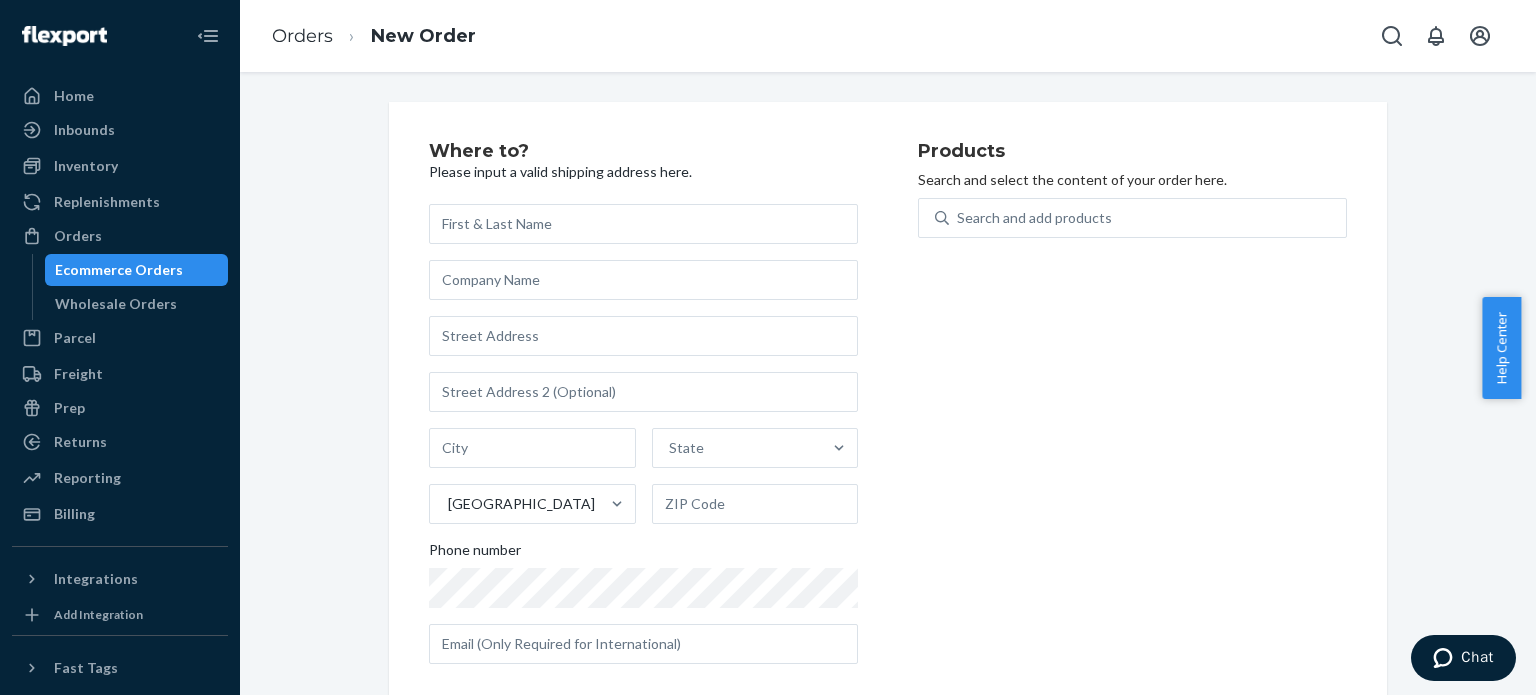 click on "Ecommerce Orders" at bounding box center (119, 270) 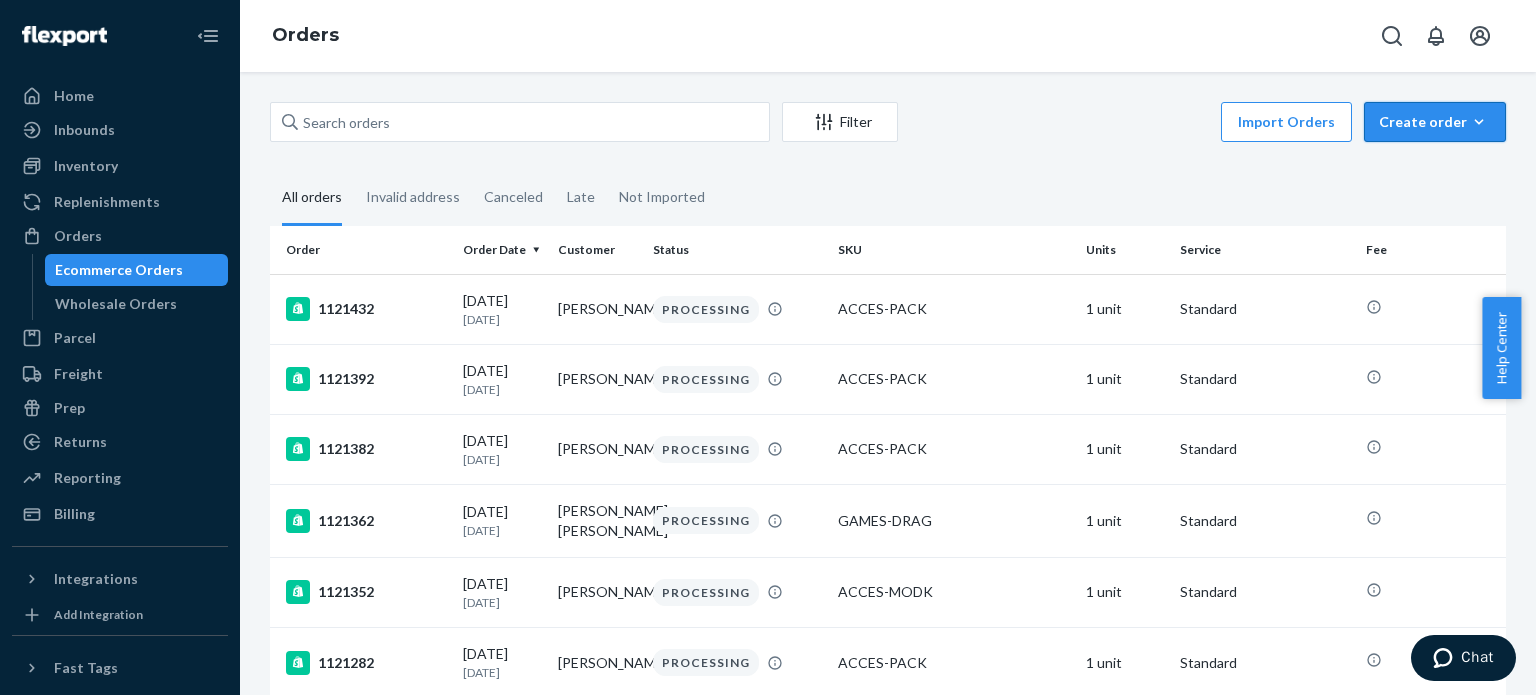 click 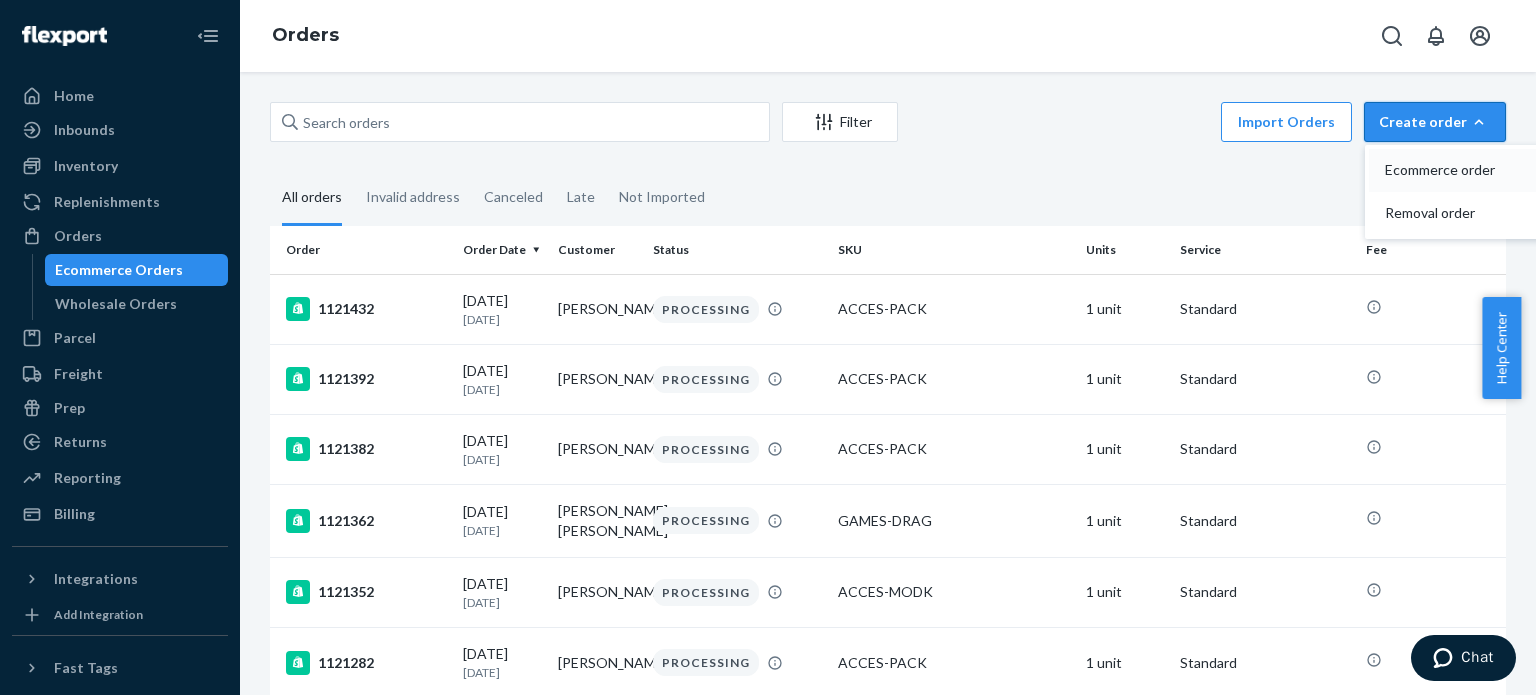 click on "Ecommerce order" at bounding box center [1447, 170] 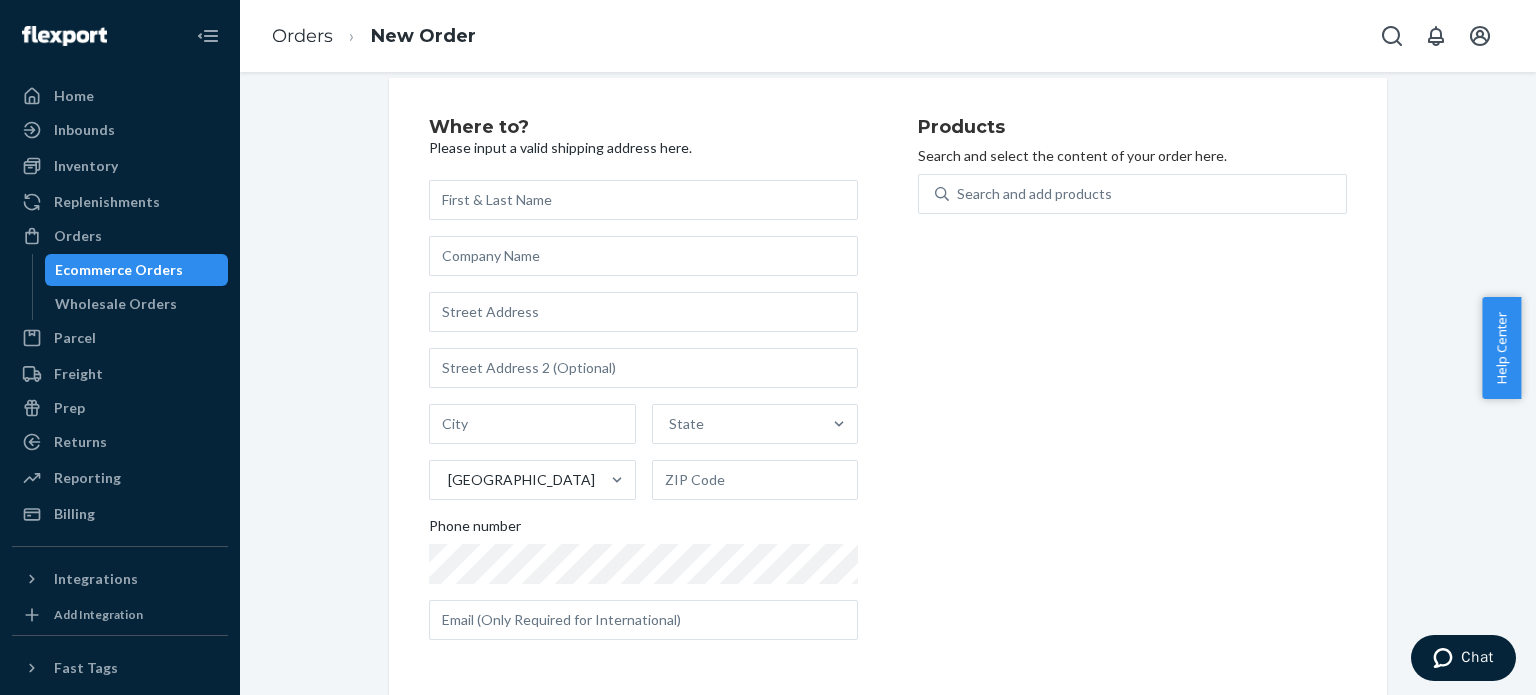 scroll, scrollTop: 0, scrollLeft: 0, axis: both 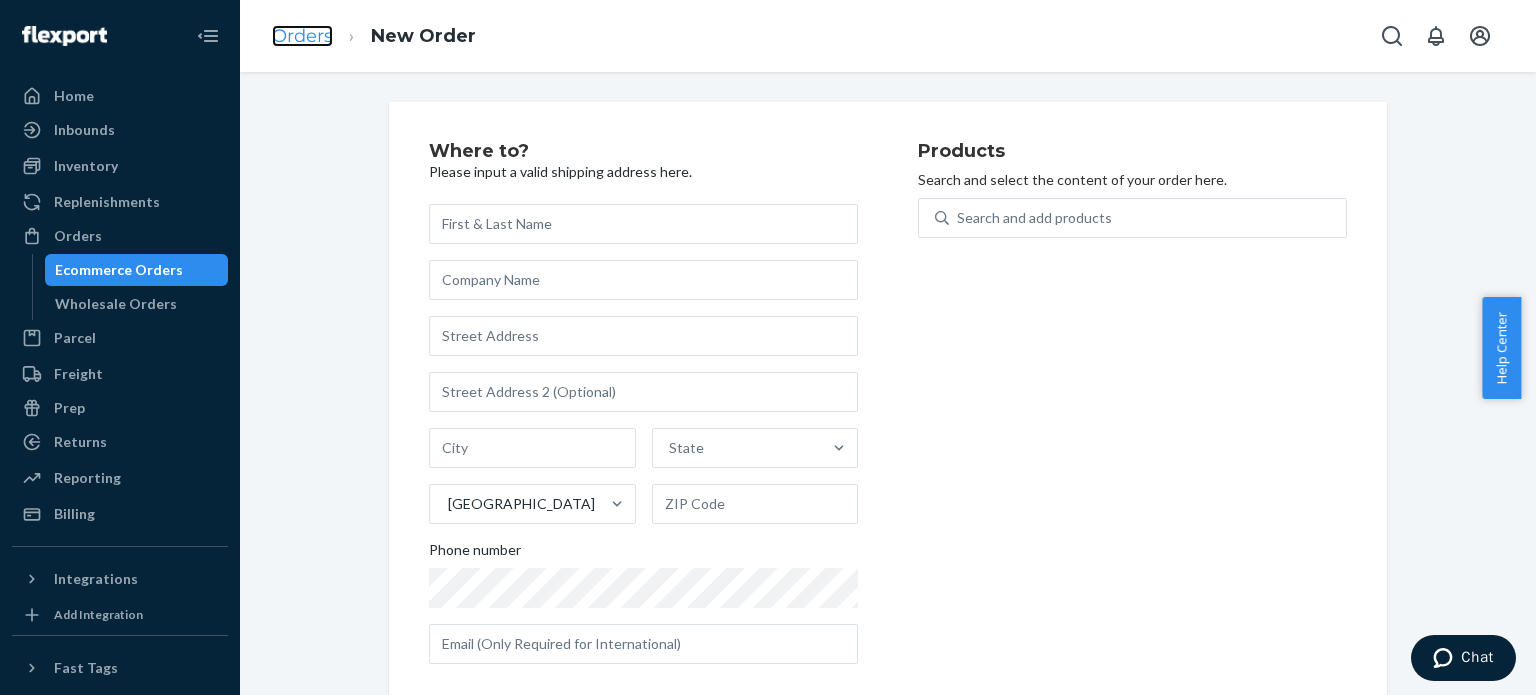 click on "Orders" at bounding box center (302, 36) 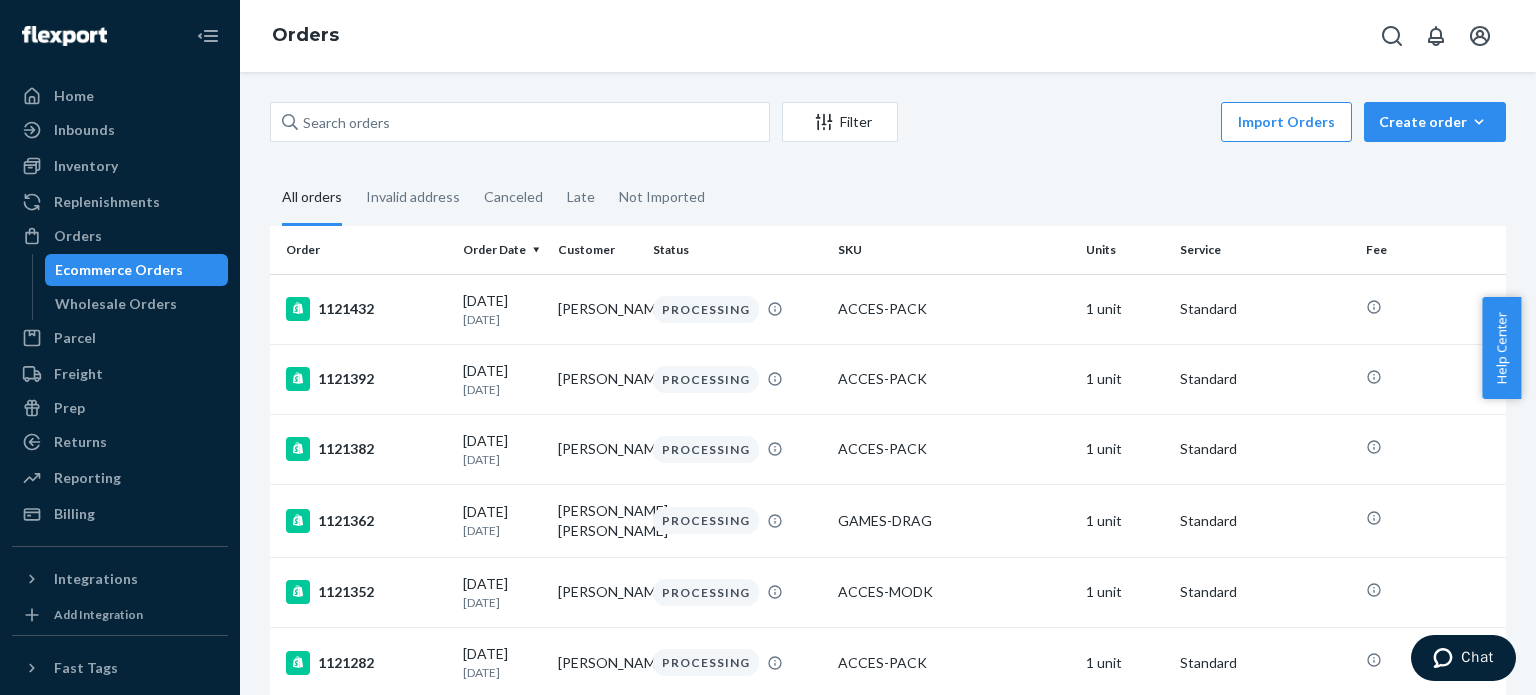 click on "Import Orders Create order Ecommerce order Removal order" at bounding box center (1208, 124) 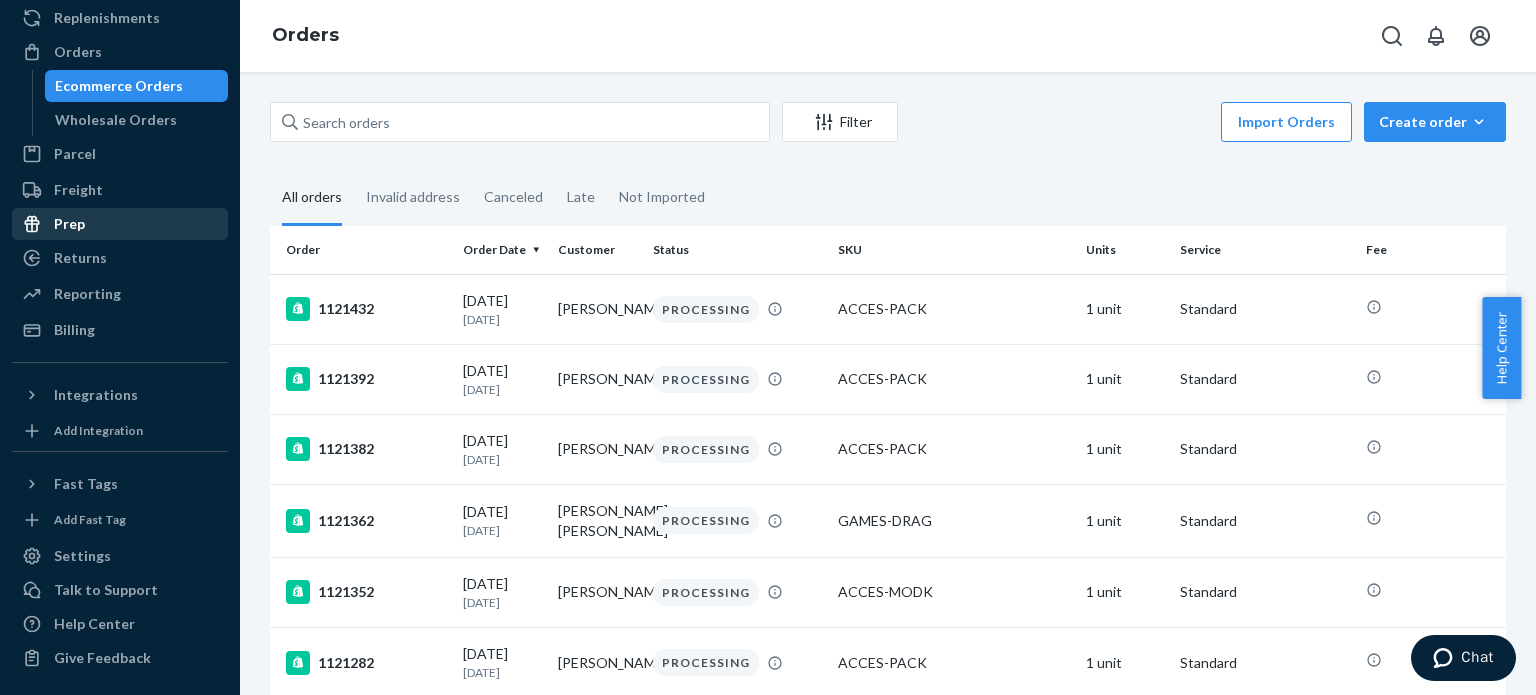 scroll, scrollTop: 0, scrollLeft: 0, axis: both 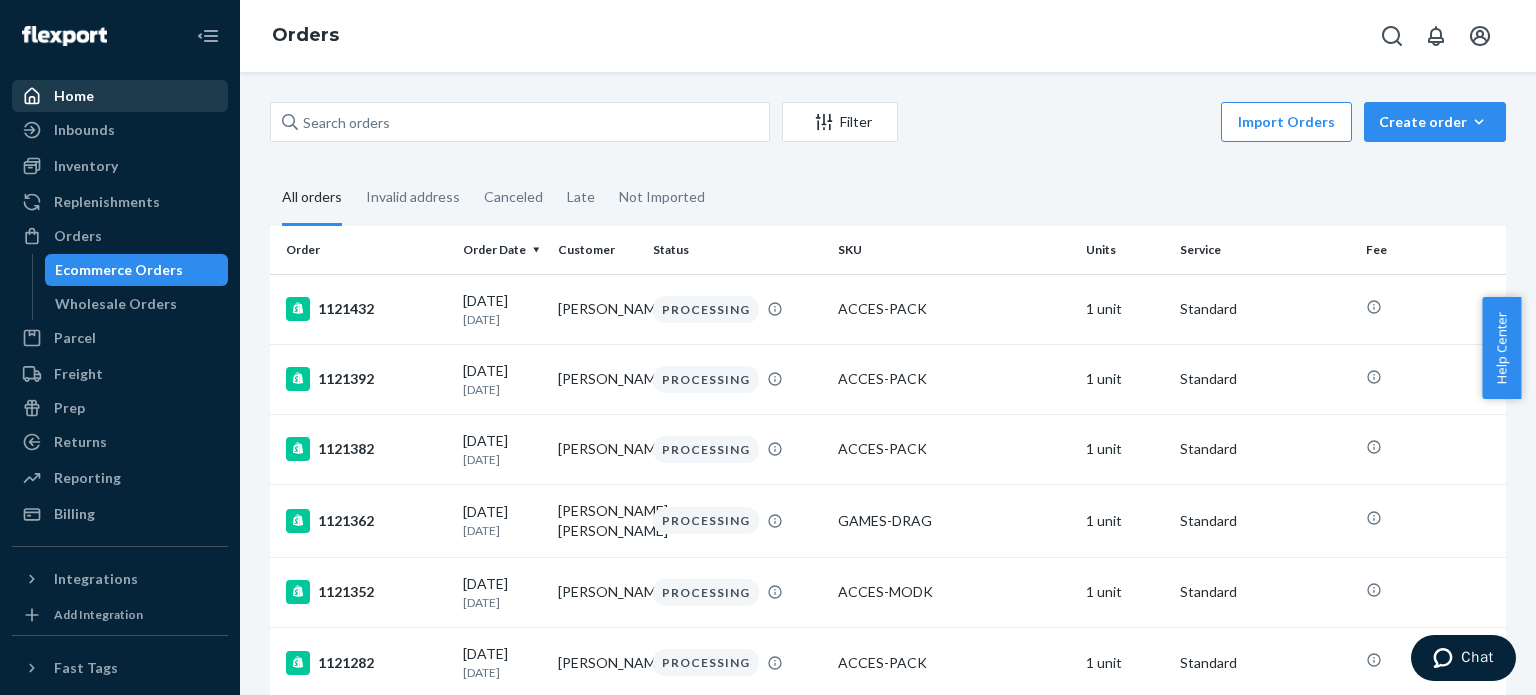 click on "Home" at bounding box center [120, 96] 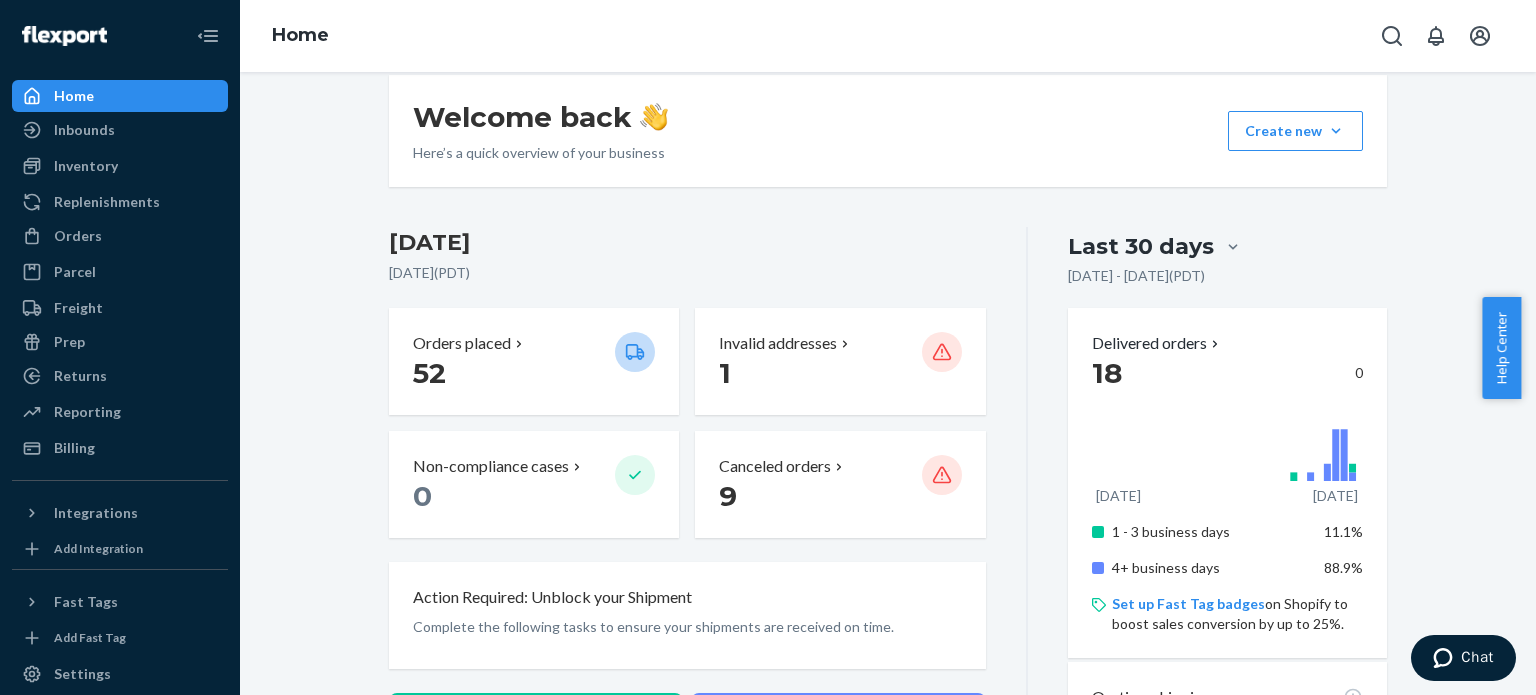 scroll, scrollTop: 0, scrollLeft: 0, axis: both 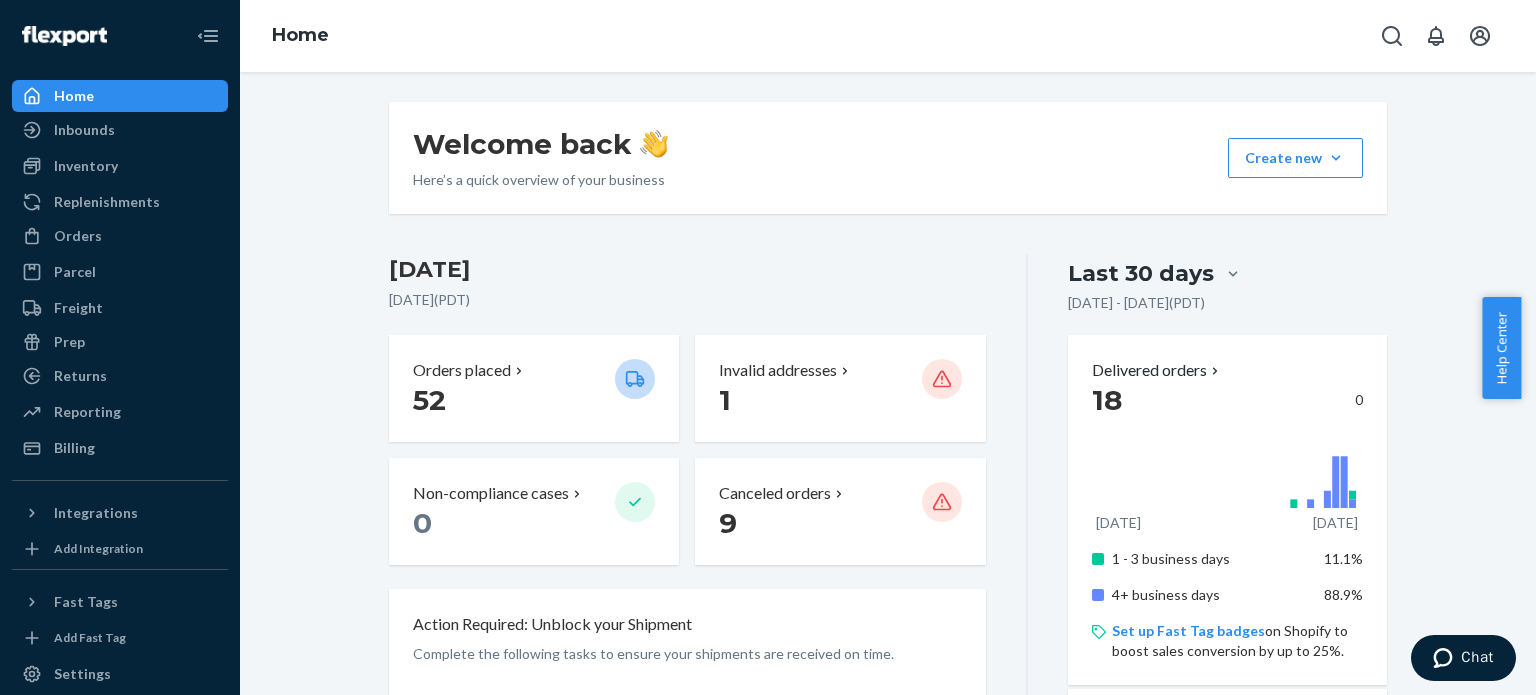 click on "Home" at bounding box center (120, 96) 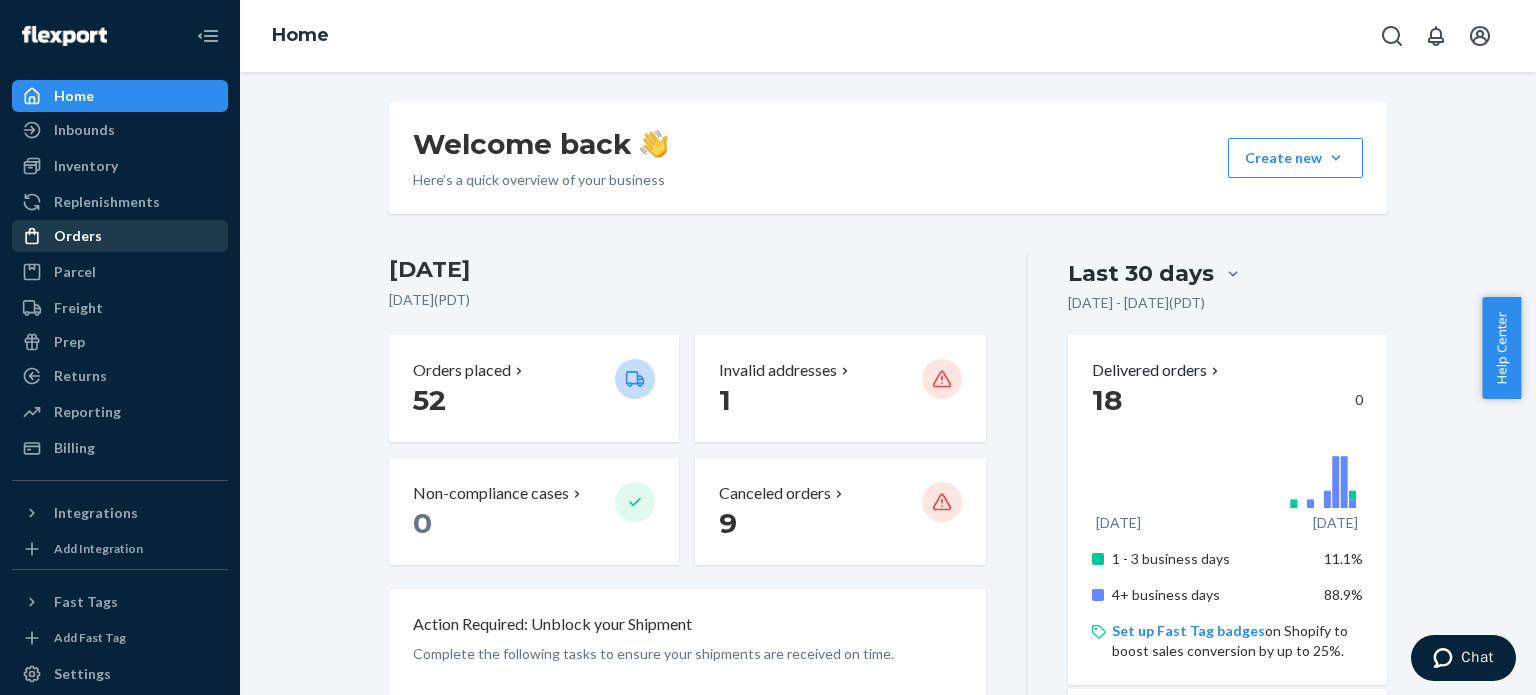 click on "Orders" at bounding box center (78, 236) 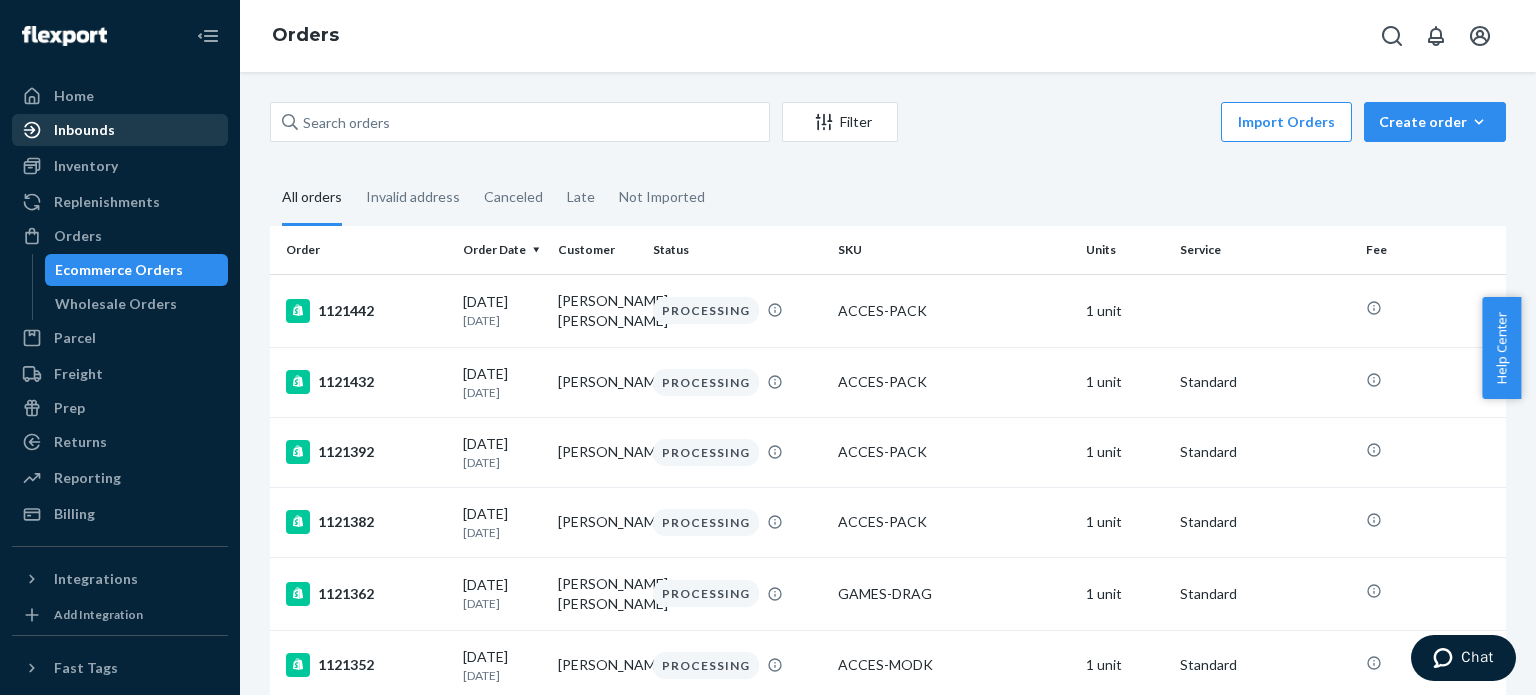 click on "Inbounds" at bounding box center [120, 130] 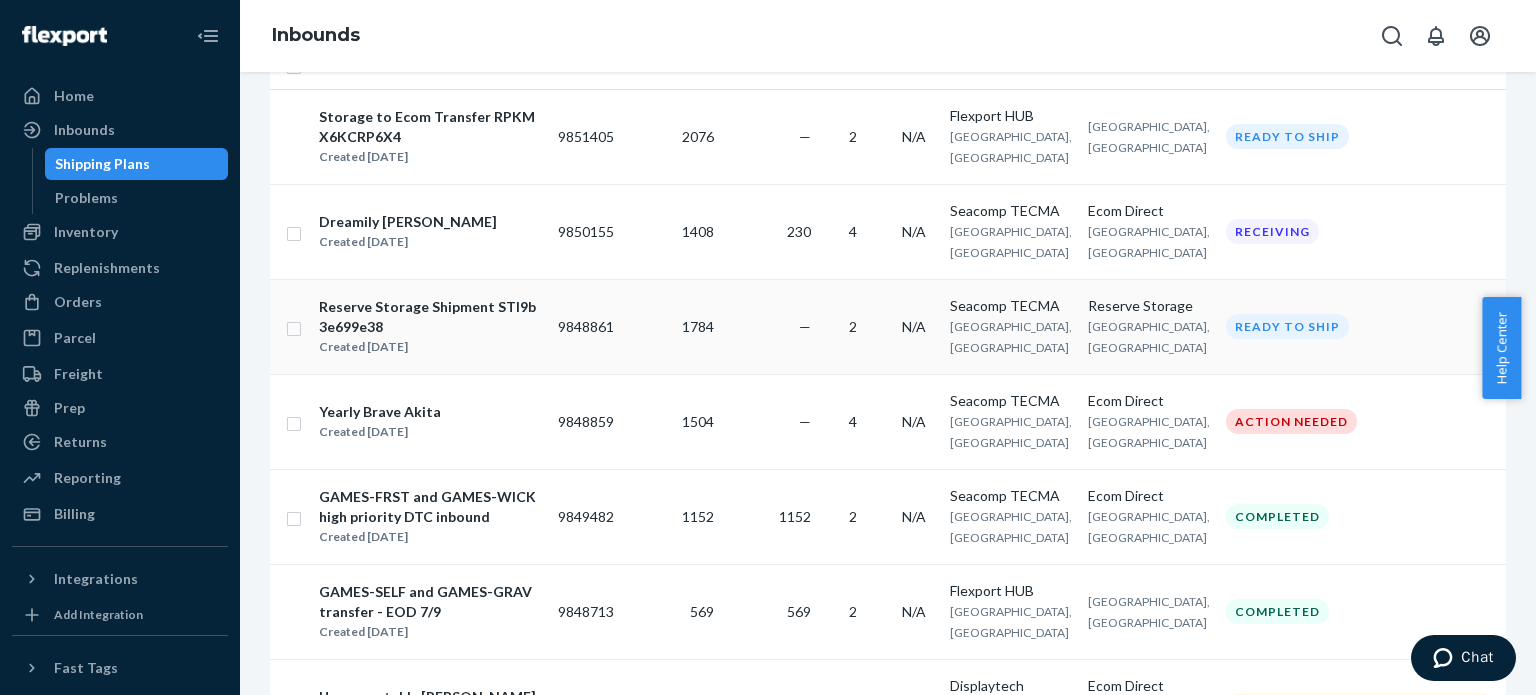 scroll, scrollTop: 184, scrollLeft: 0, axis: vertical 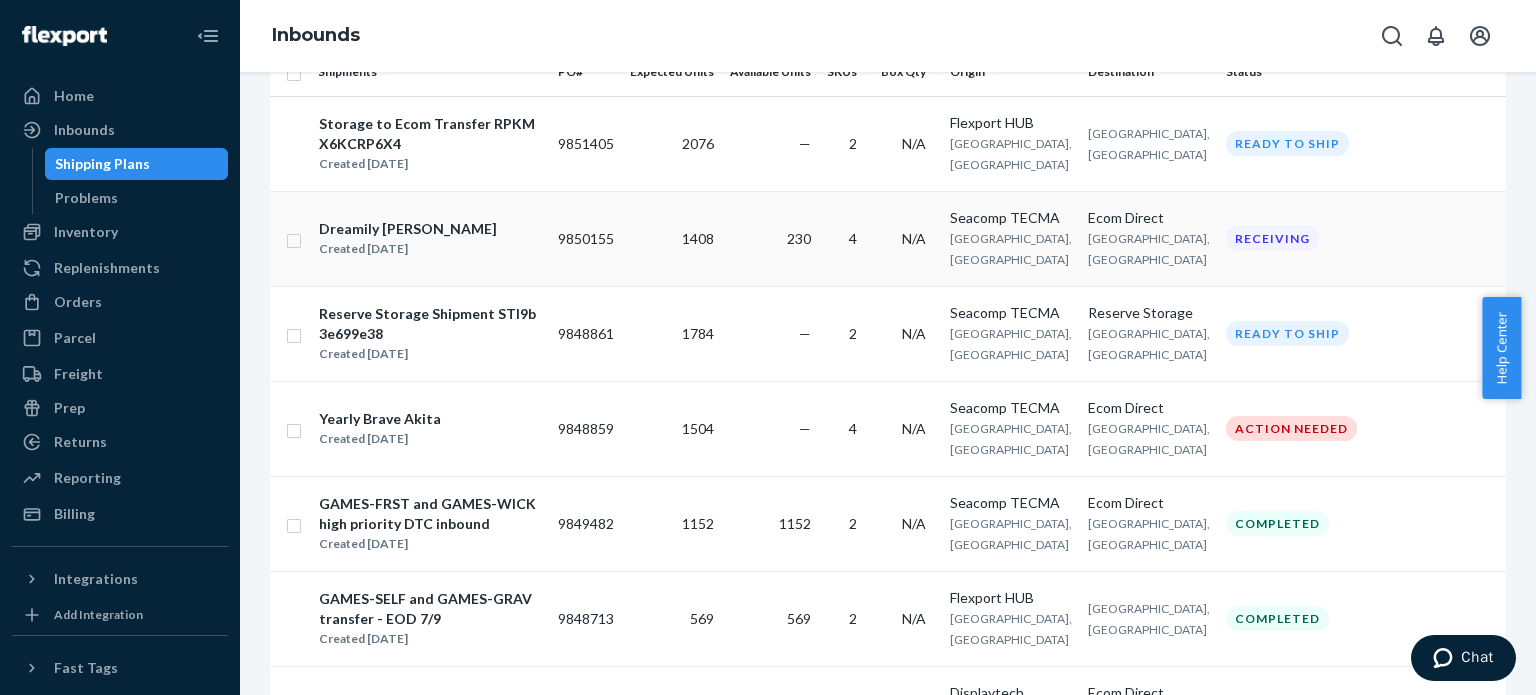 click on "230" at bounding box center (770, 238) 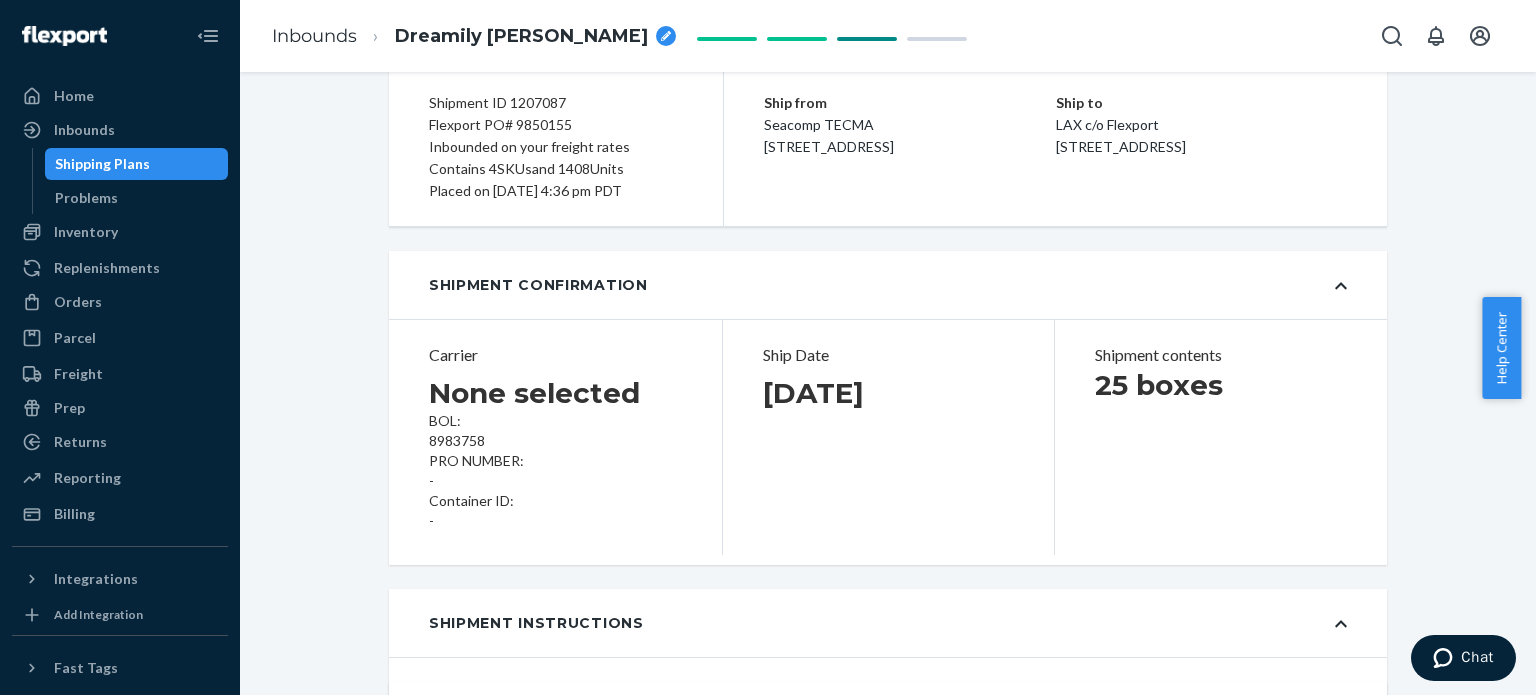 scroll, scrollTop: 0, scrollLeft: 0, axis: both 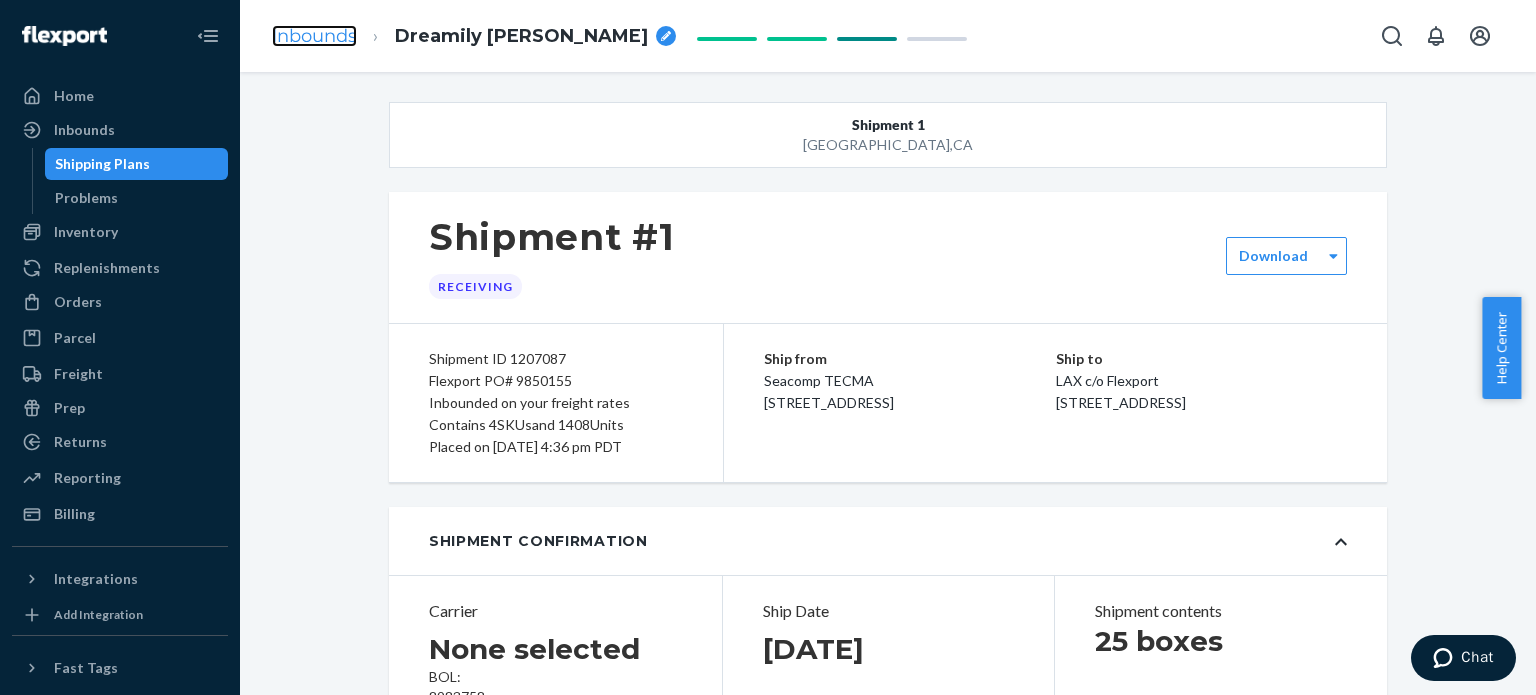 click on "Inbounds" at bounding box center (314, 36) 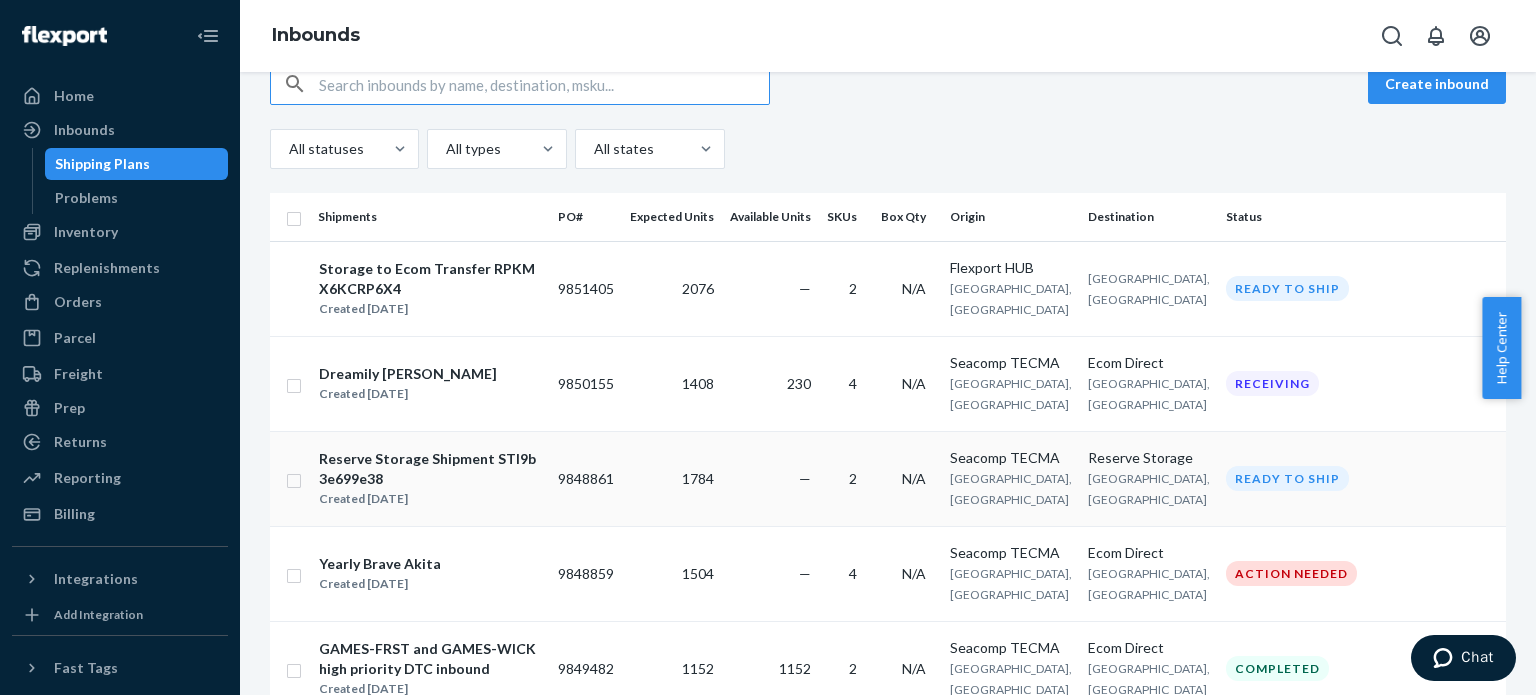 scroll, scrollTop: 40, scrollLeft: 0, axis: vertical 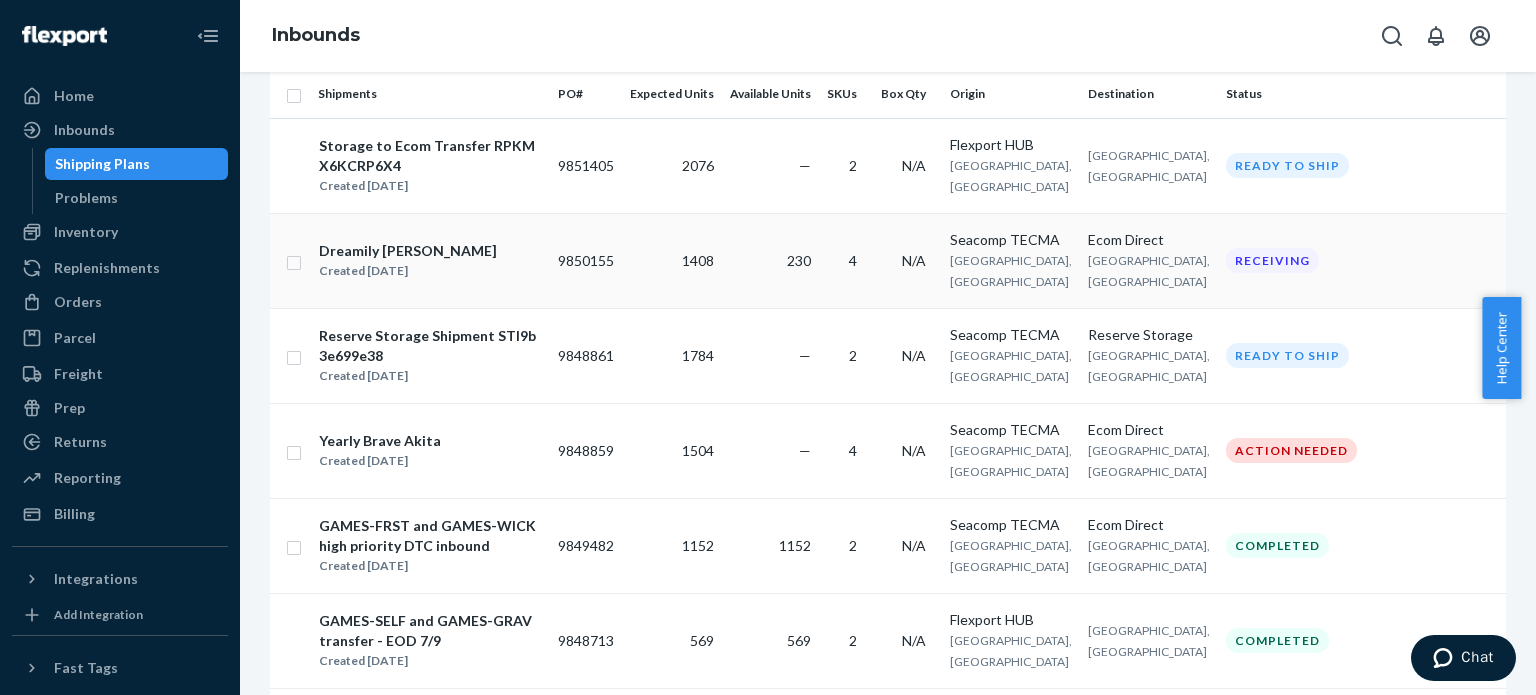 click on "Dreamily Stocky Piranha Created [DATE]" at bounding box center [430, 260] 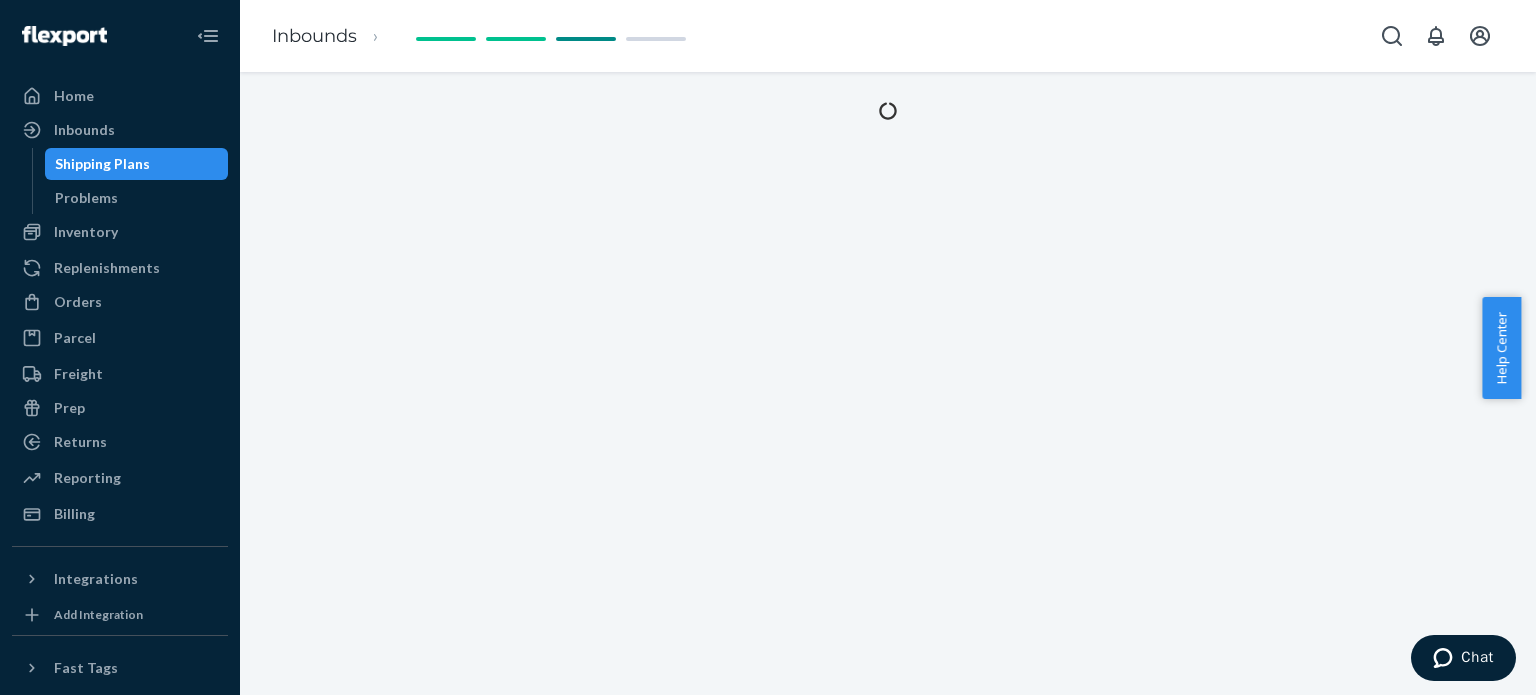 scroll, scrollTop: 0, scrollLeft: 0, axis: both 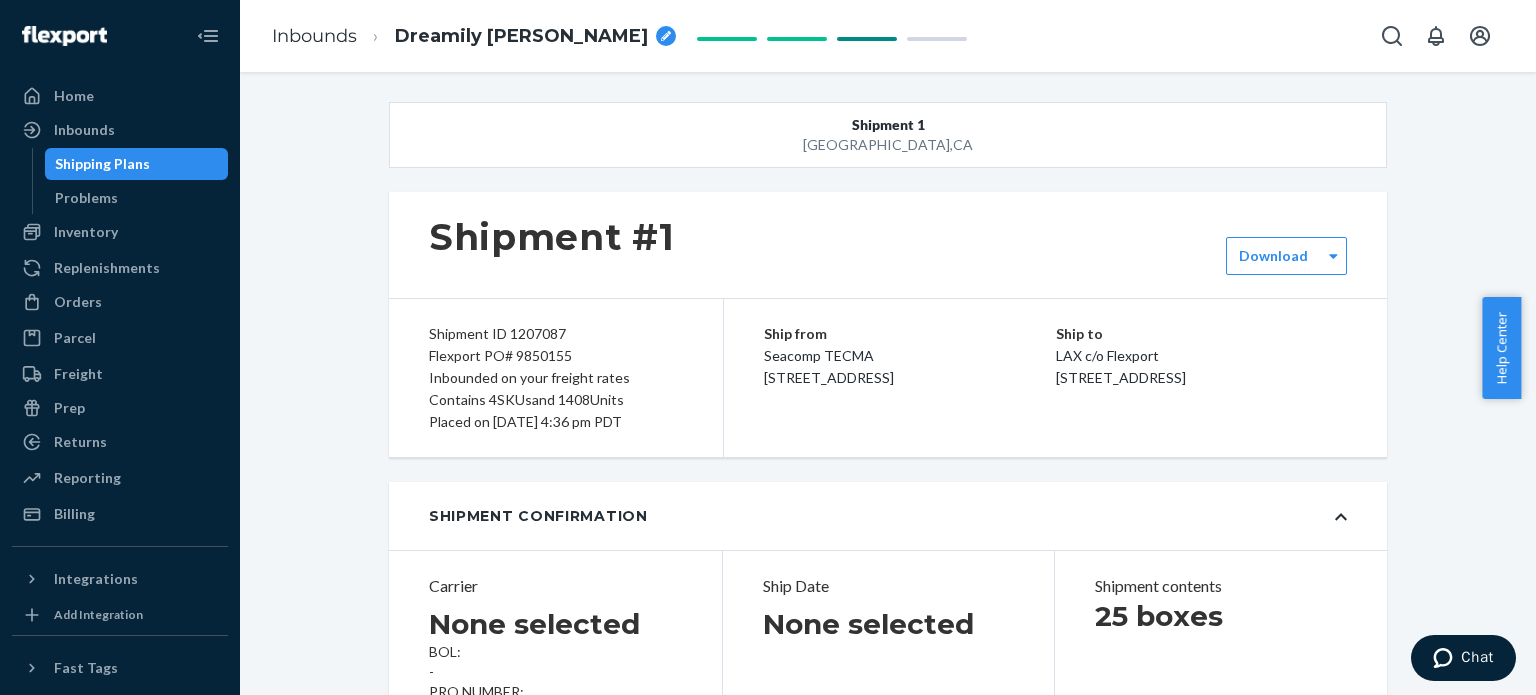 type on "8983758" 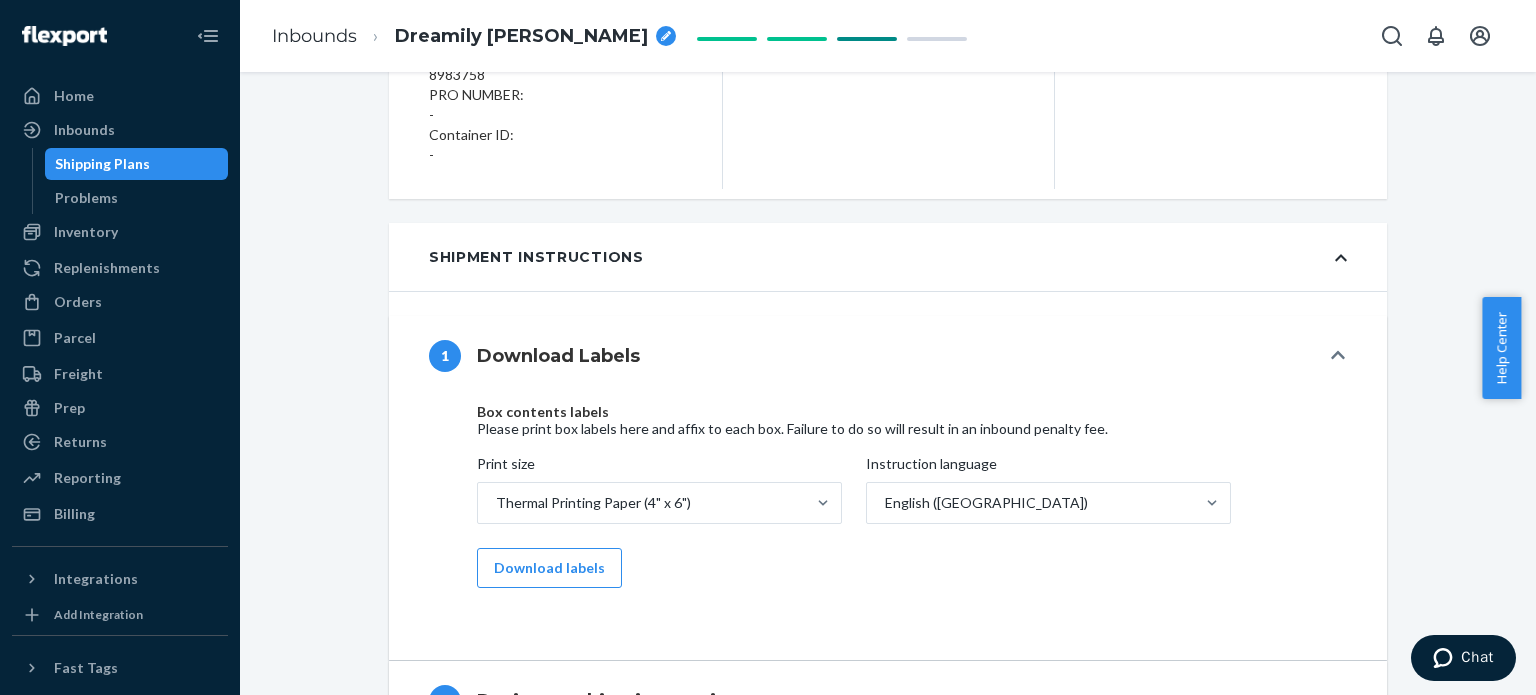 scroll, scrollTop: 0, scrollLeft: 0, axis: both 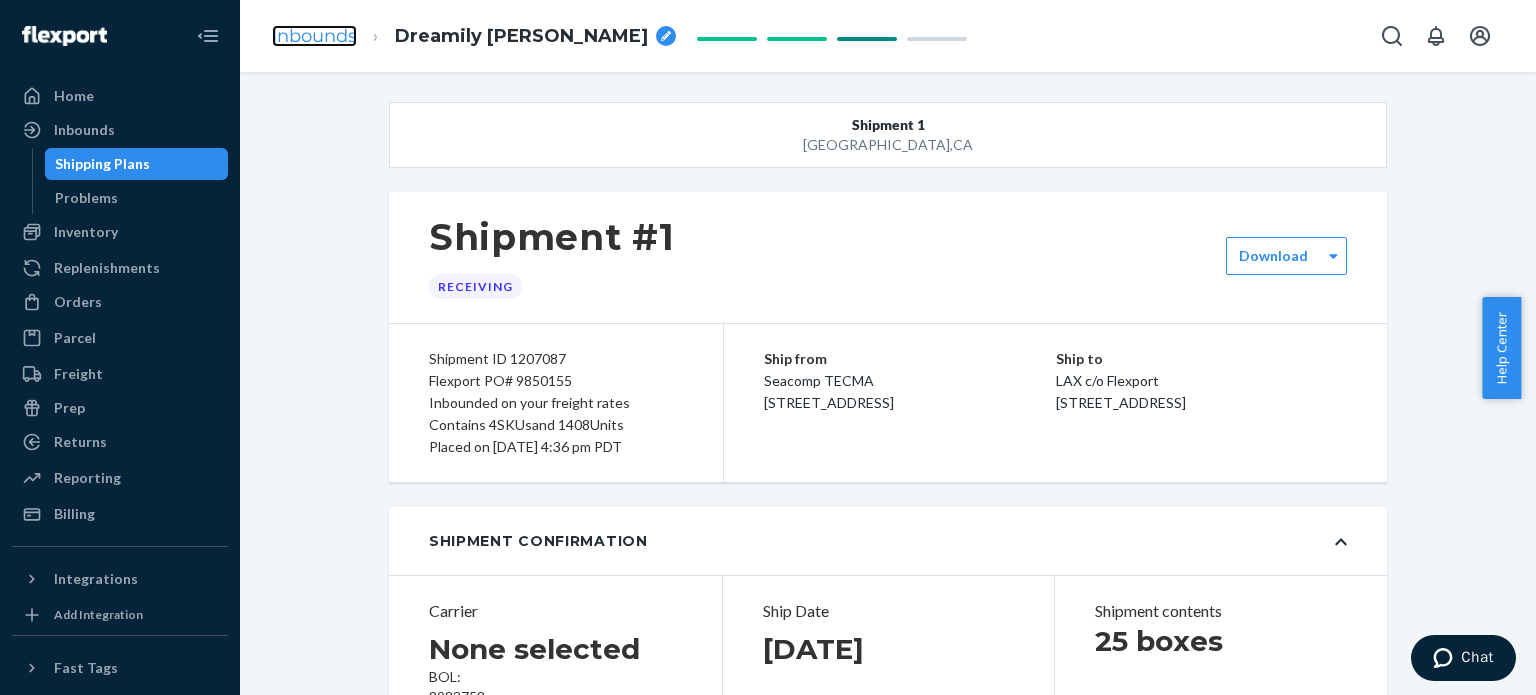 click on "Inbounds" at bounding box center [314, 36] 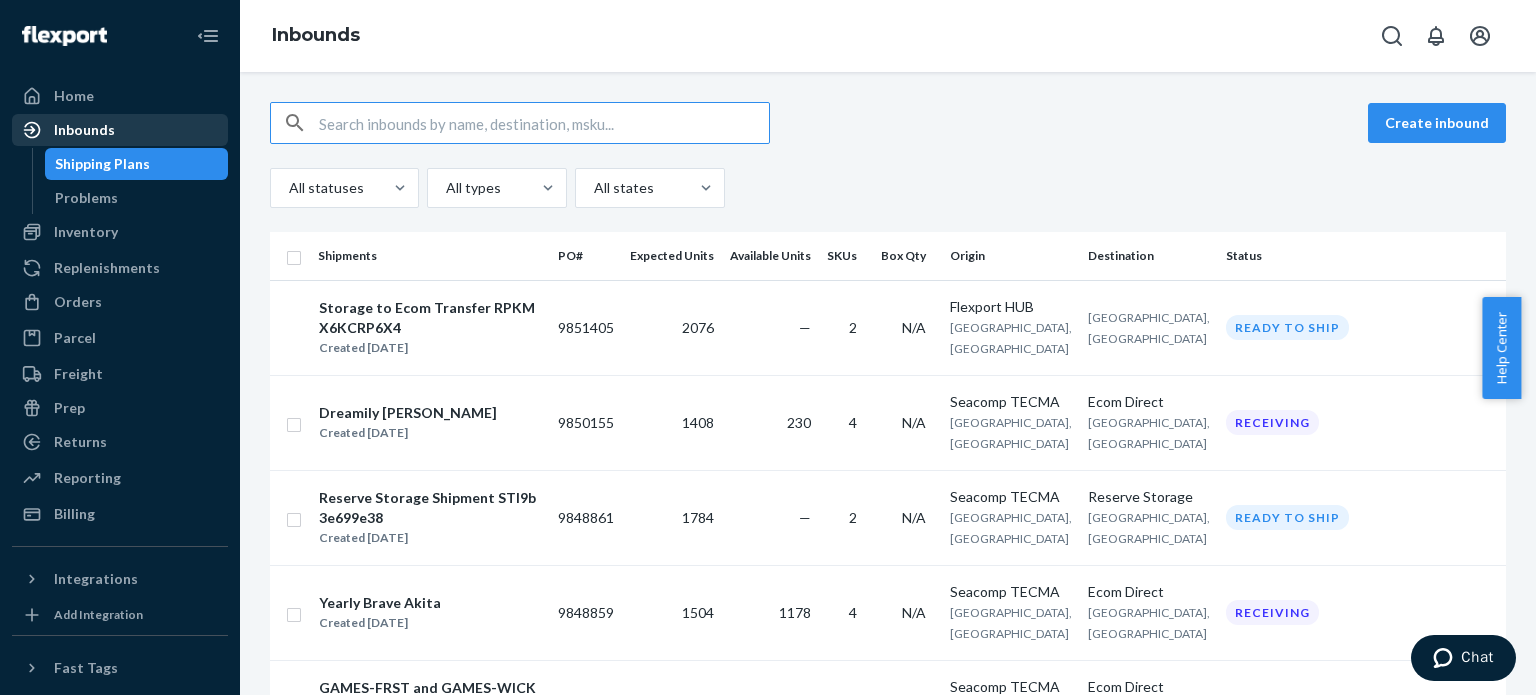 click on "Inbounds" at bounding box center (84, 130) 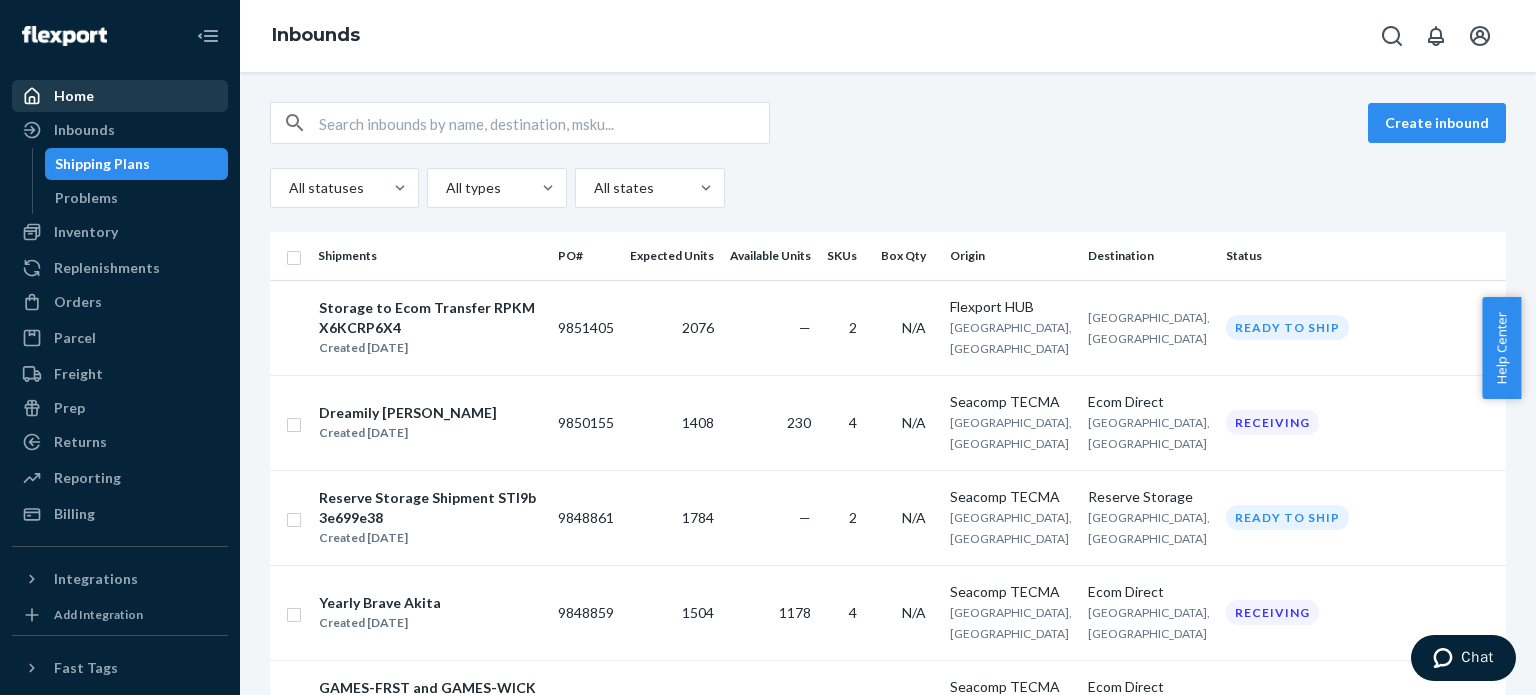 click on "Home" at bounding box center (120, 96) 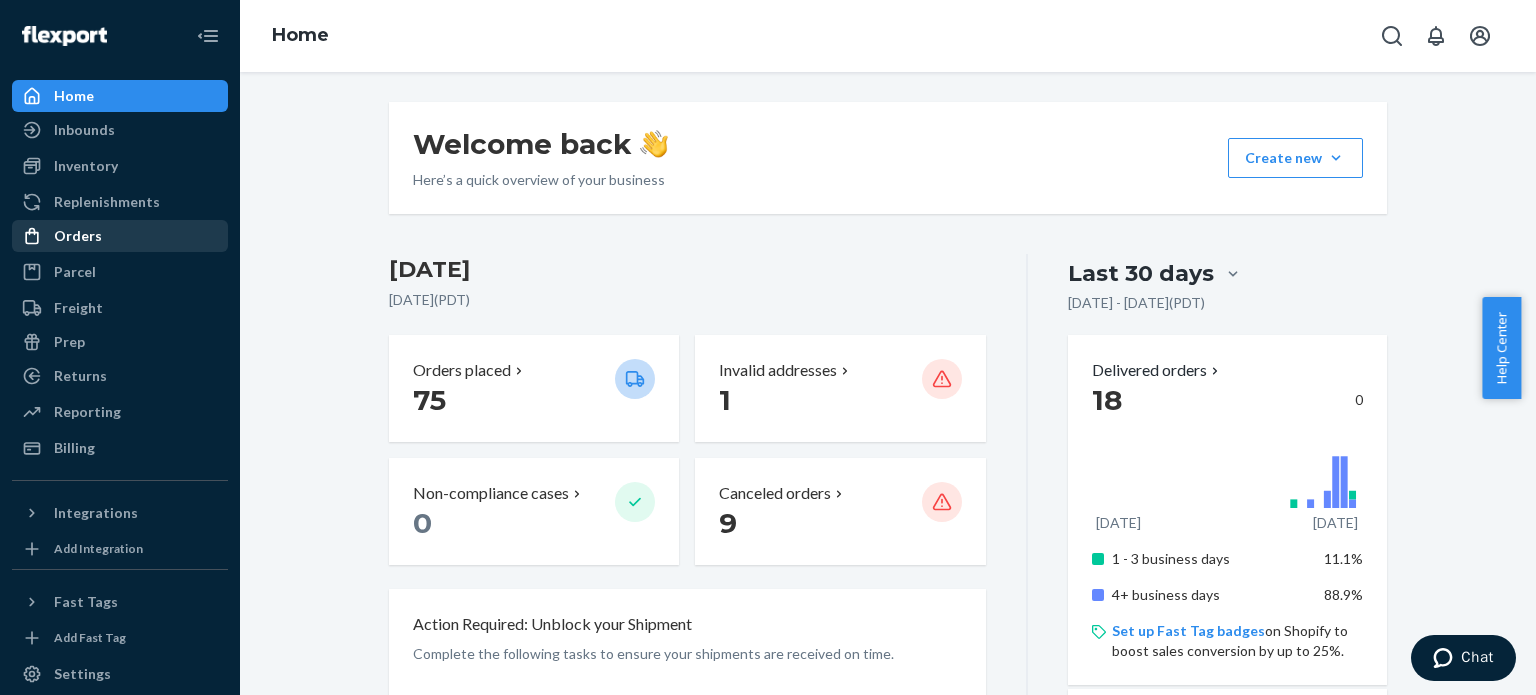 click on "Orders" at bounding box center [78, 236] 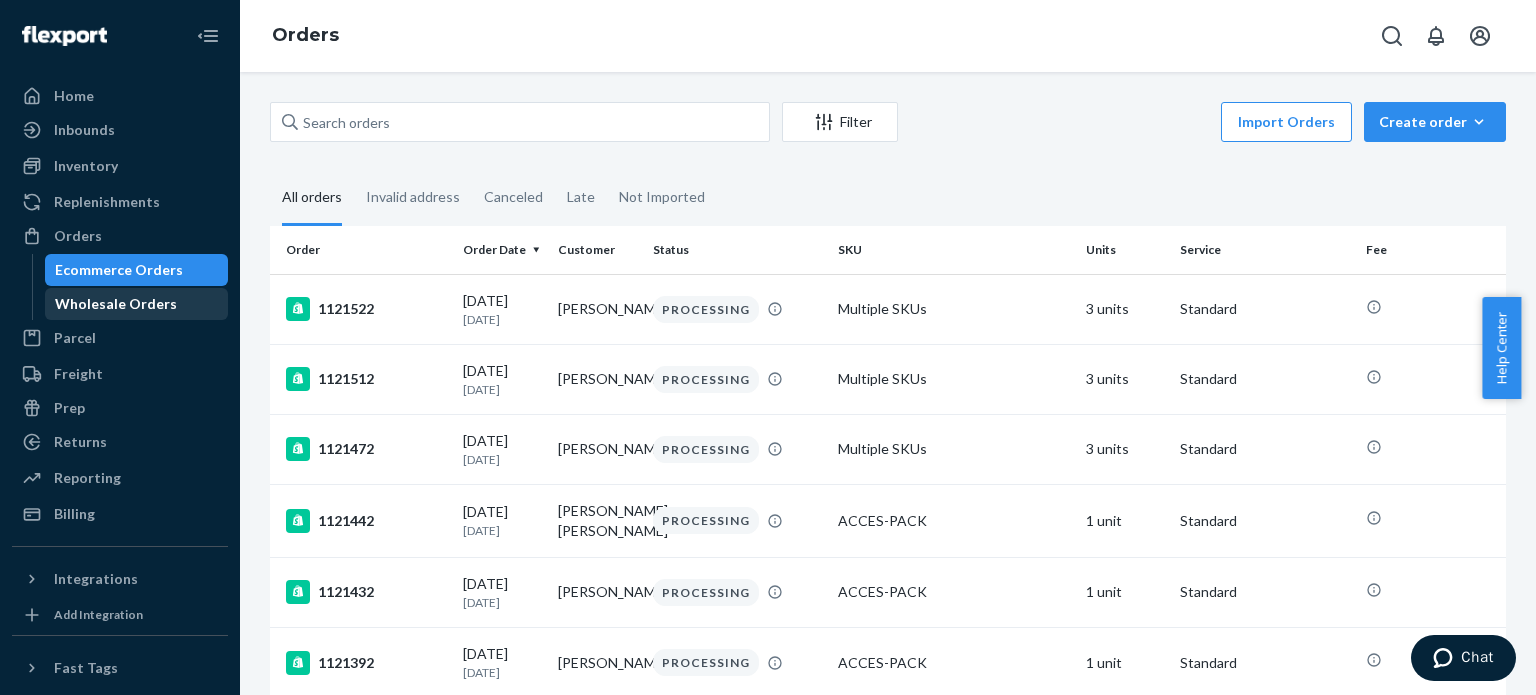 click on "Wholesale Orders" at bounding box center (116, 304) 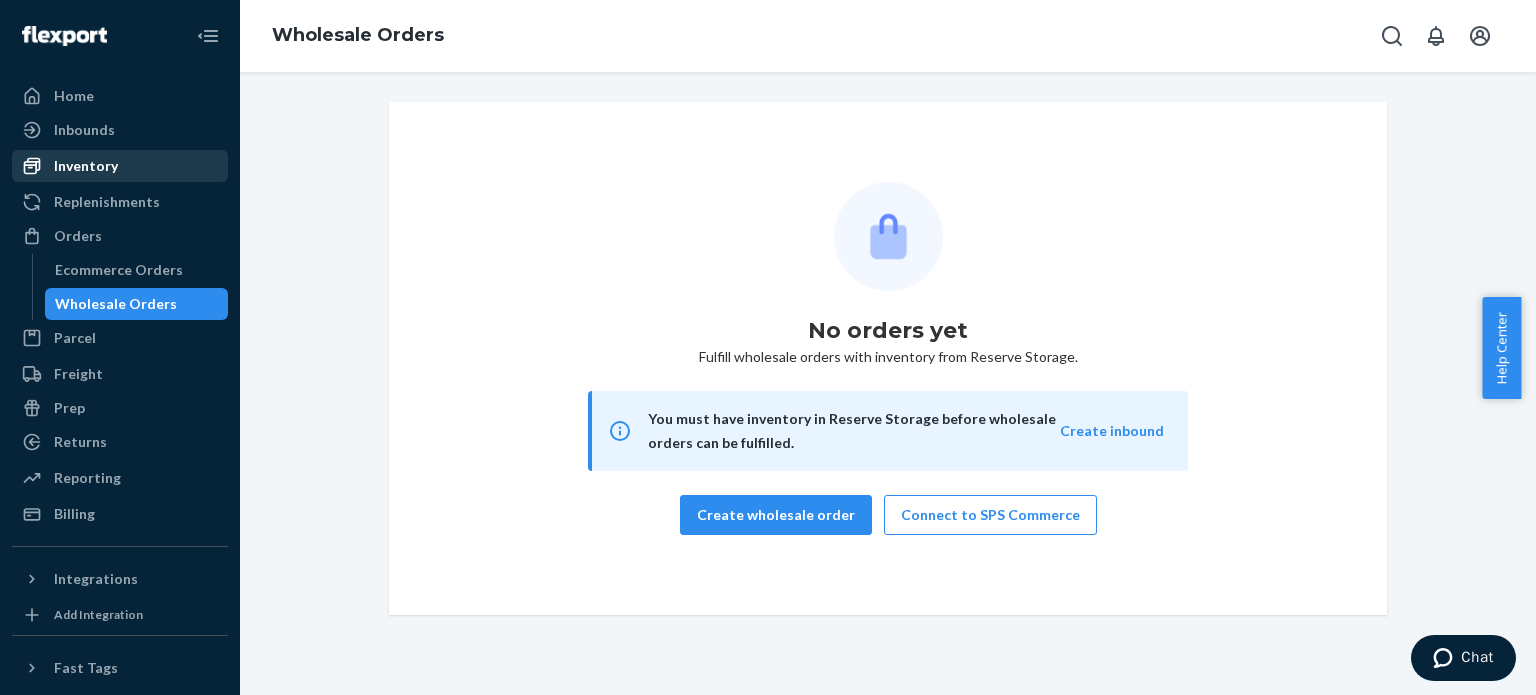 click on "Inventory" at bounding box center (86, 166) 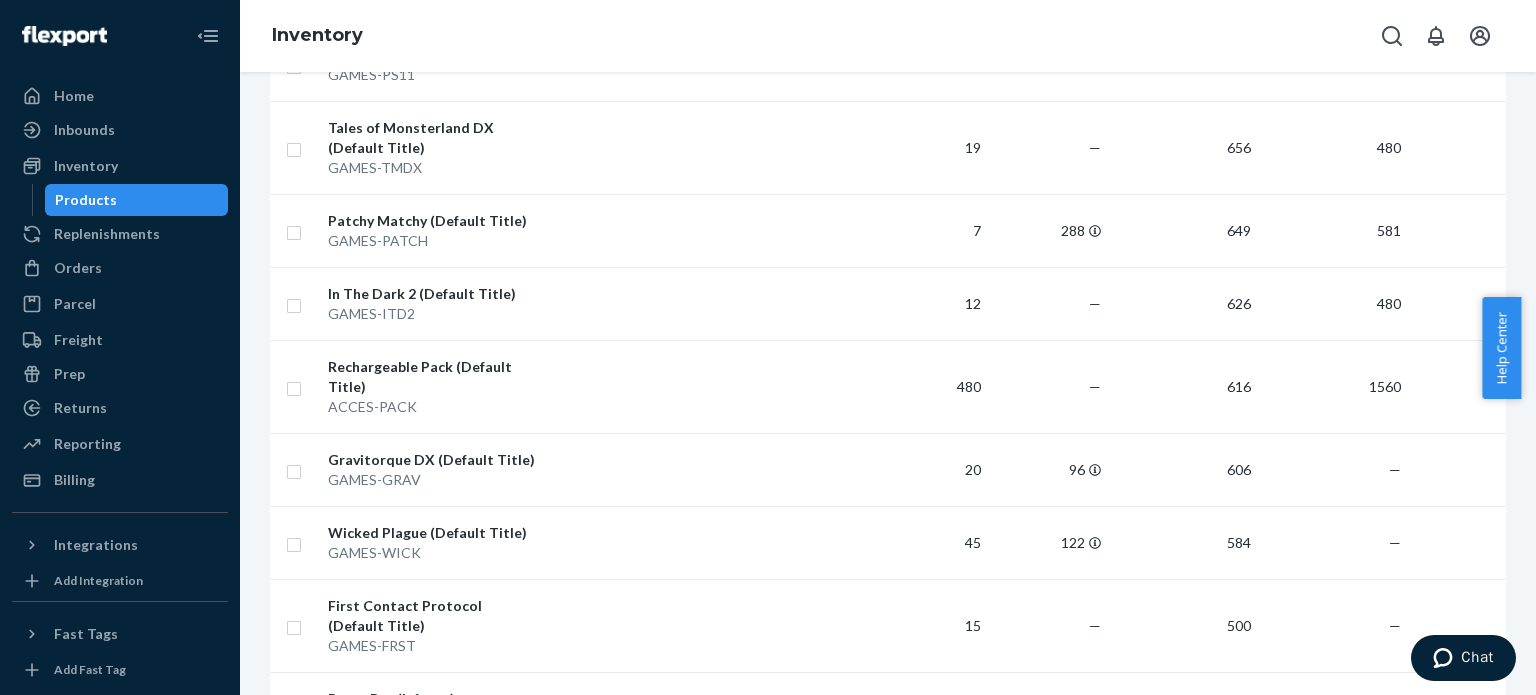 scroll, scrollTop: 1012, scrollLeft: 0, axis: vertical 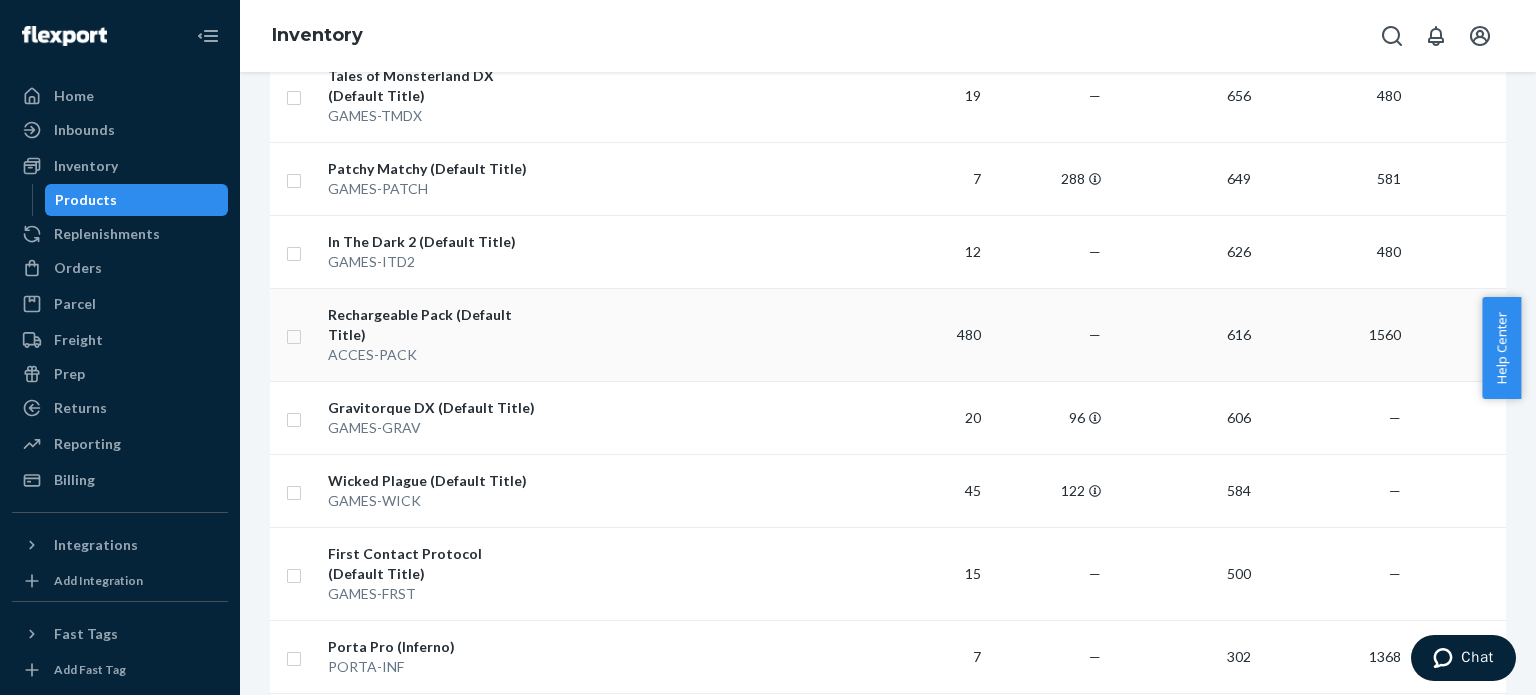 click on "1560" at bounding box center [1334, 334] 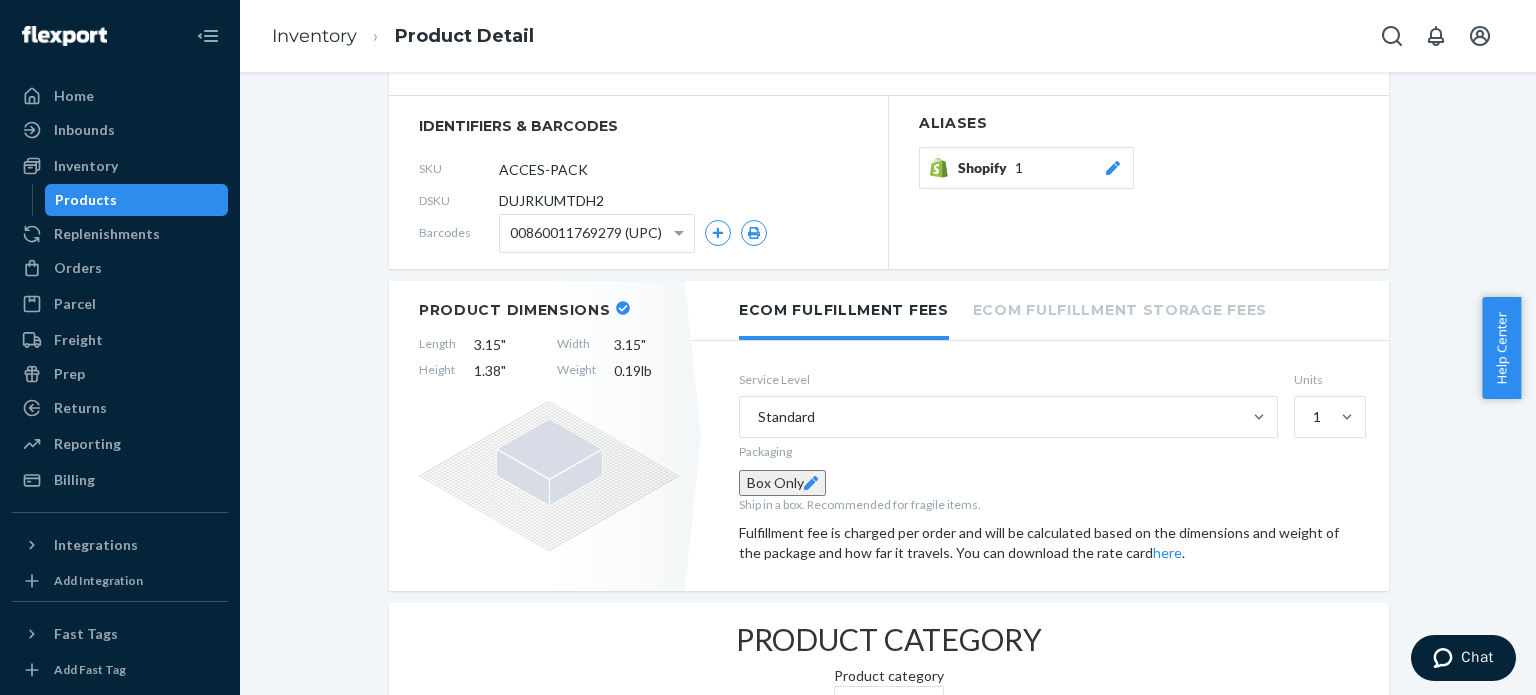 scroll, scrollTop: 0, scrollLeft: 0, axis: both 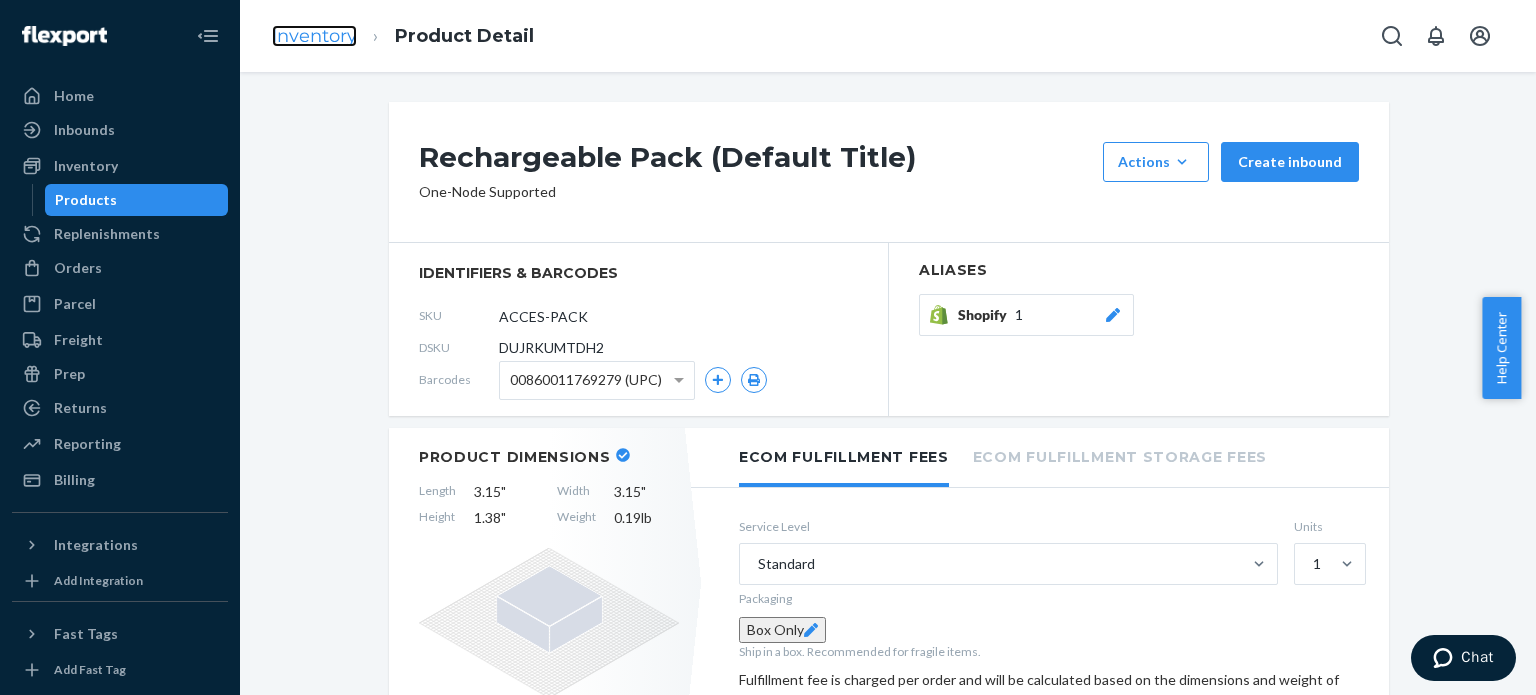 click on "Inventory" at bounding box center [314, 36] 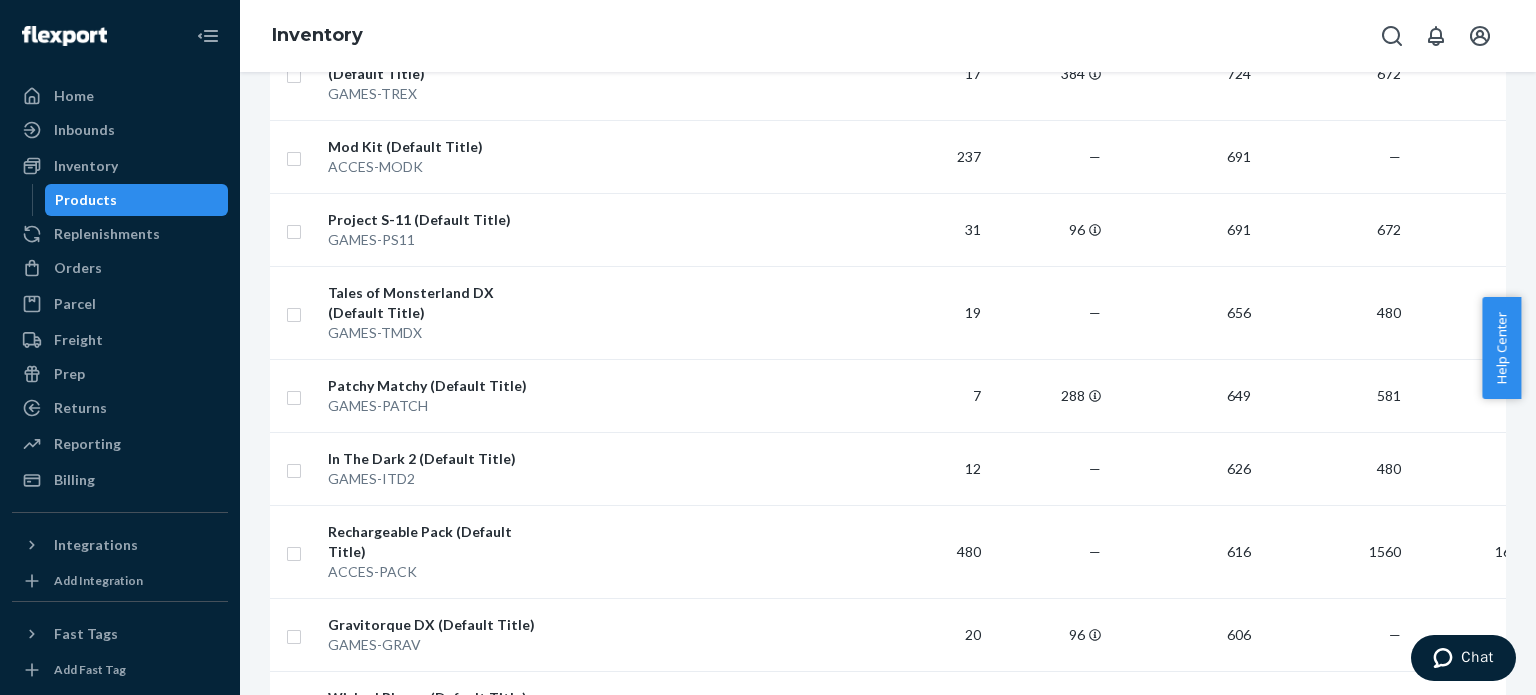 scroll, scrollTop: 796, scrollLeft: 0, axis: vertical 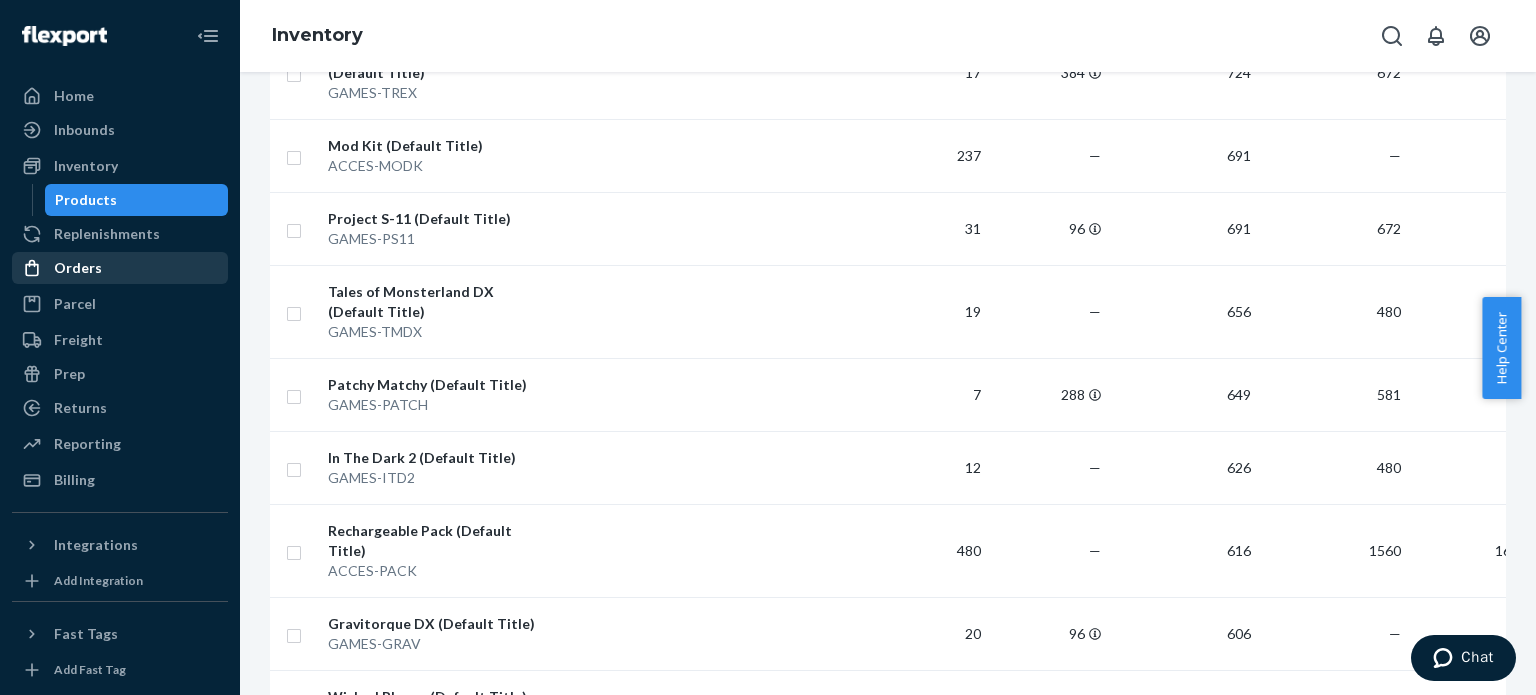 click on "Orders" at bounding box center [120, 268] 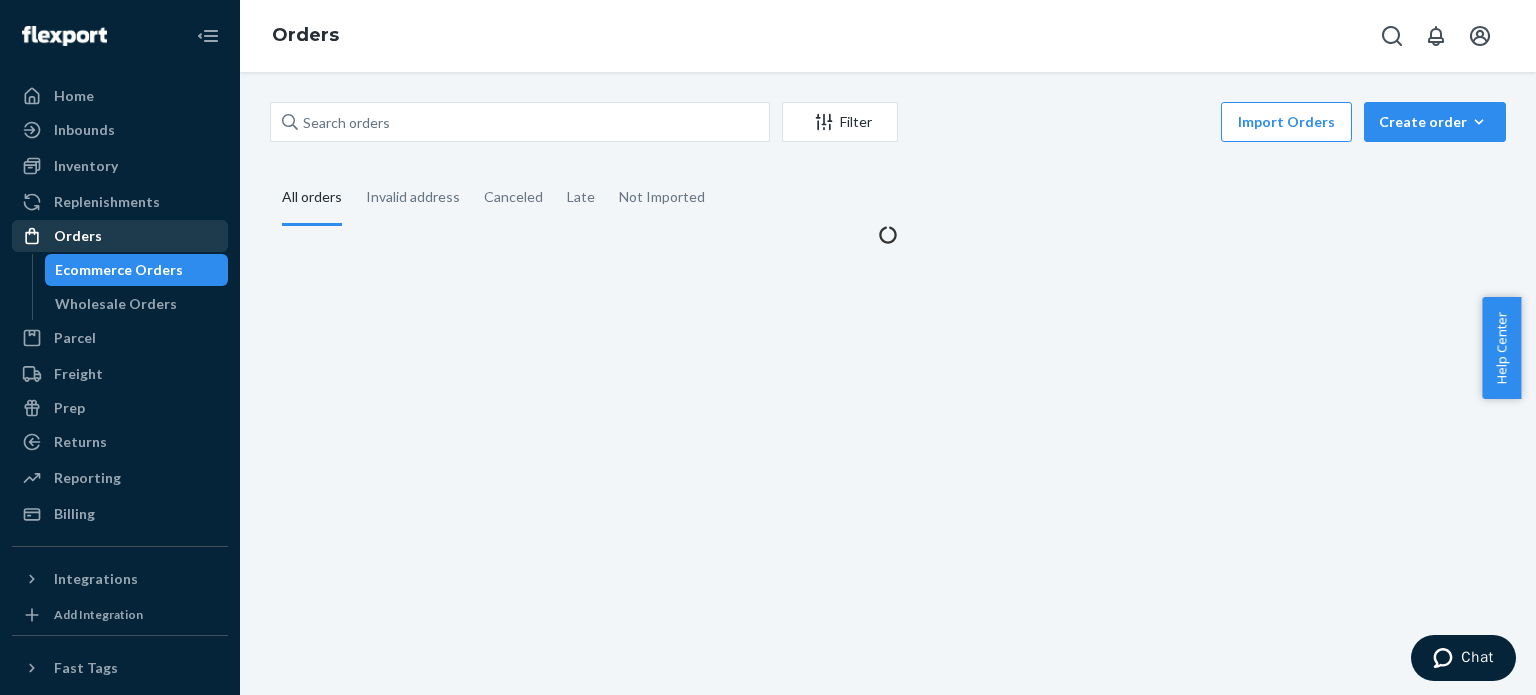 scroll, scrollTop: 0, scrollLeft: 0, axis: both 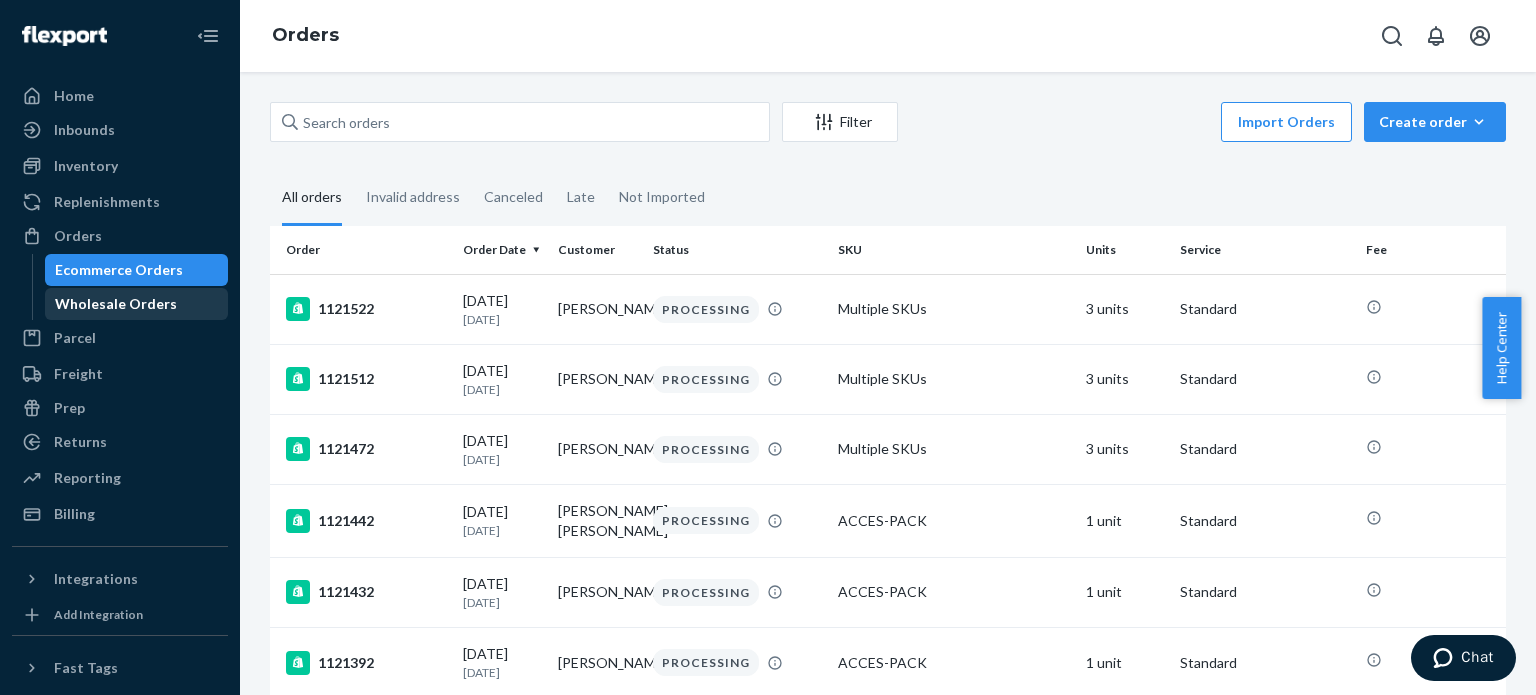 click on "Wholesale Orders" at bounding box center (116, 304) 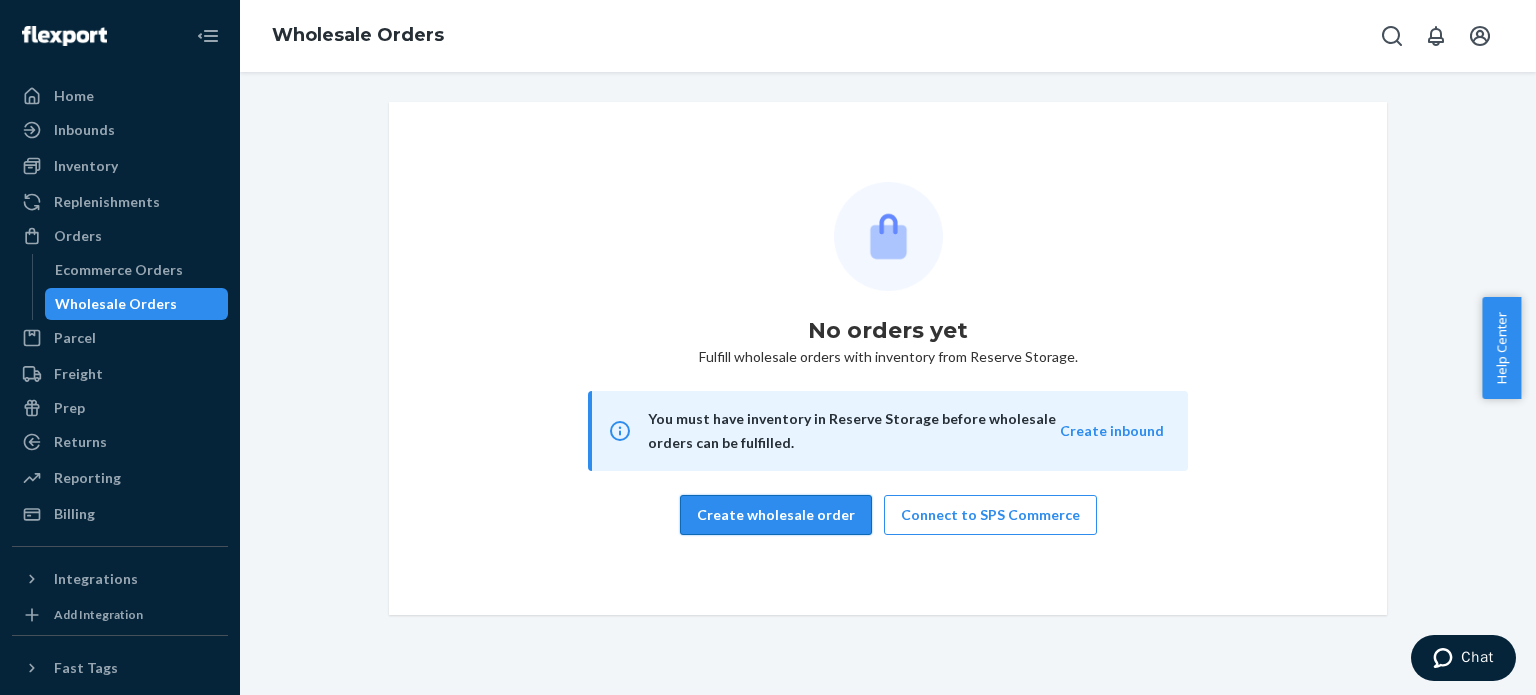click on "Create wholesale order" at bounding box center (776, 515) 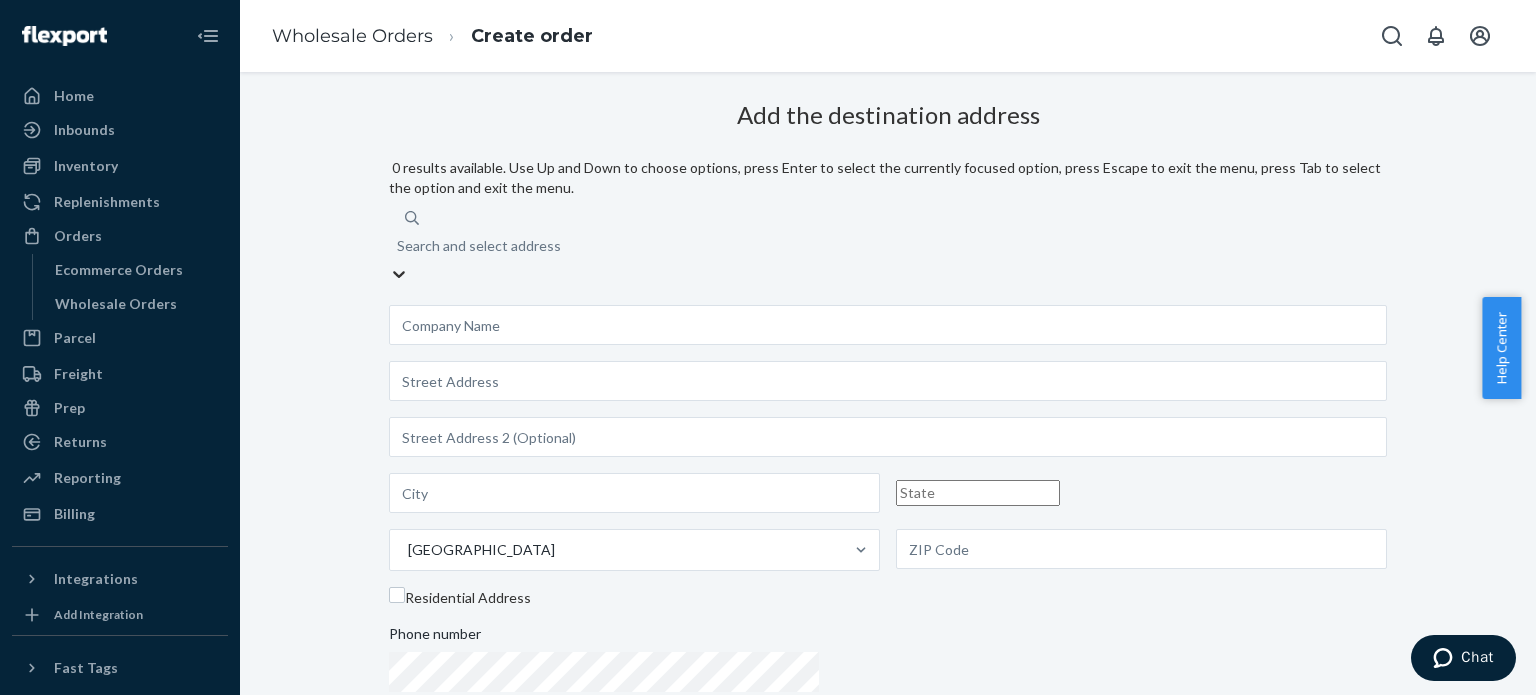 click on "Search and select address" at bounding box center [888, 246] 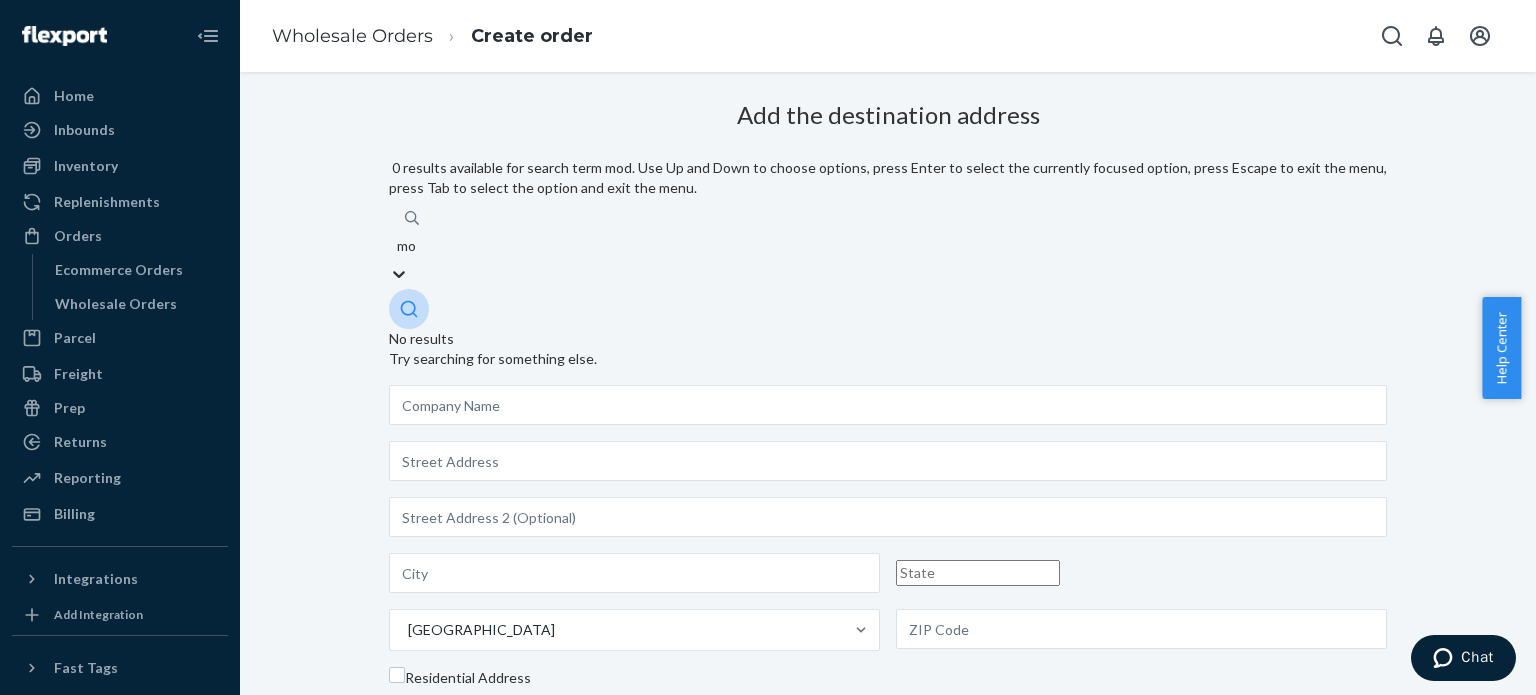type on "m" 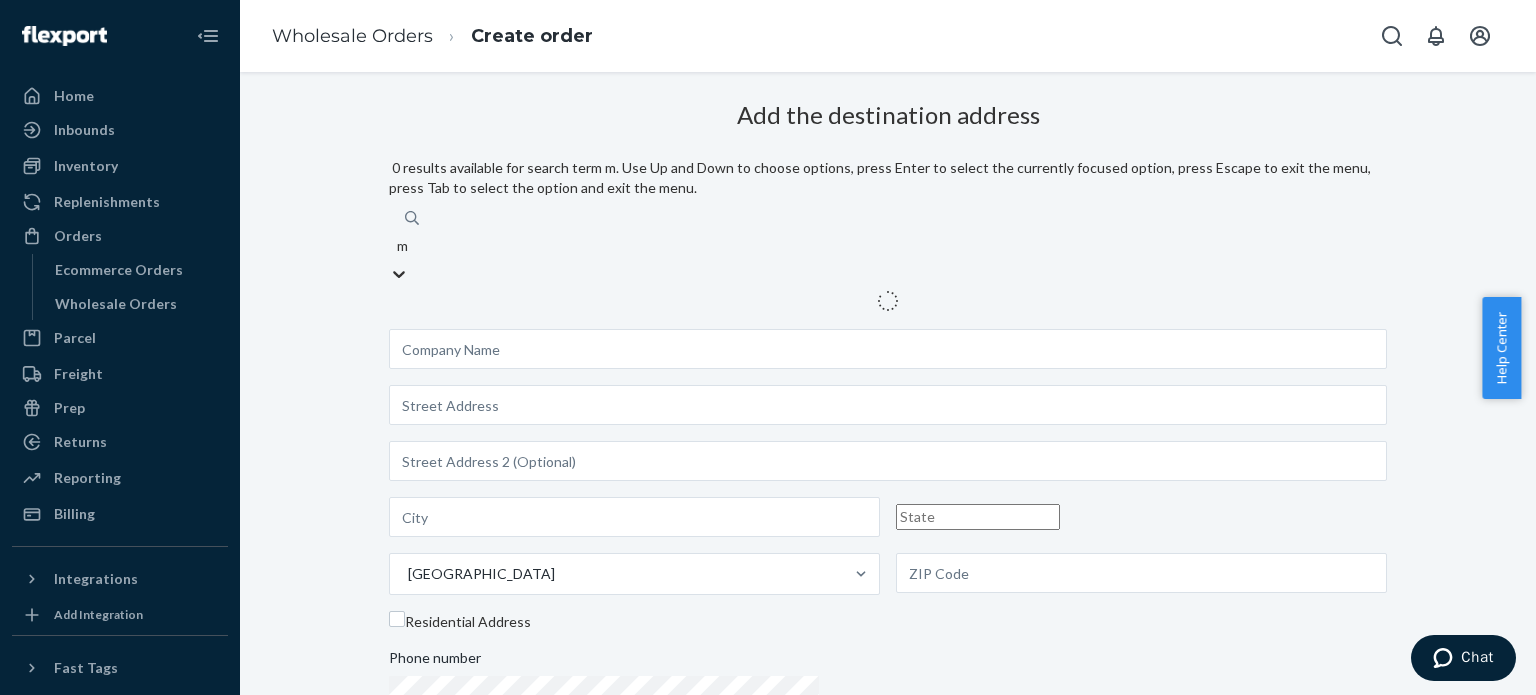 type 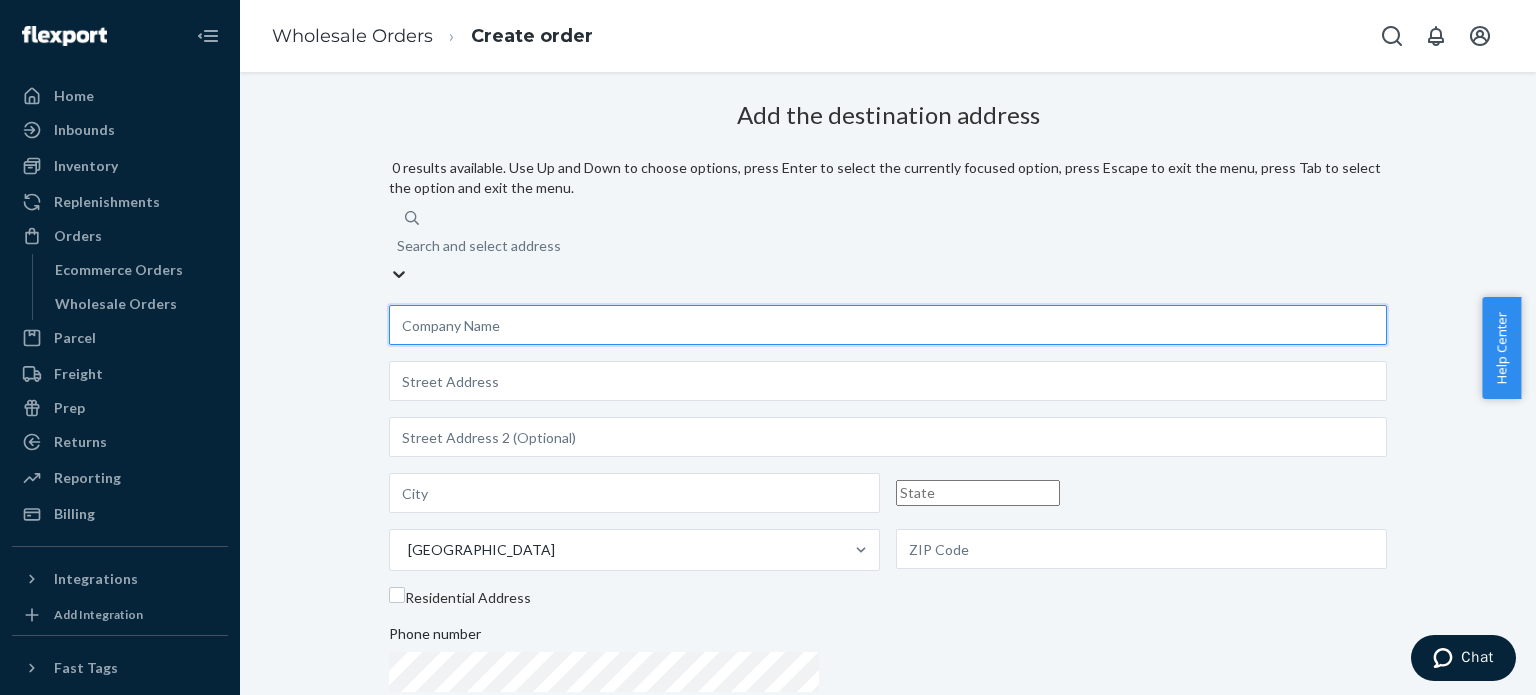 click at bounding box center [888, 325] 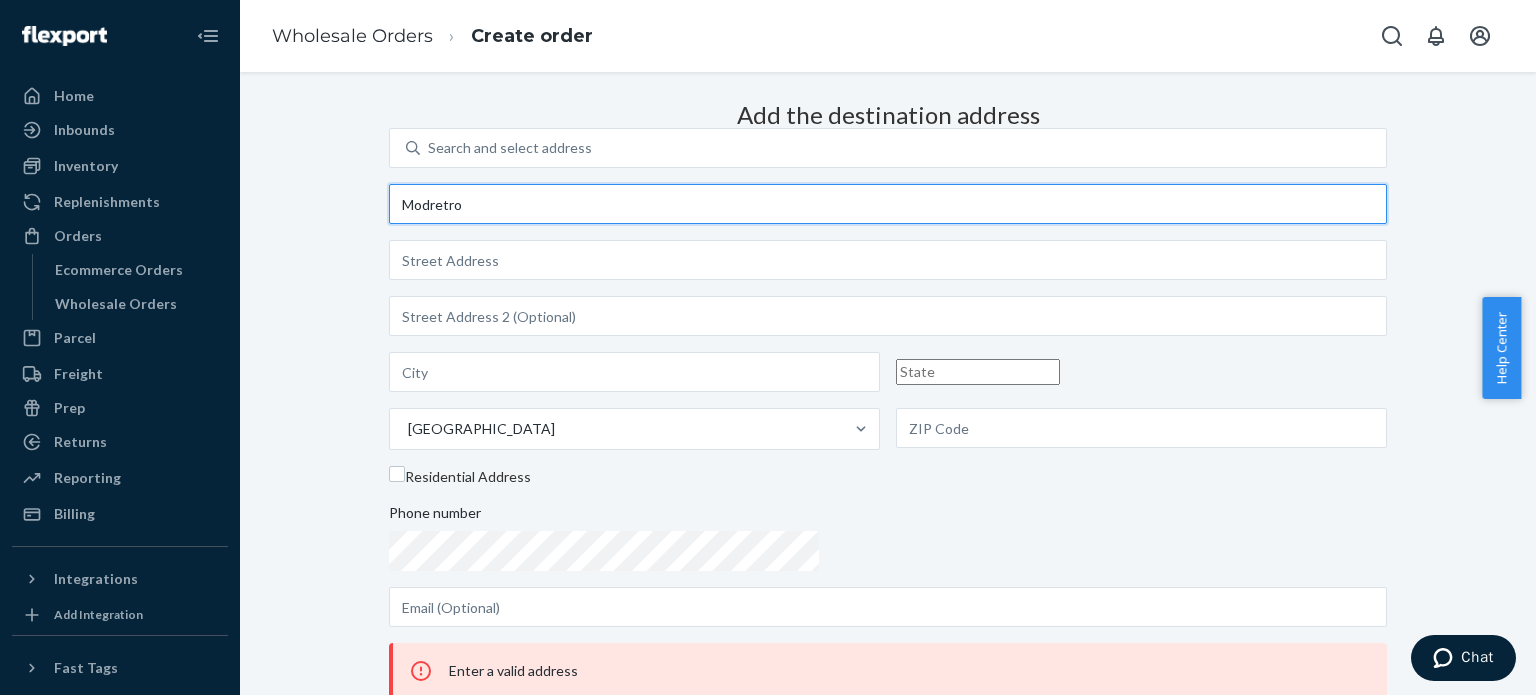 type on "Modretro" 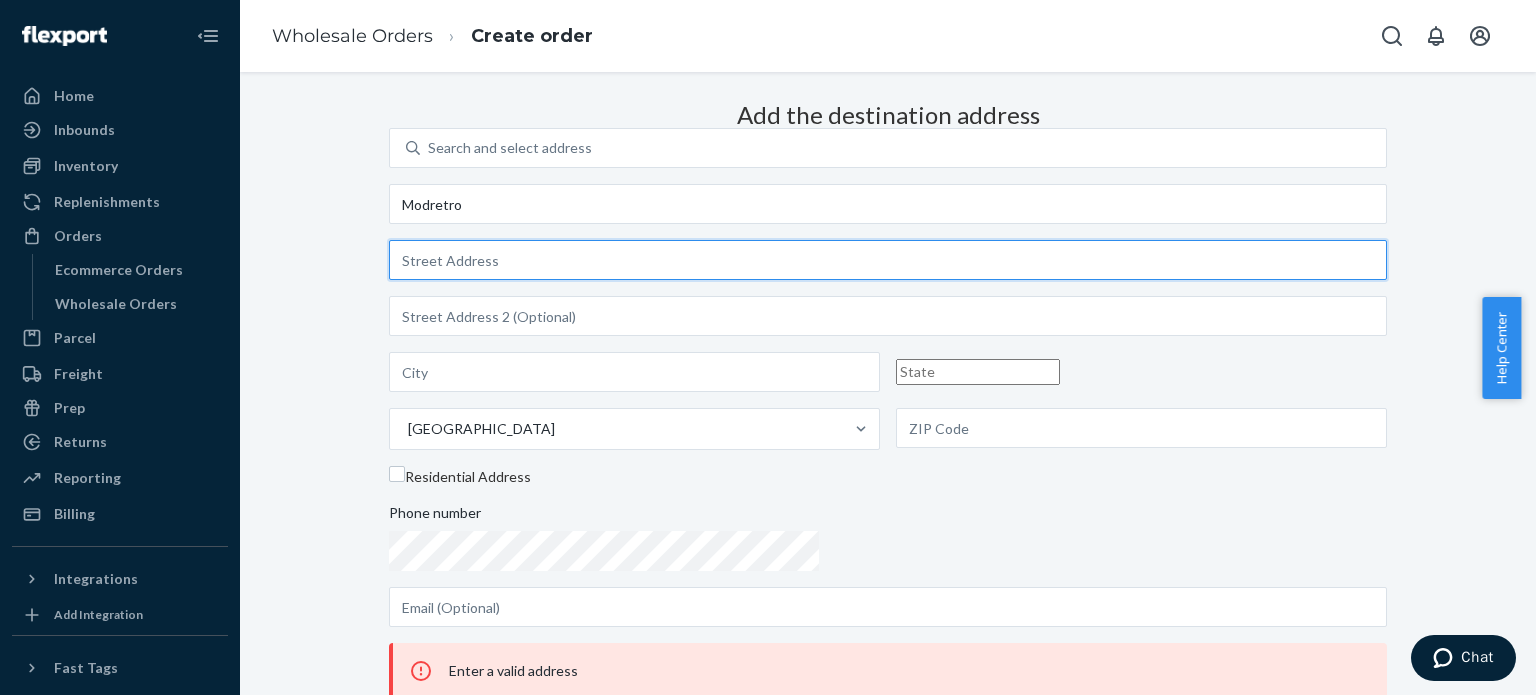 click at bounding box center (888, 260) 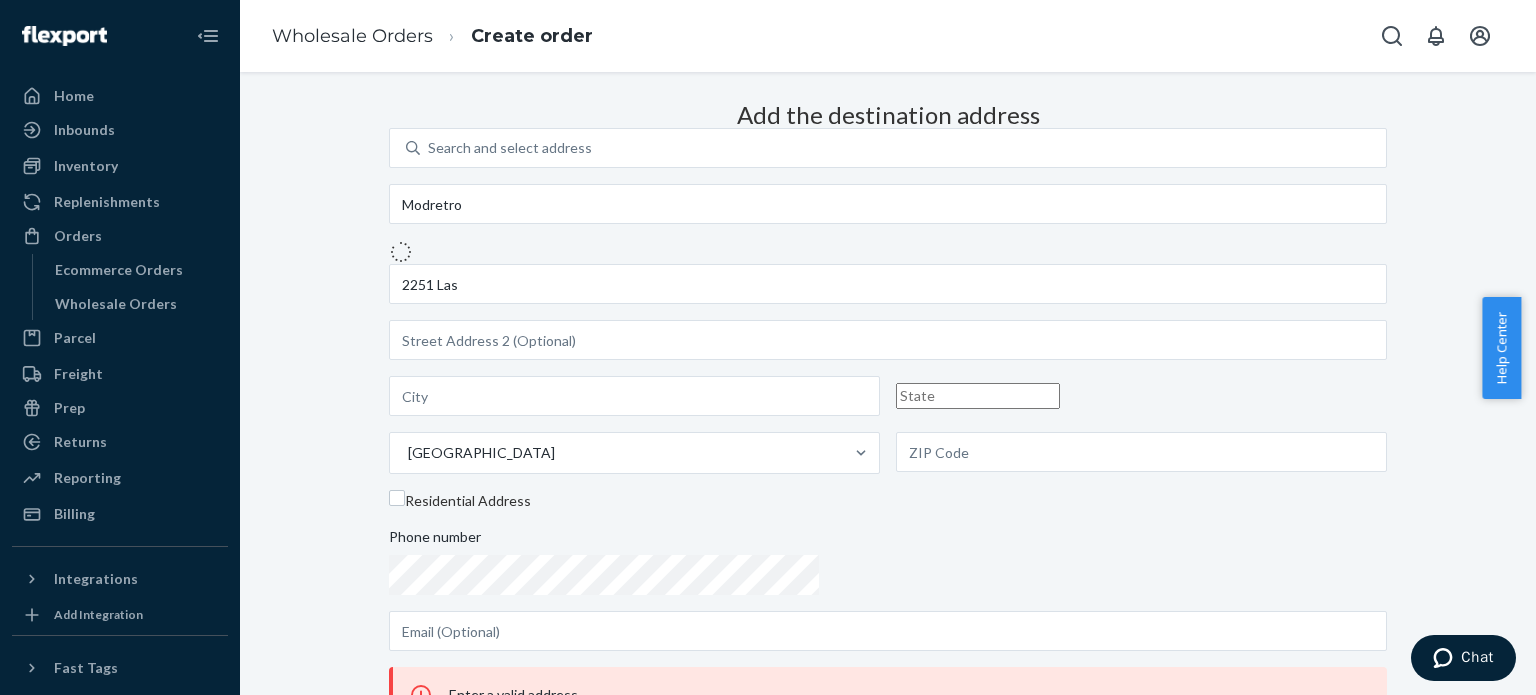 type on "[STREET_ADDRESS]" 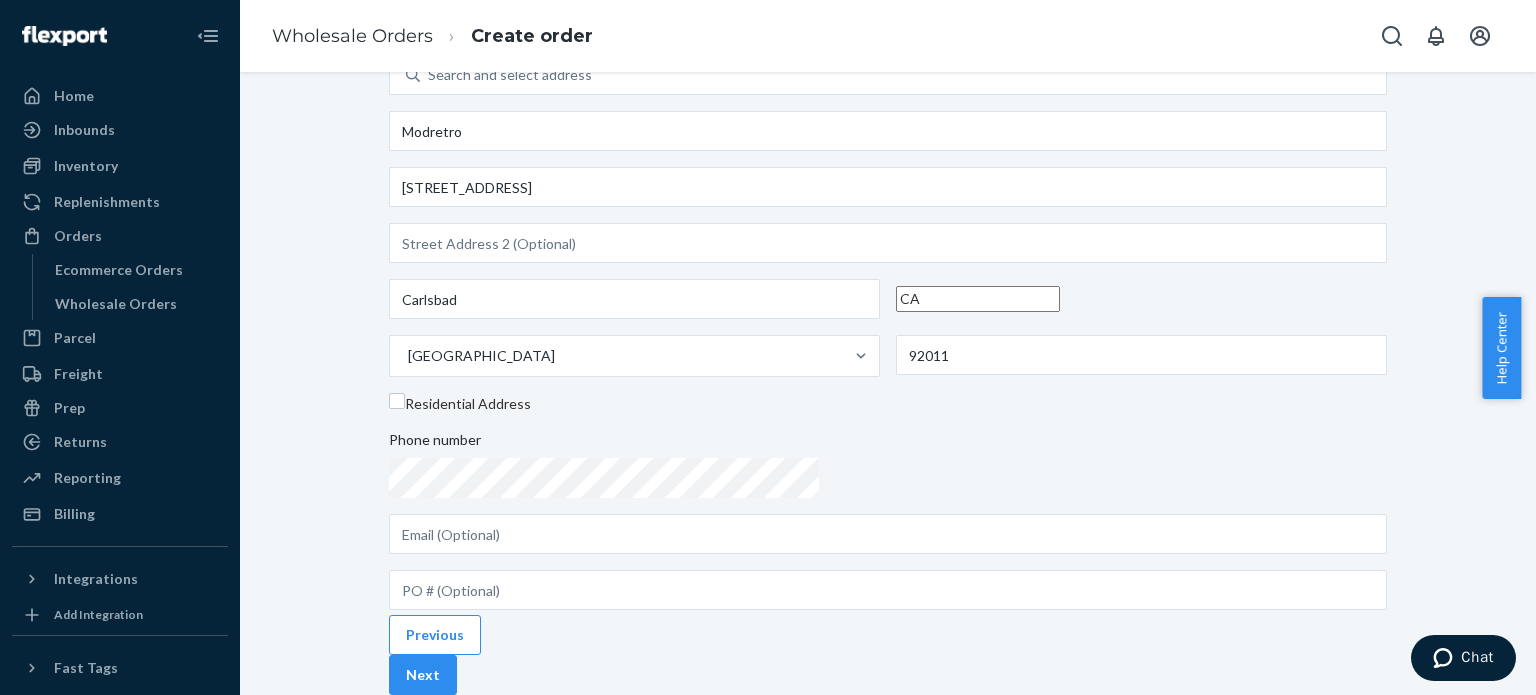 scroll, scrollTop: 216, scrollLeft: 0, axis: vertical 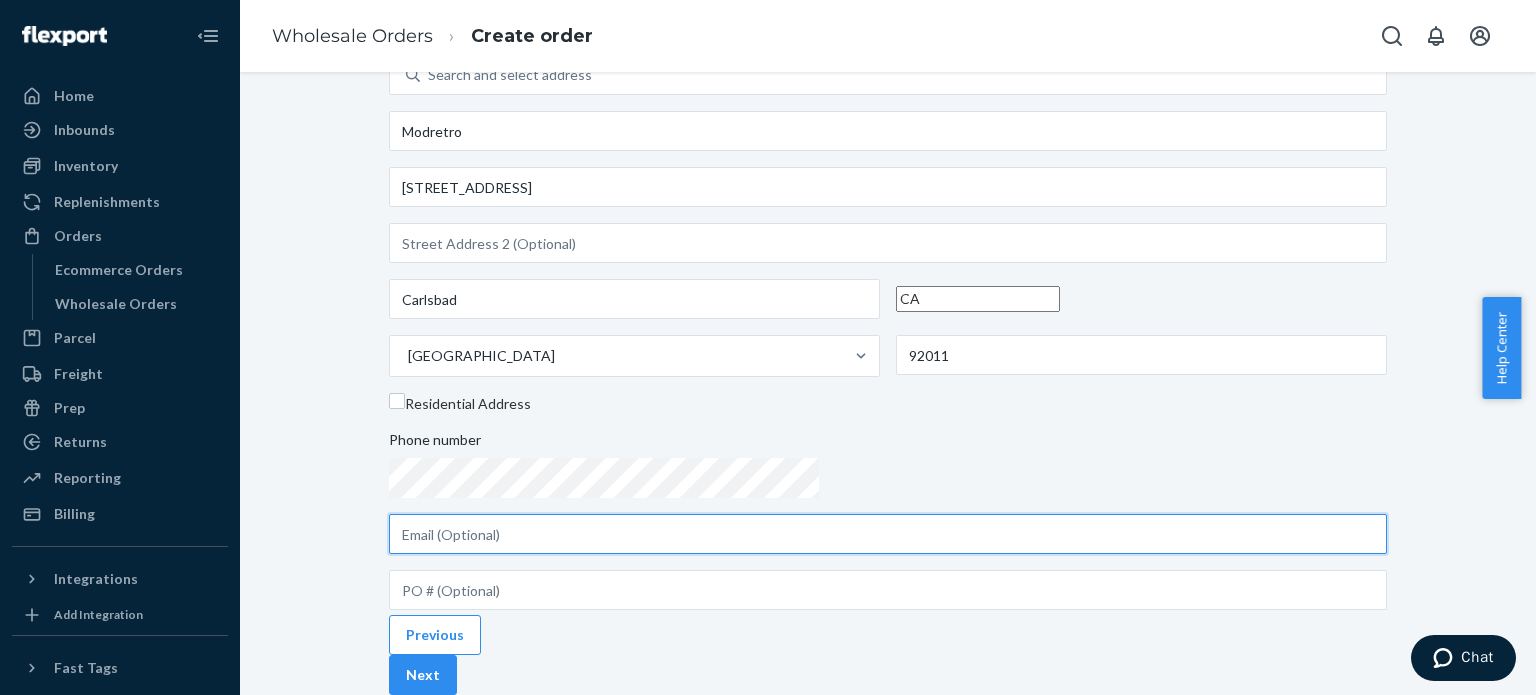 click at bounding box center (888, 534) 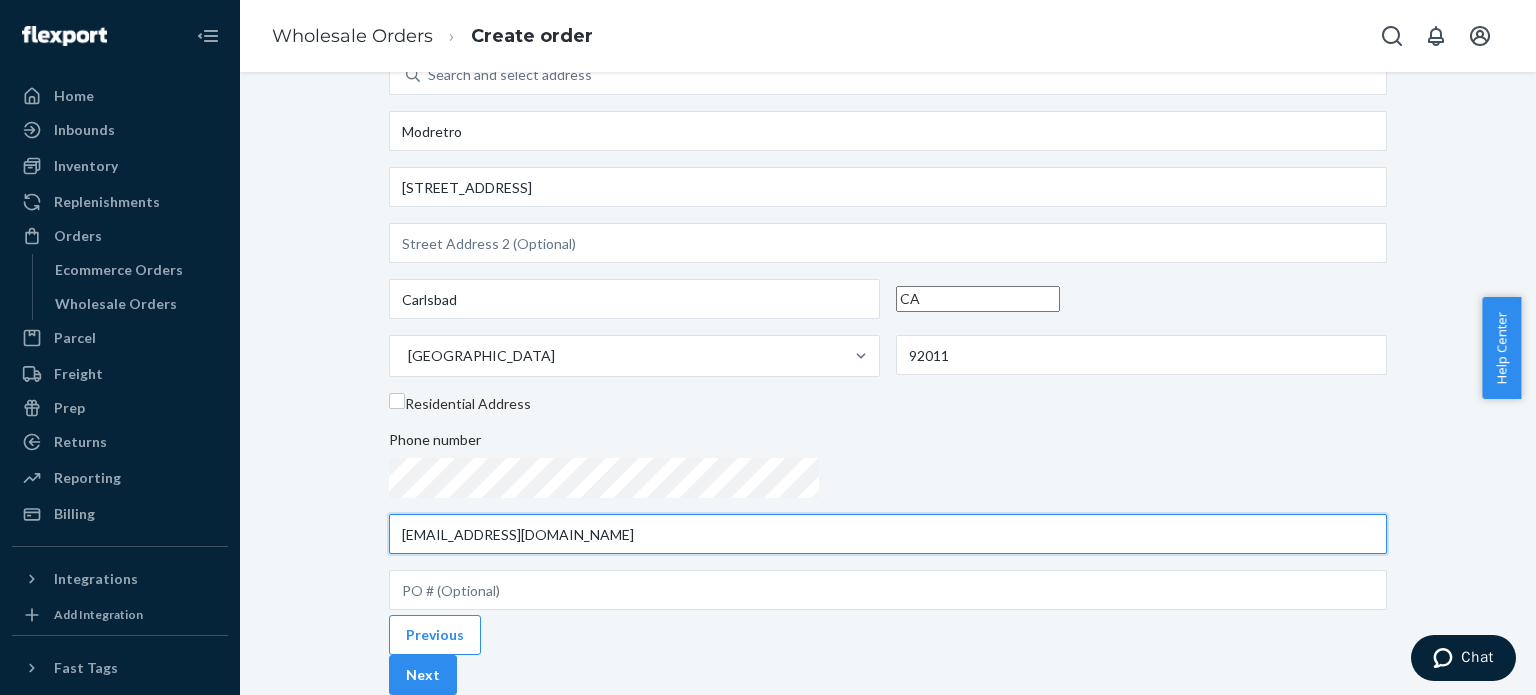 scroll, scrollTop: 216, scrollLeft: 0, axis: vertical 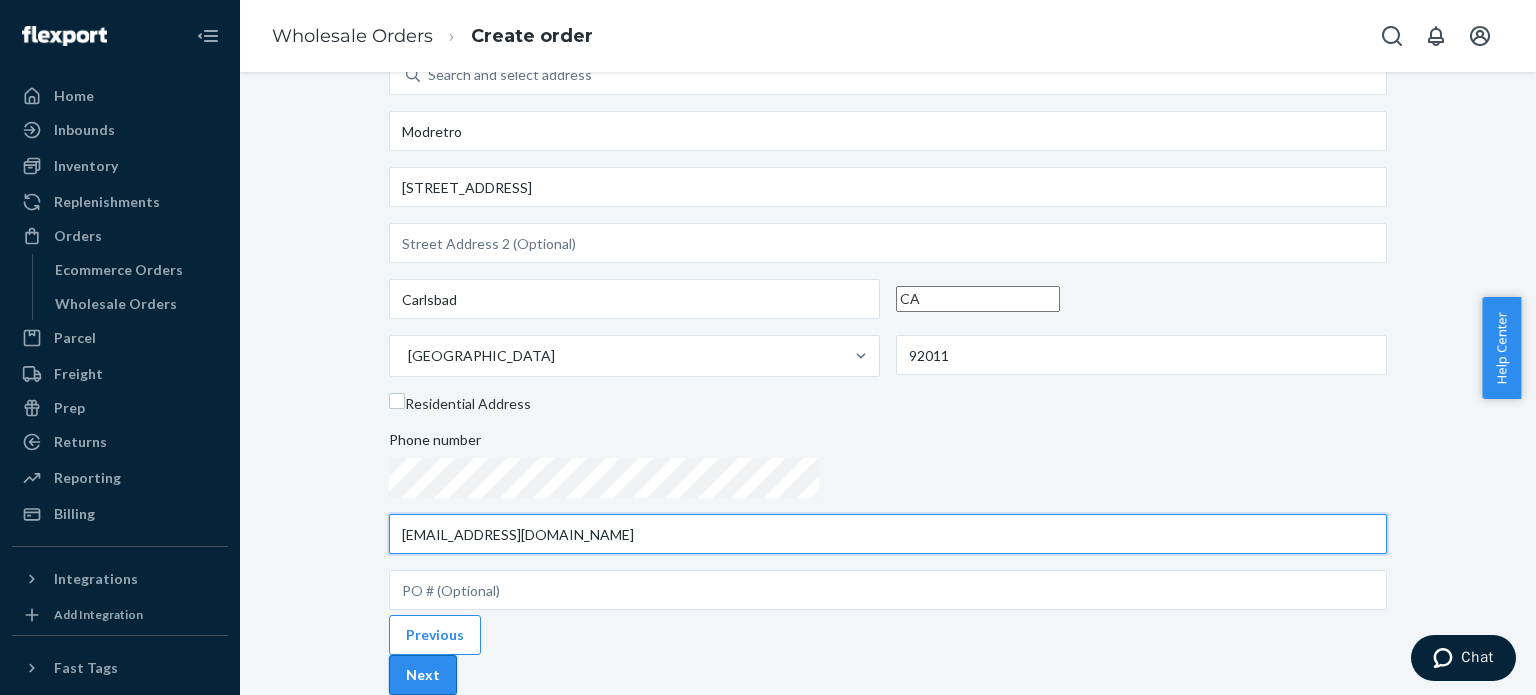 type on "[EMAIL_ADDRESS][DOMAIN_NAME]" 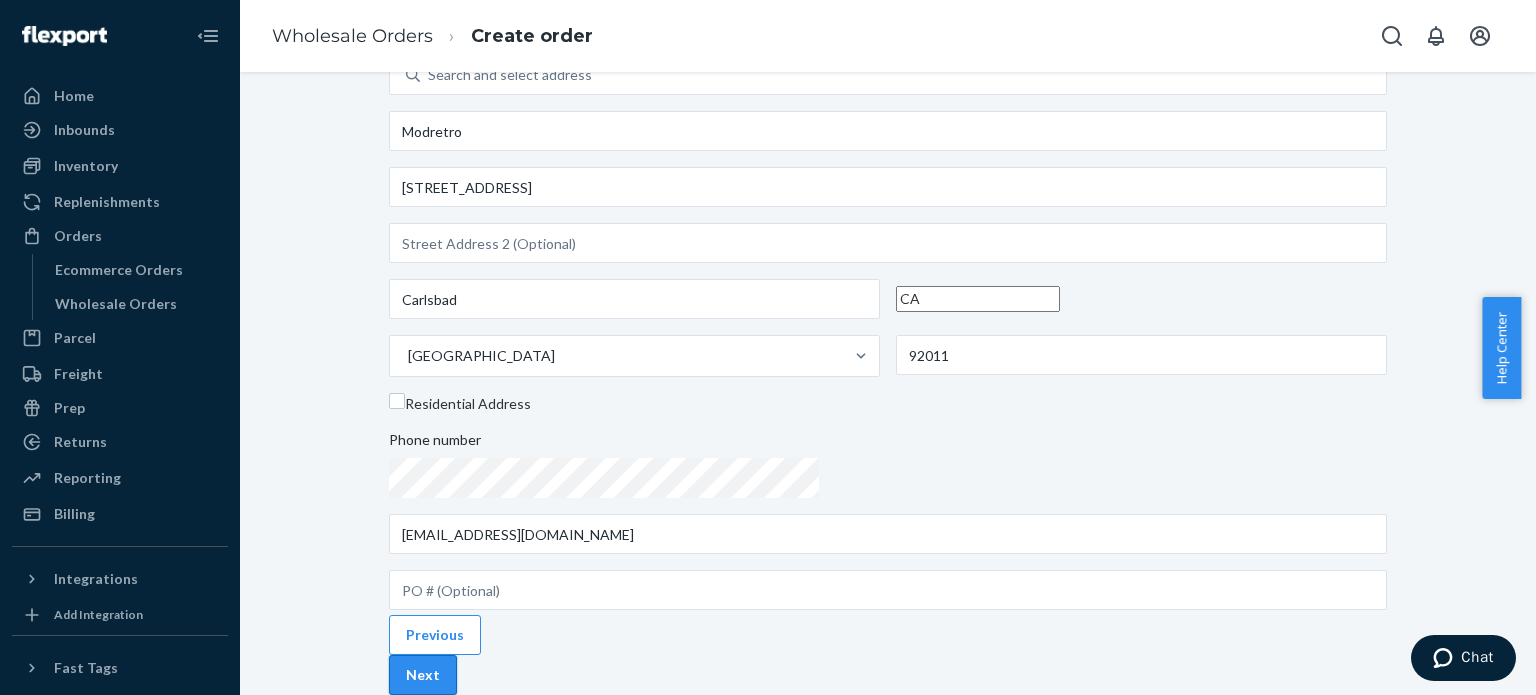 click on "Next" at bounding box center [423, 675] 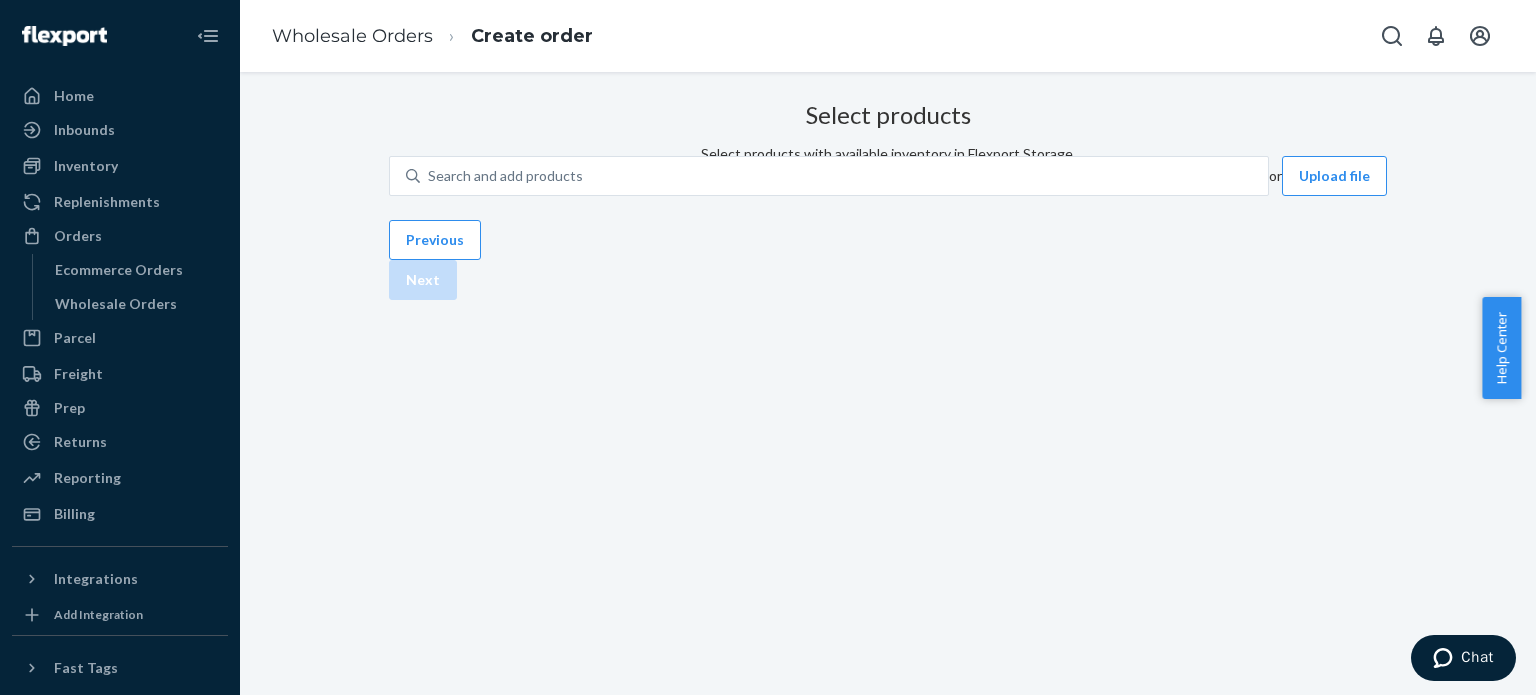 scroll, scrollTop: 6, scrollLeft: 0, axis: vertical 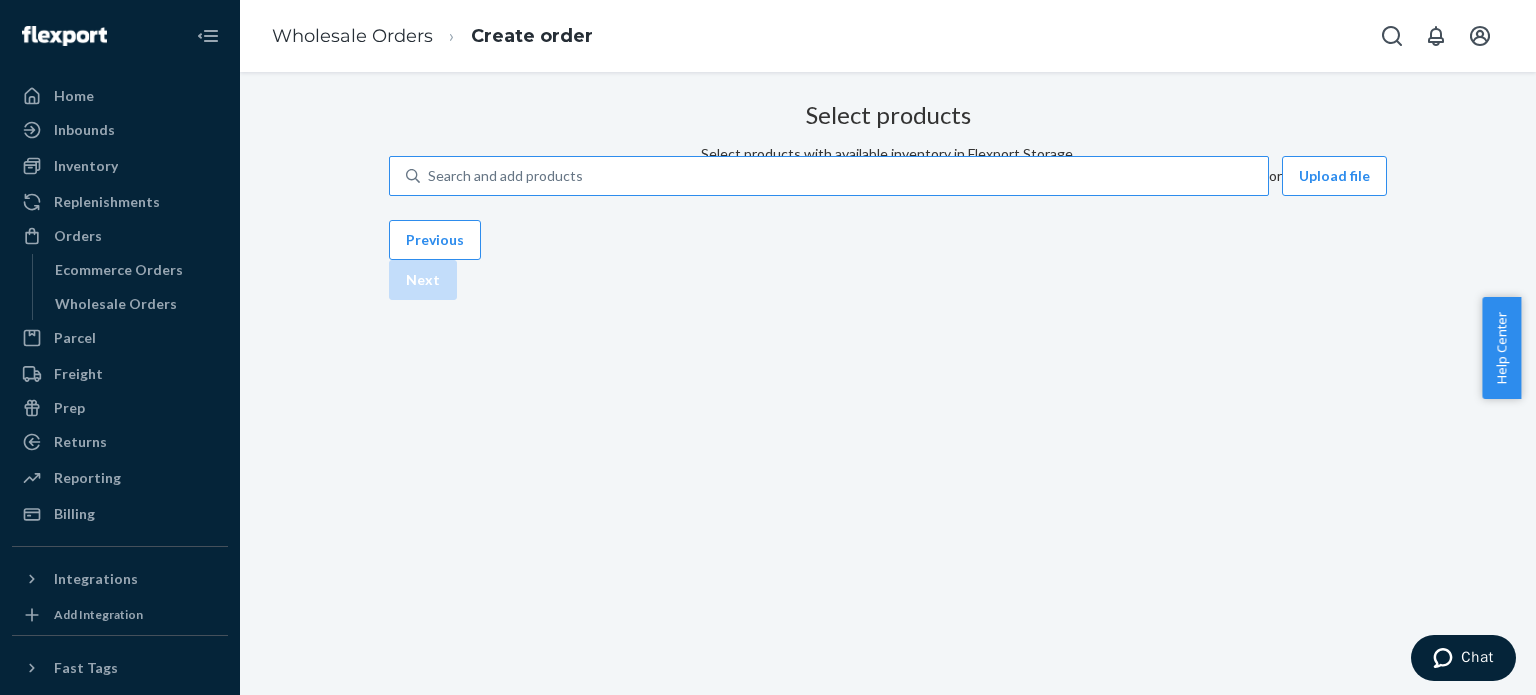 click on "Search and add products" at bounding box center (844, 176) 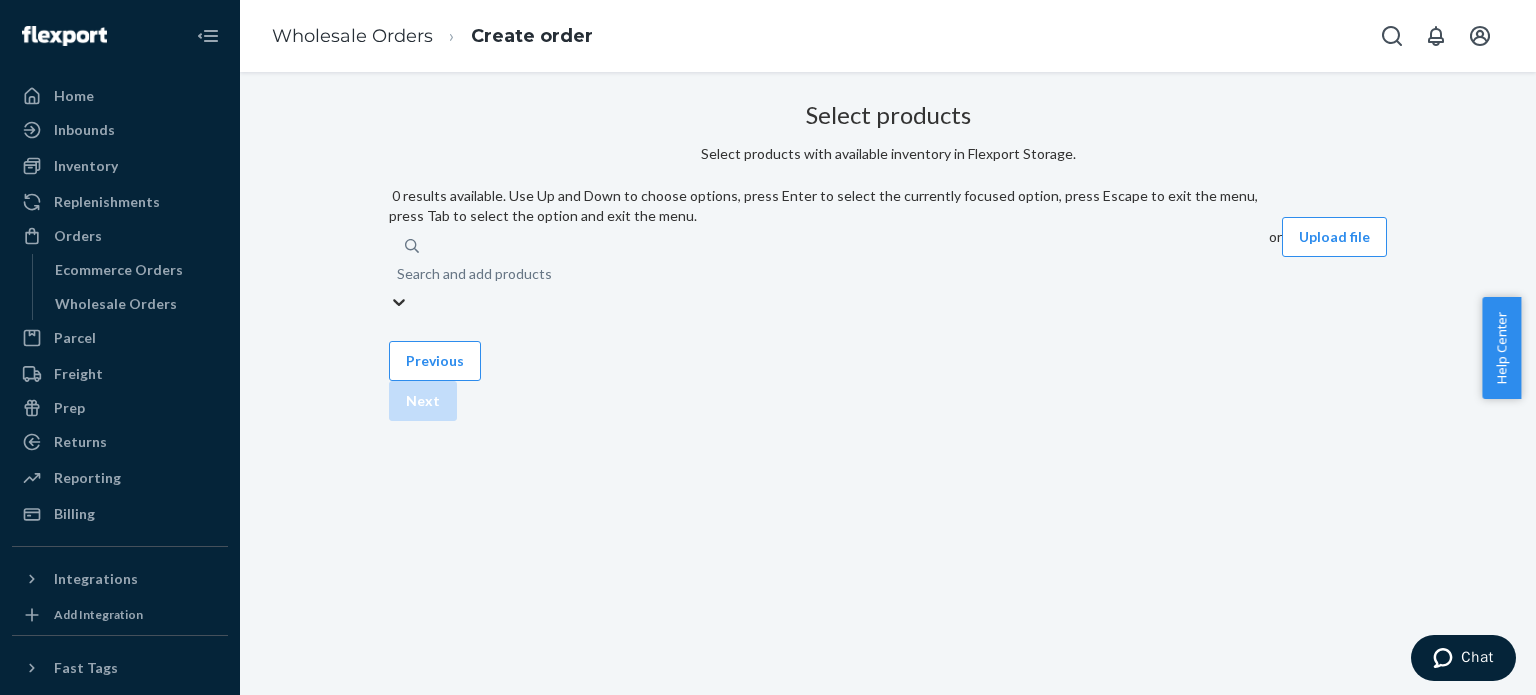 type on "r" 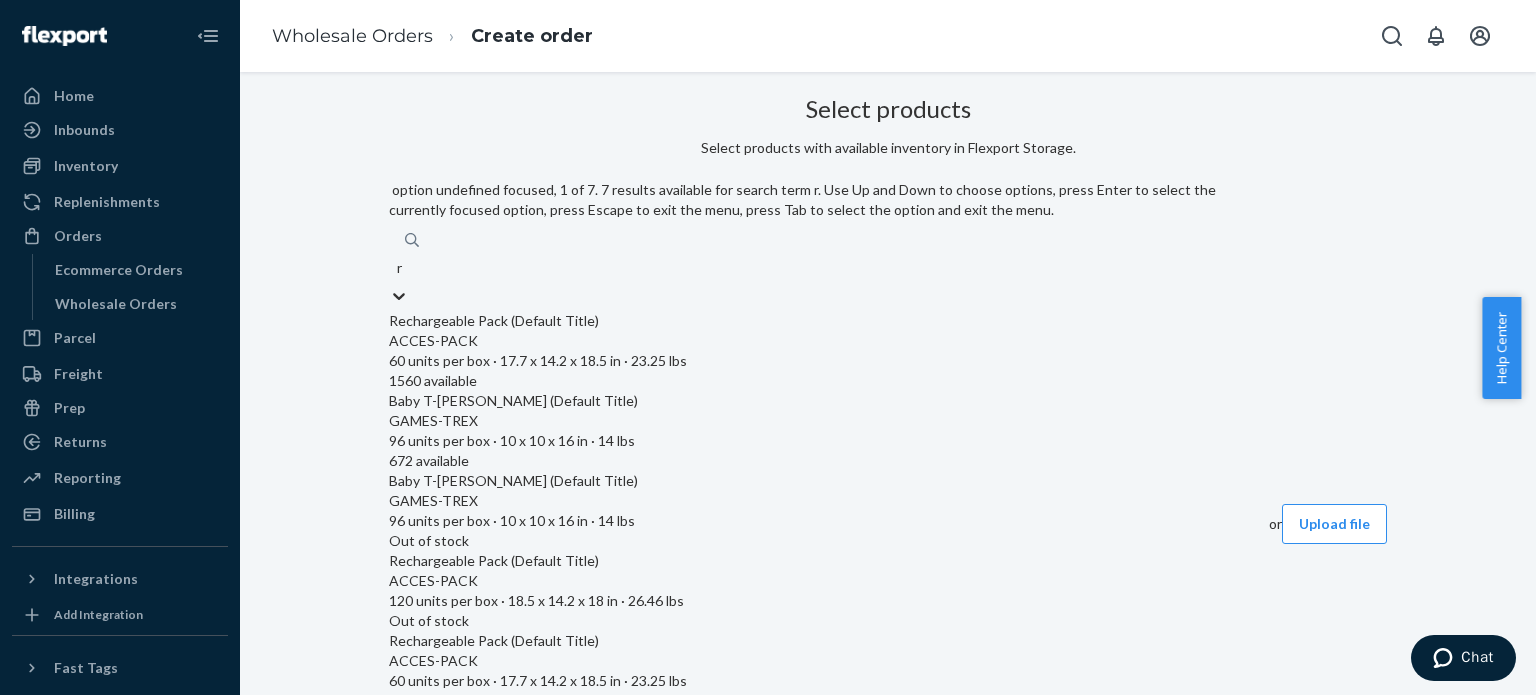 click on "ACCES-PACK" at bounding box center [829, 341] 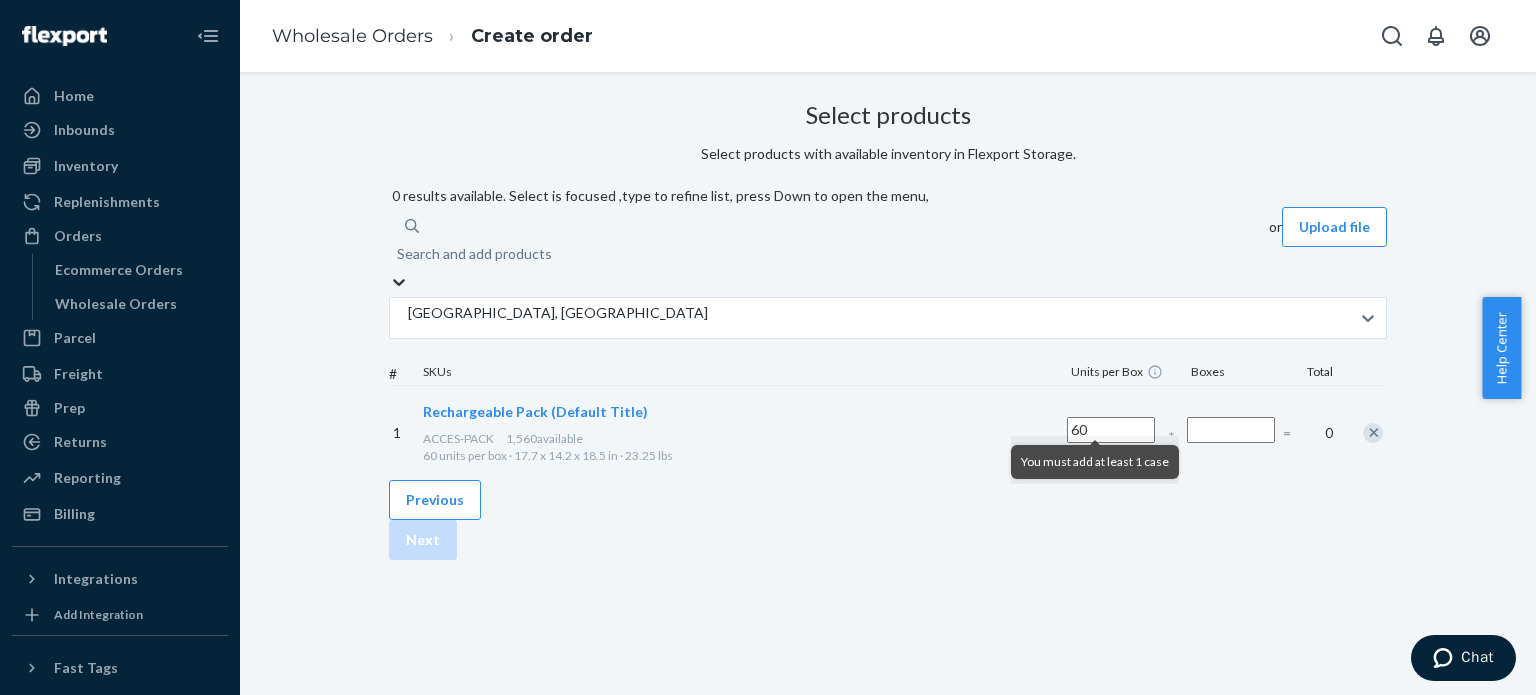 click at bounding box center [1231, 430] 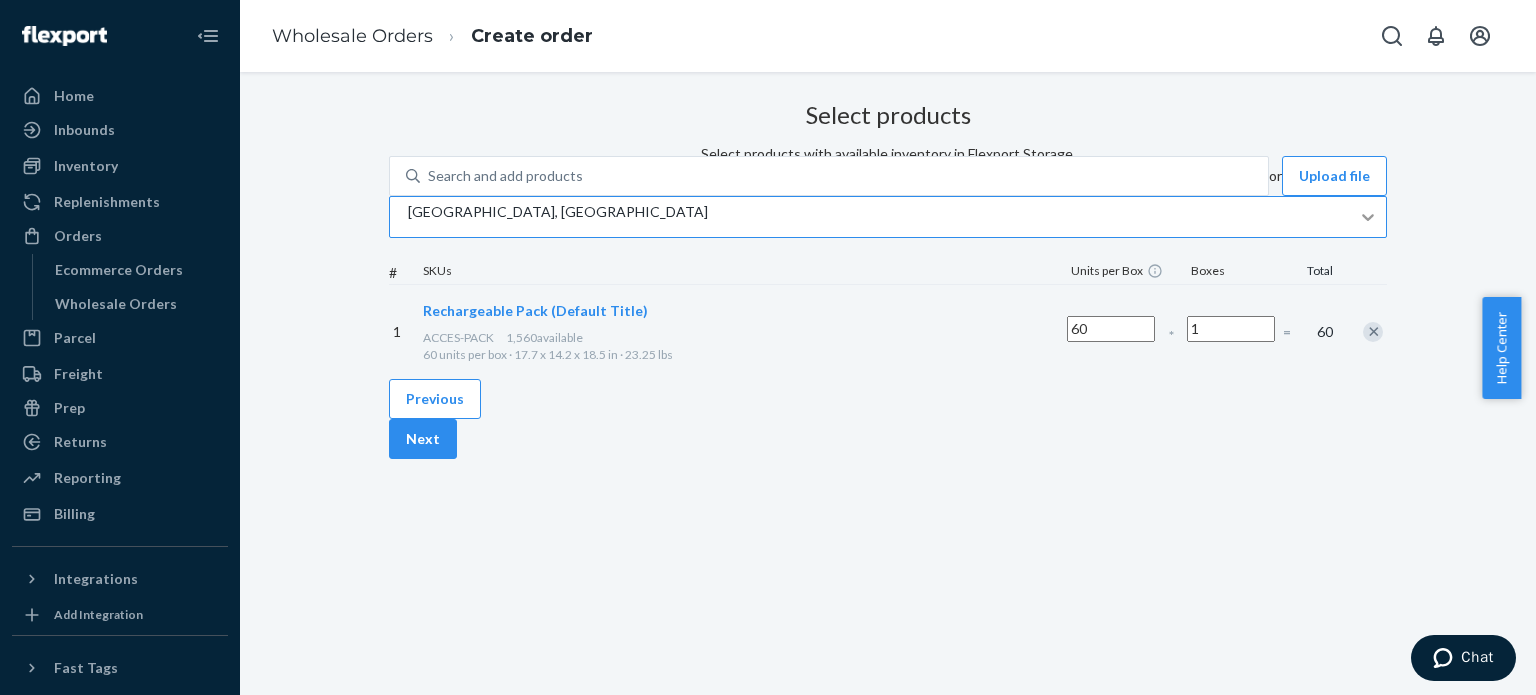 type on "1" 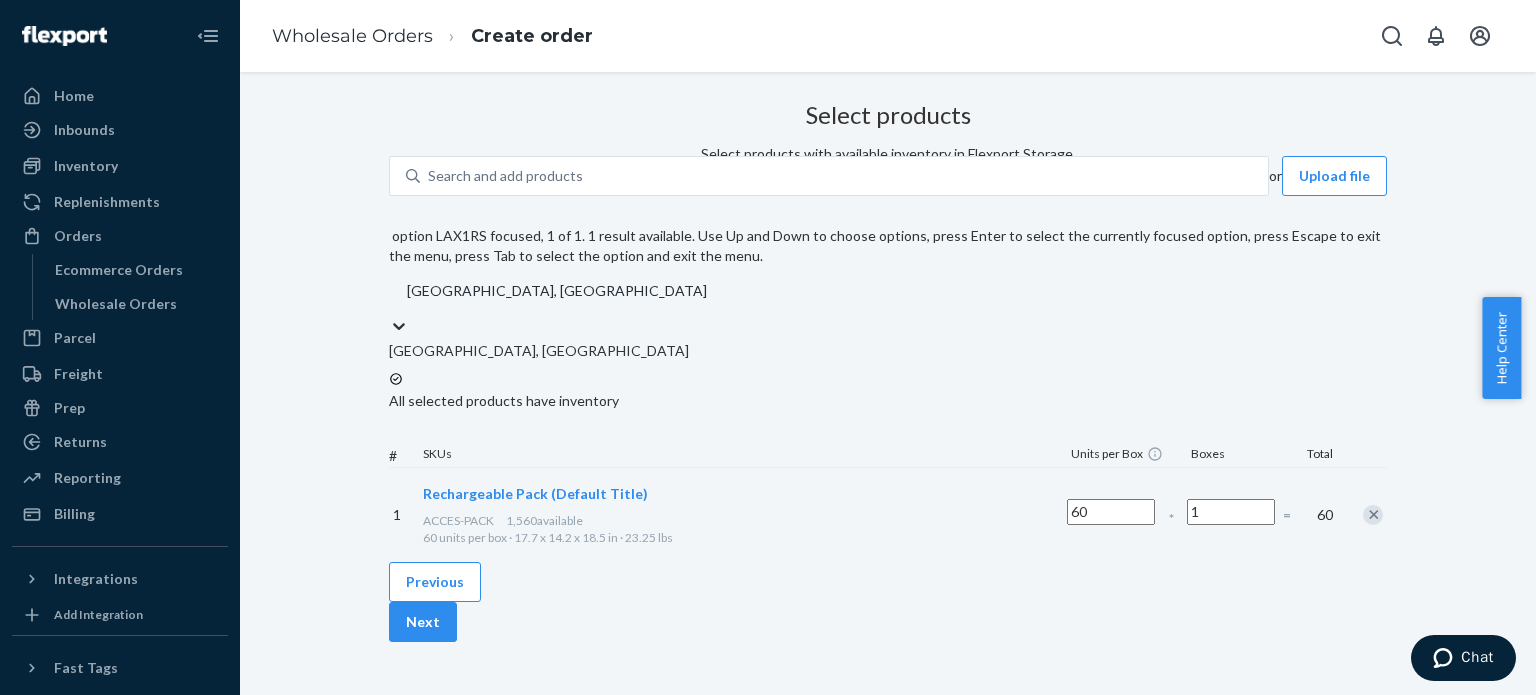 click on "Search and add products or Upload file      option LAX1RS focused, 1 of 1. 1 result available. Use Up and Down to choose options, press Enter to select the currently focused option, press Escape to exit the menu, press Tab to select the option and exit the menu. [GEOGRAPHIC_DATA], [GEOGRAPHIC_DATA] [GEOGRAPHIC_DATA], [GEOGRAPHIC_DATA] All selected products have inventory # SKUs Units per Box Boxes Total 1   Rechargeable Pack (Default Title) ACCES-PACK 1,560  available   60 units per box · 17.7 x 14.2 x 18.5 in · 23.25 lbs 60 * 1 = 60" at bounding box center (888, 358) 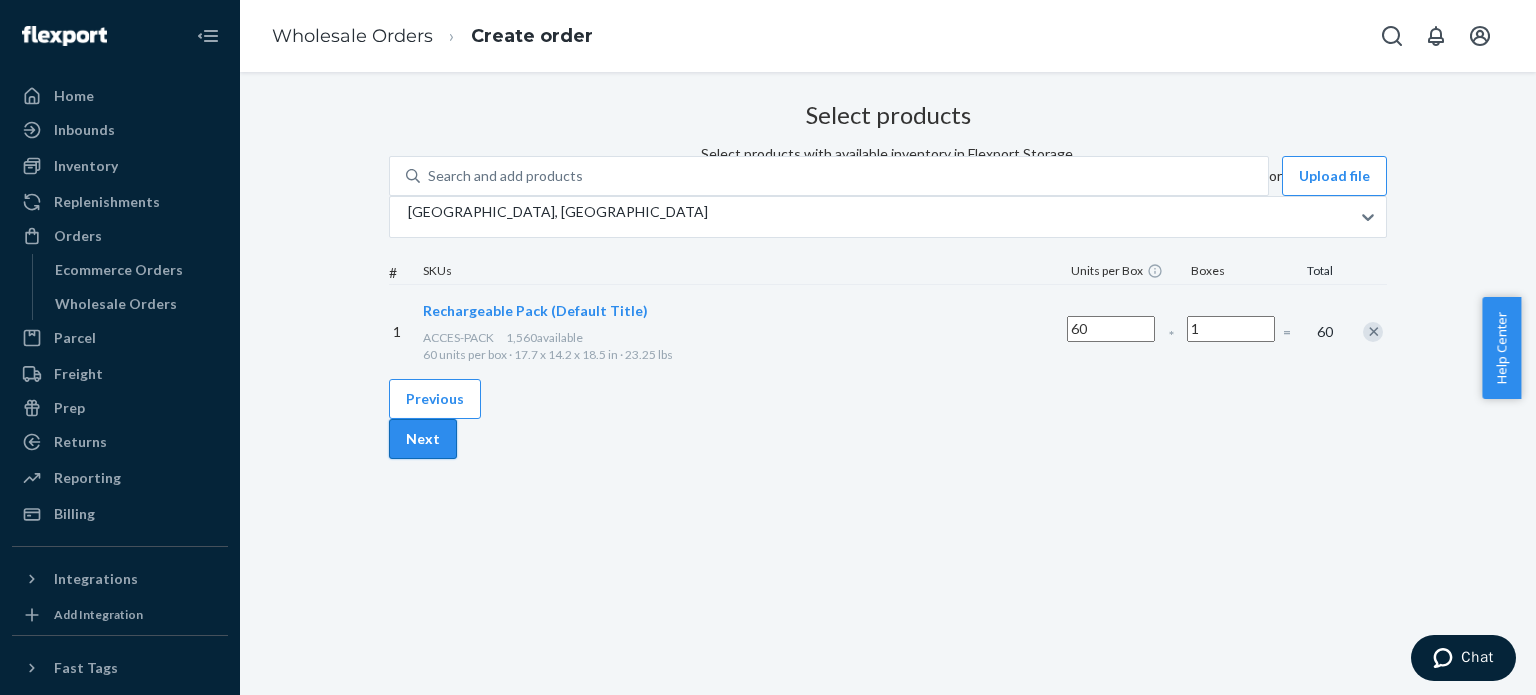 click on "Next" at bounding box center [423, 439] 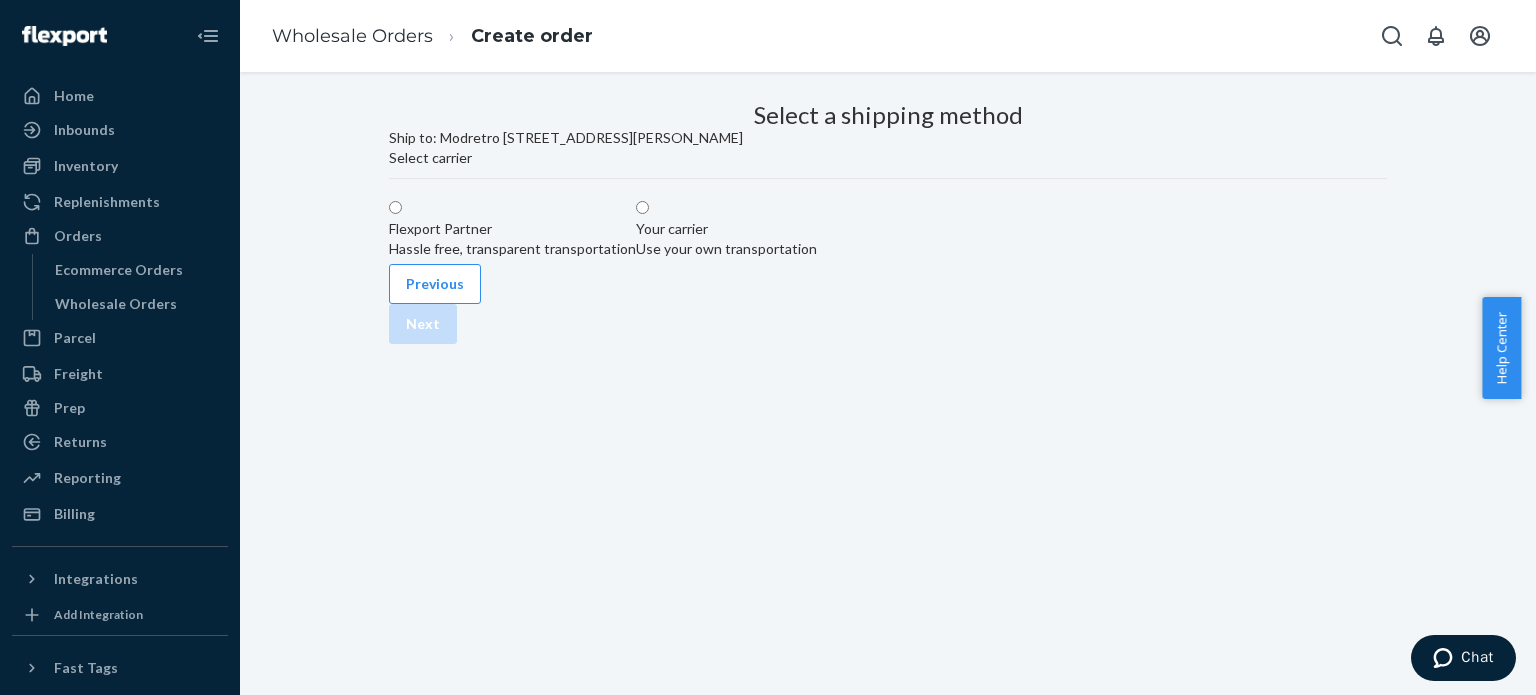 click at bounding box center (402, 208) 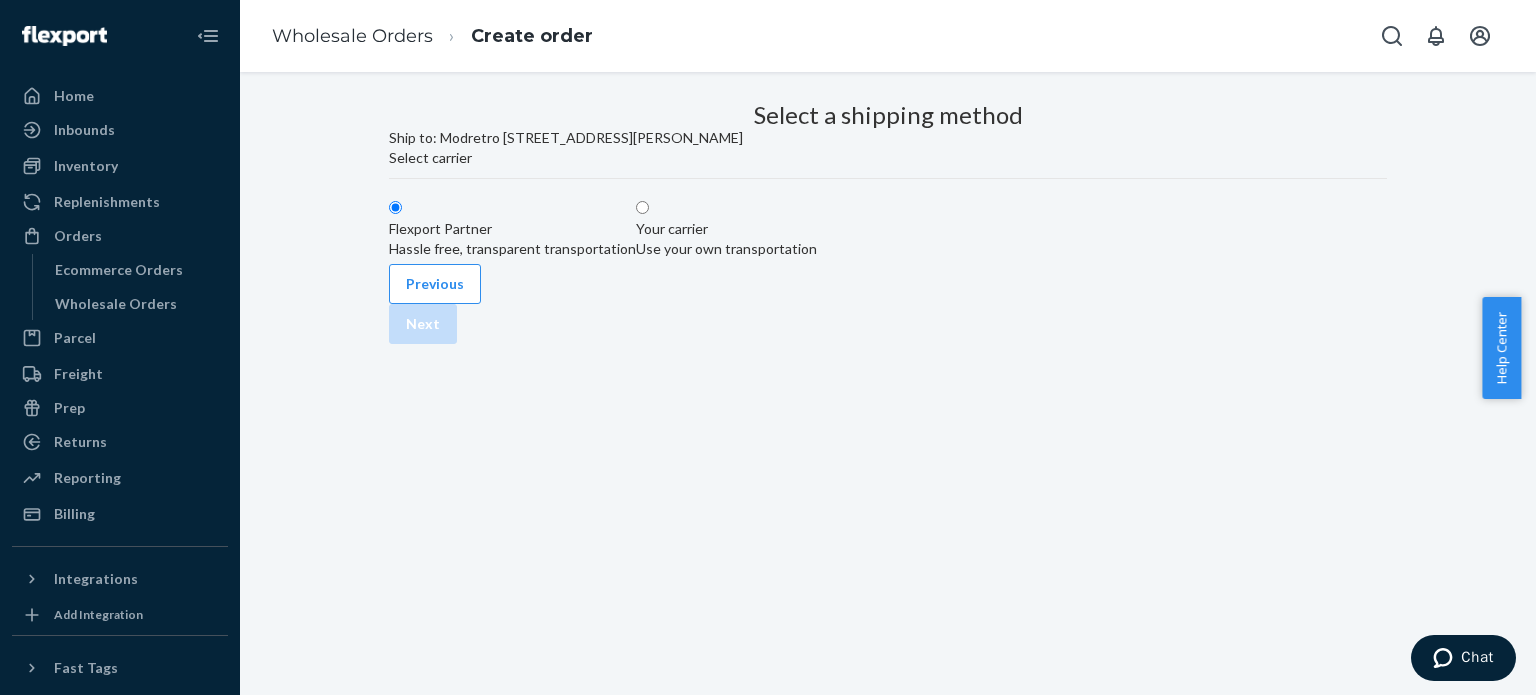radio on "true" 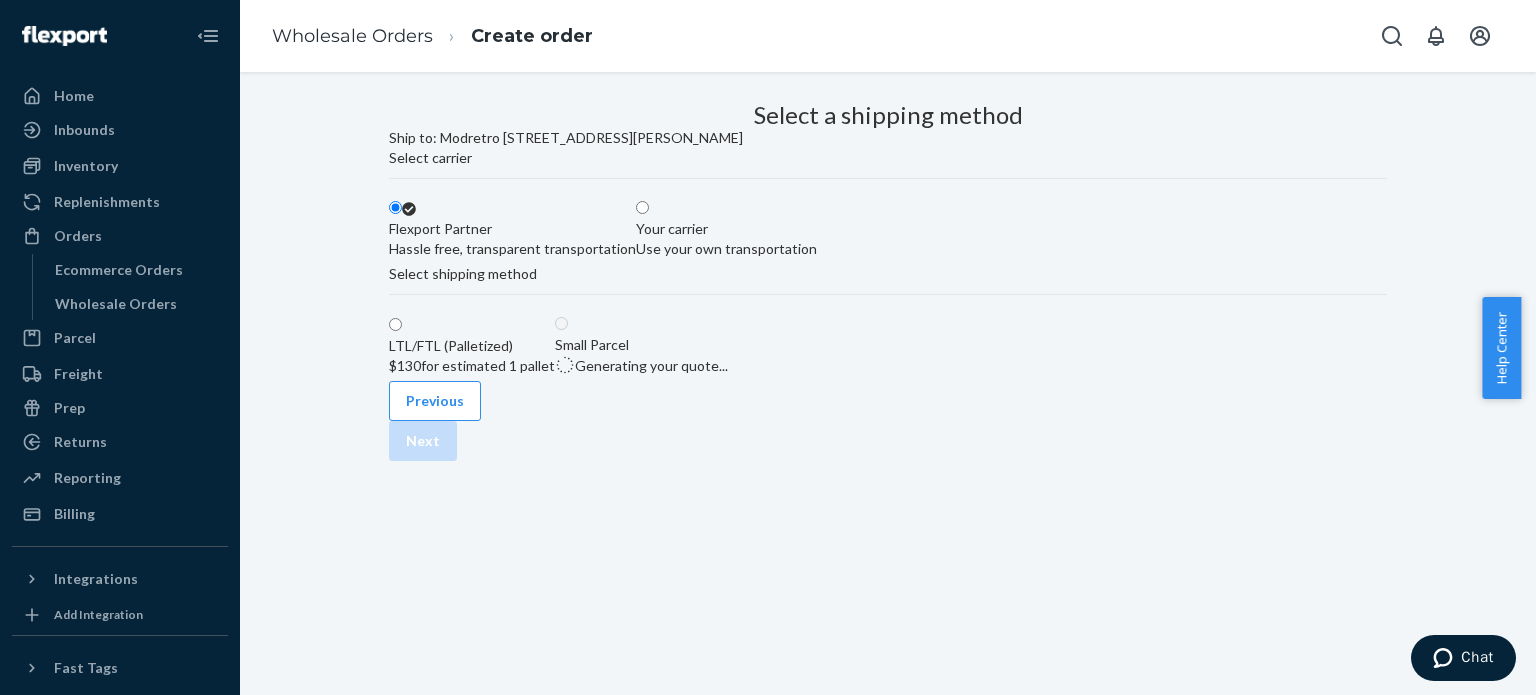 scroll, scrollTop: 67, scrollLeft: 0, axis: vertical 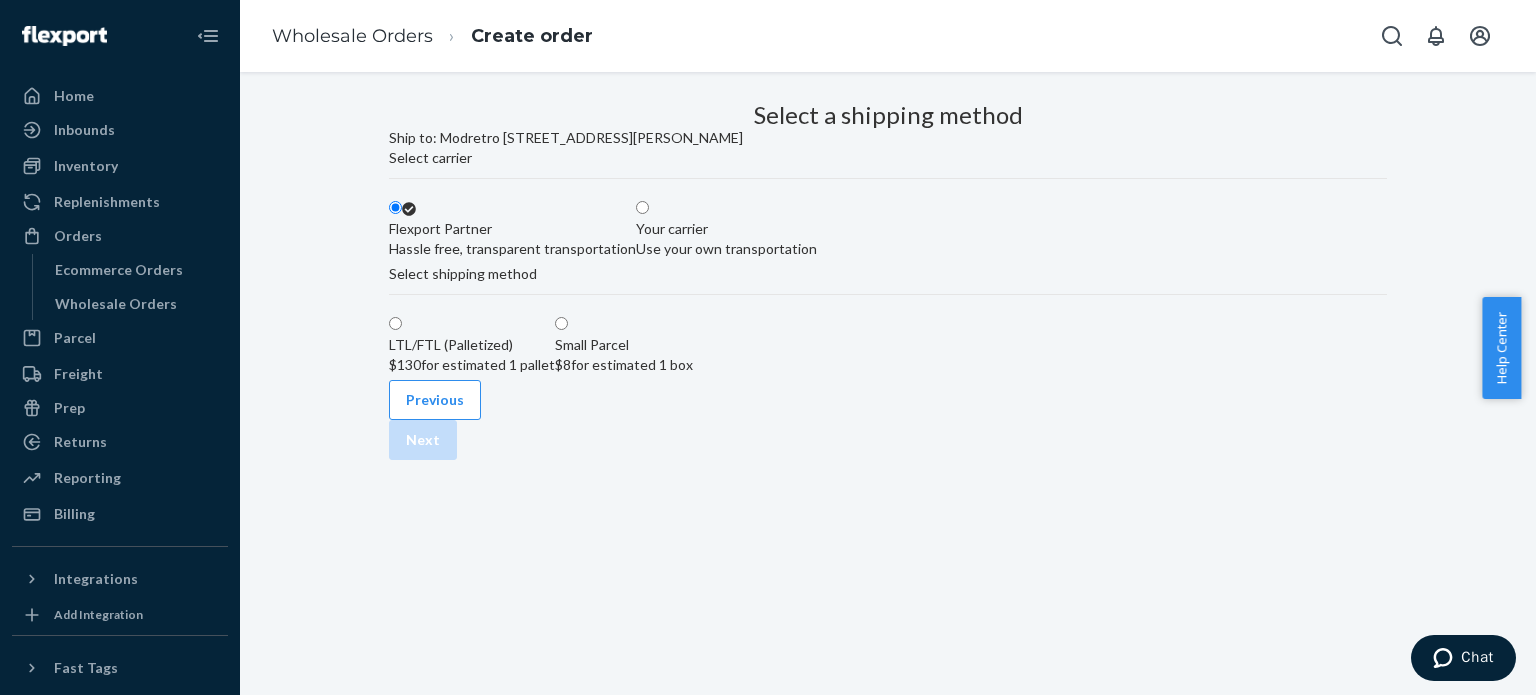 click at bounding box center [568, 324] 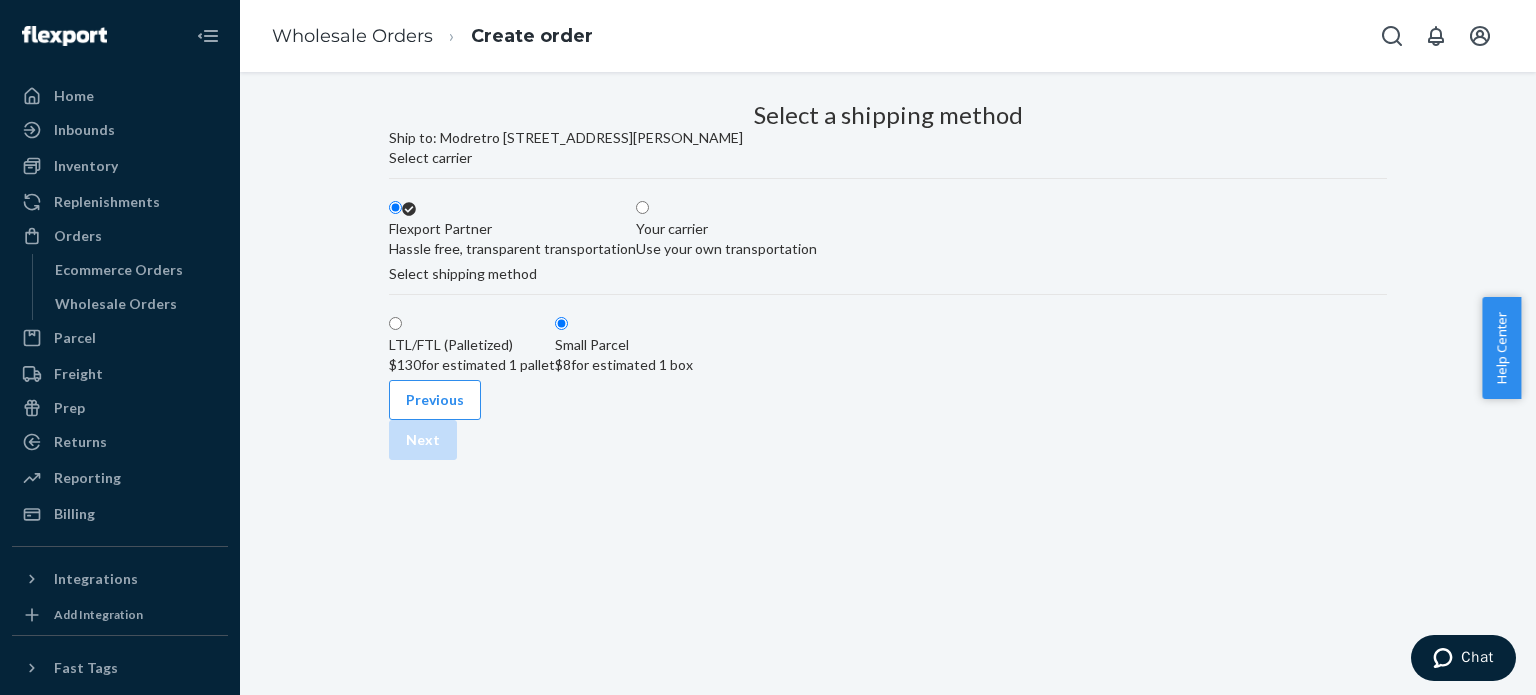 radio on "true" 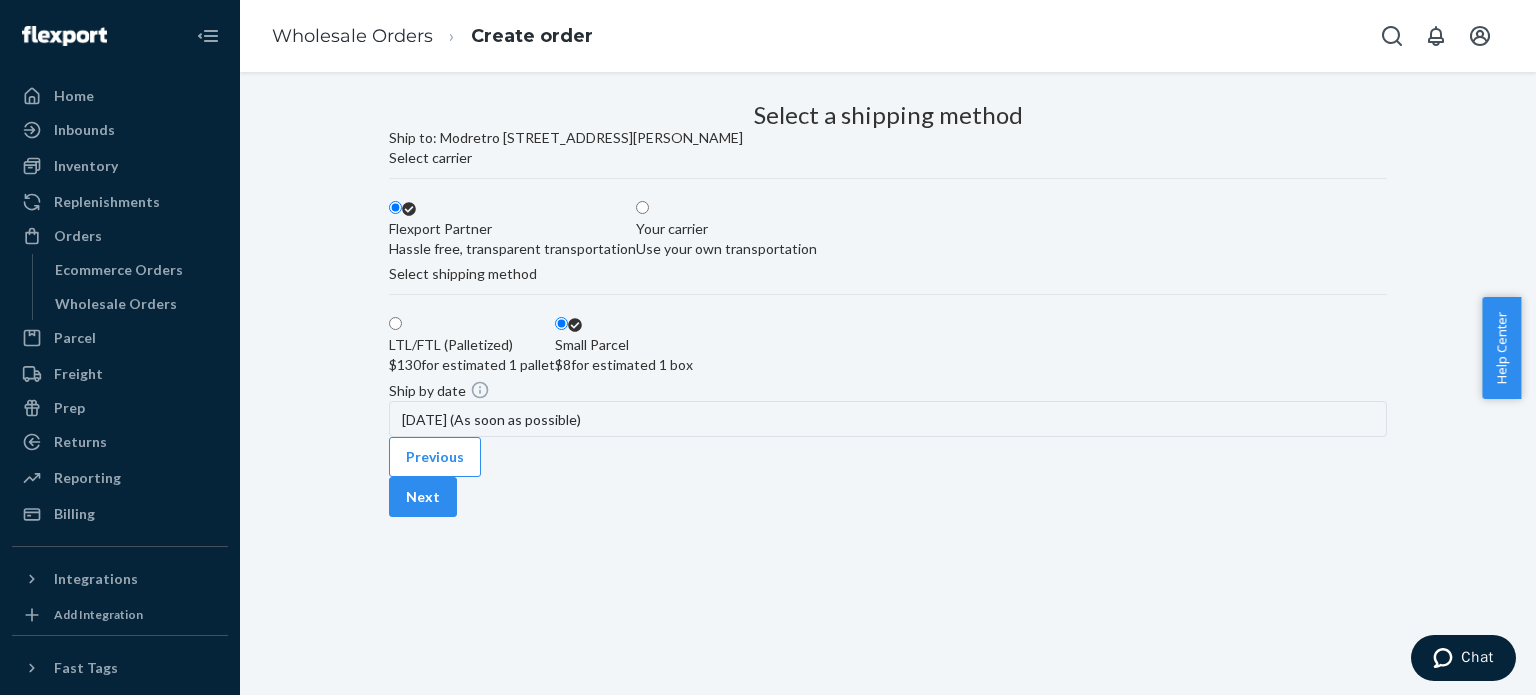 click on "[DATE]   (As soon as possible)" at bounding box center [888, 419] 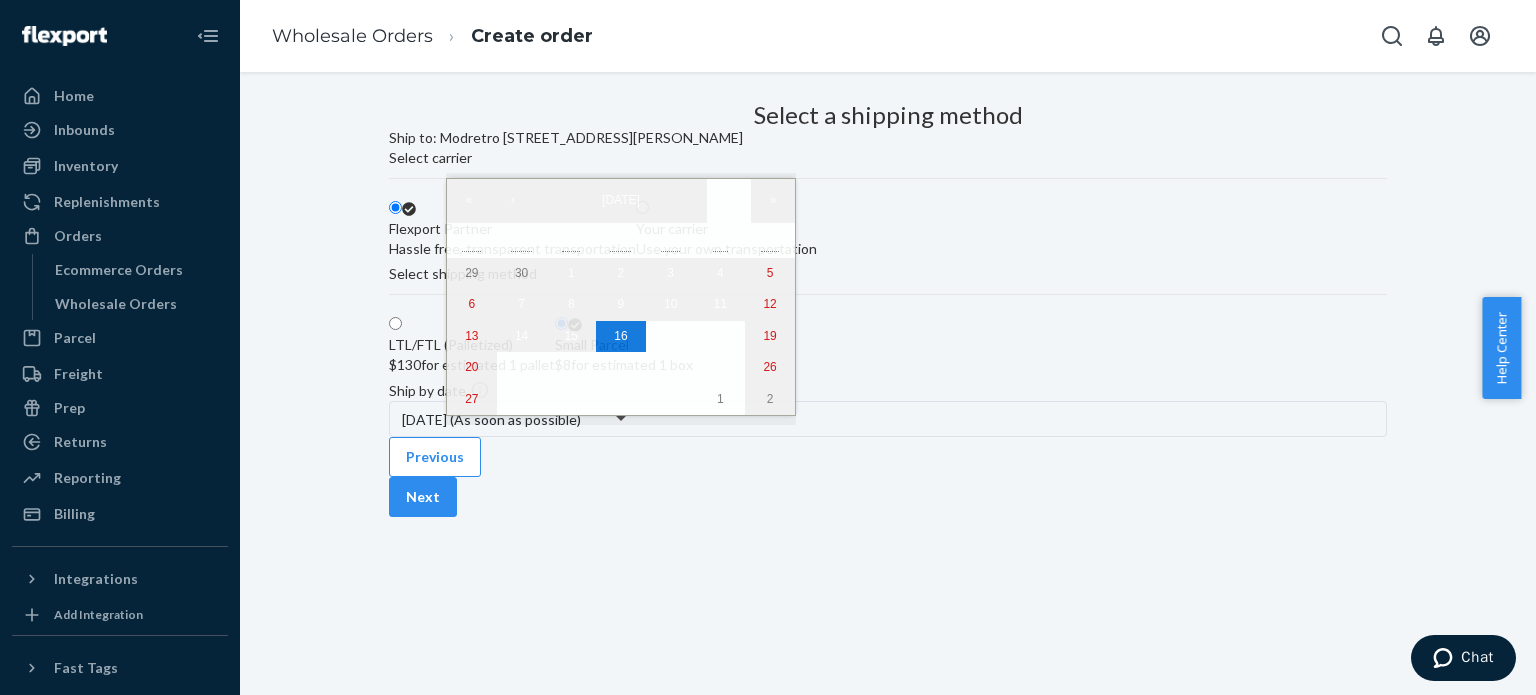 click on "Ship by date [DATE]   (As soon as possible)" at bounding box center [888, 408] 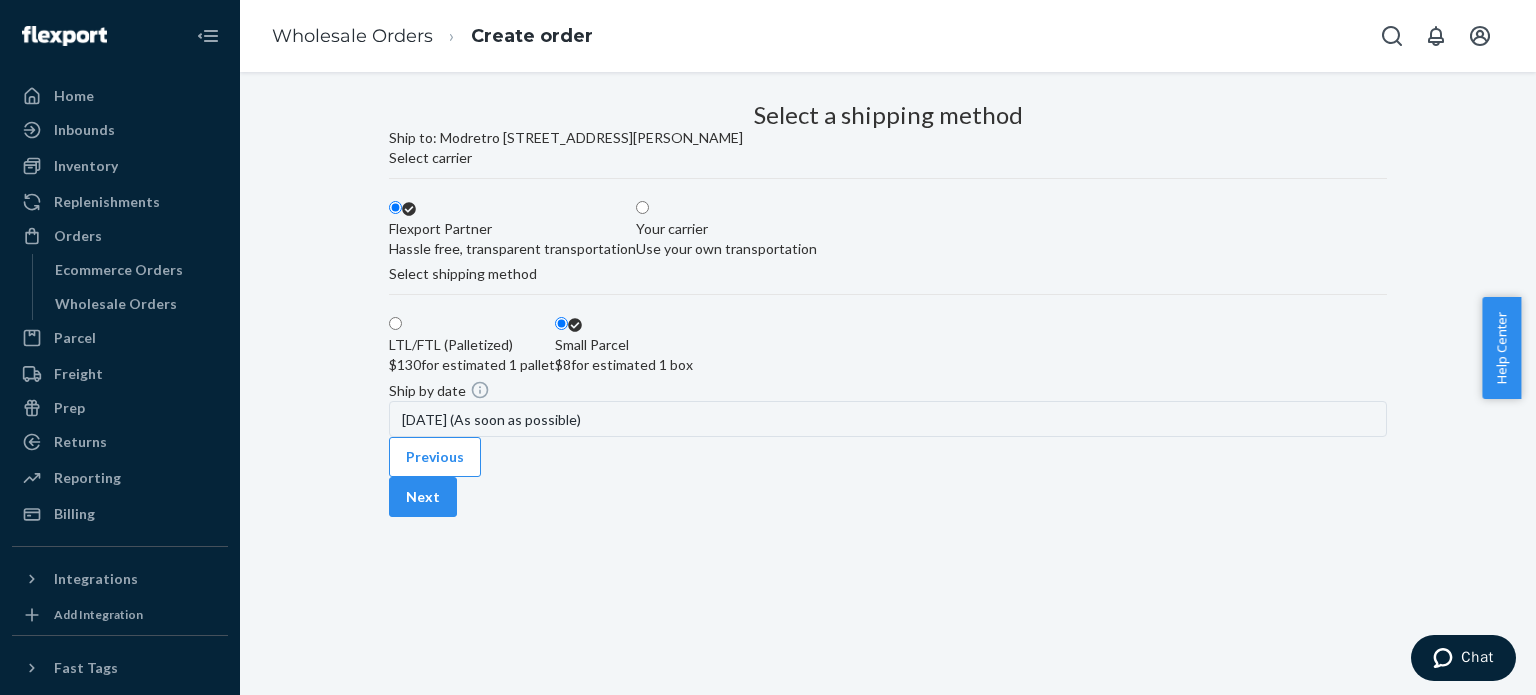 click on "[DATE]   (As soon as possible)" at bounding box center [888, 419] 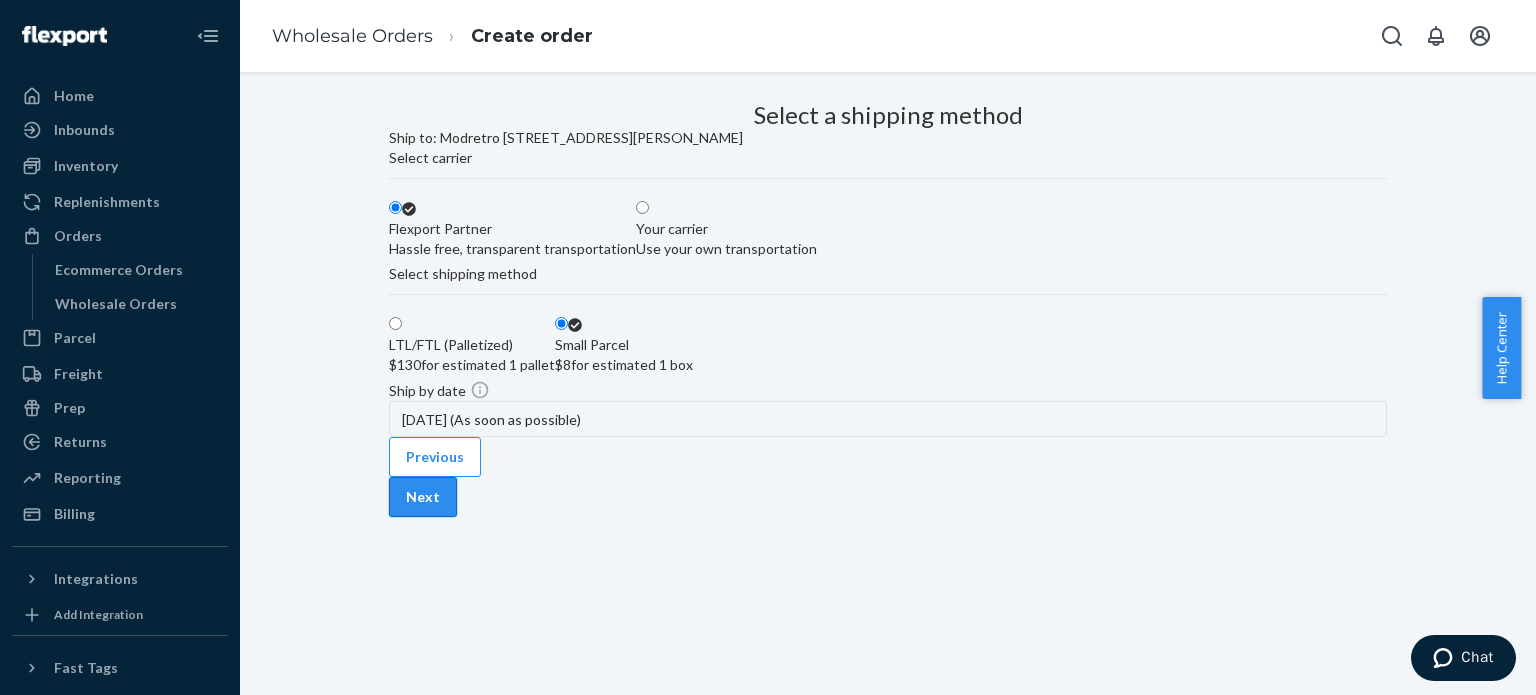 click on "Next" at bounding box center (423, 497) 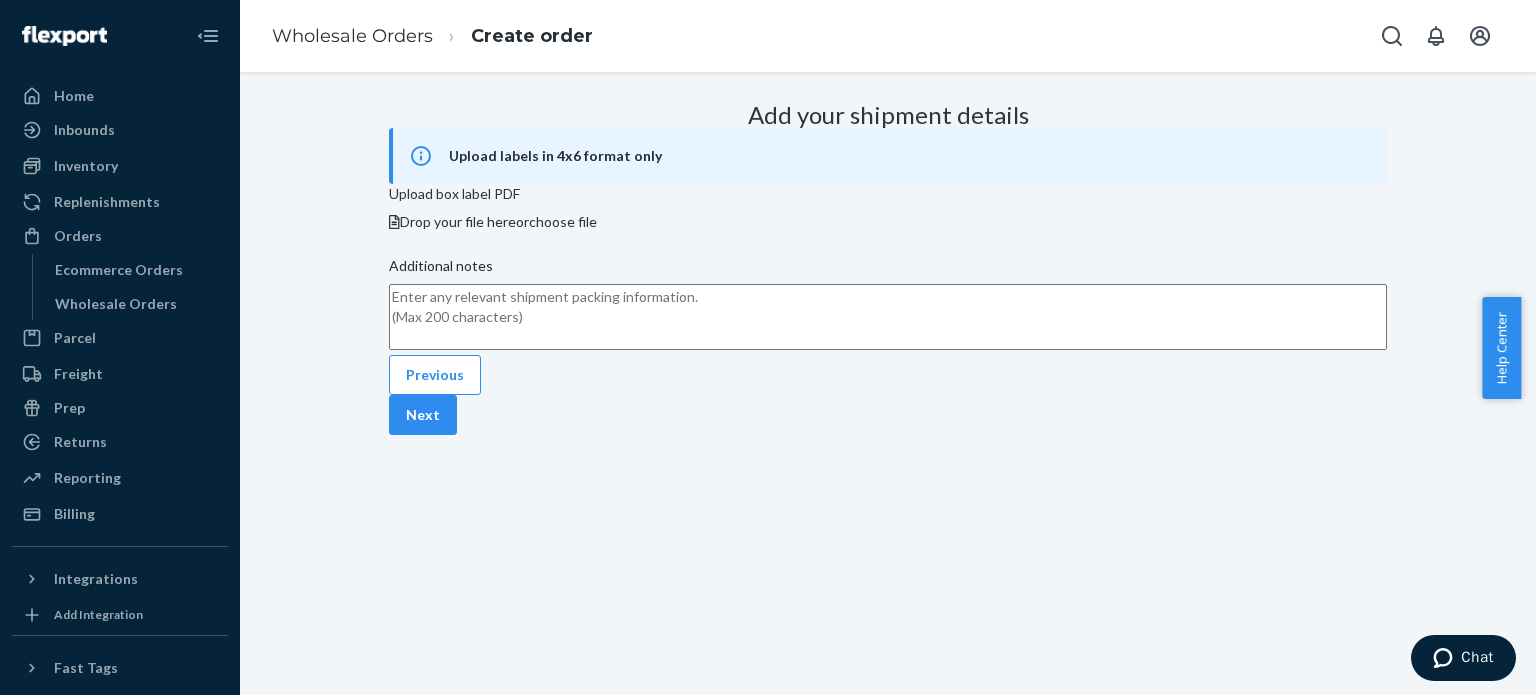 scroll, scrollTop: 0, scrollLeft: 0, axis: both 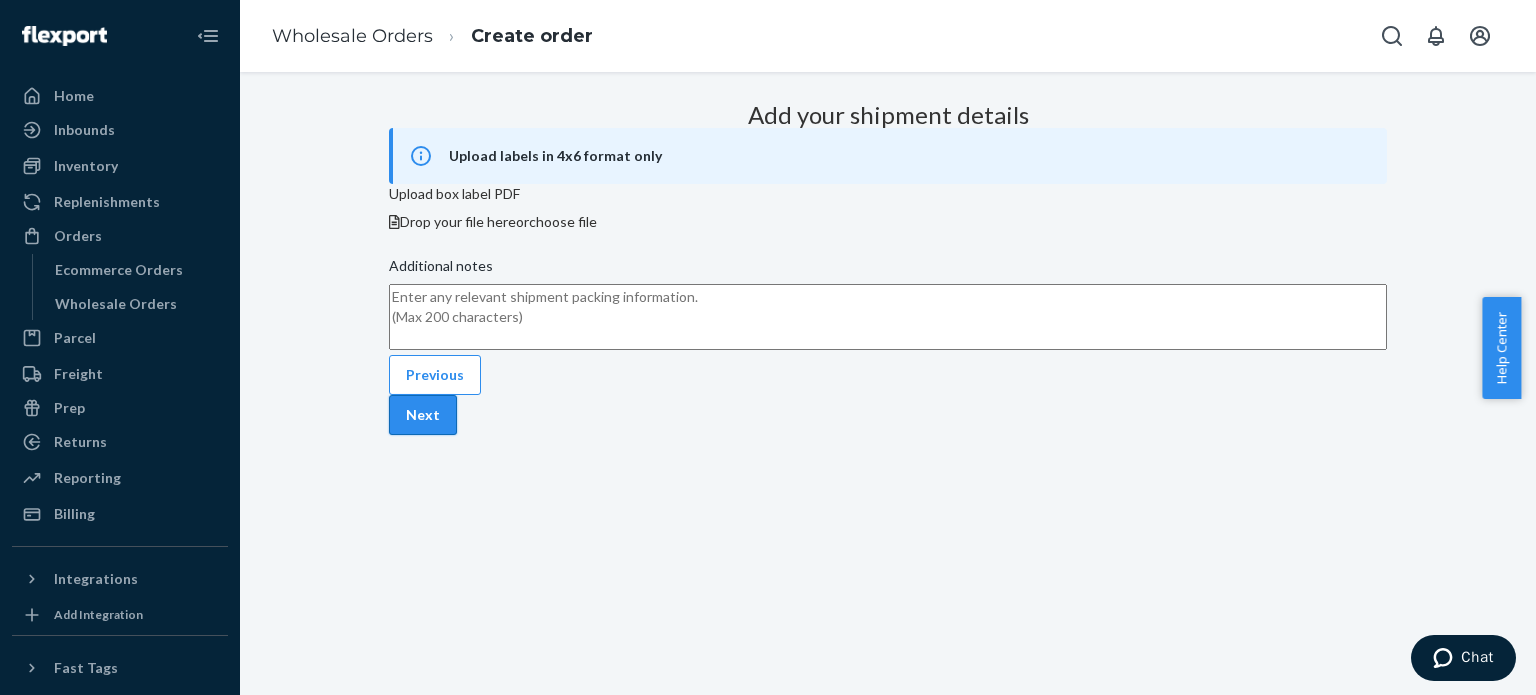 click on "Next" at bounding box center (423, 415) 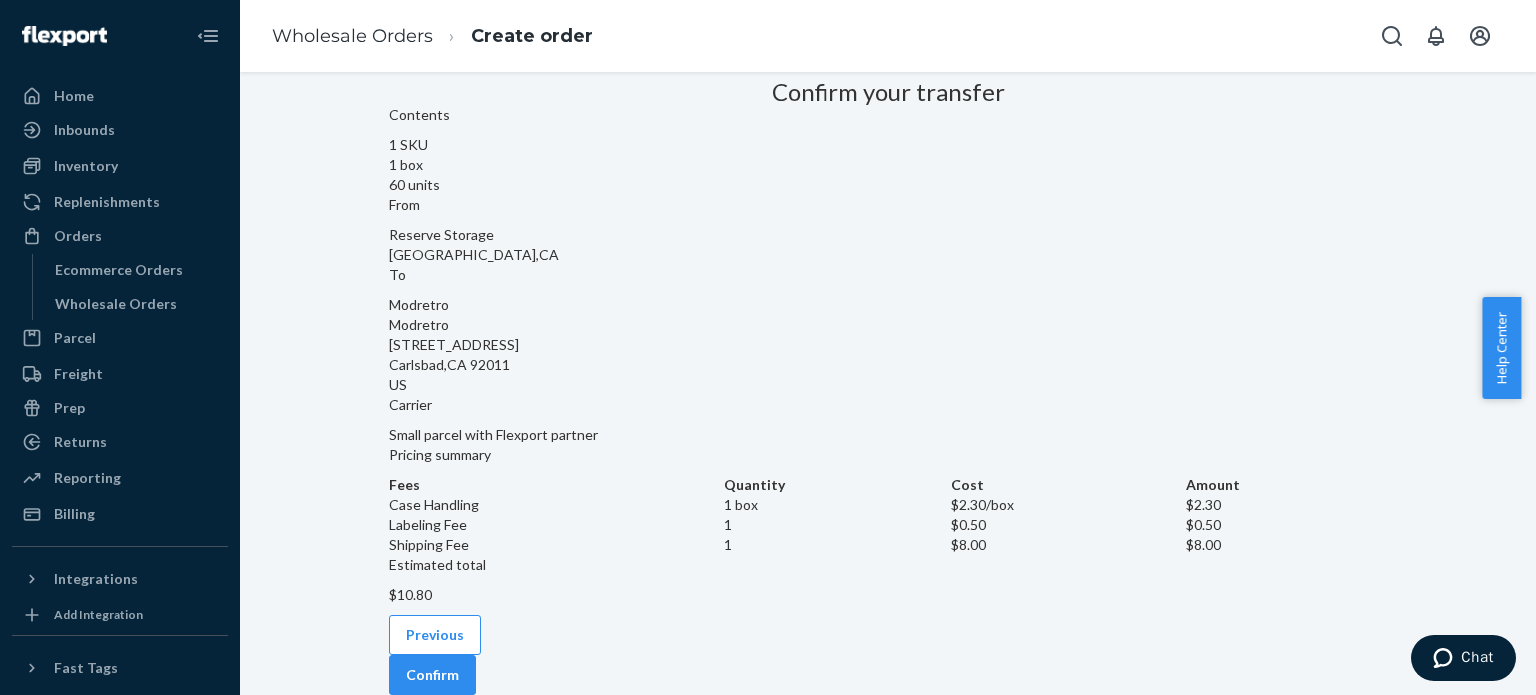 scroll, scrollTop: 141, scrollLeft: 0, axis: vertical 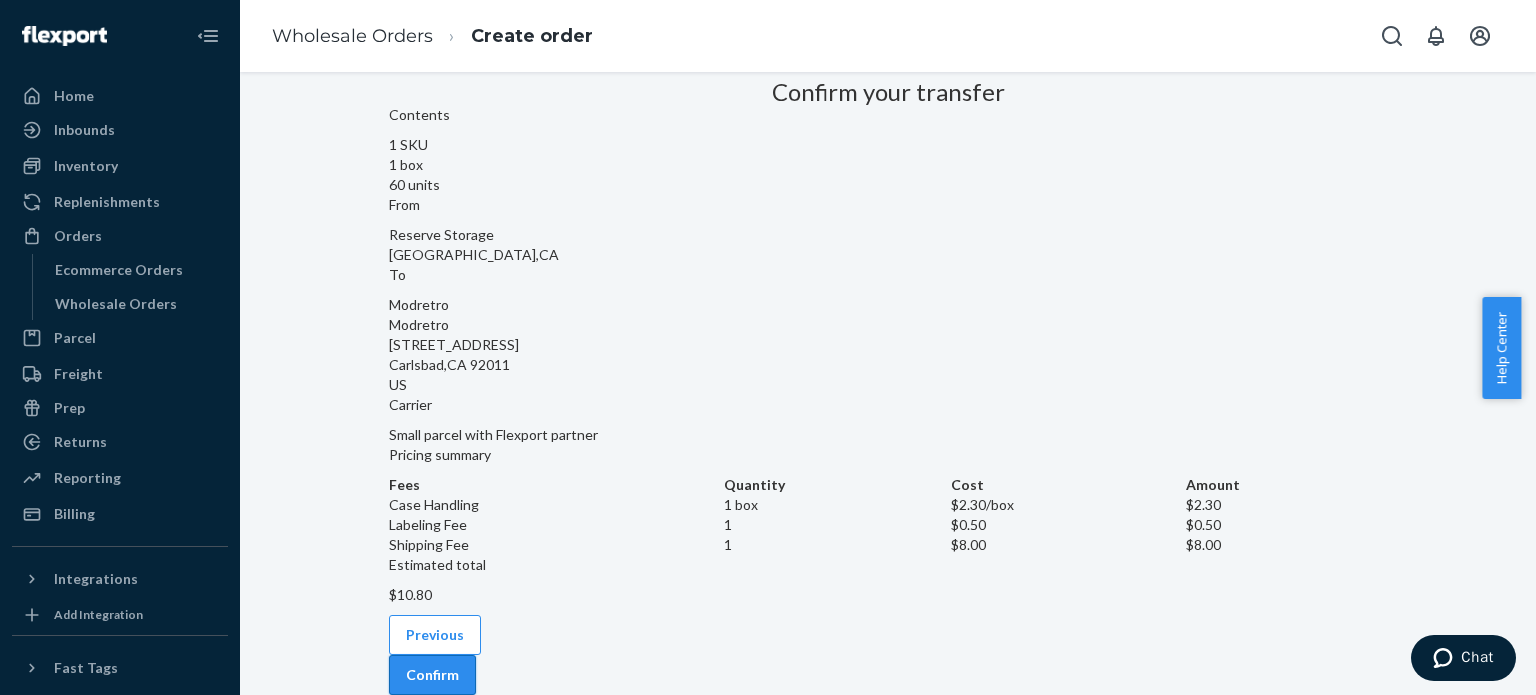 click on "Confirm" at bounding box center [432, 675] 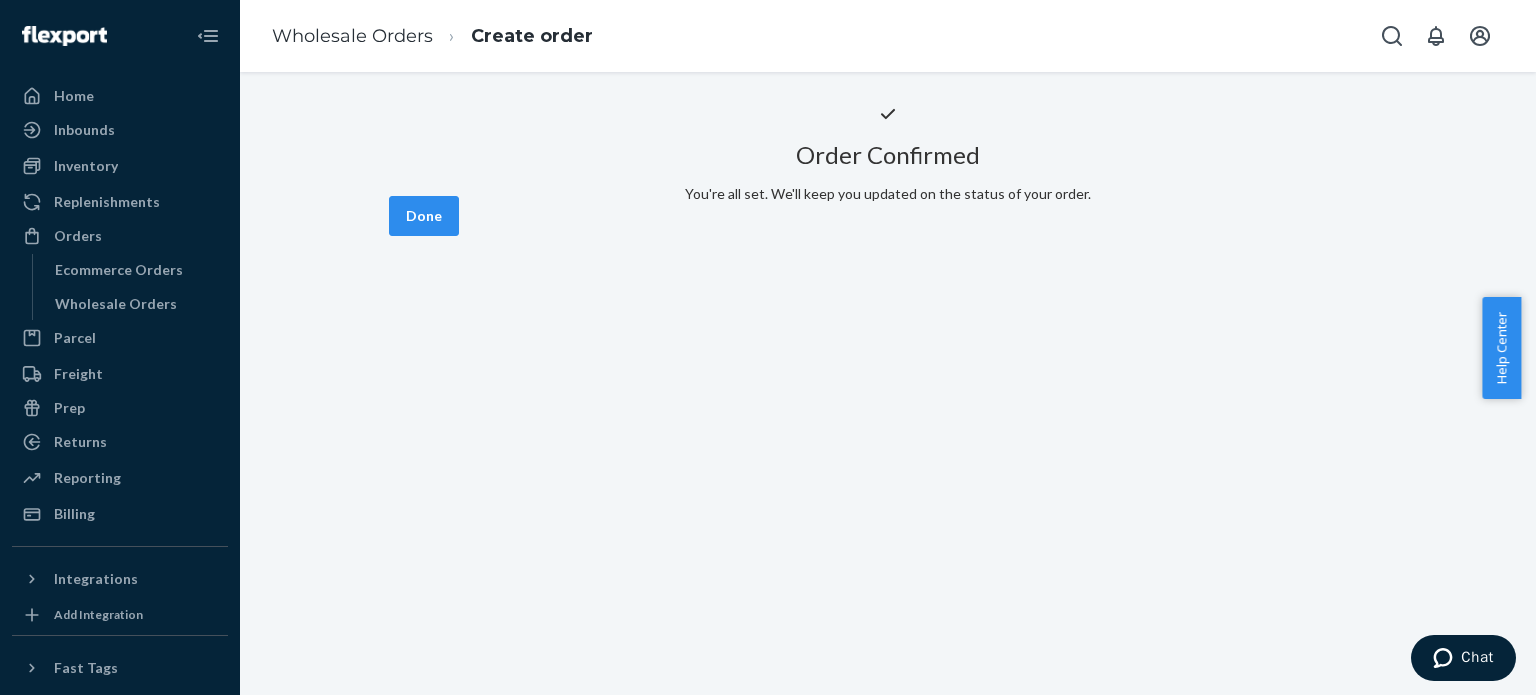 scroll, scrollTop: 26, scrollLeft: 0, axis: vertical 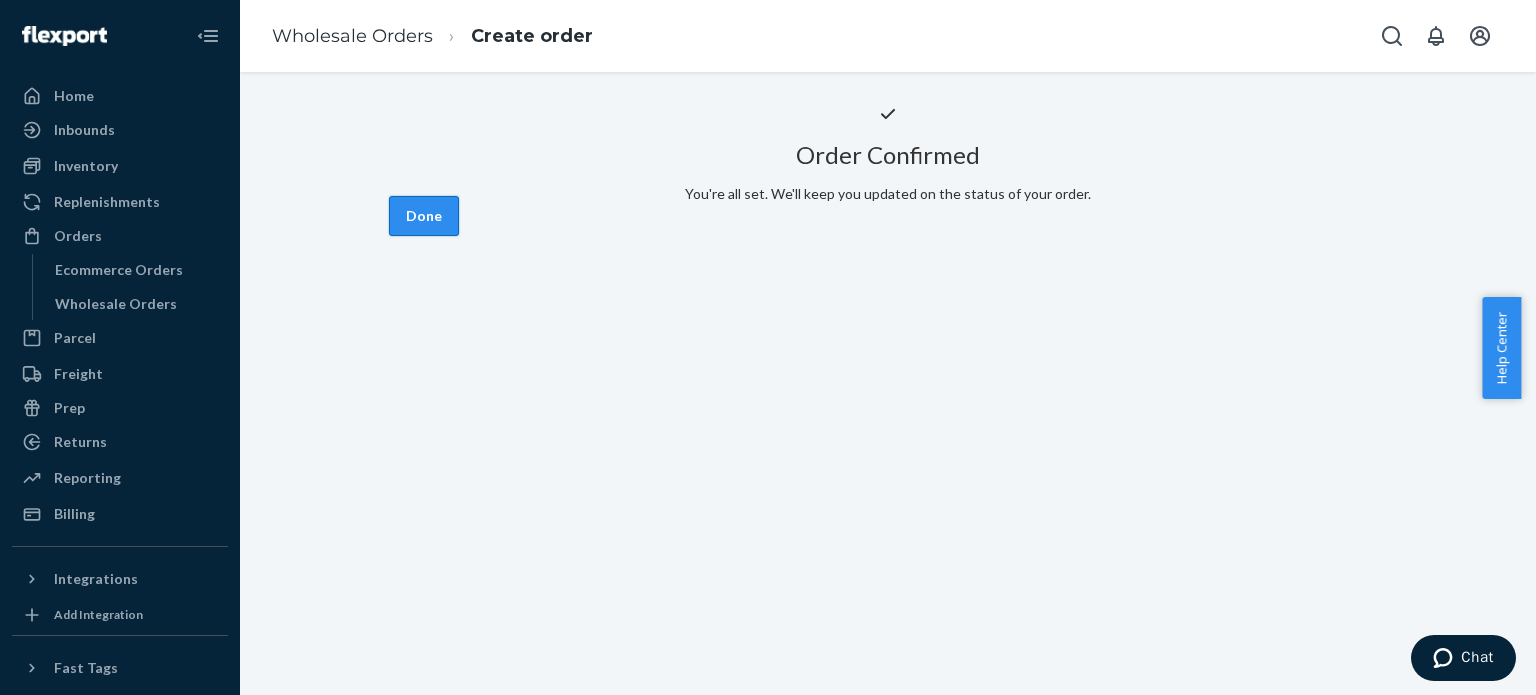 click on "Done" at bounding box center [424, 216] 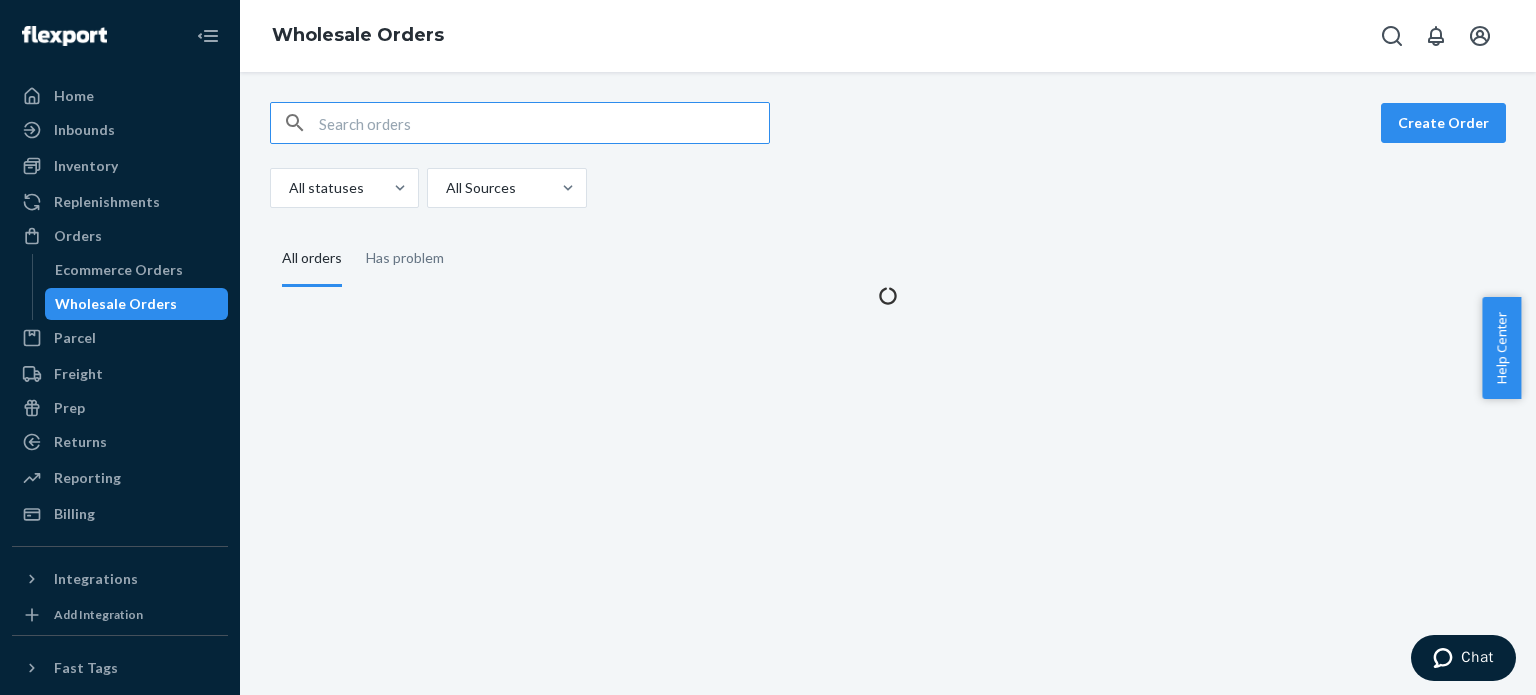 scroll, scrollTop: 0, scrollLeft: 0, axis: both 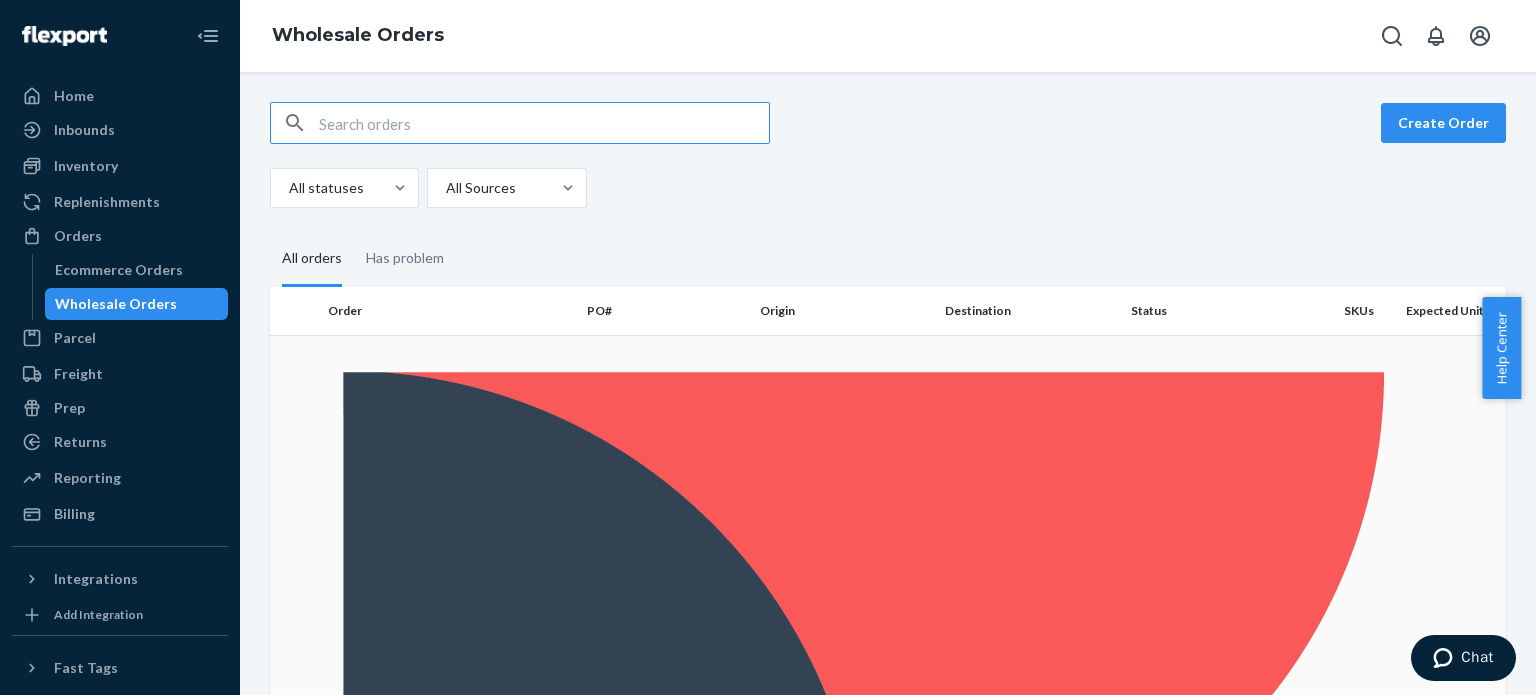 click on "WBS7LQY7Z7SCL" at bounding box center (665, 918) 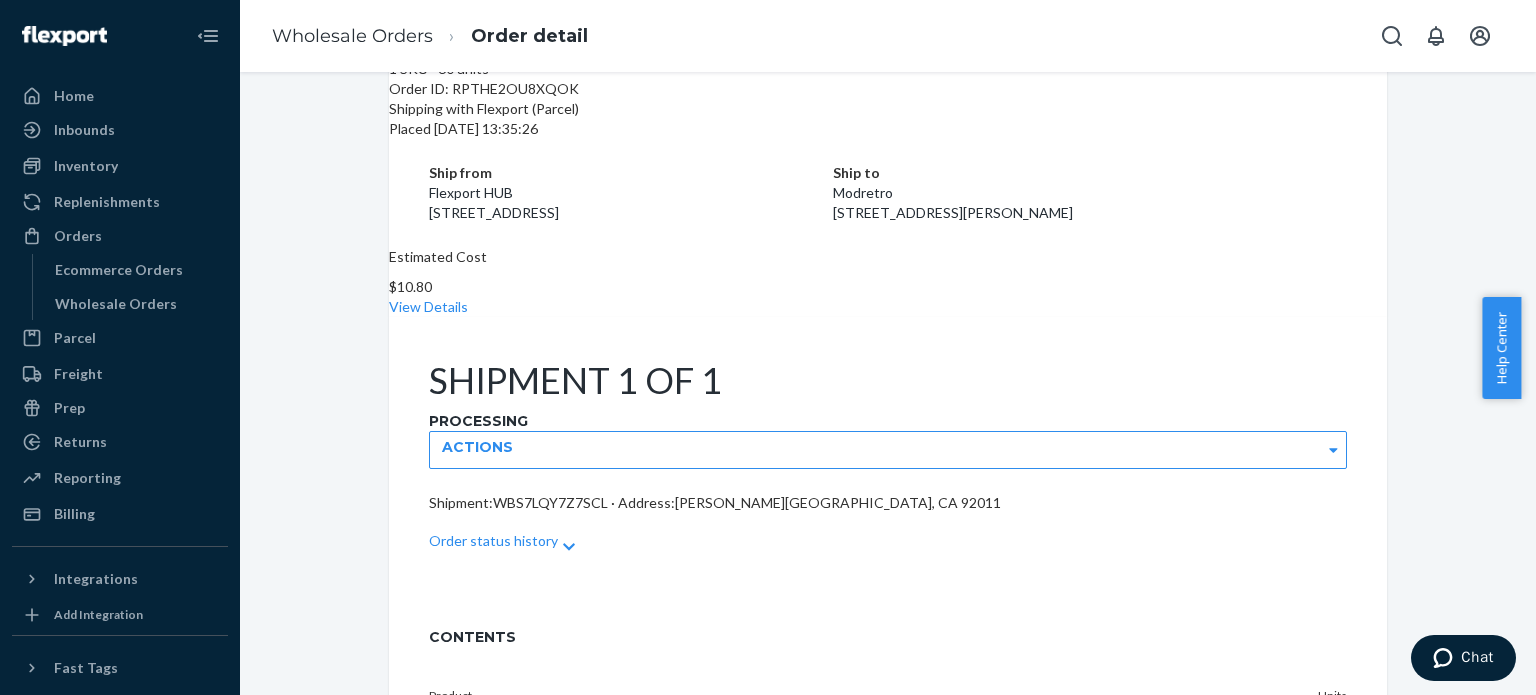 scroll, scrollTop: 198, scrollLeft: 0, axis: vertical 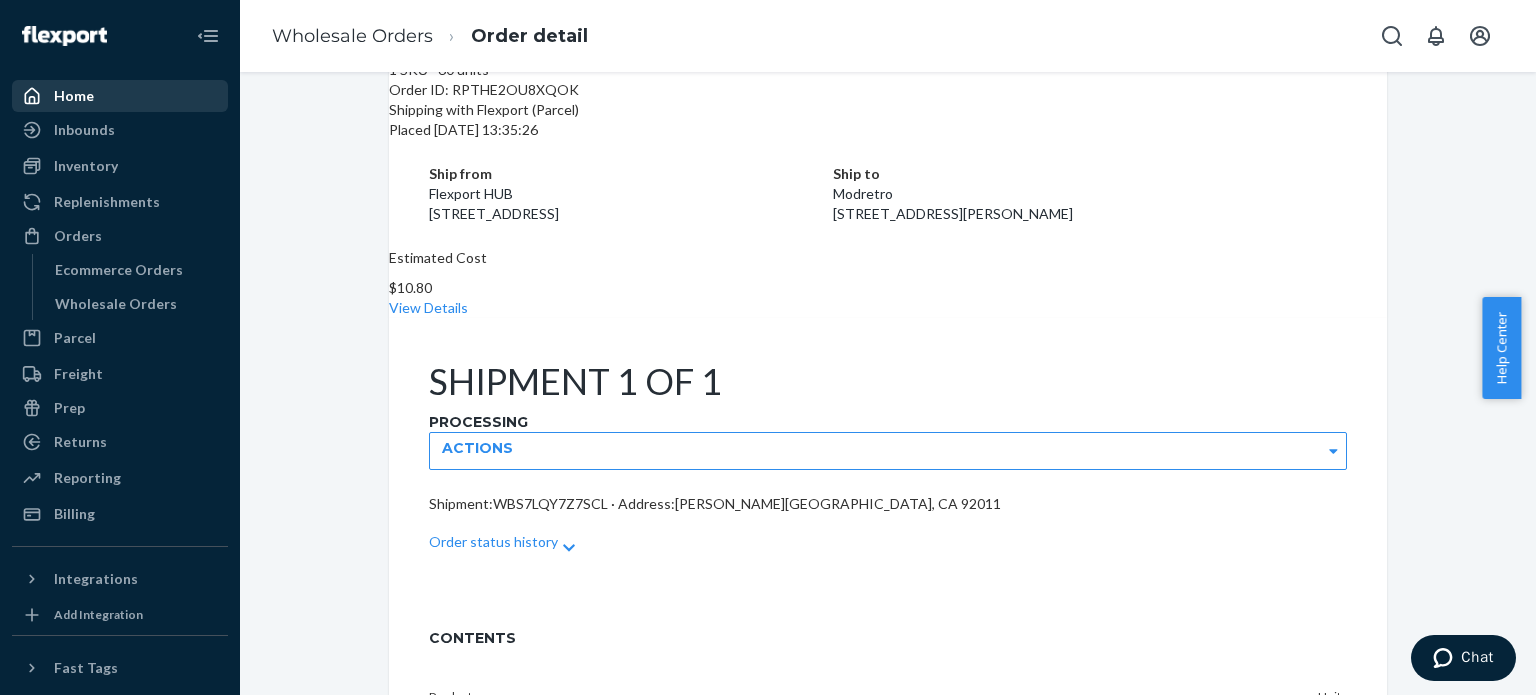 click on "Home" at bounding box center [120, 96] 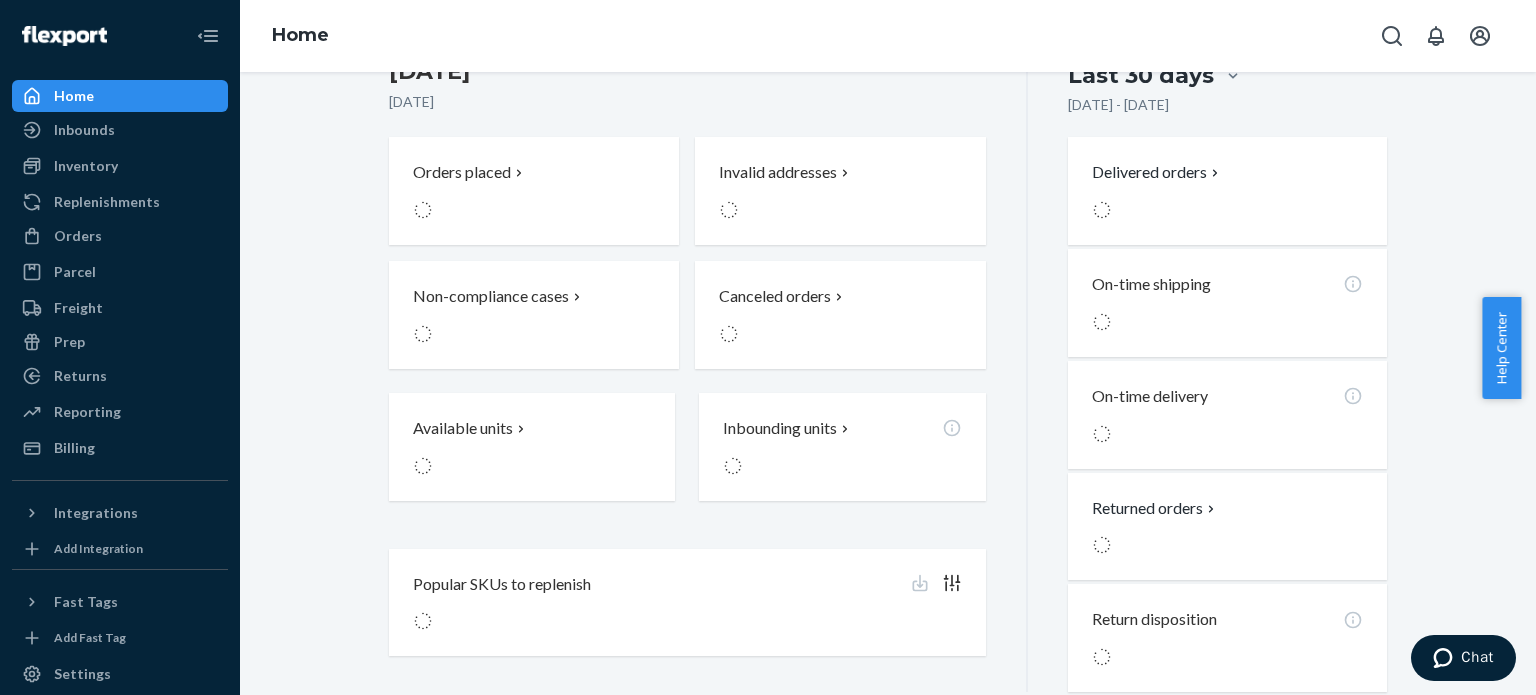 scroll, scrollTop: 0, scrollLeft: 0, axis: both 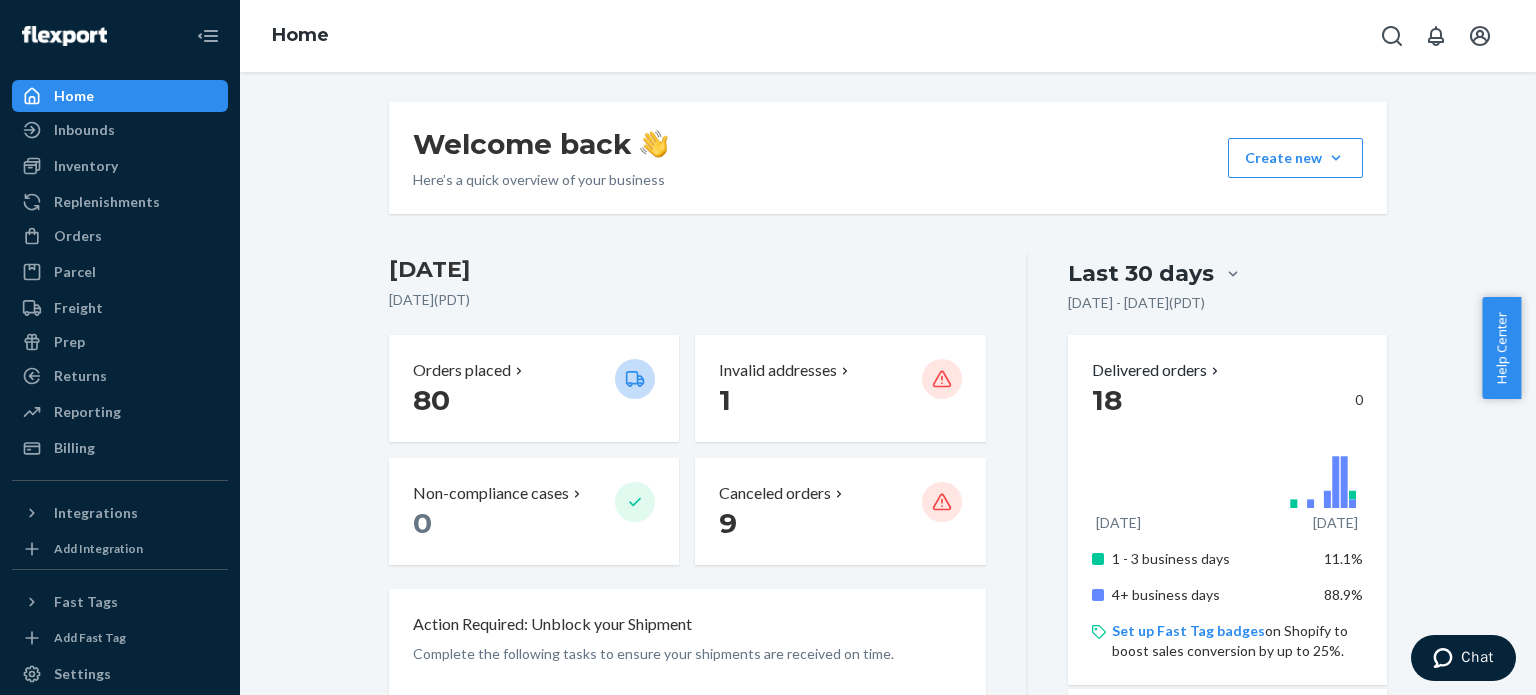 click on "Home" at bounding box center [120, 96] 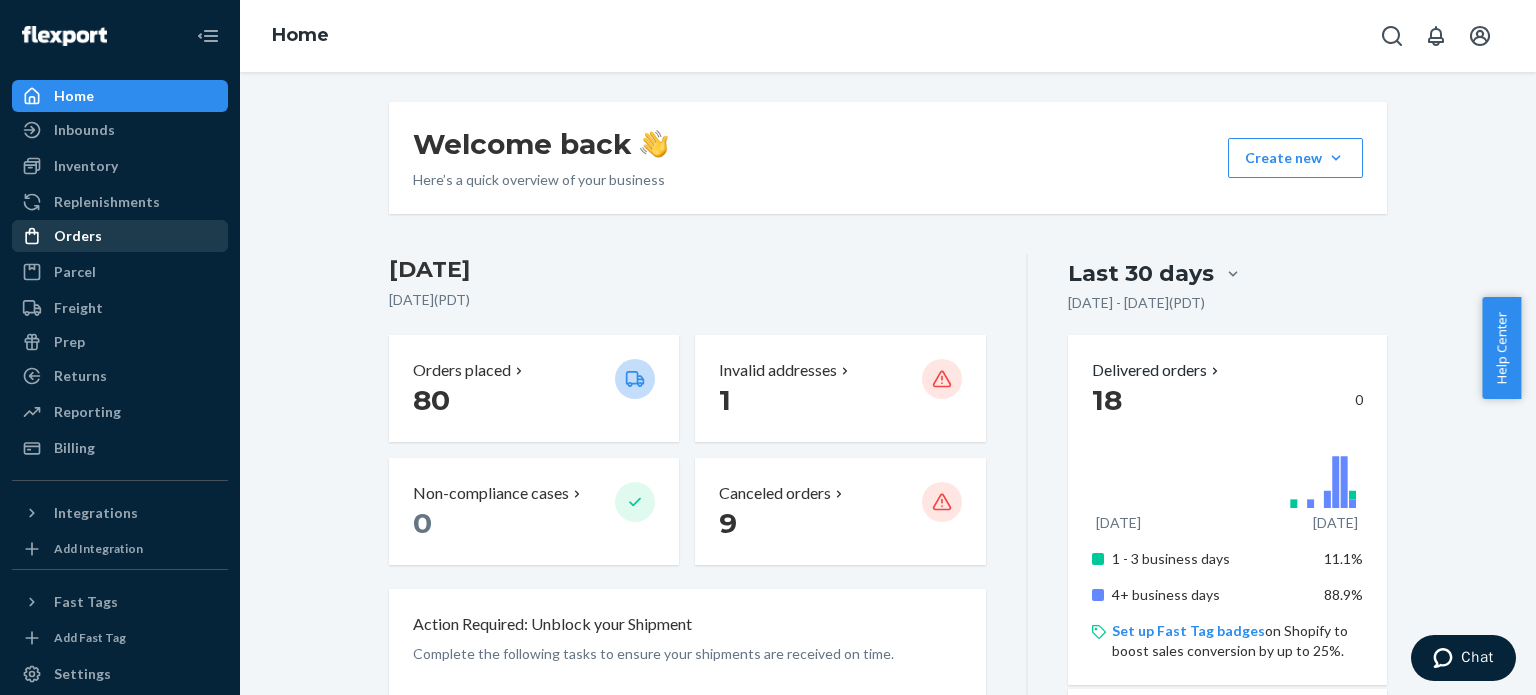 click on "Orders" at bounding box center (78, 236) 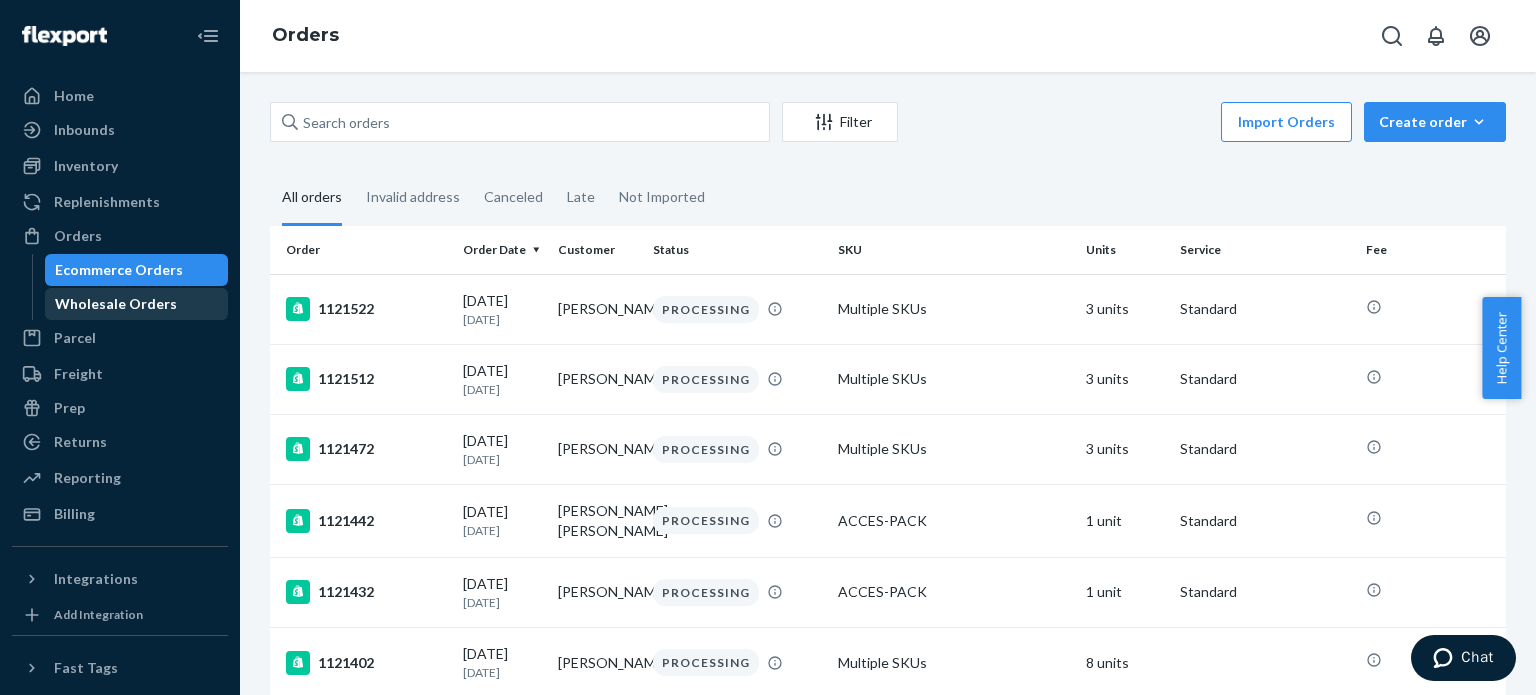 click on "Wholesale Orders" at bounding box center (116, 304) 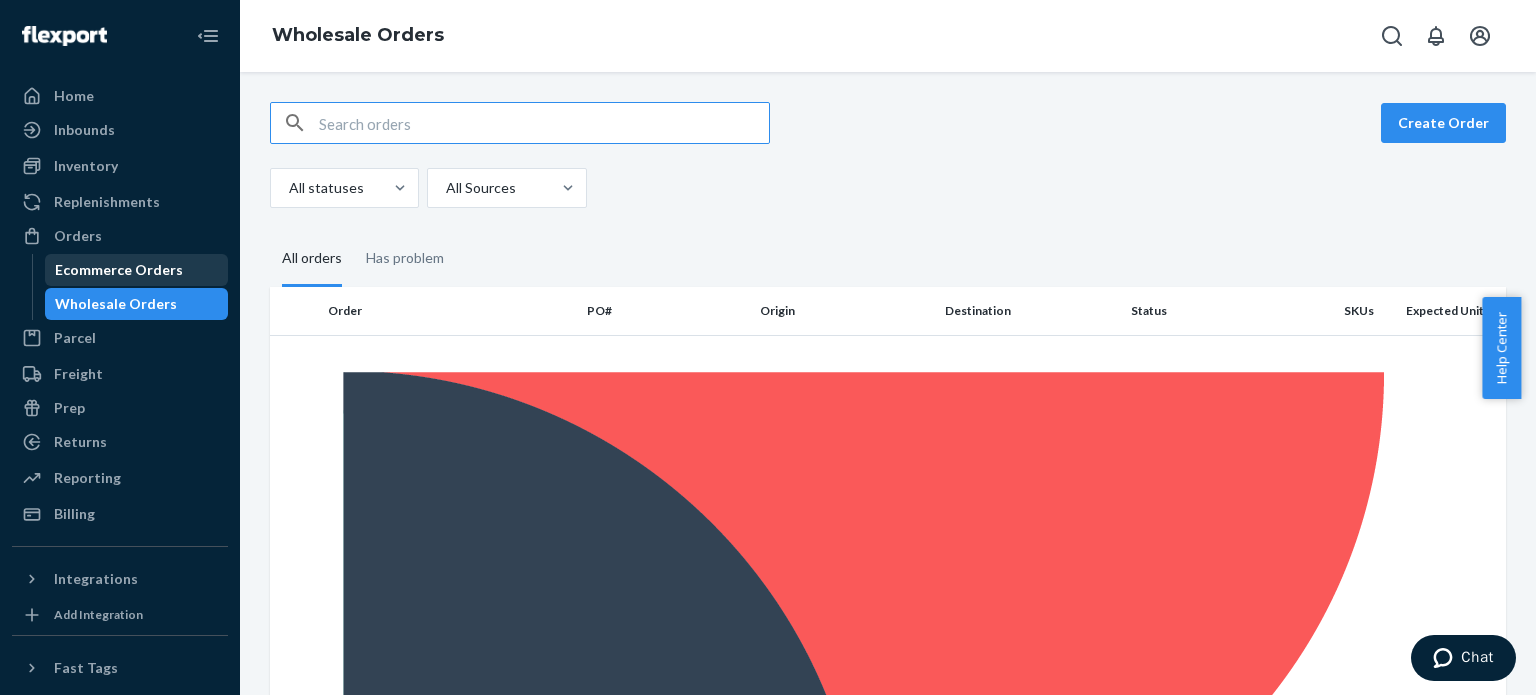 click on "Ecommerce Orders" at bounding box center (119, 270) 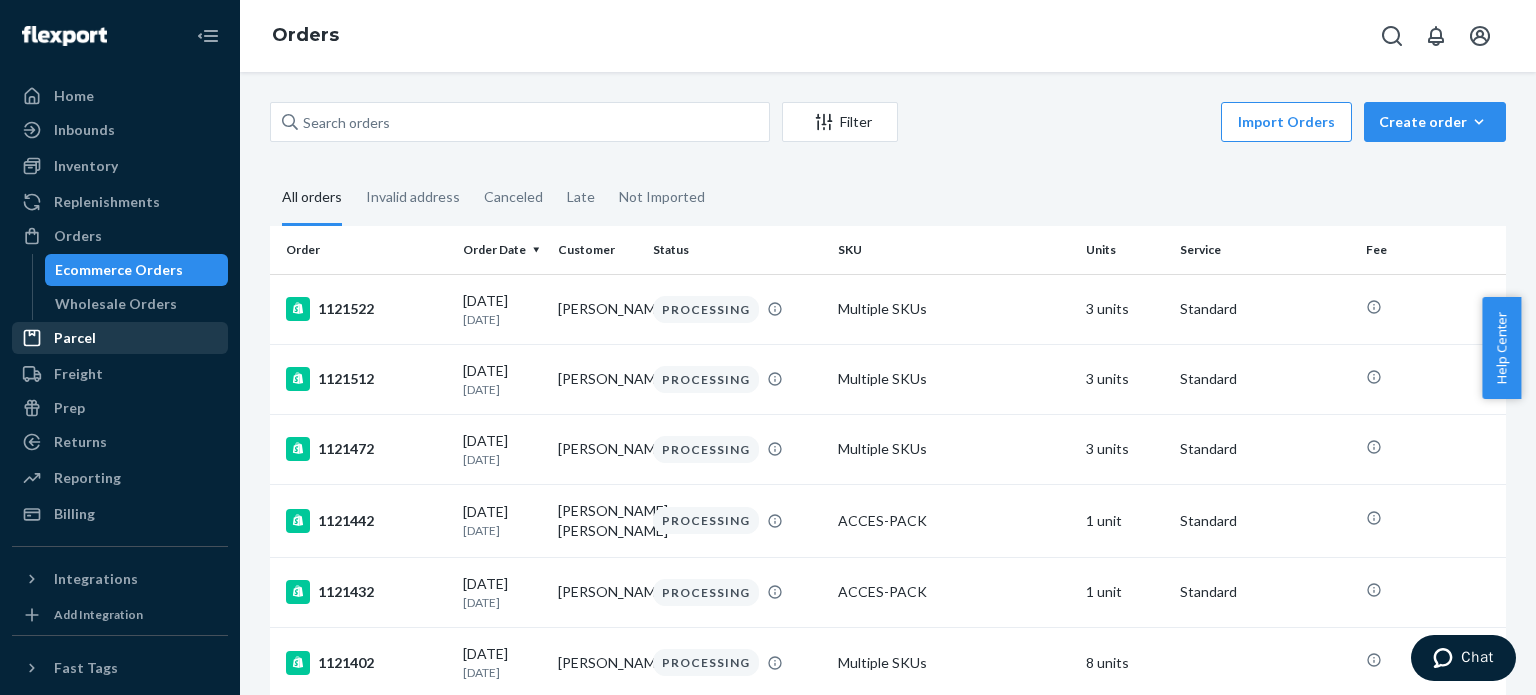 click on "Parcel" at bounding box center [75, 338] 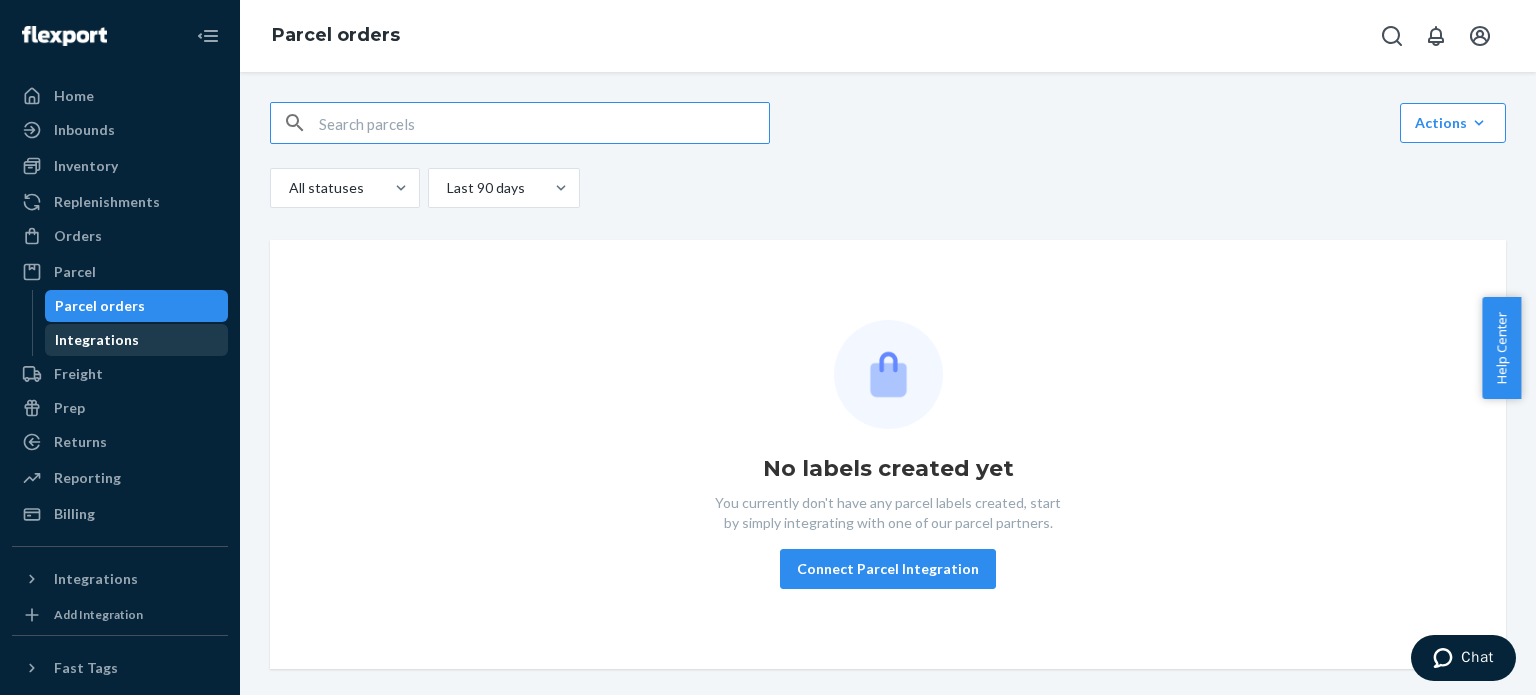 click on "Integrations" at bounding box center [97, 340] 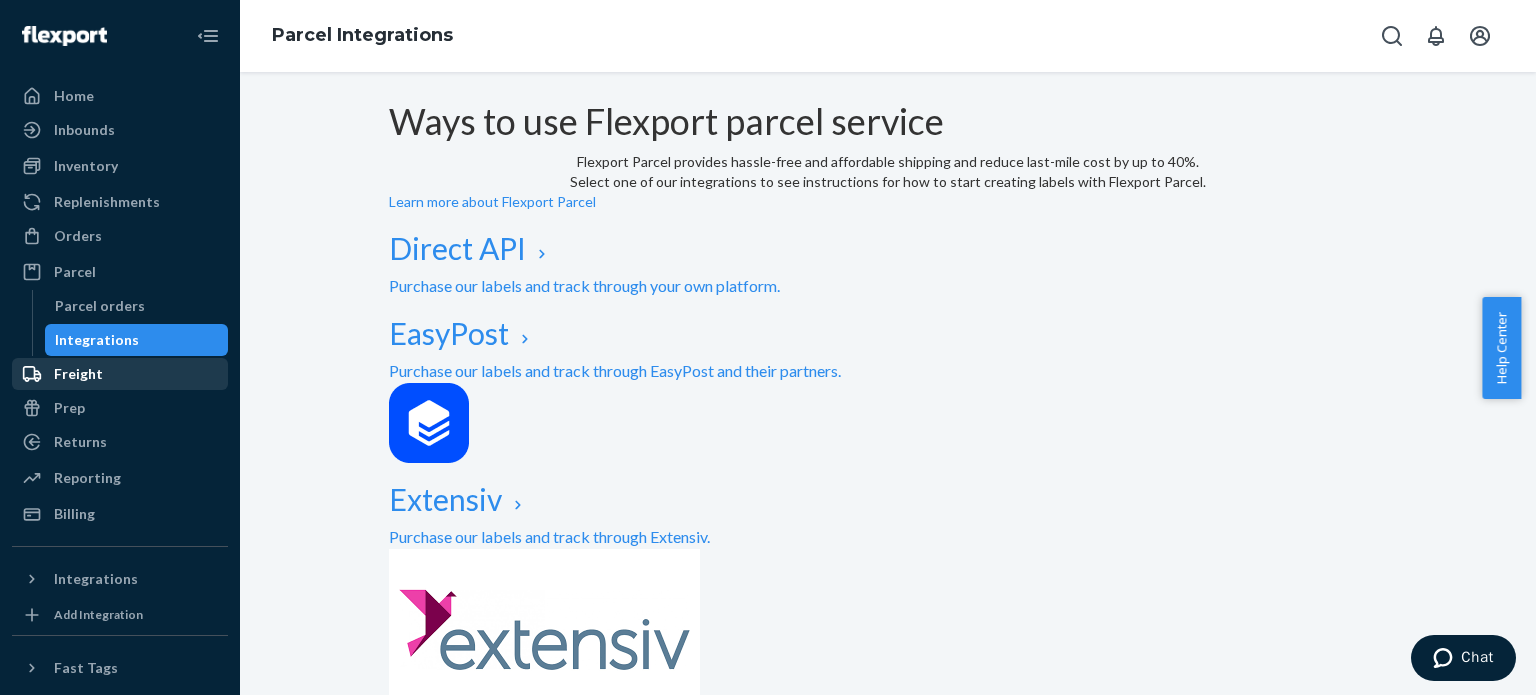 click on "Freight" at bounding box center [78, 374] 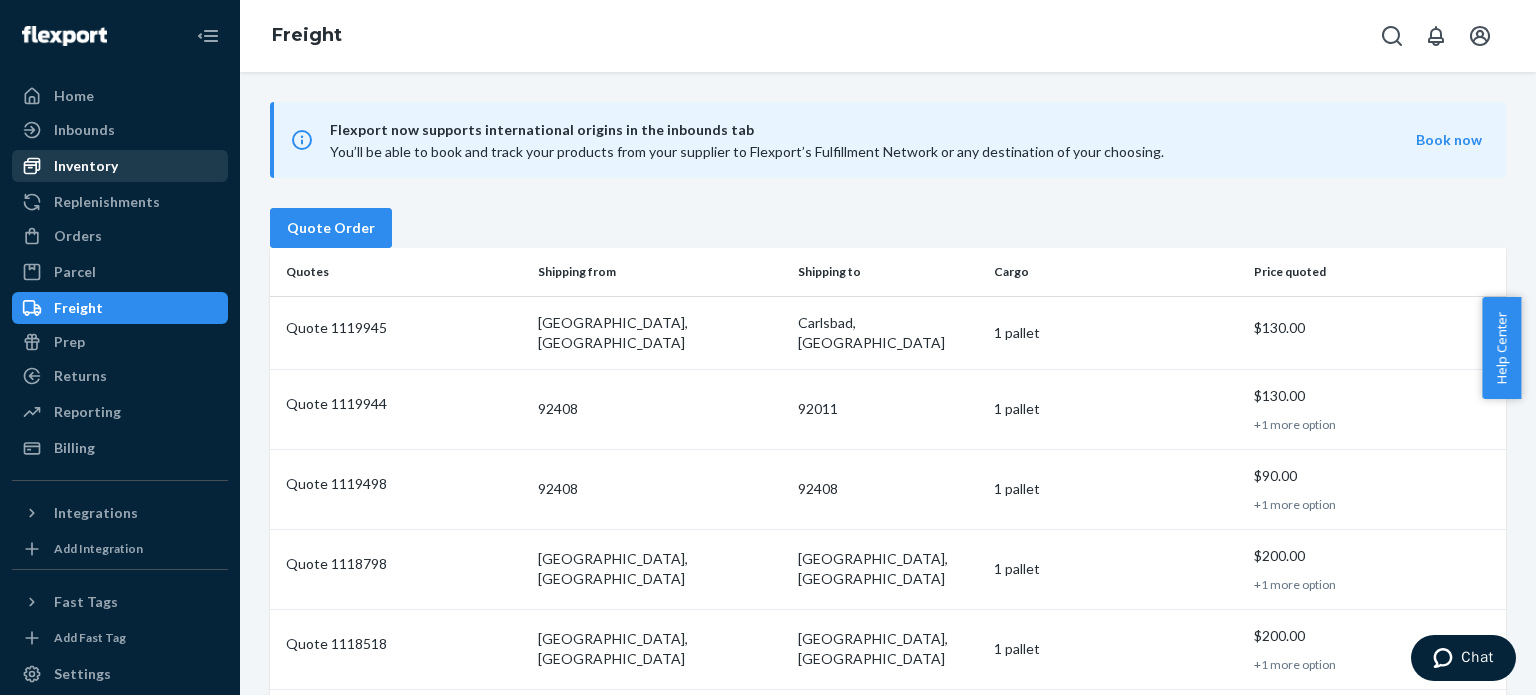 click on "Inventory" at bounding box center [120, 166] 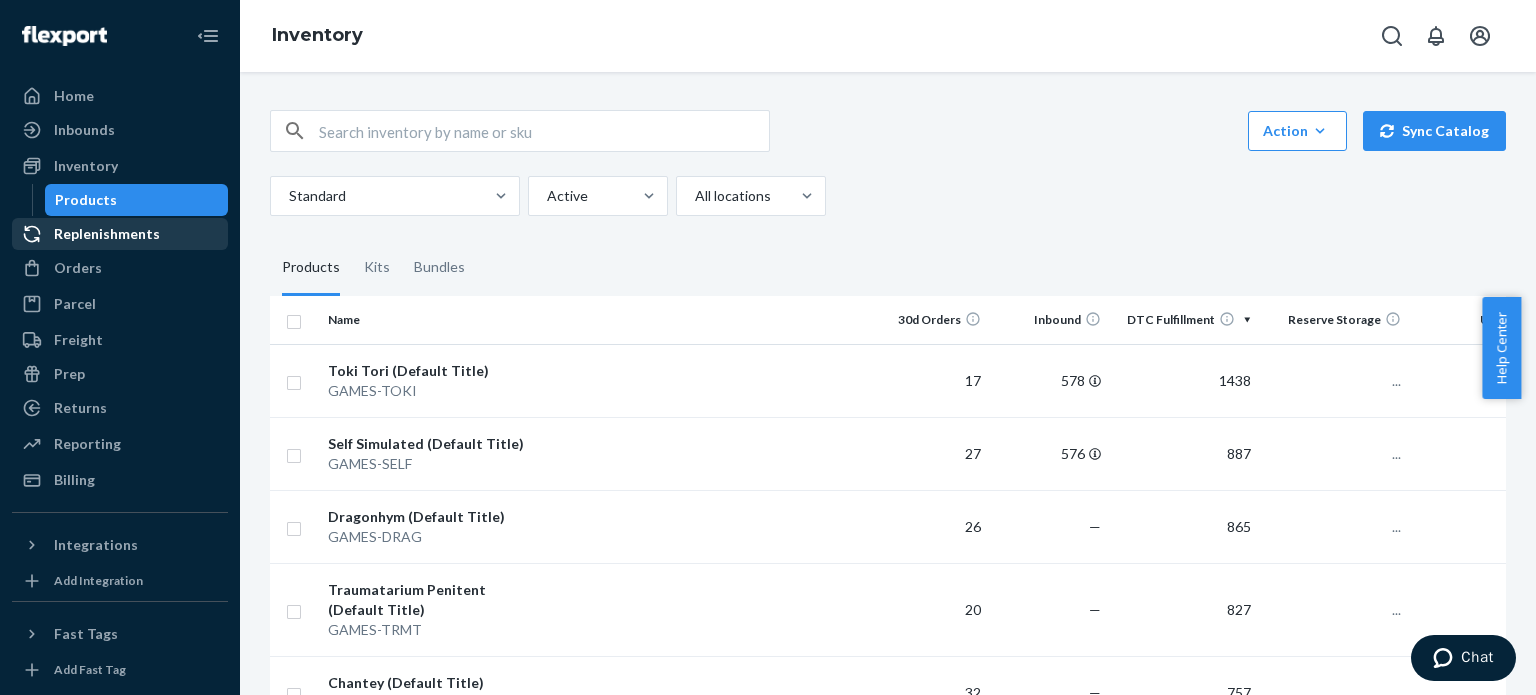 click on "Replenishments" at bounding box center [107, 234] 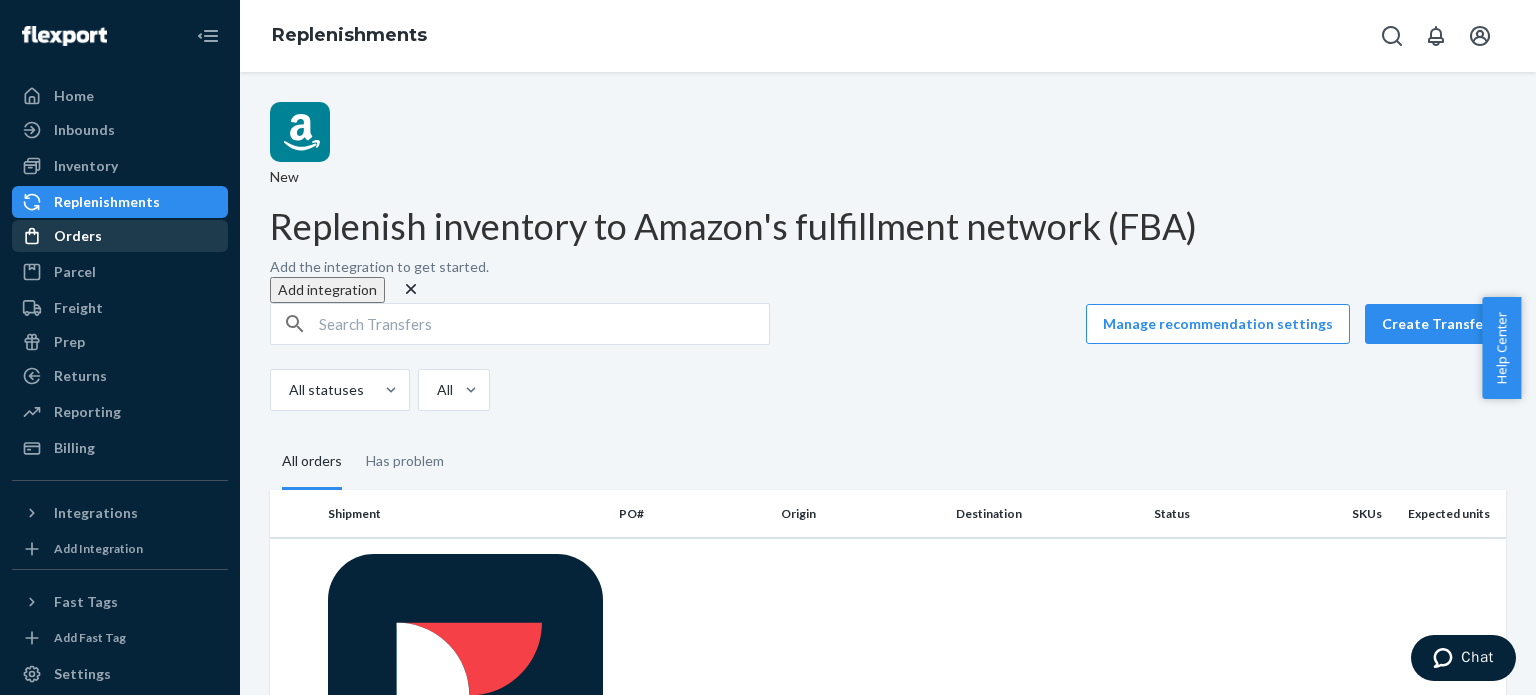 click on "Orders" at bounding box center (120, 236) 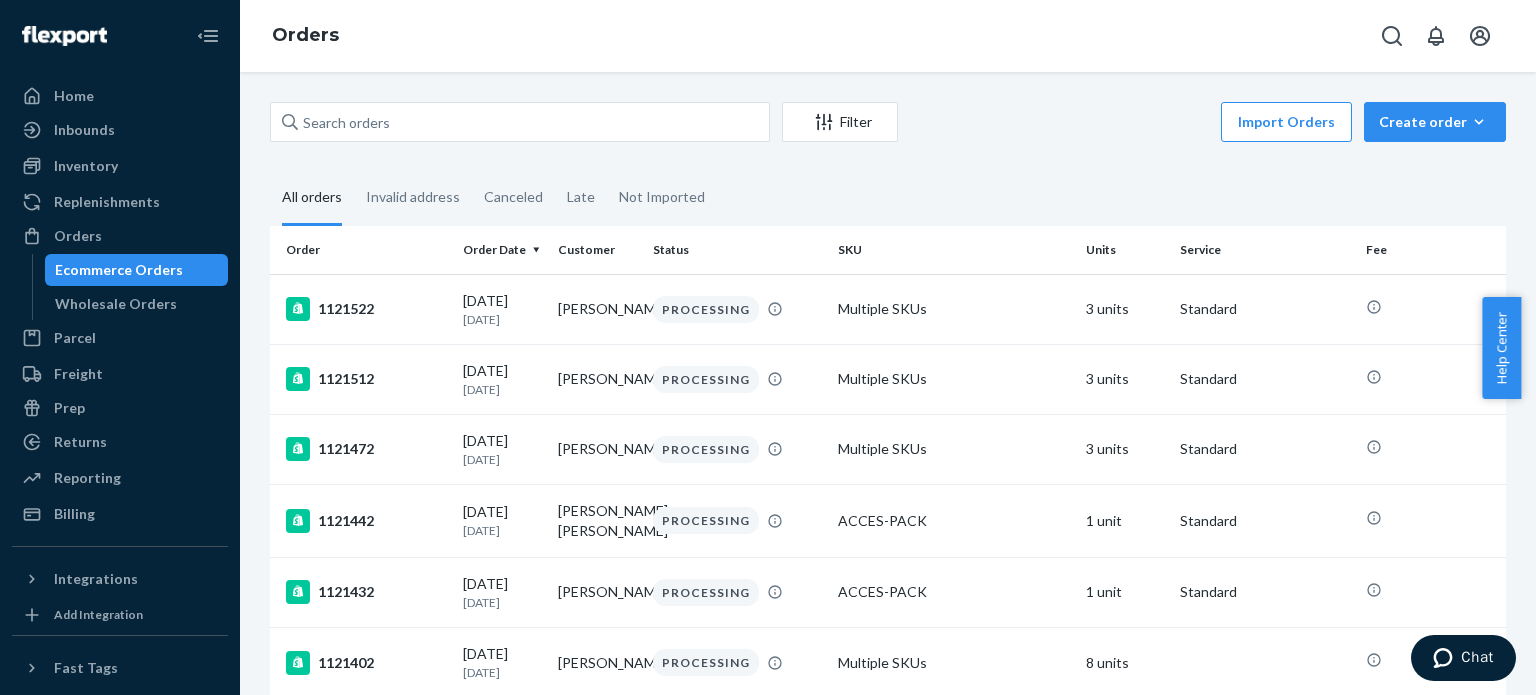 click on "Ecommerce Orders" at bounding box center [119, 270] 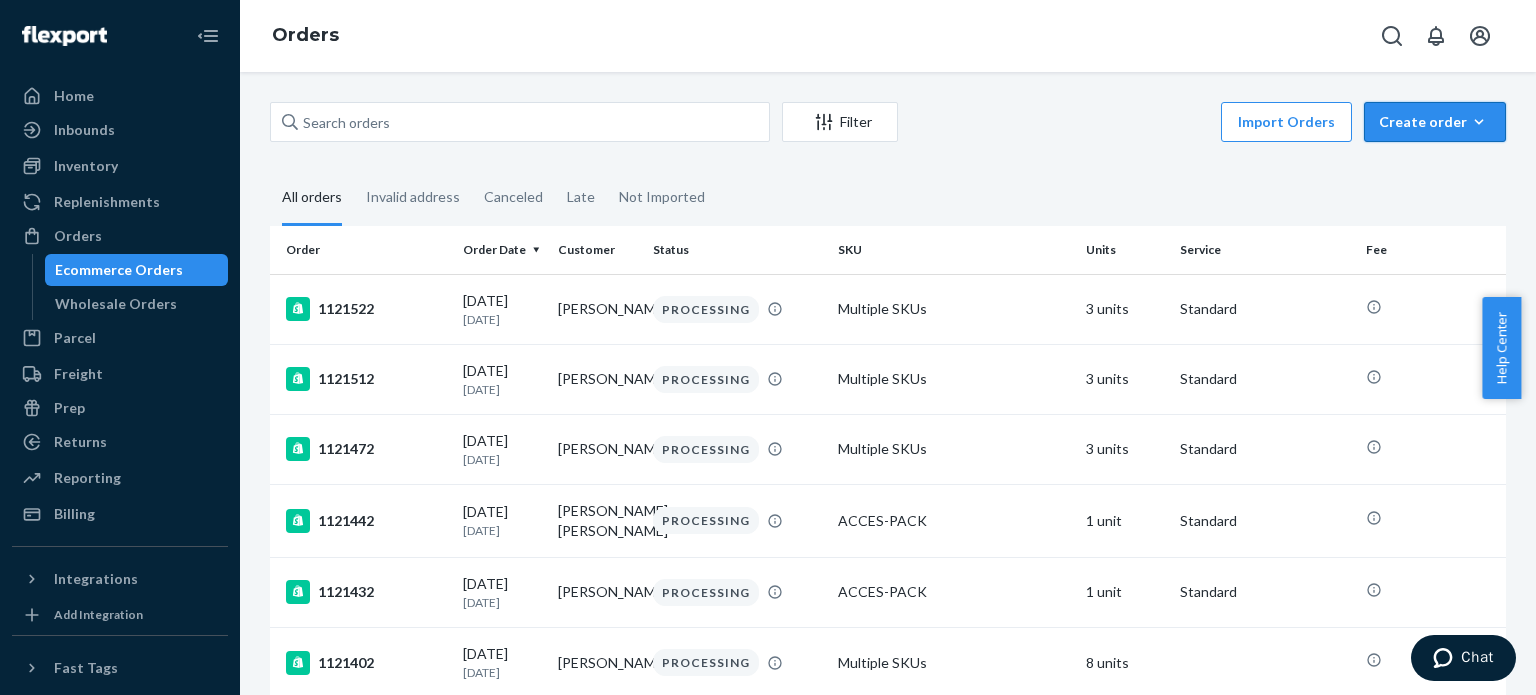 click on "Create order" at bounding box center [1435, 122] 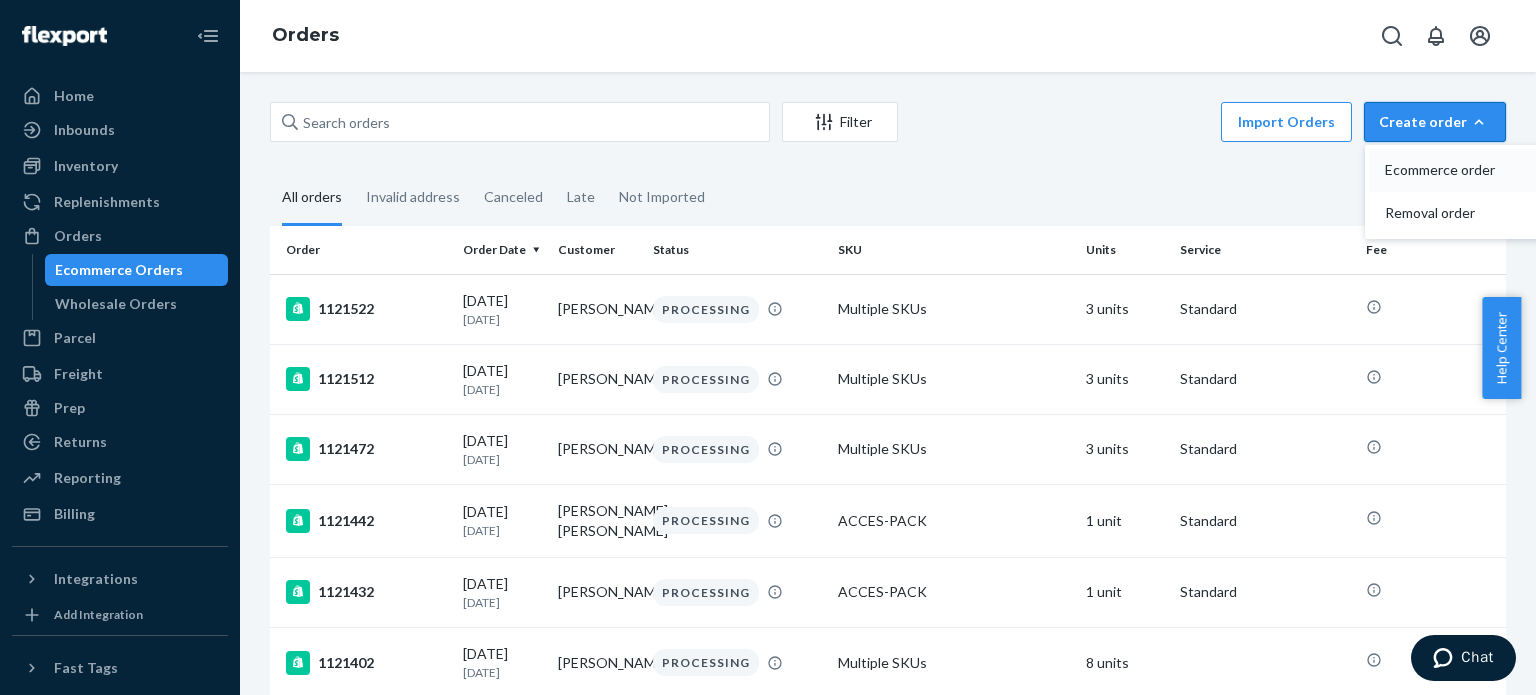 click on "Ecommerce order" at bounding box center [1447, 170] 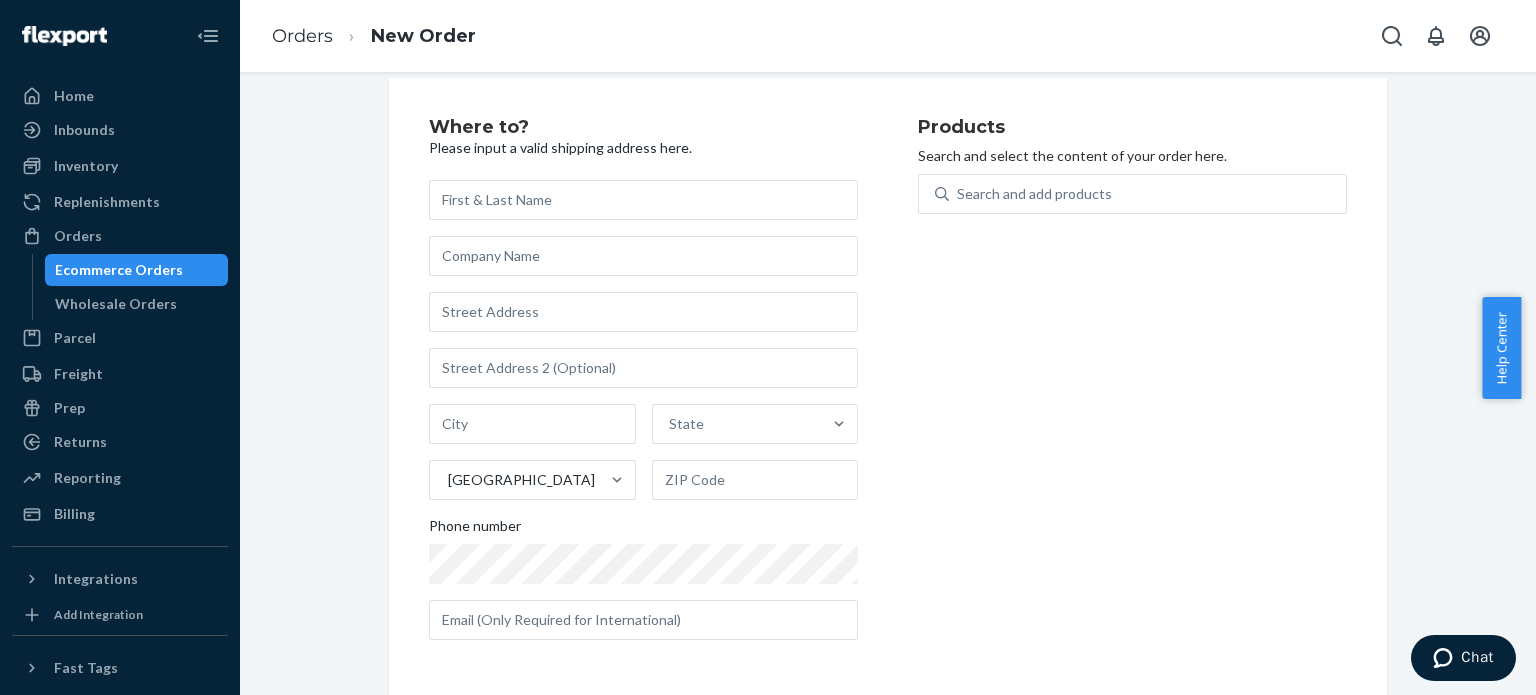 scroll, scrollTop: 24, scrollLeft: 0, axis: vertical 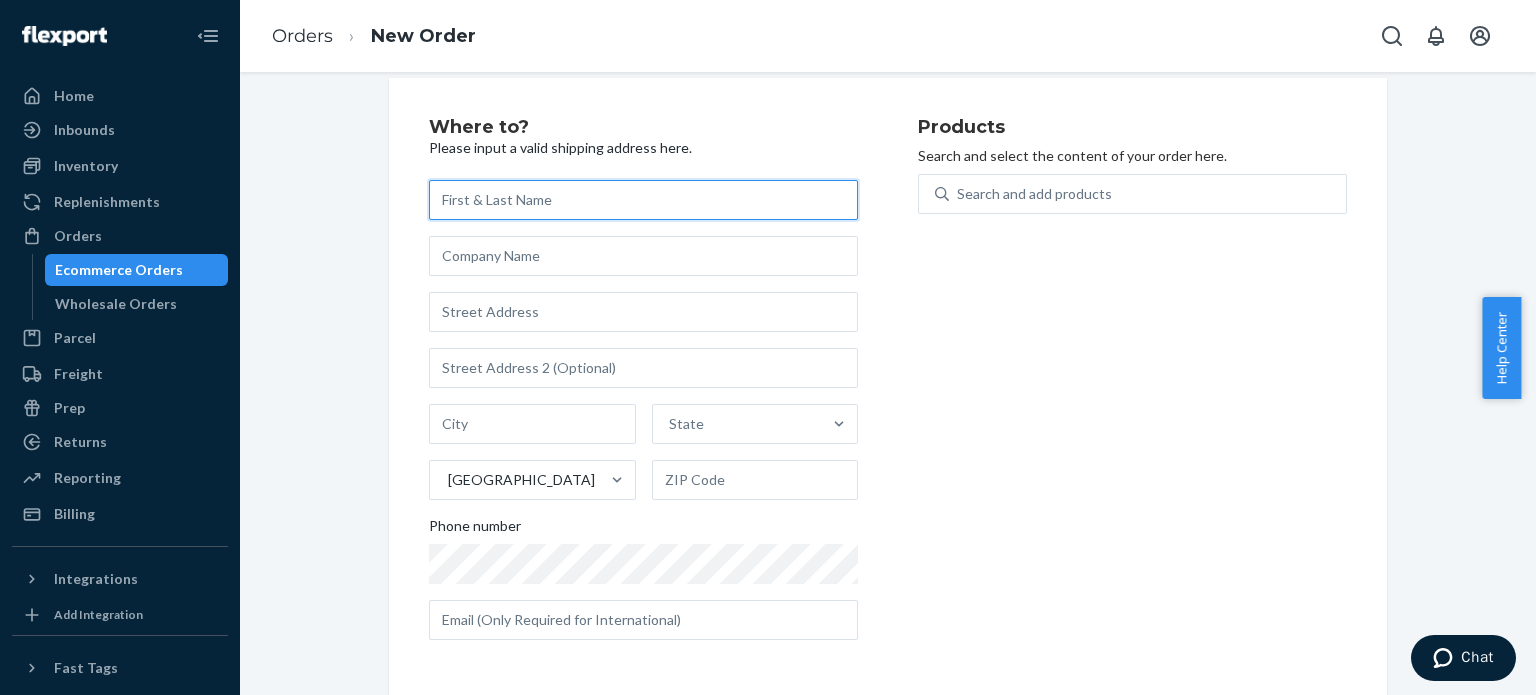 click at bounding box center [643, 200] 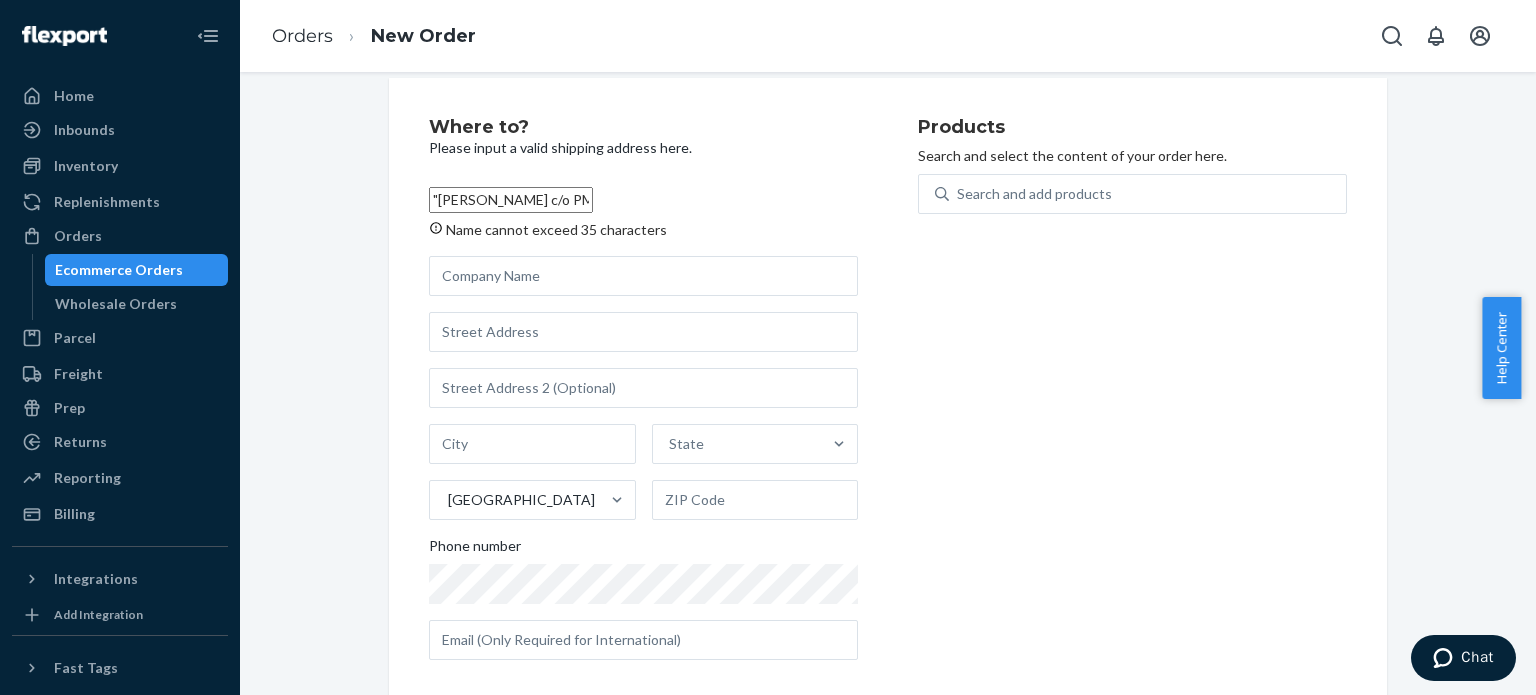 scroll, scrollTop: 0, scrollLeft: 62, axis: horizontal 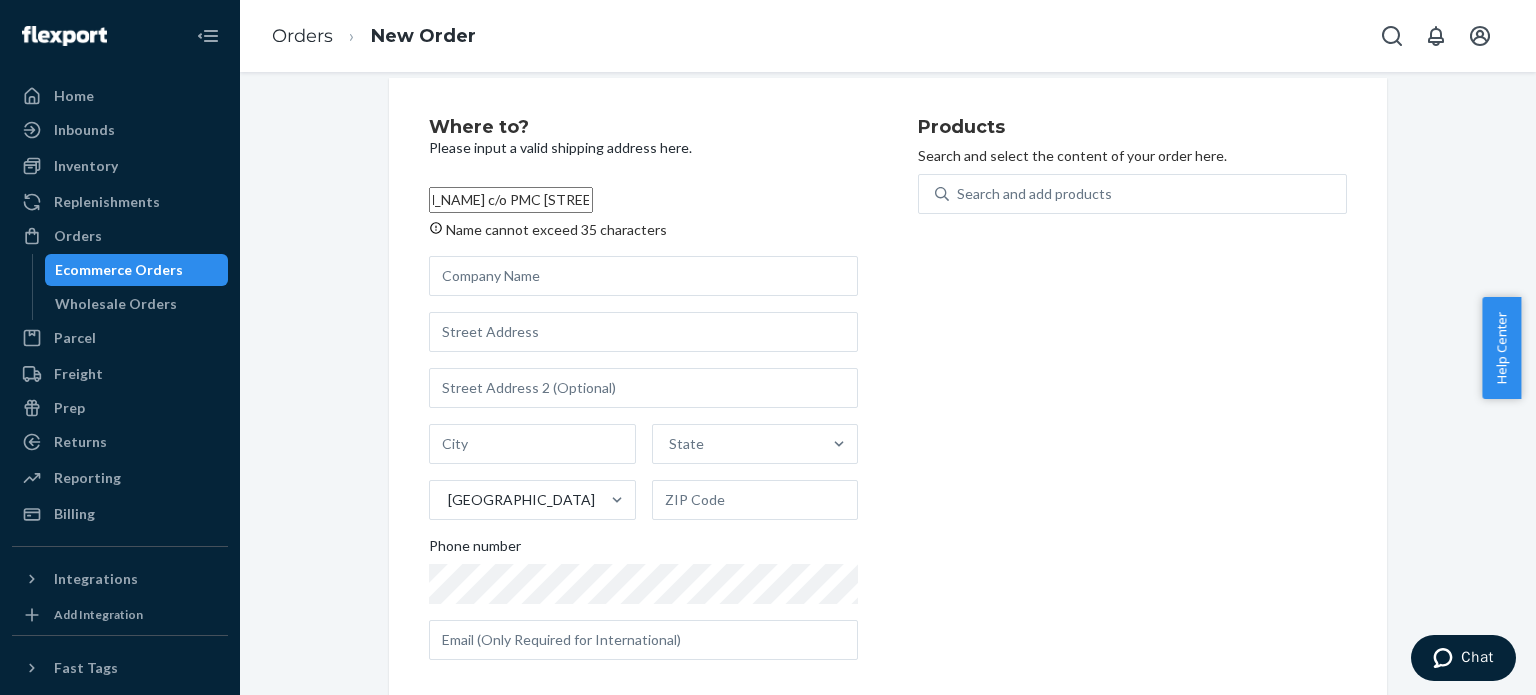 drag, startPoint x: 765, startPoint y: 201, endPoint x: 823, endPoint y: 197, distance: 58.137768 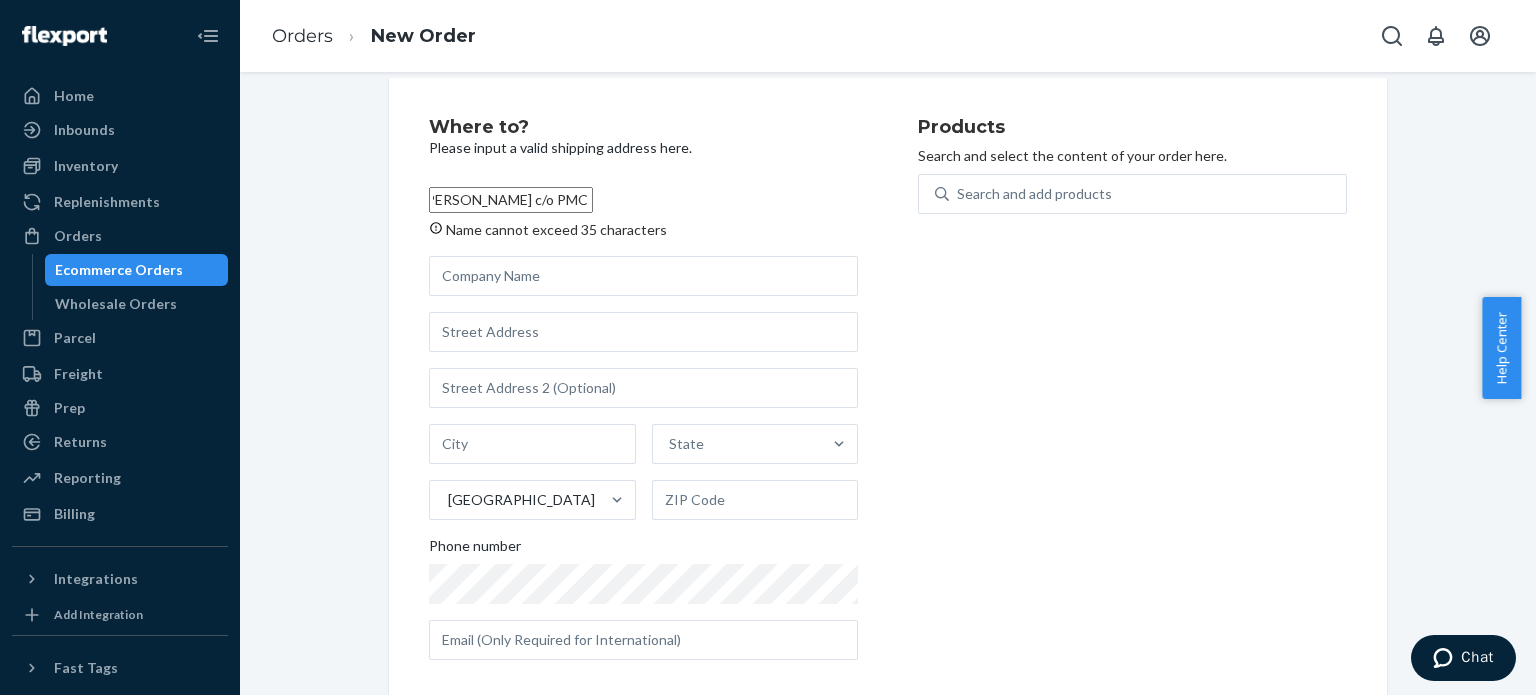 type on ""[PERSON_NAME] c/o PMC [STREET_ADDRESS][US_STATE]" 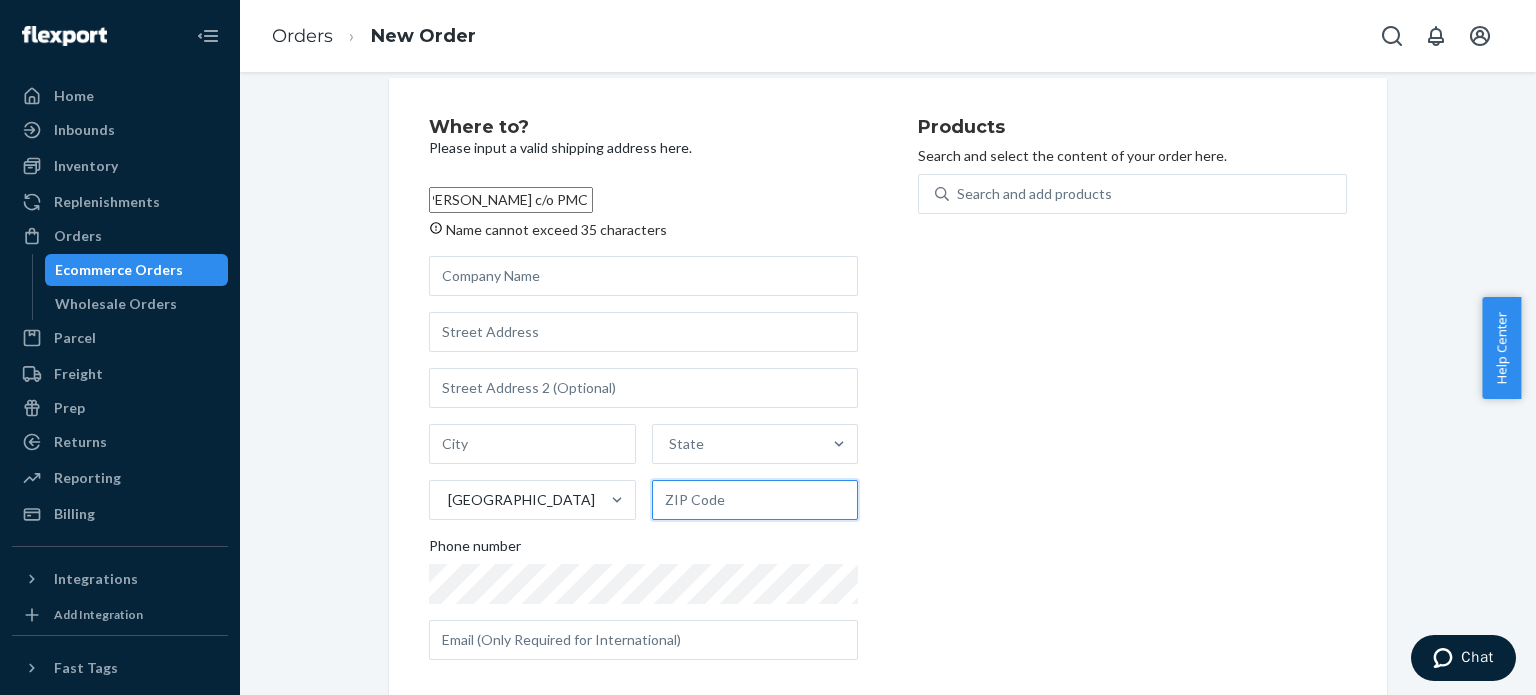 click at bounding box center (755, 500) 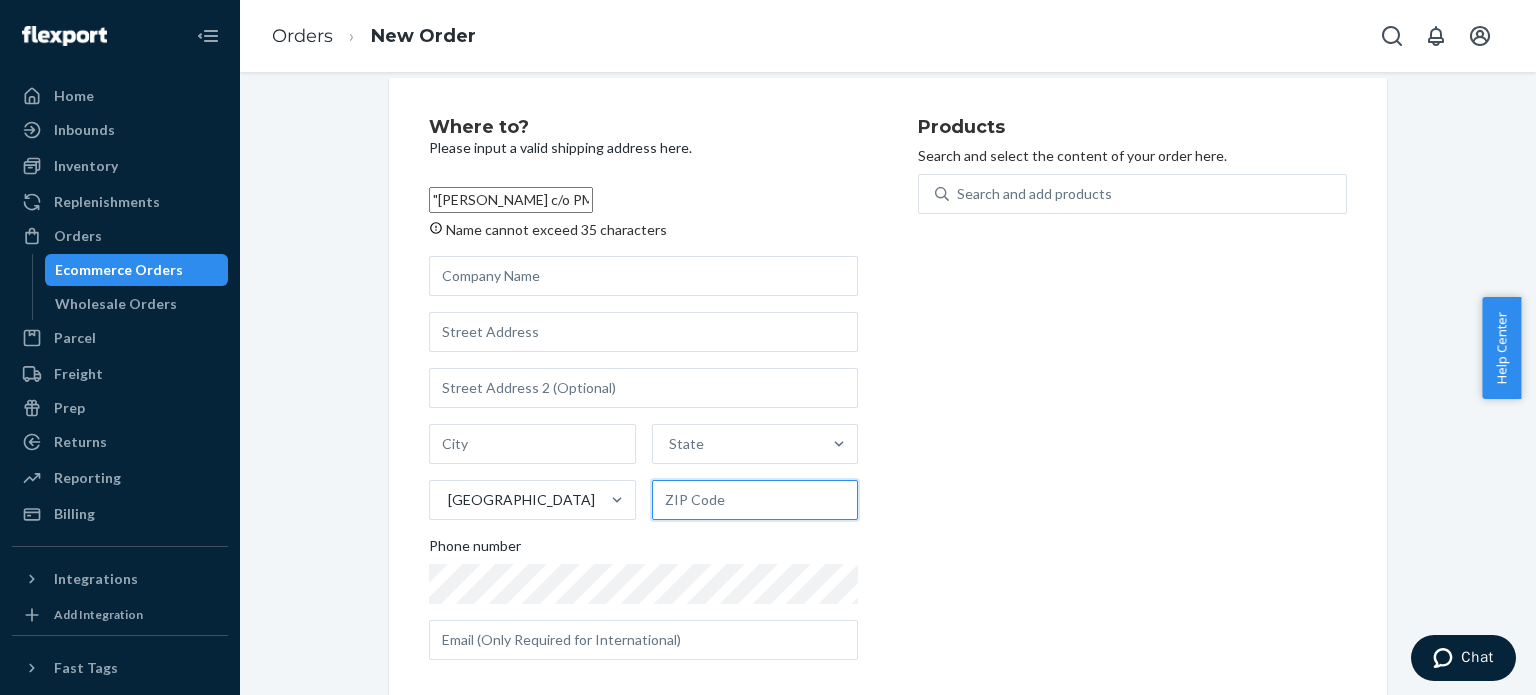 paste on "10017"" 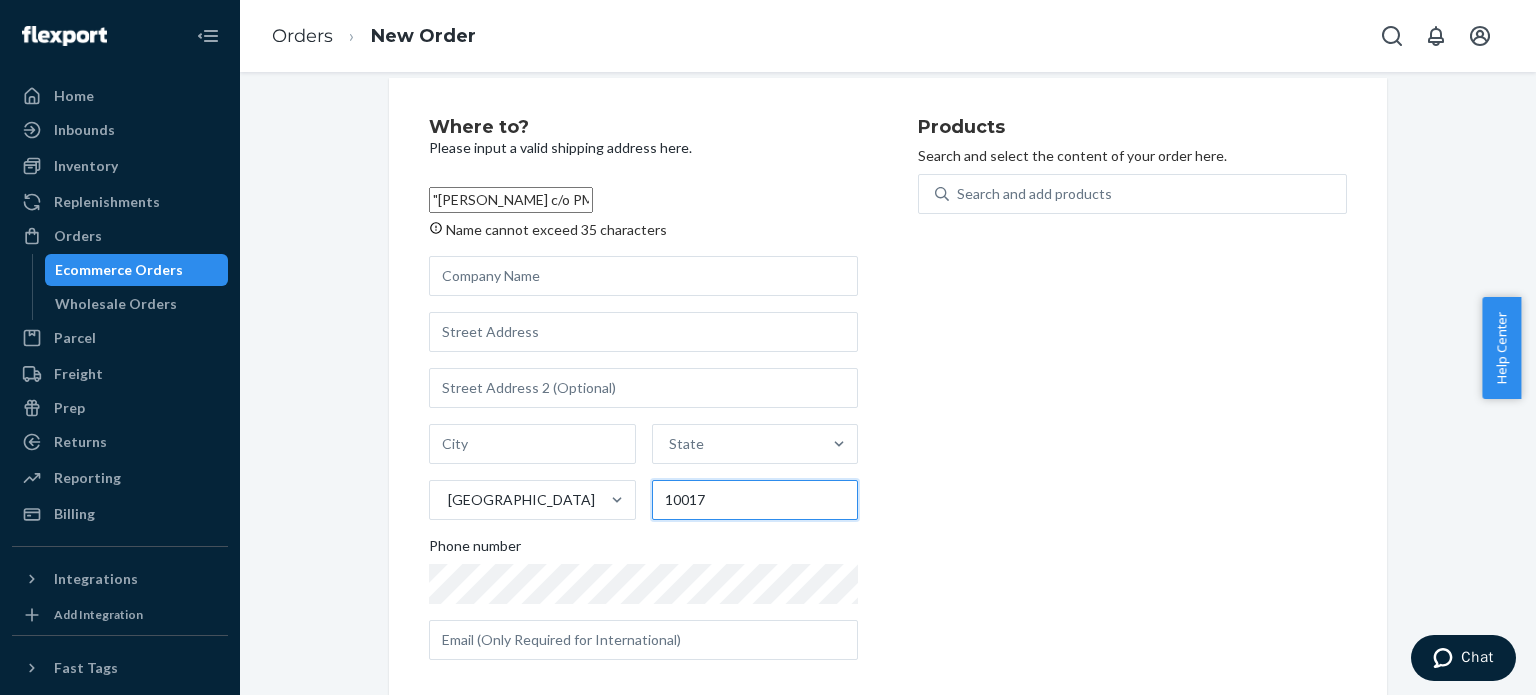 type on "10017" 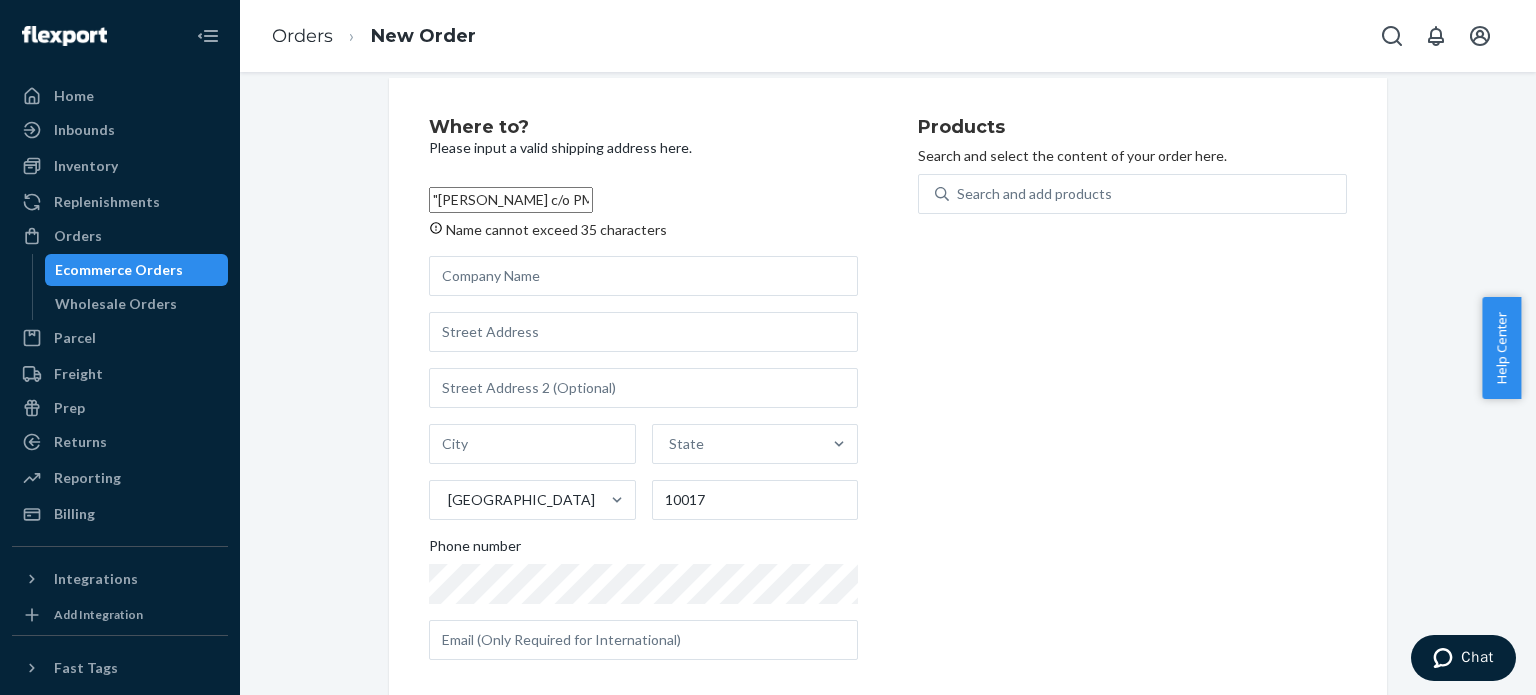 drag, startPoint x: 569, startPoint y: 201, endPoint x: 417, endPoint y: 187, distance: 152.64337 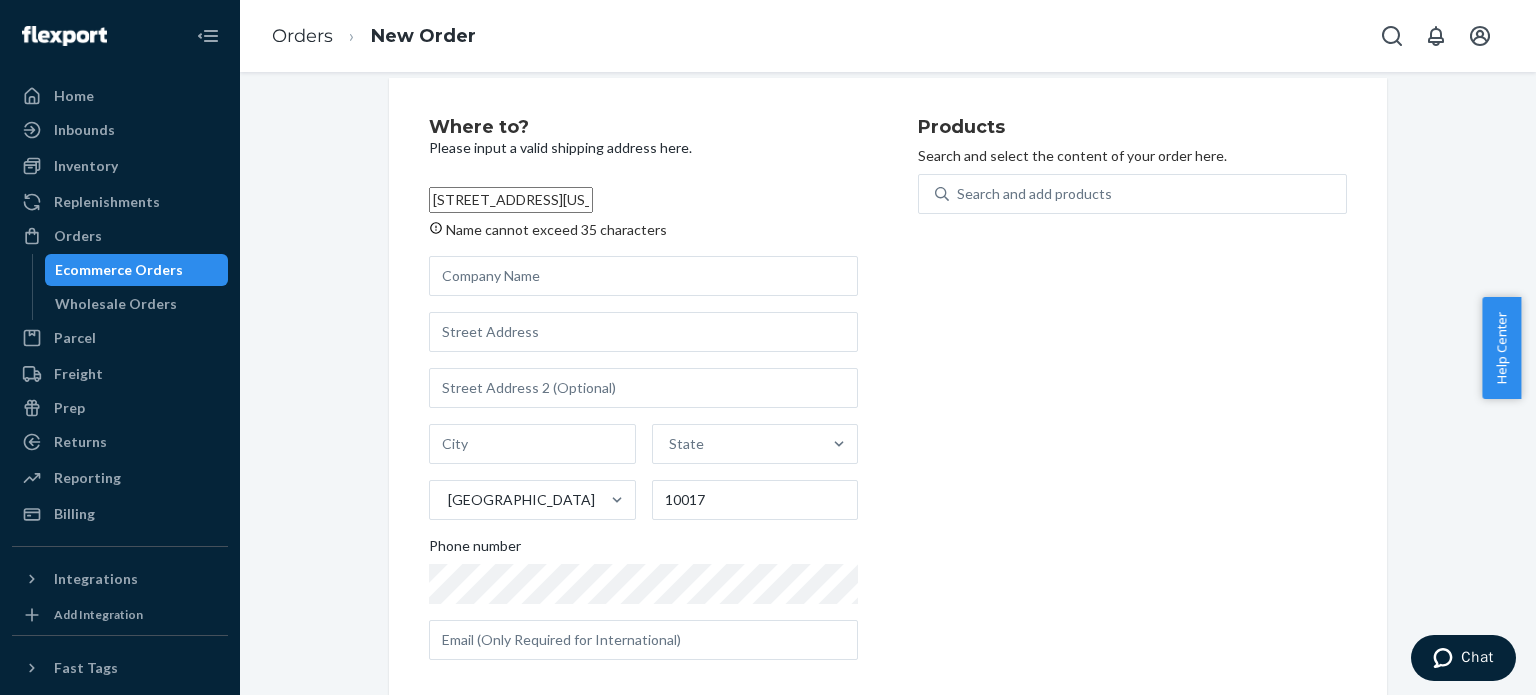 type on "[STREET_ADDRESS][US_STATE]" 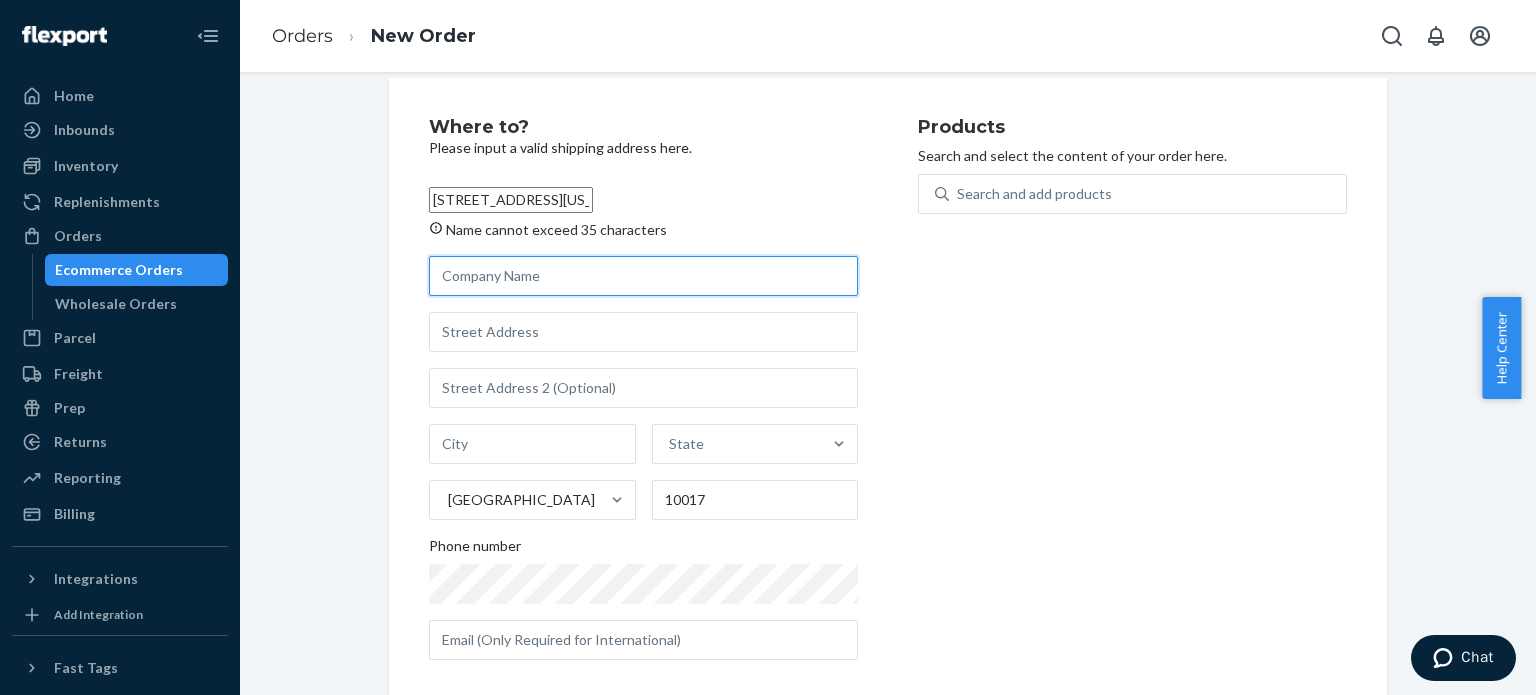 click at bounding box center (643, 276) 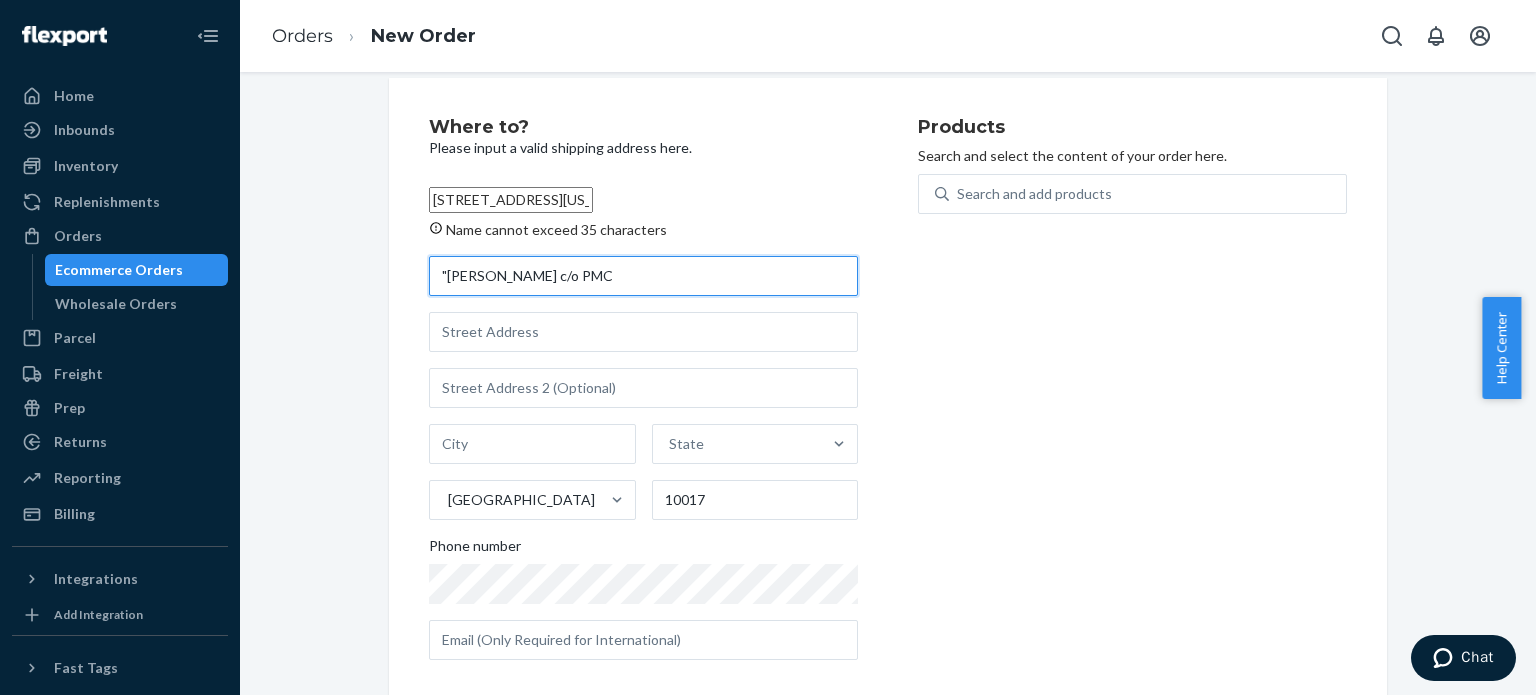 type on ""[PERSON_NAME] c/o PMC" 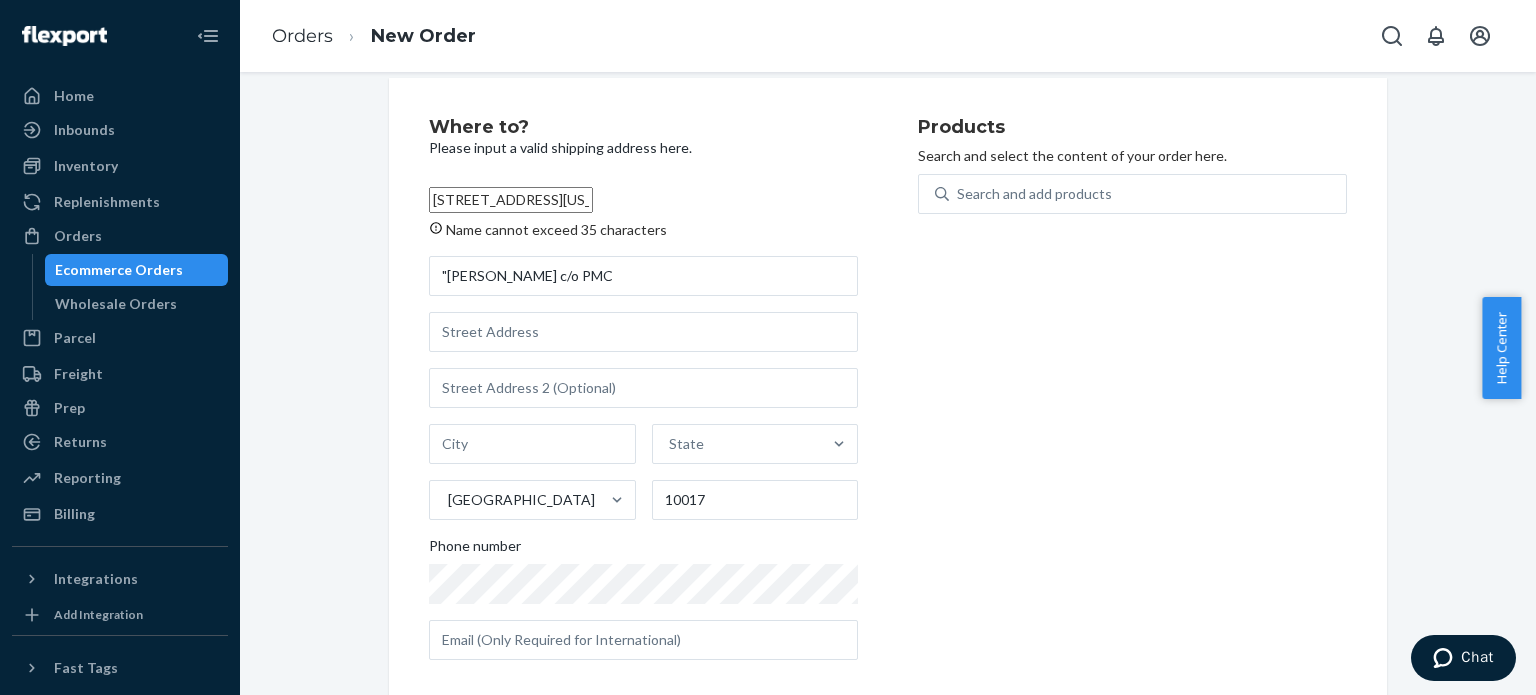 drag, startPoint x: 727, startPoint y: 200, endPoint x: 402, endPoint y: 201, distance: 325.00153 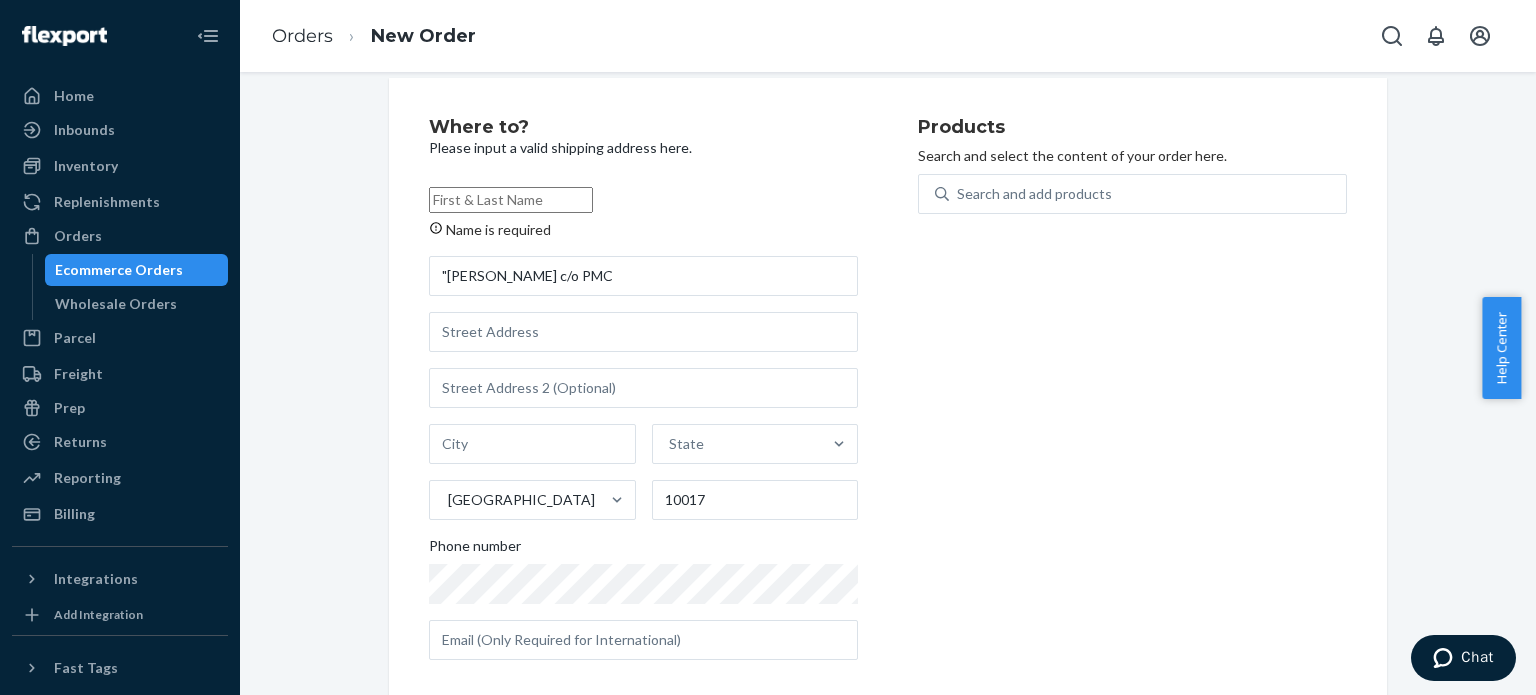 type 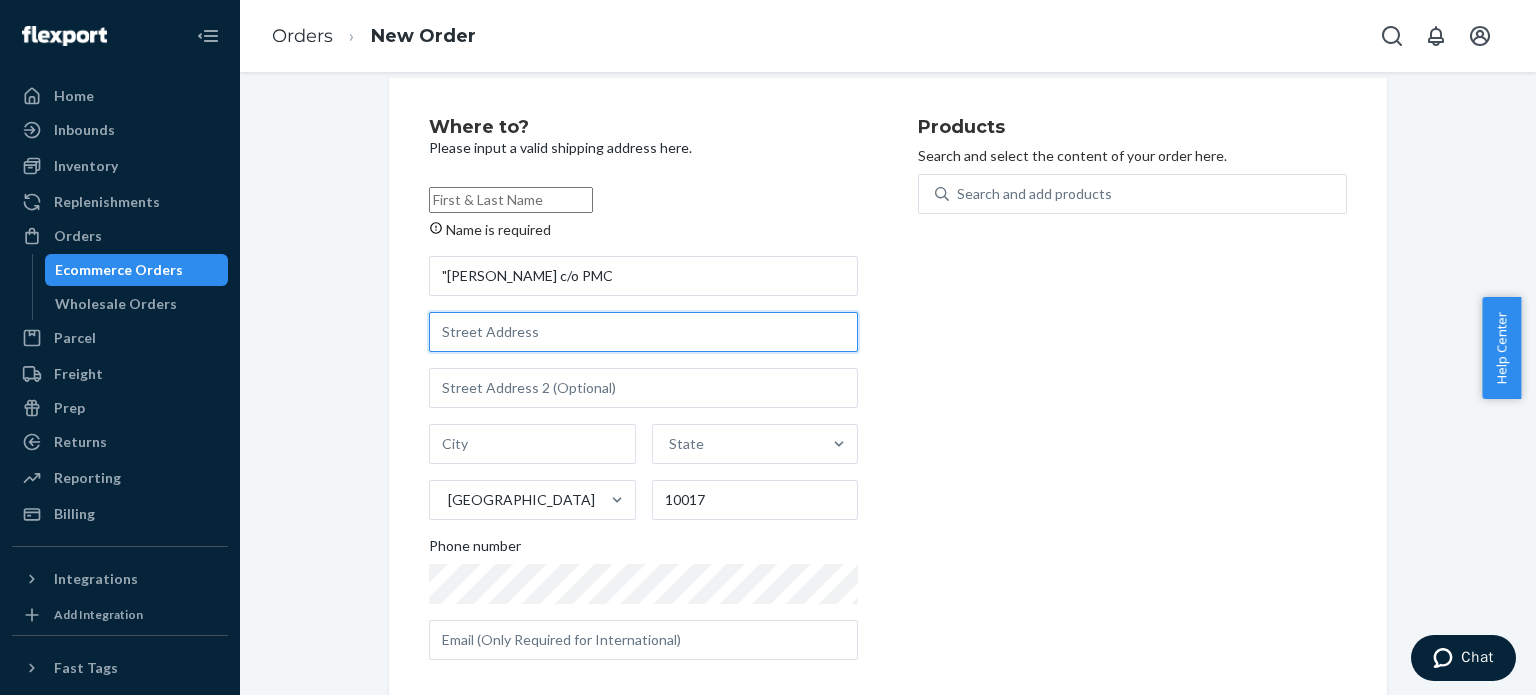 click at bounding box center [643, 332] 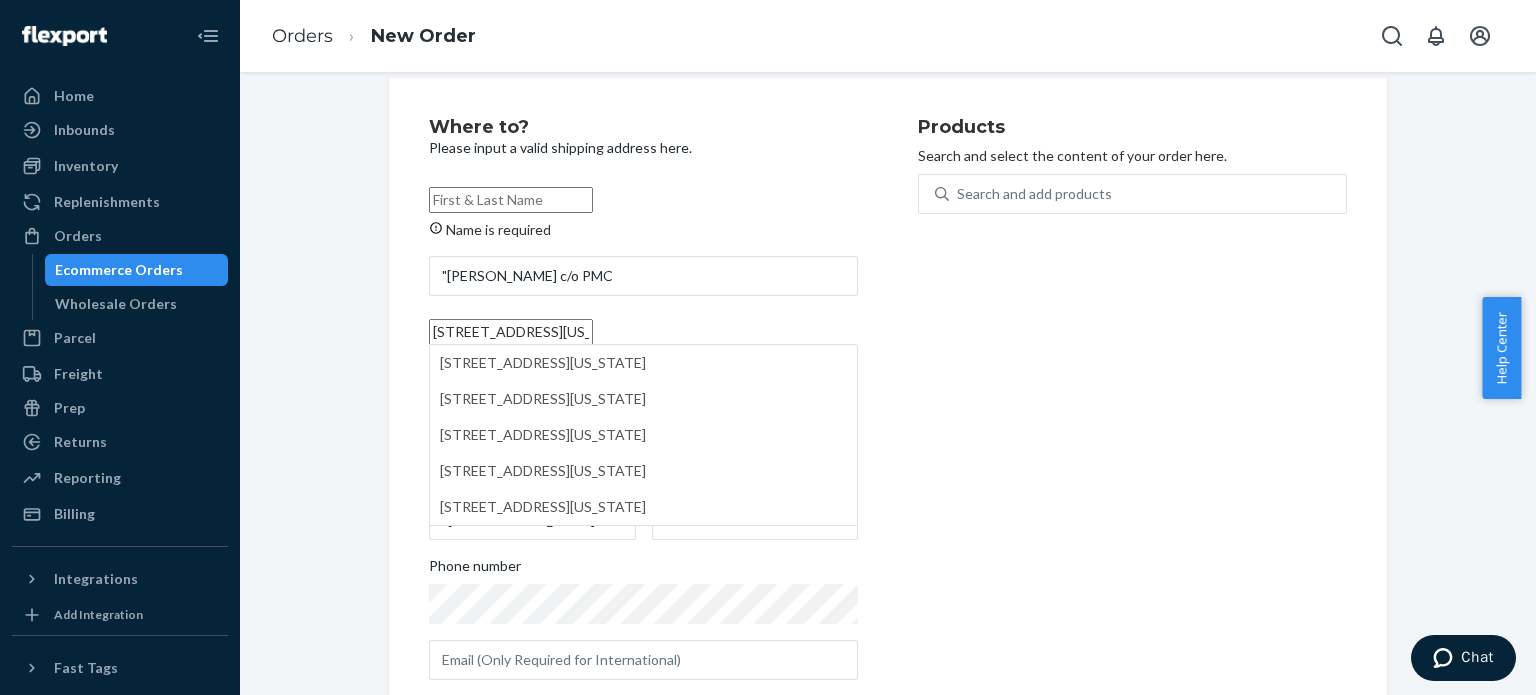 type on "[STREET_ADDRESS][US_STATE]" 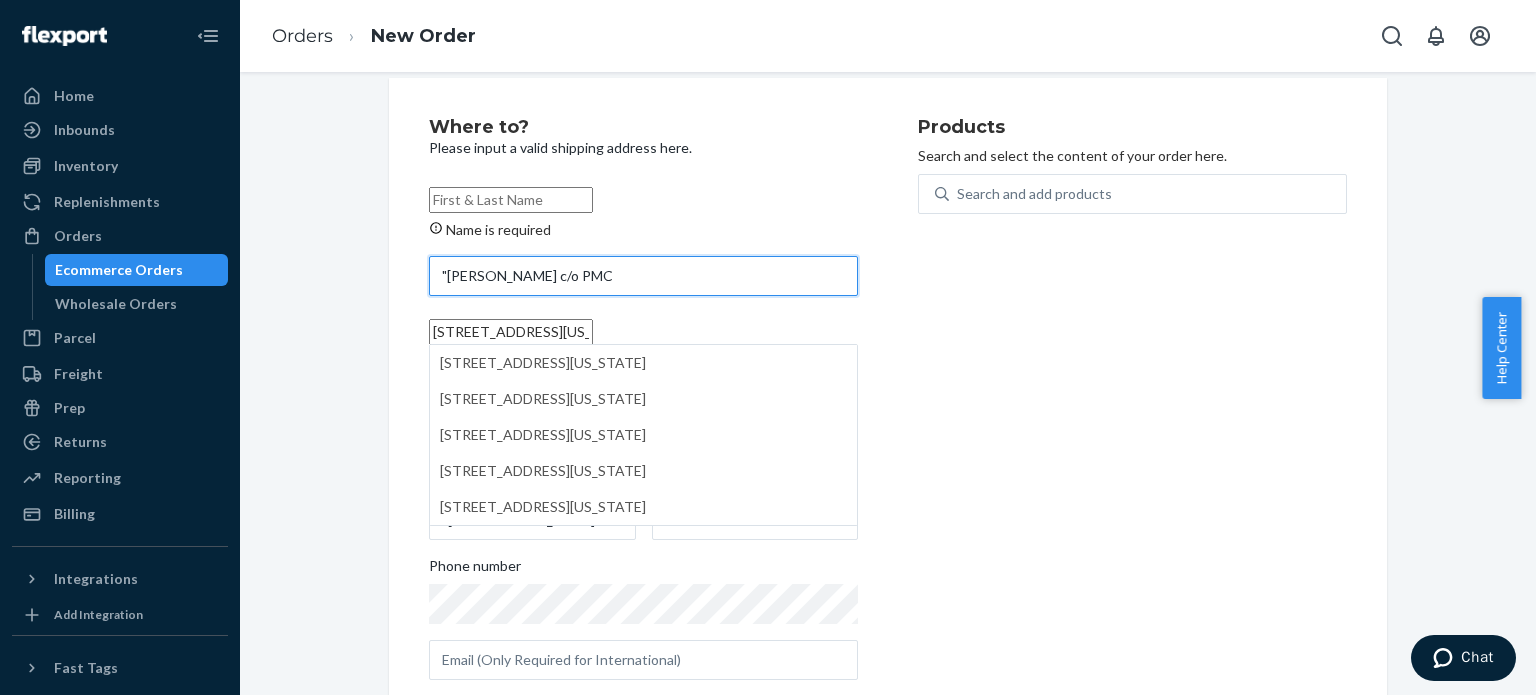 click on ""[PERSON_NAME] c/o PMC" at bounding box center (643, 276) 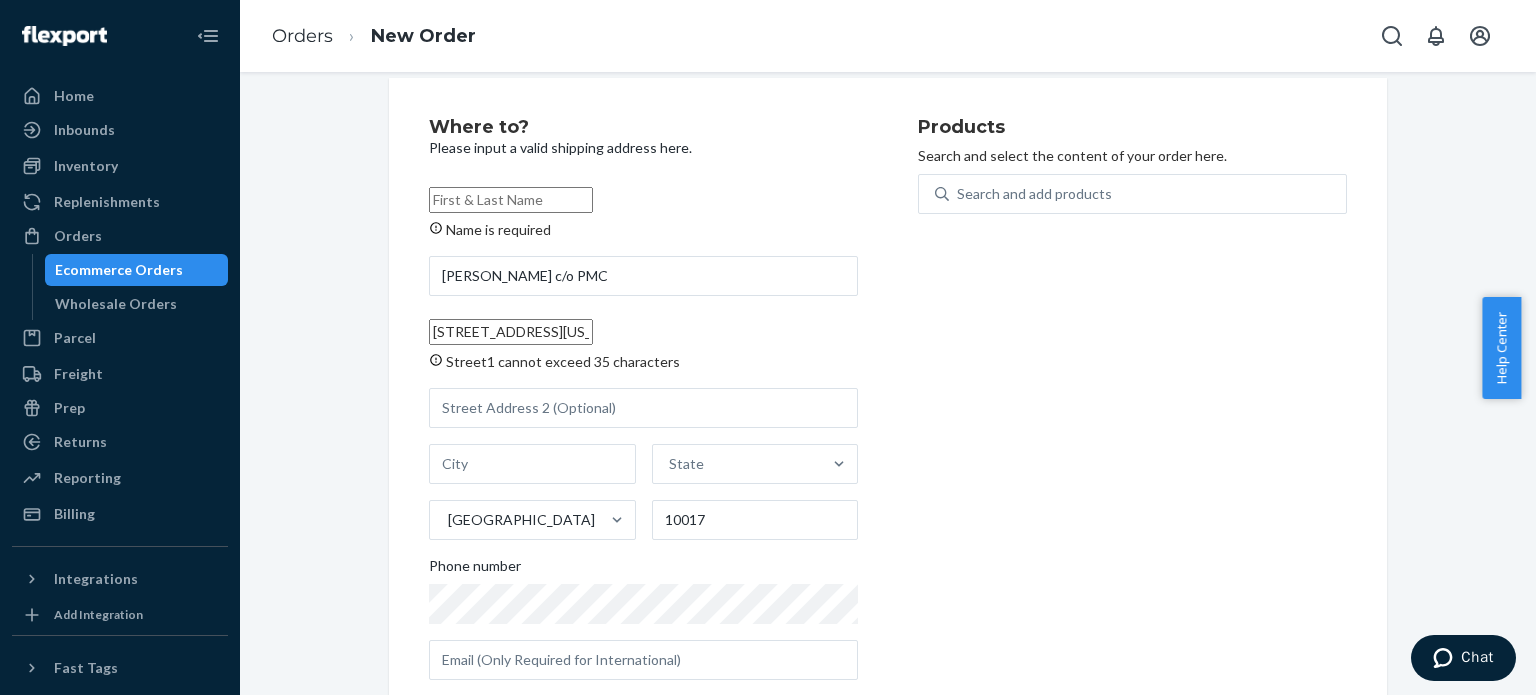 click on "[STREET_ADDRESS][US_STATE]" at bounding box center [511, 332] 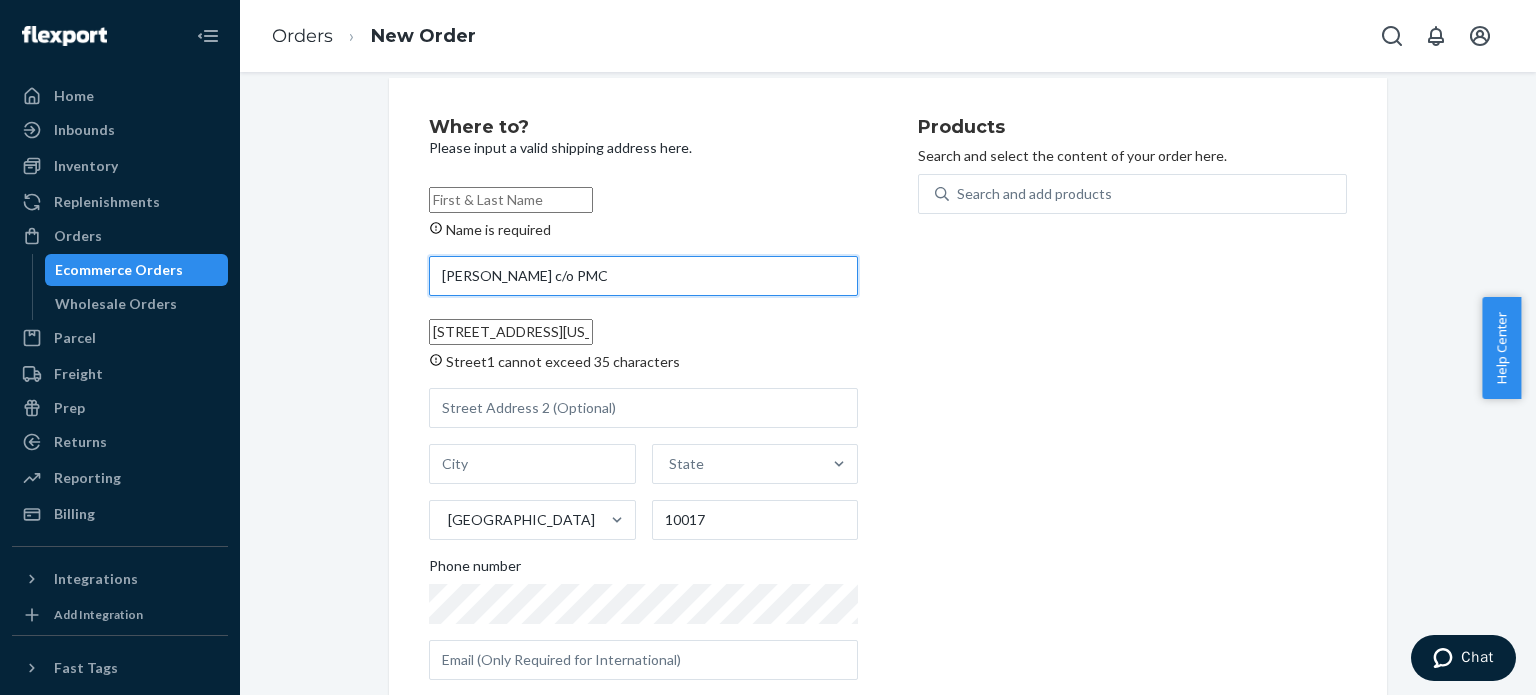 drag, startPoint x: 508, startPoint y: 287, endPoint x: 430, endPoint y: 275, distance: 78.91768 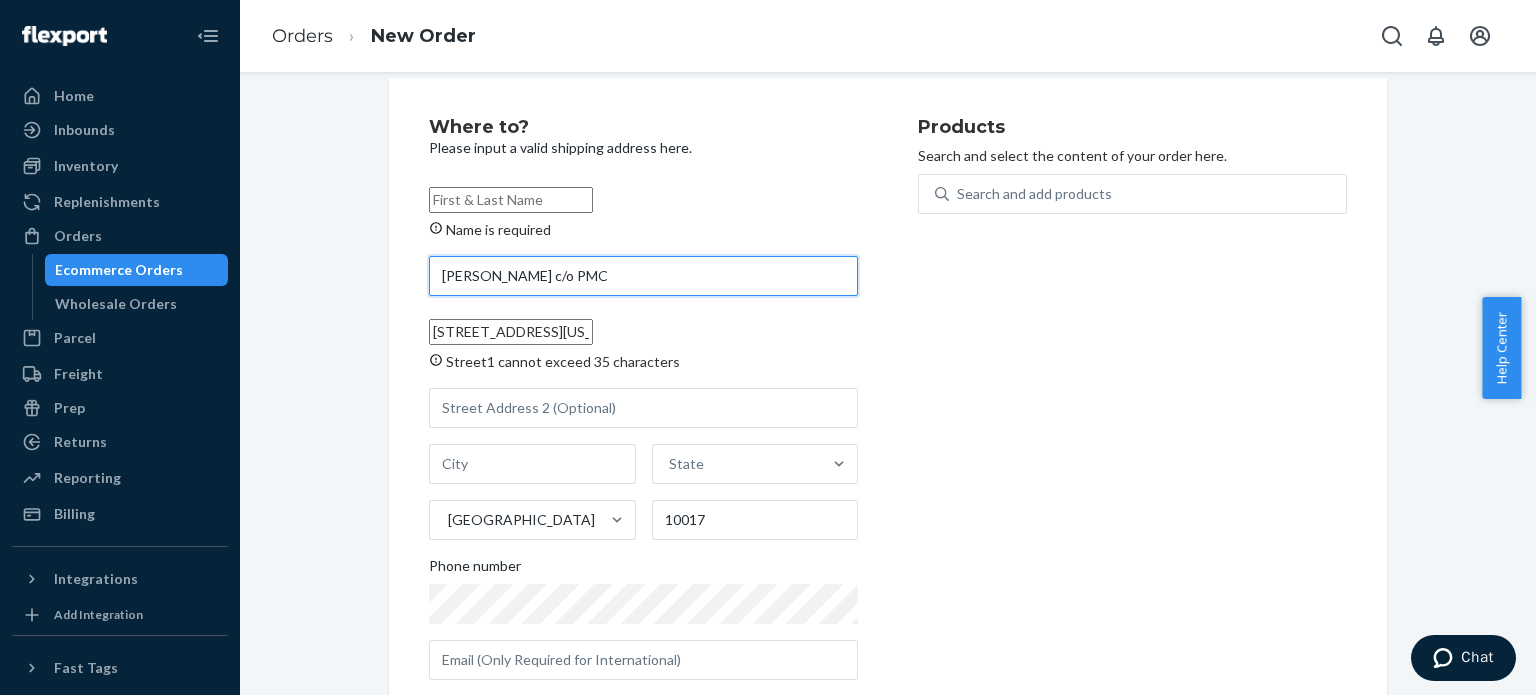 click on "[PERSON_NAME] c/o PMC" at bounding box center [643, 276] 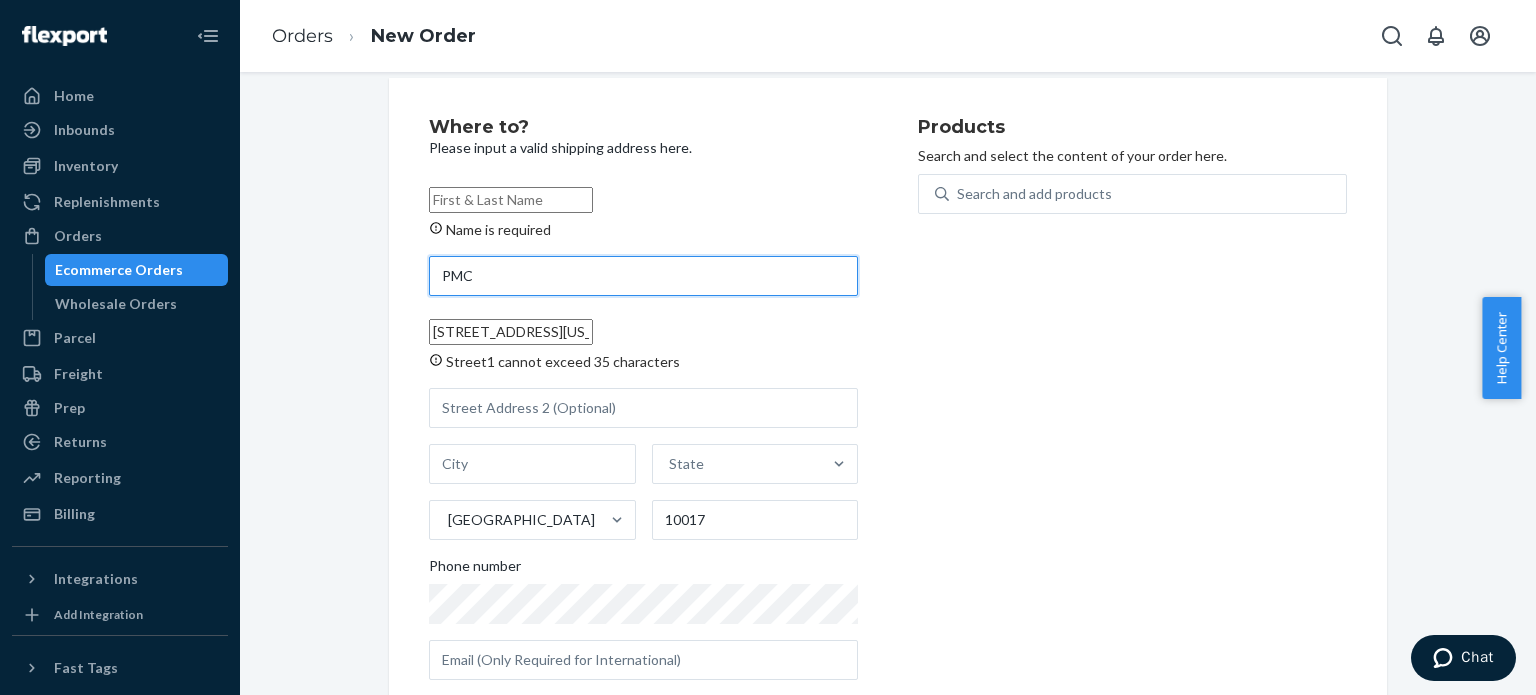 type on "PMC" 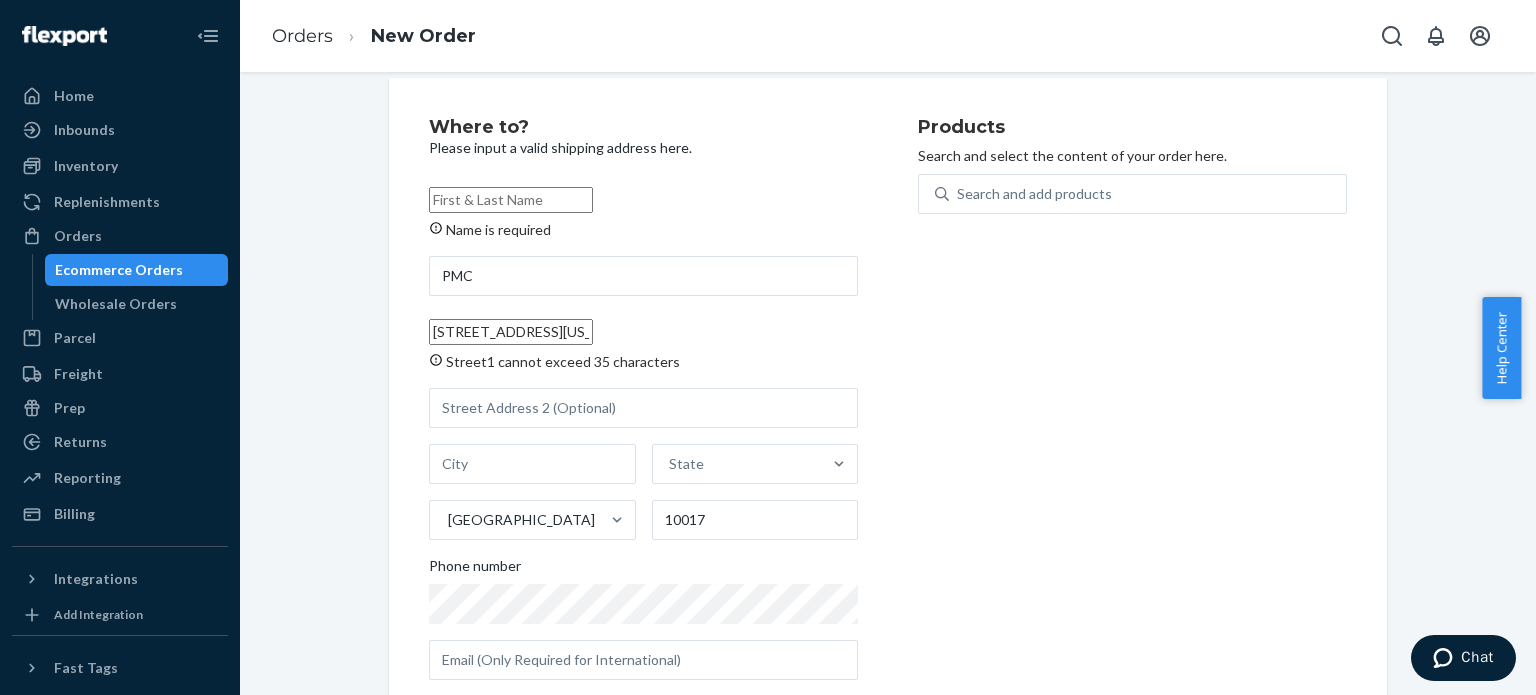 click on "Name is required" at bounding box center [511, 200] 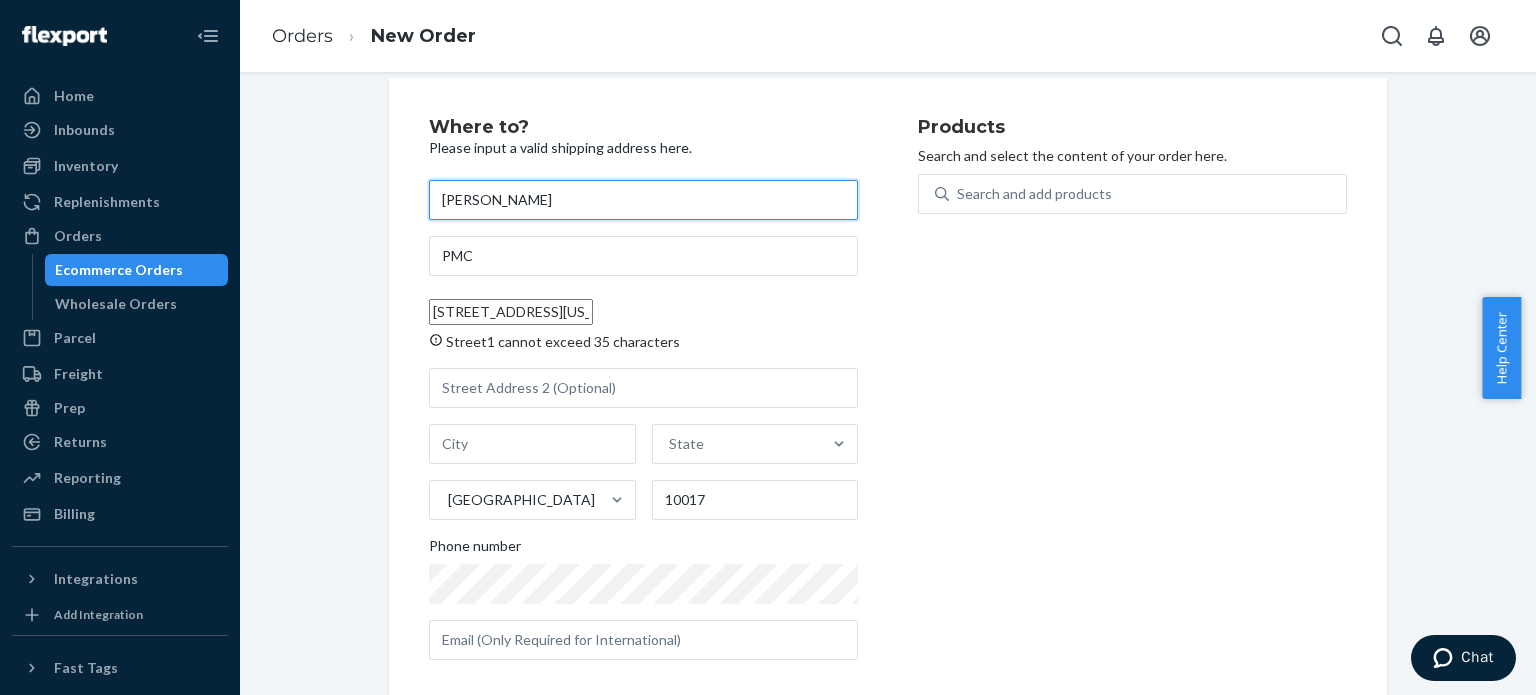 type on "[PERSON_NAME]" 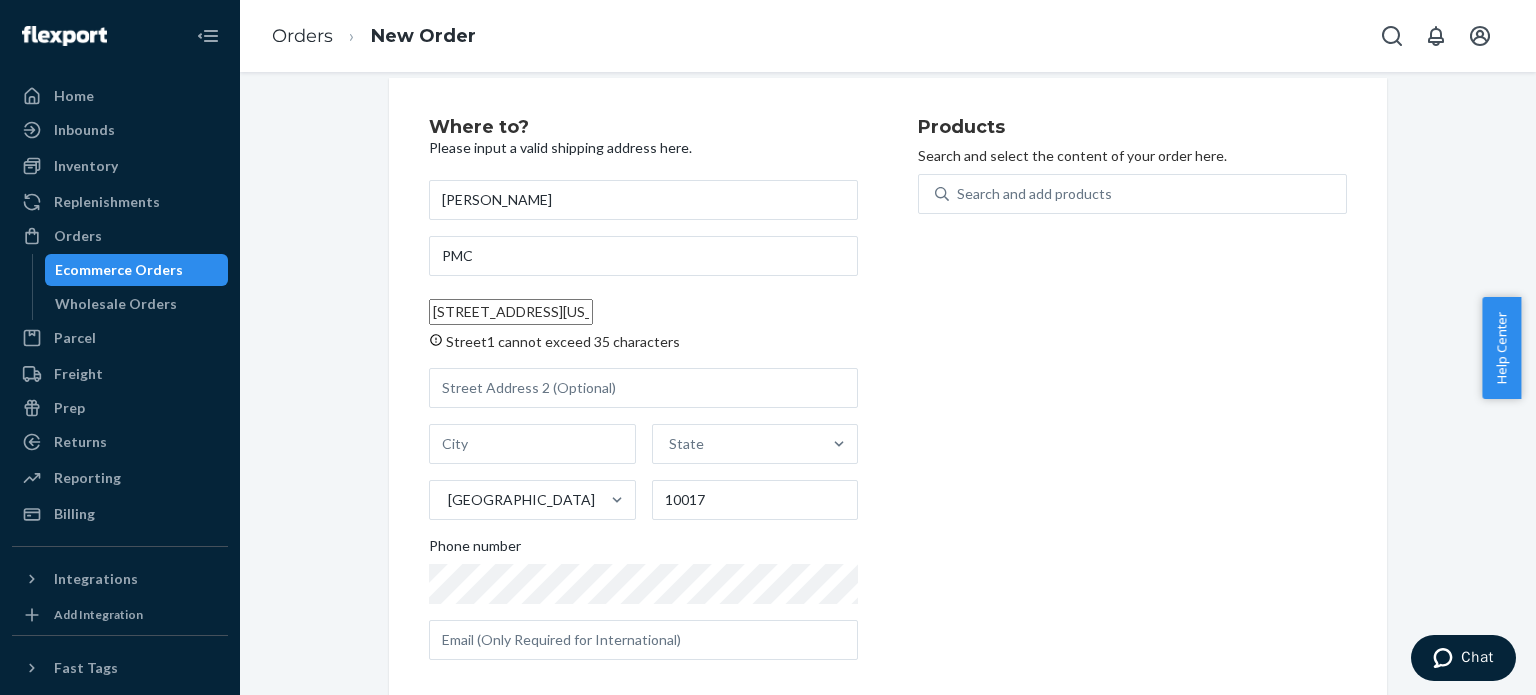 click on "[STREET_ADDRESS][US_STATE]" at bounding box center (511, 312) 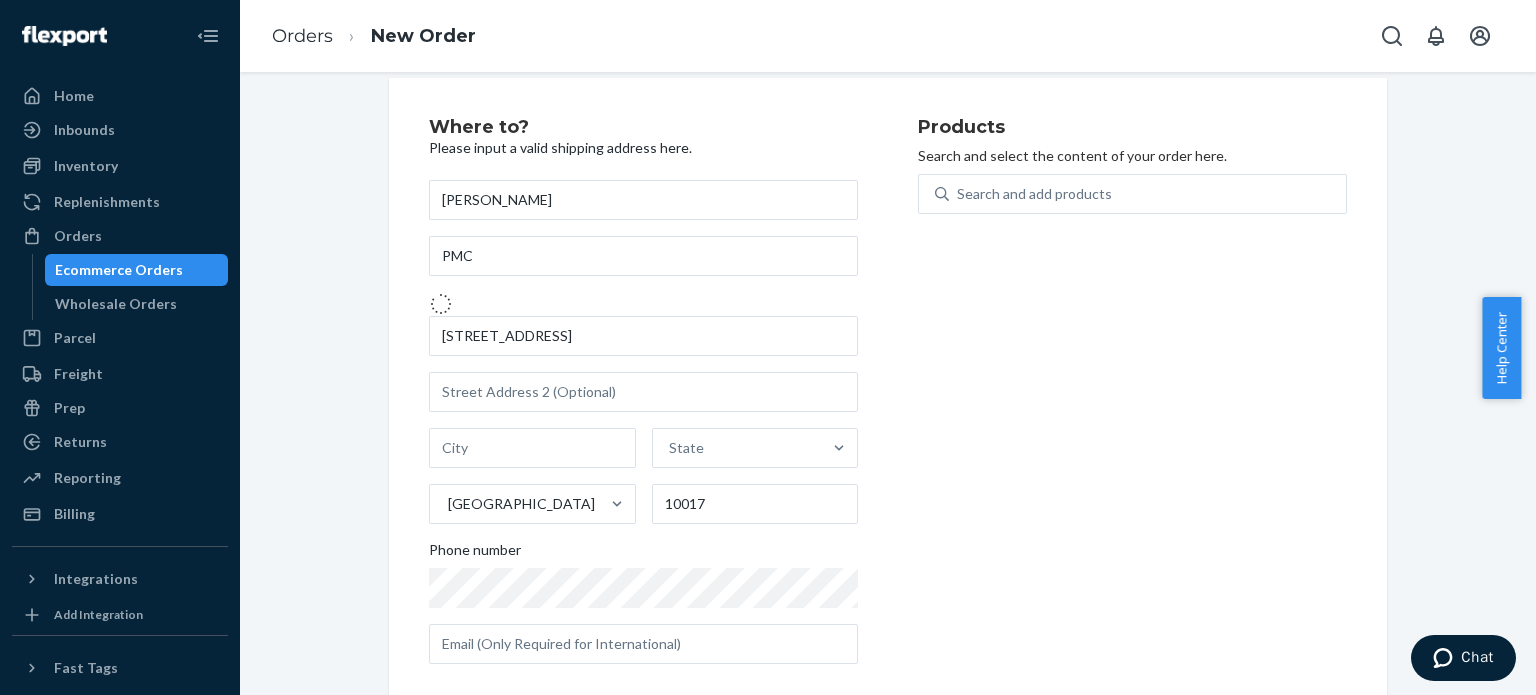 type on "[STREET_ADDRESS]" 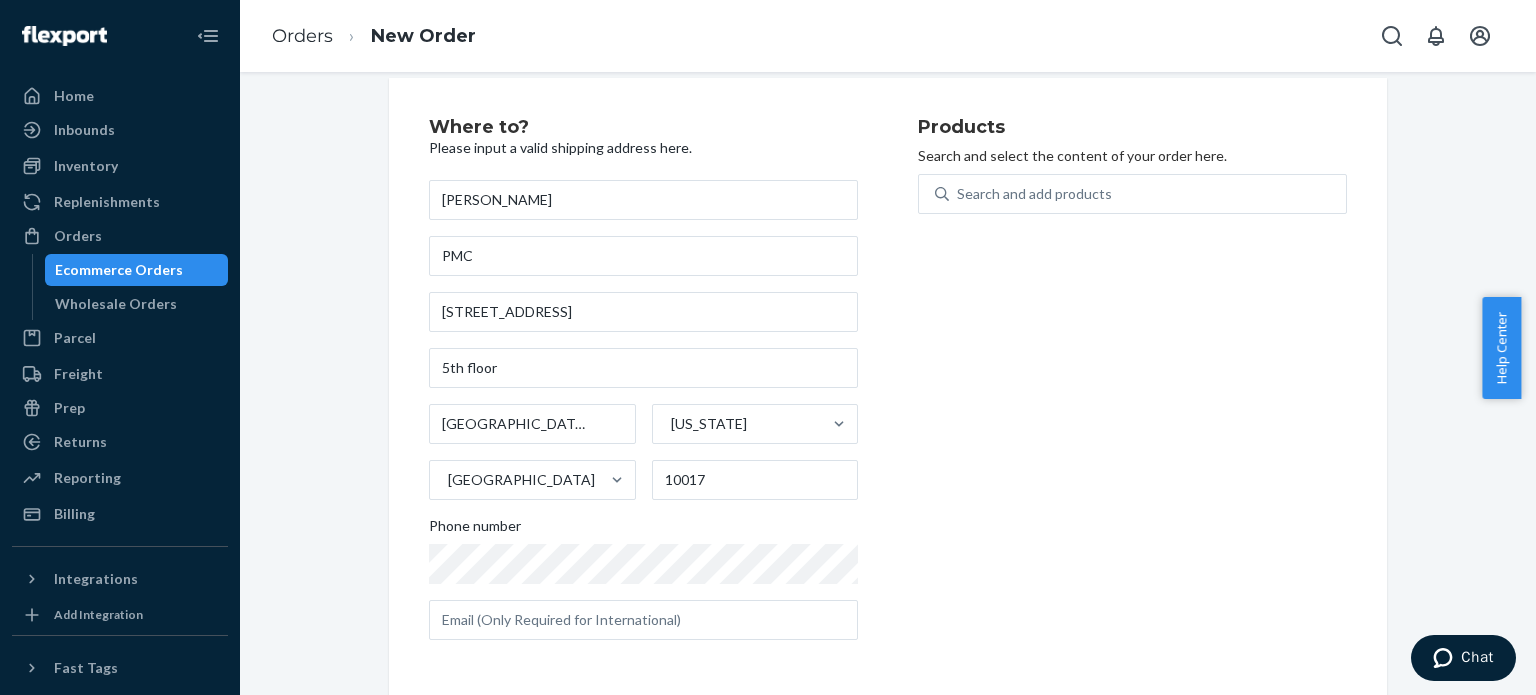 click on "Products Search and select the content of your order here. Search and add products" at bounding box center [1132, 387] 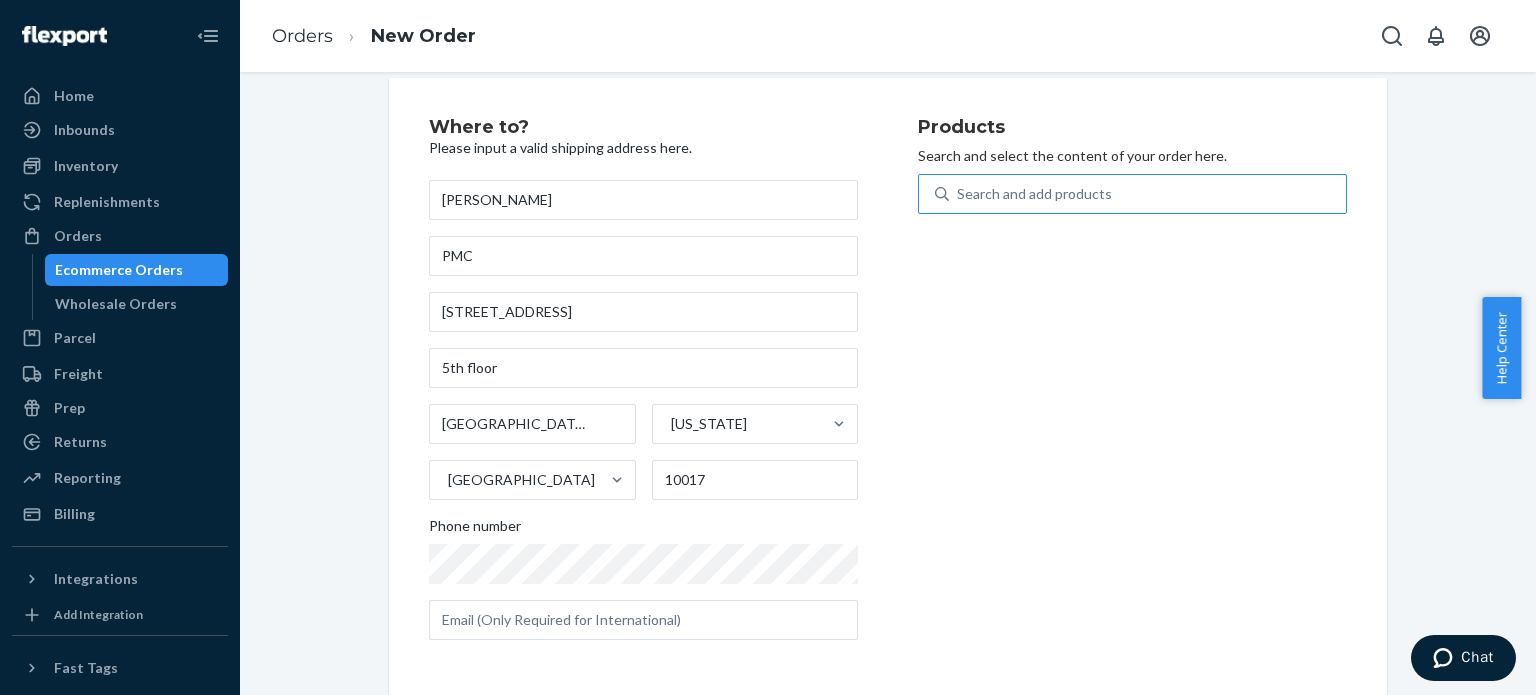 click on "Search and add products" at bounding box center (1034, 194) 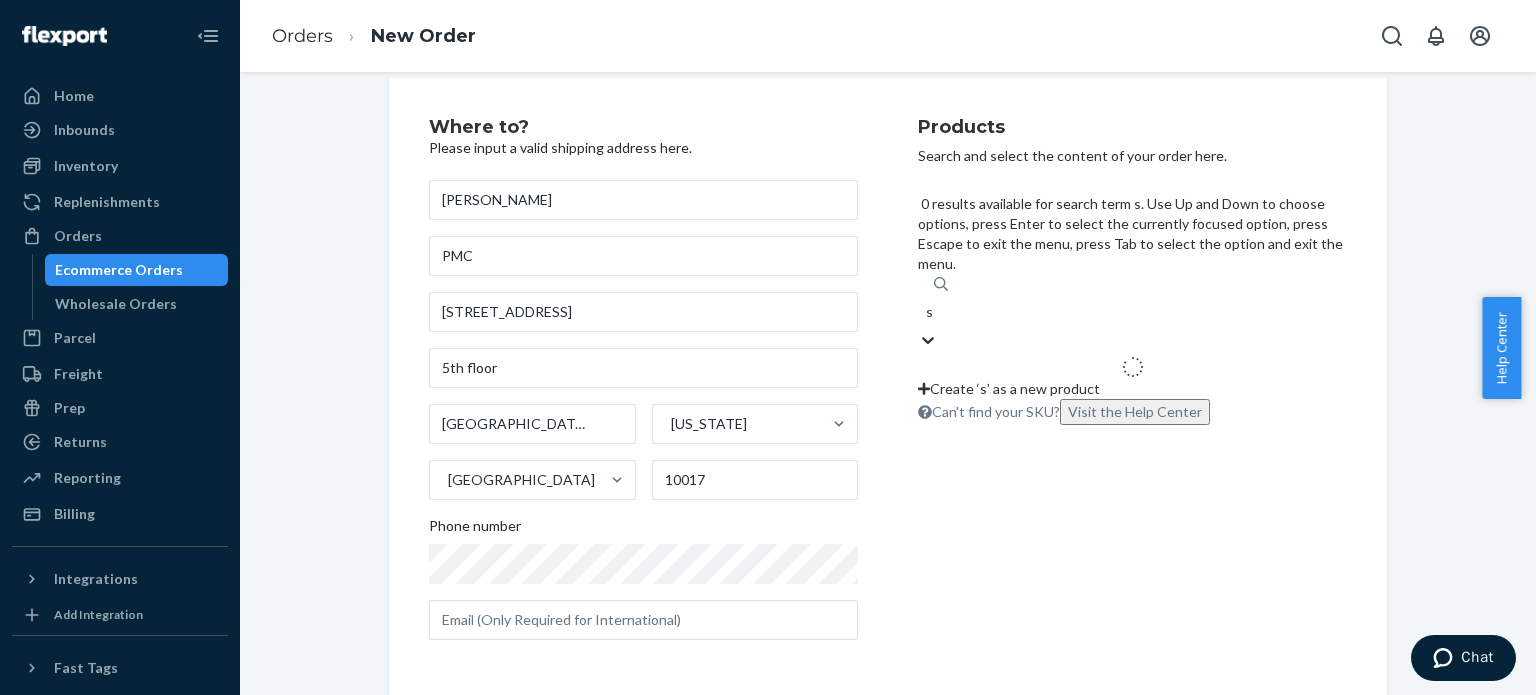 type on "se" 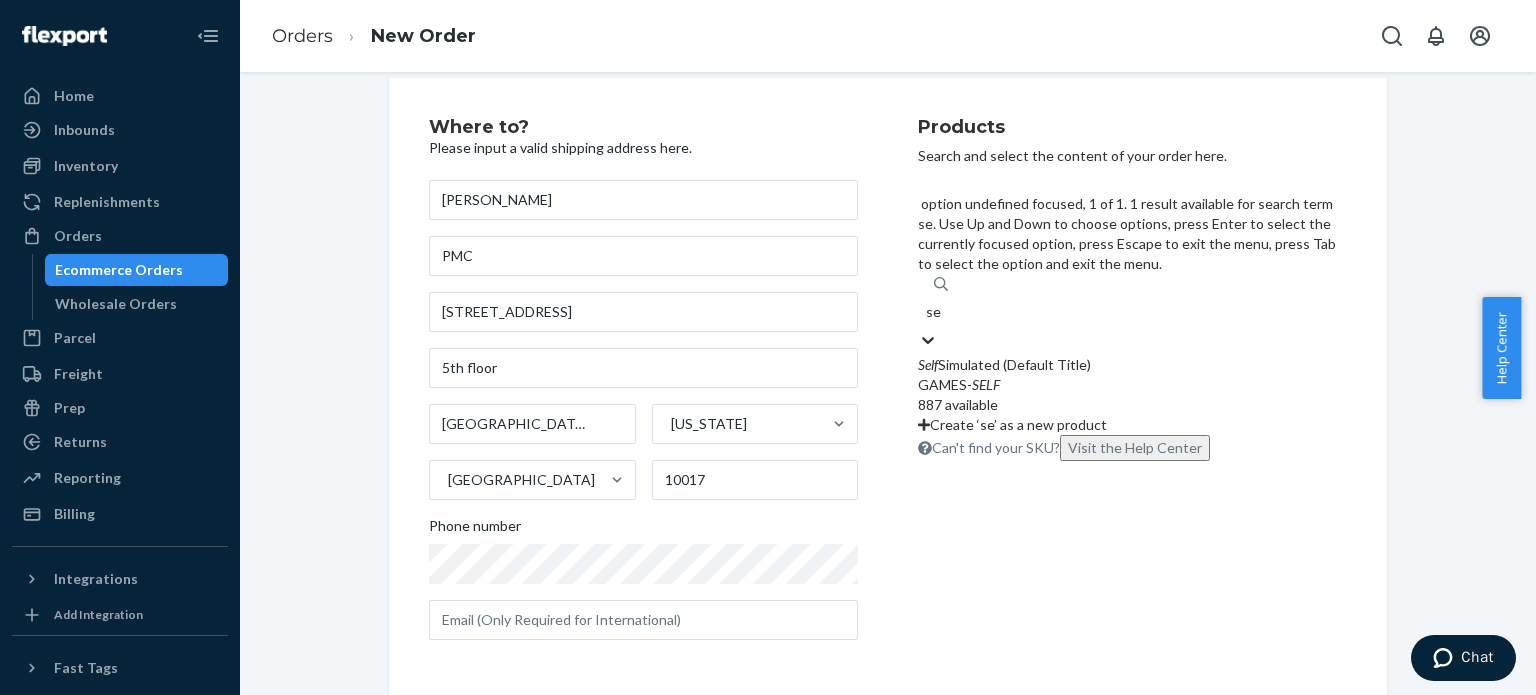 click on "GAMES- SELF" at bounding box center (1132, 385) 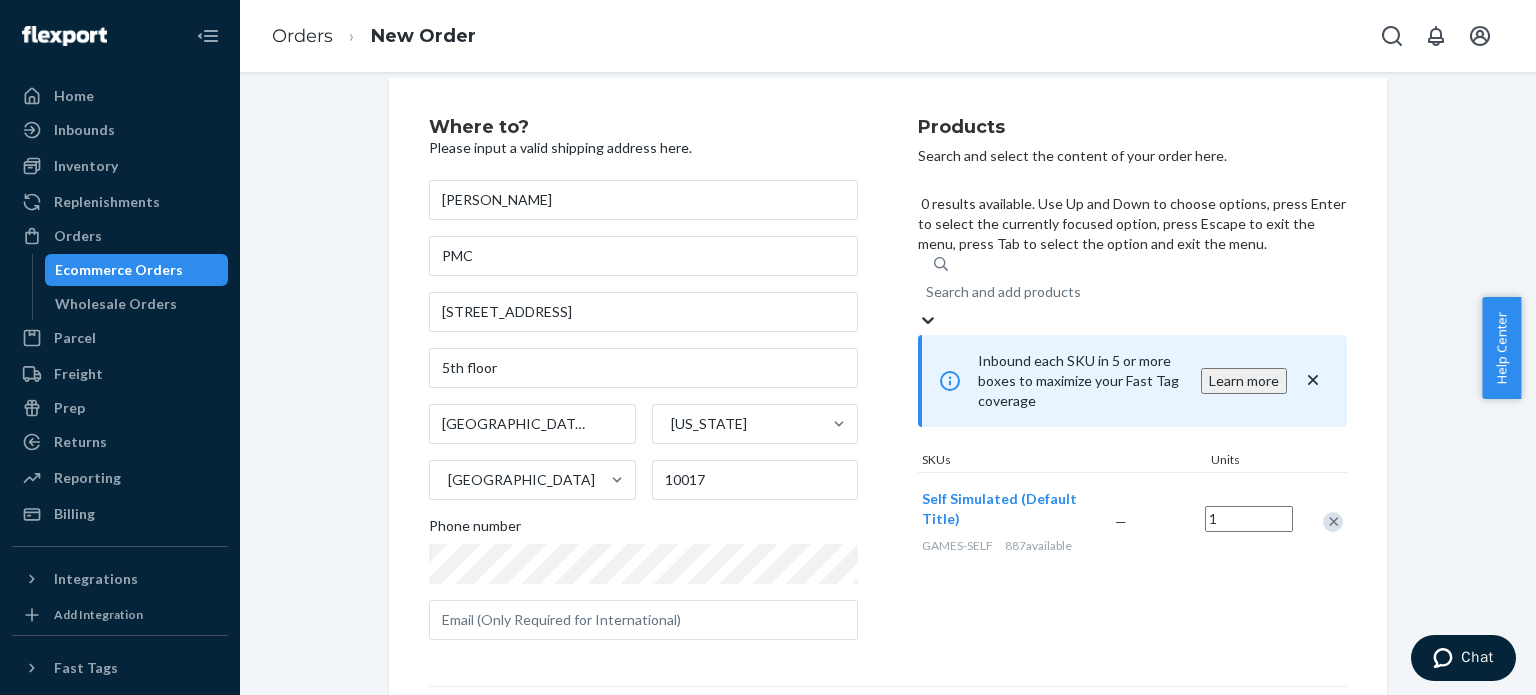 click on "Search and add products" at bounding box center (1003, 292) 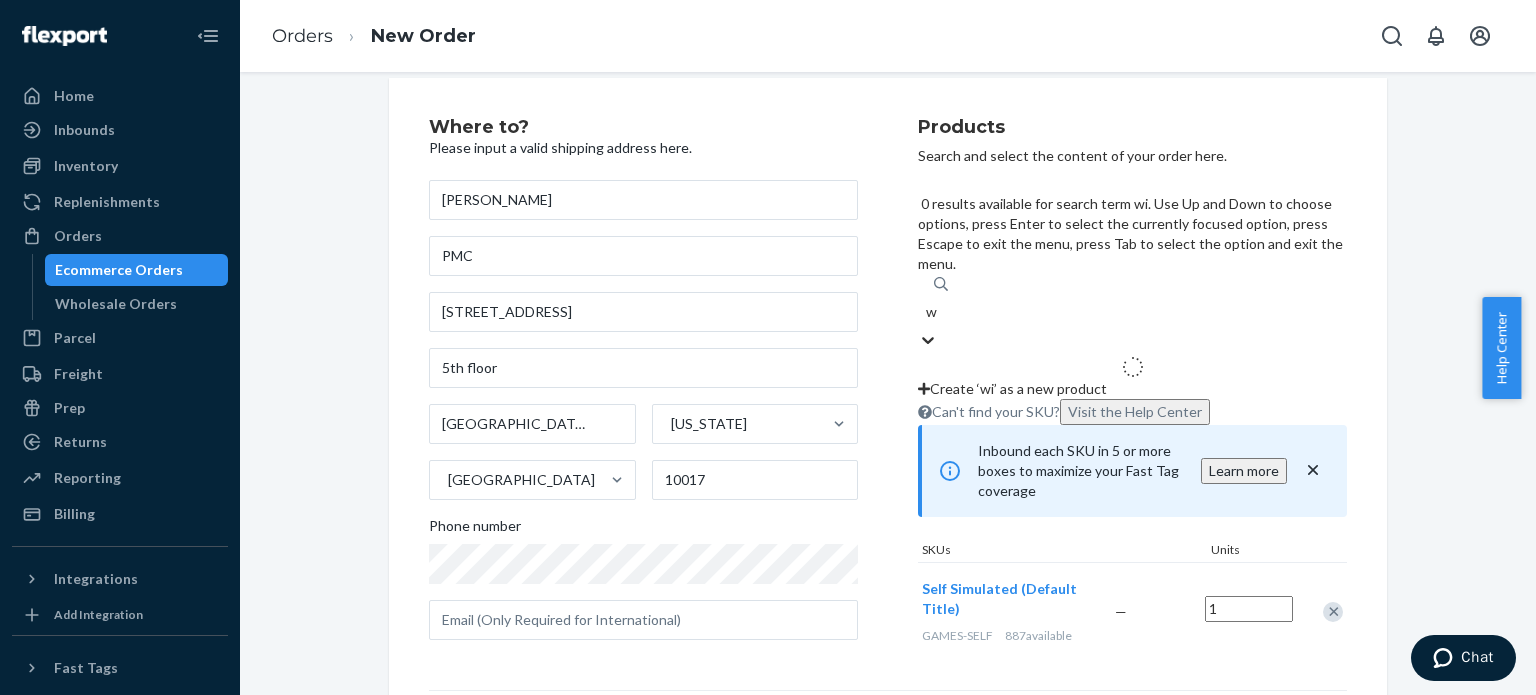 type on "wi" 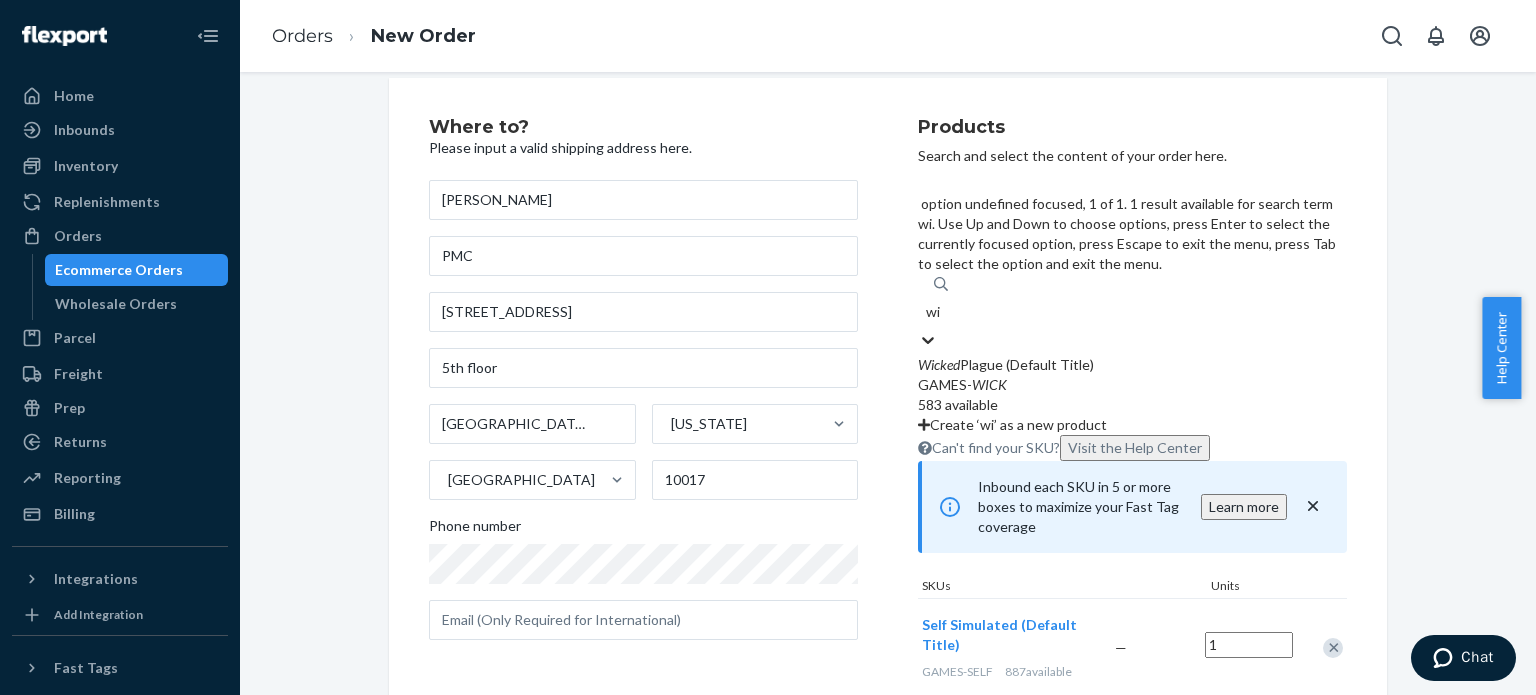 click on "GAMES- WICK" at bounding box center [1132, 385] 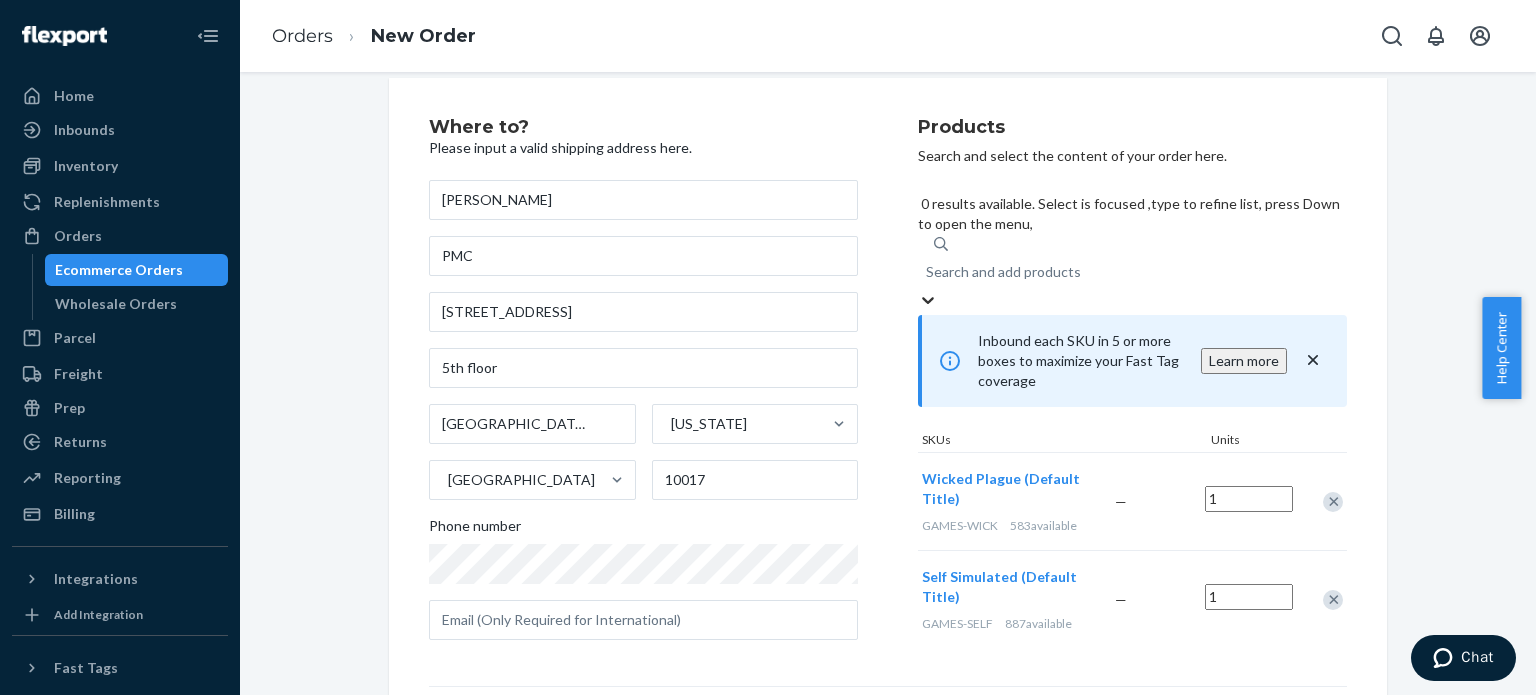 click 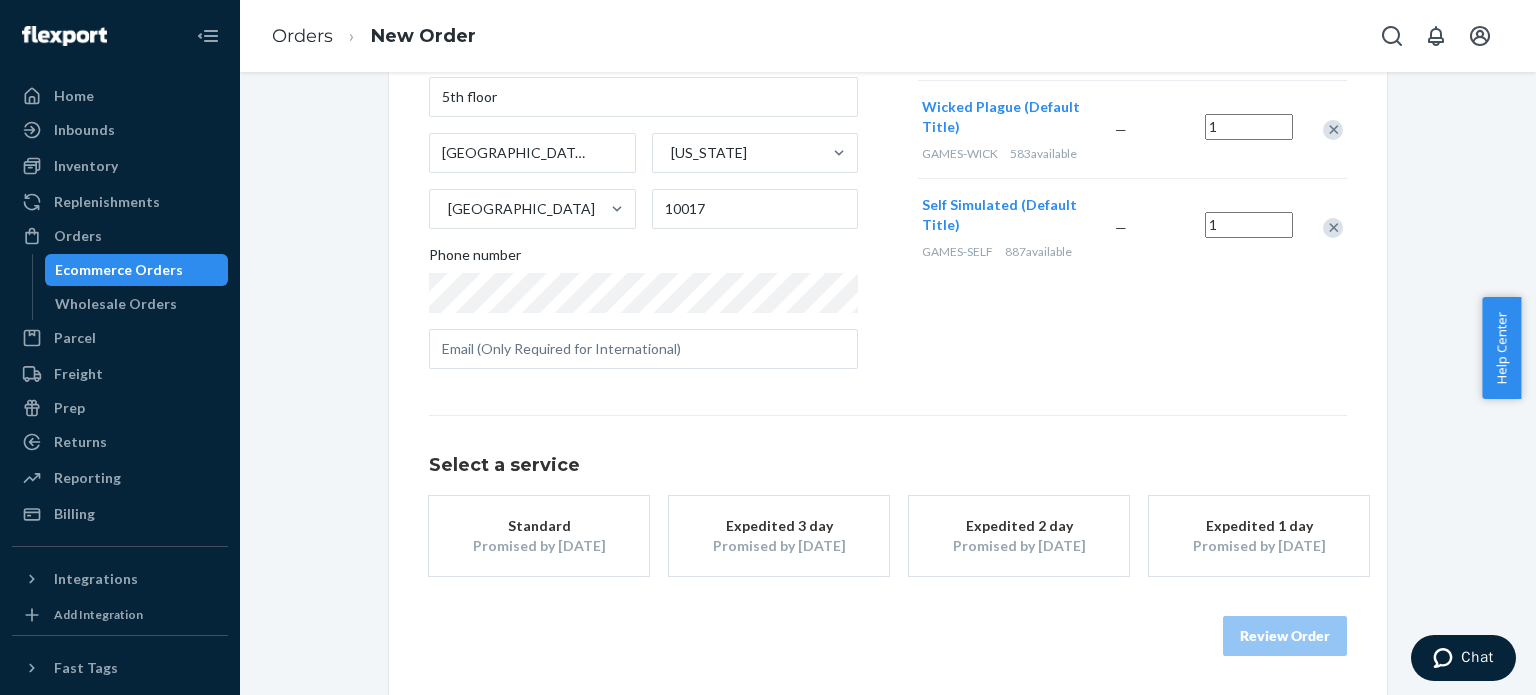 scroll, scrollTop: 293, scrollLeft: 0, axis: vertical 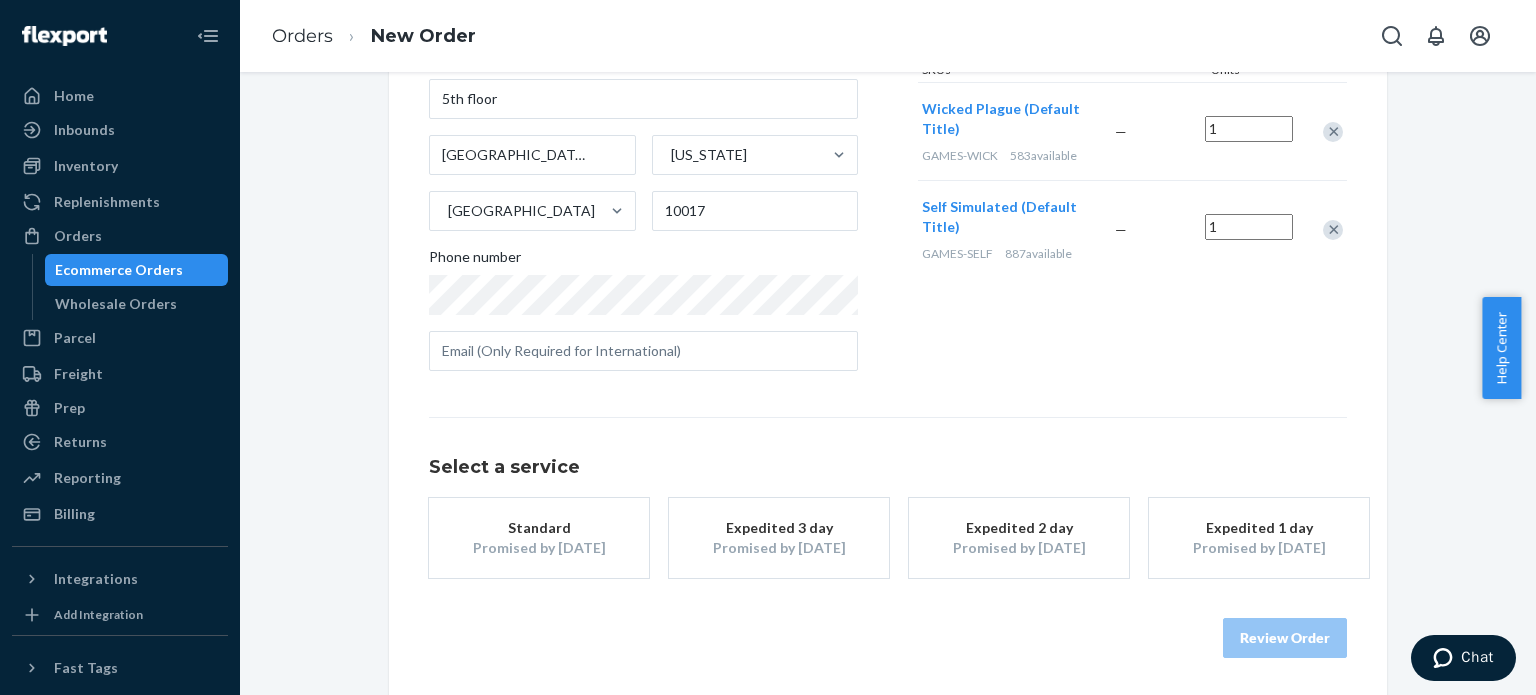 click on "Promised by [DATE]" at bounding box center (779, 548) 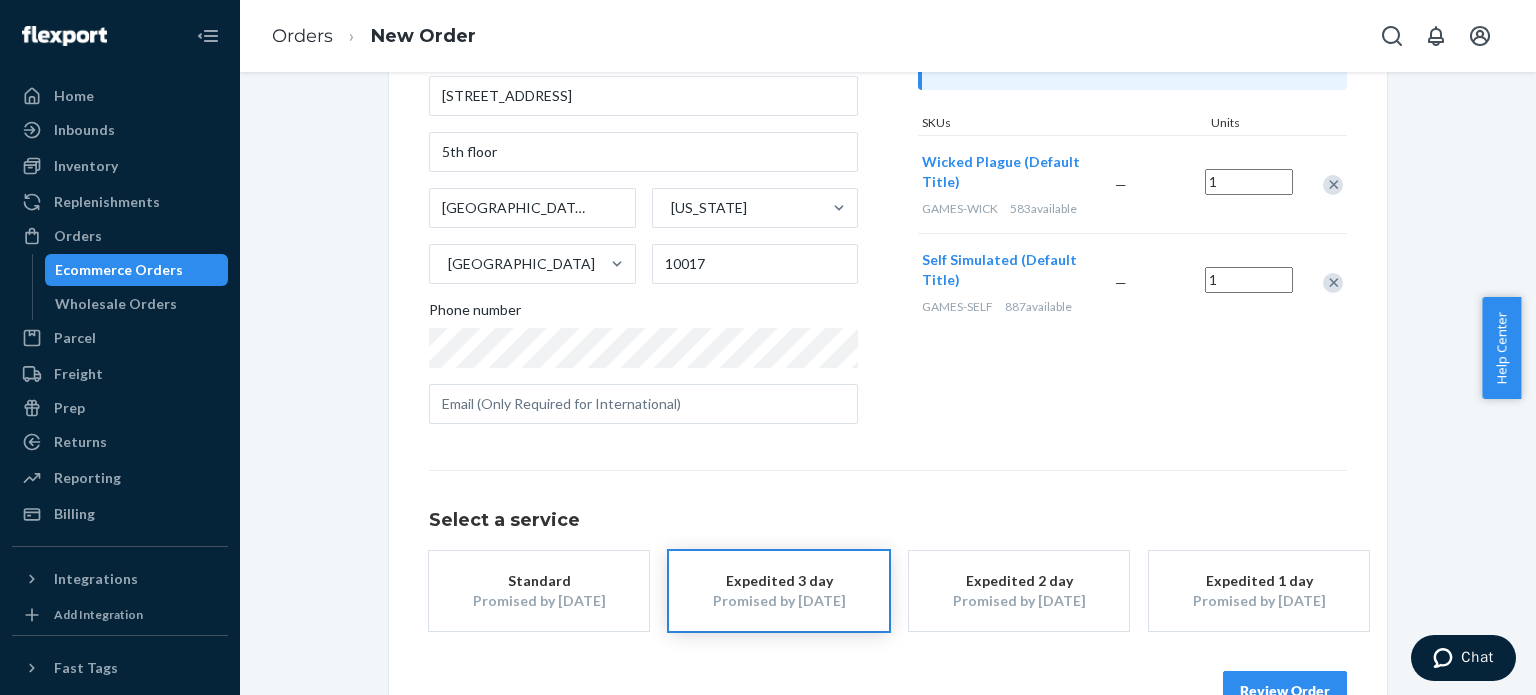 scroll, scrollTop: 242, scrollLeft: 0, axis: vertical 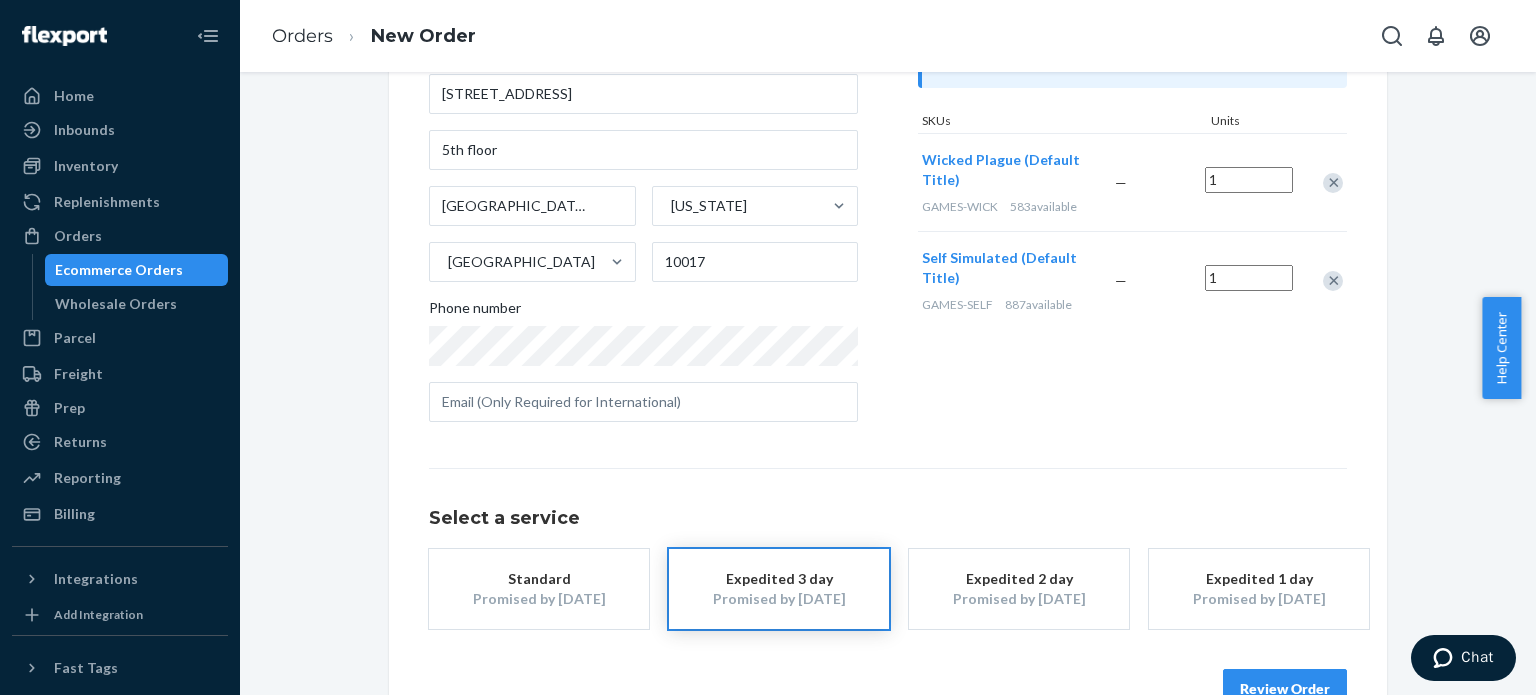 click on "Expedited 2 day" at bounding box center [1019, 579] 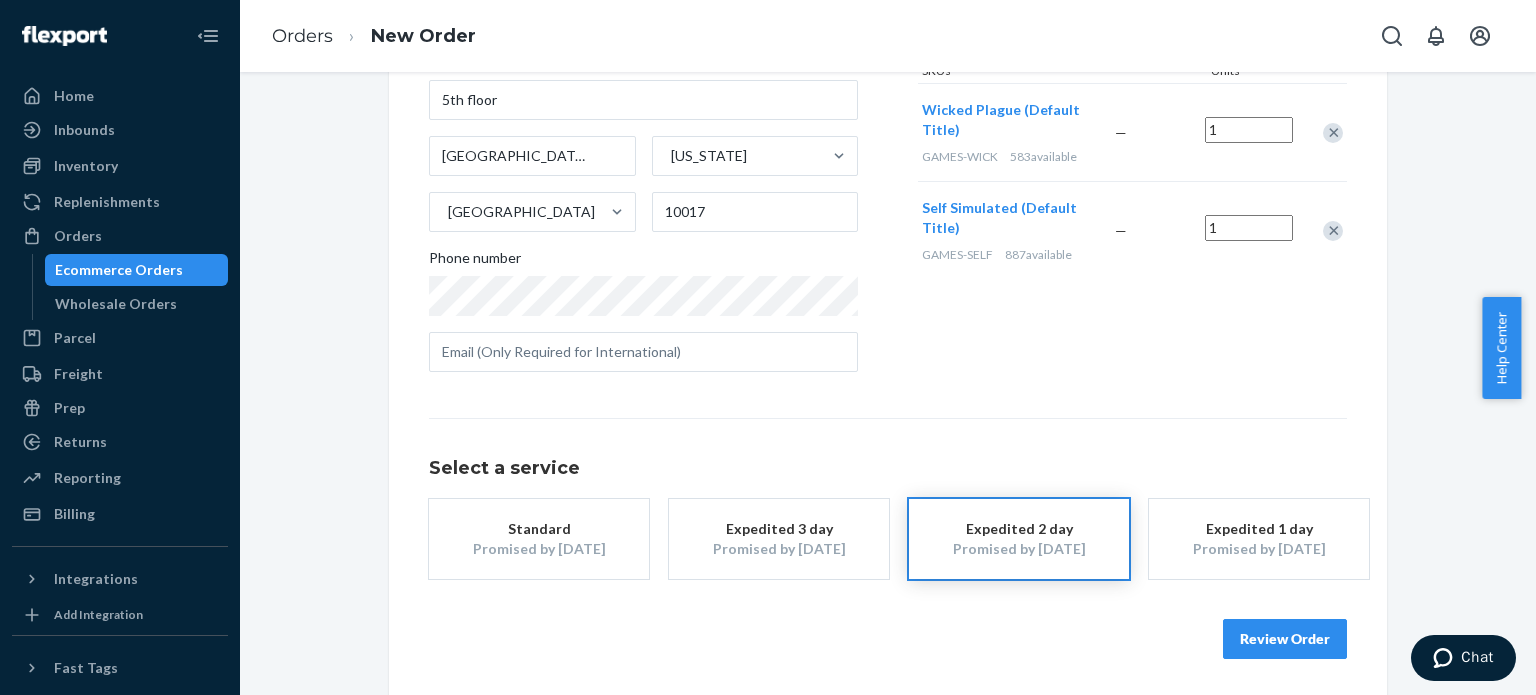 scroll, scrollTop: 294, scrollLeft: 0, axis: vertical 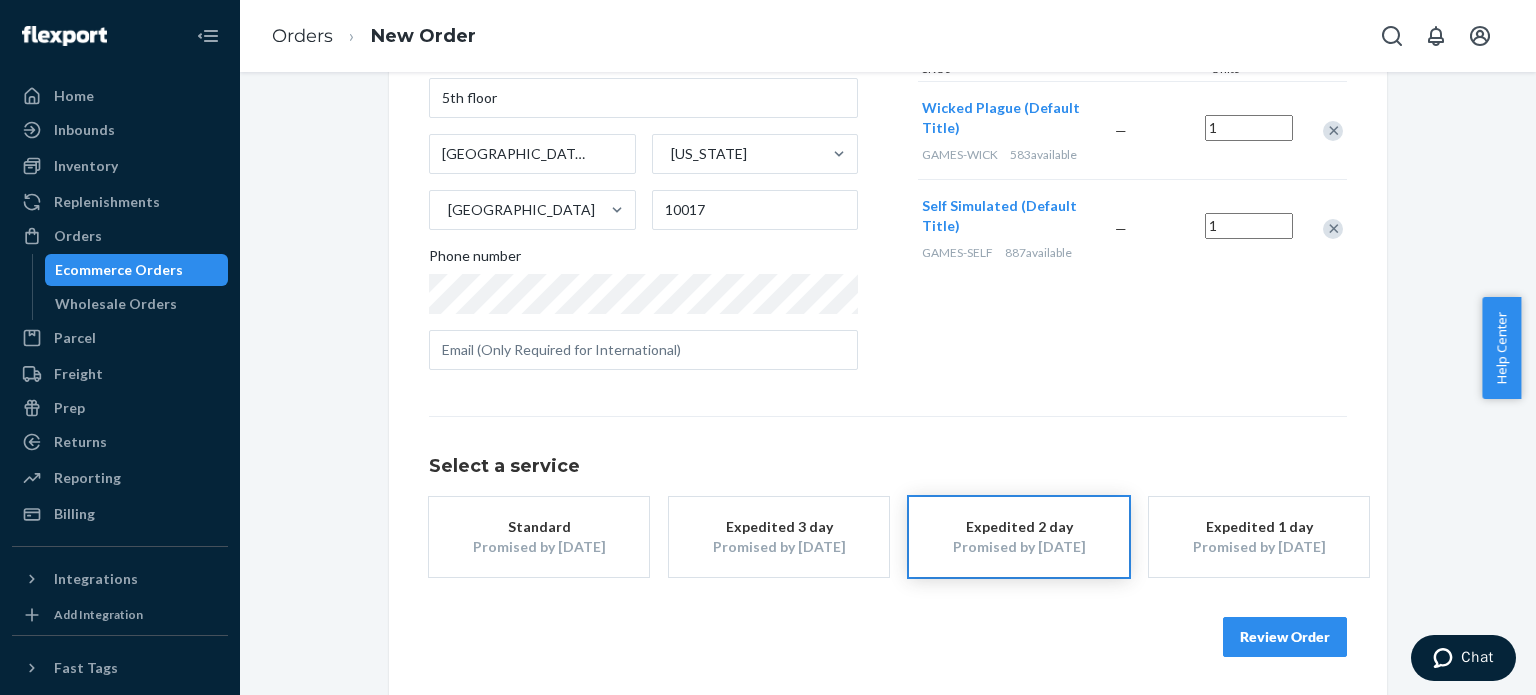 click on "Expedited 1 day Promised by [DATE]" at bounding box center (1259, 537) 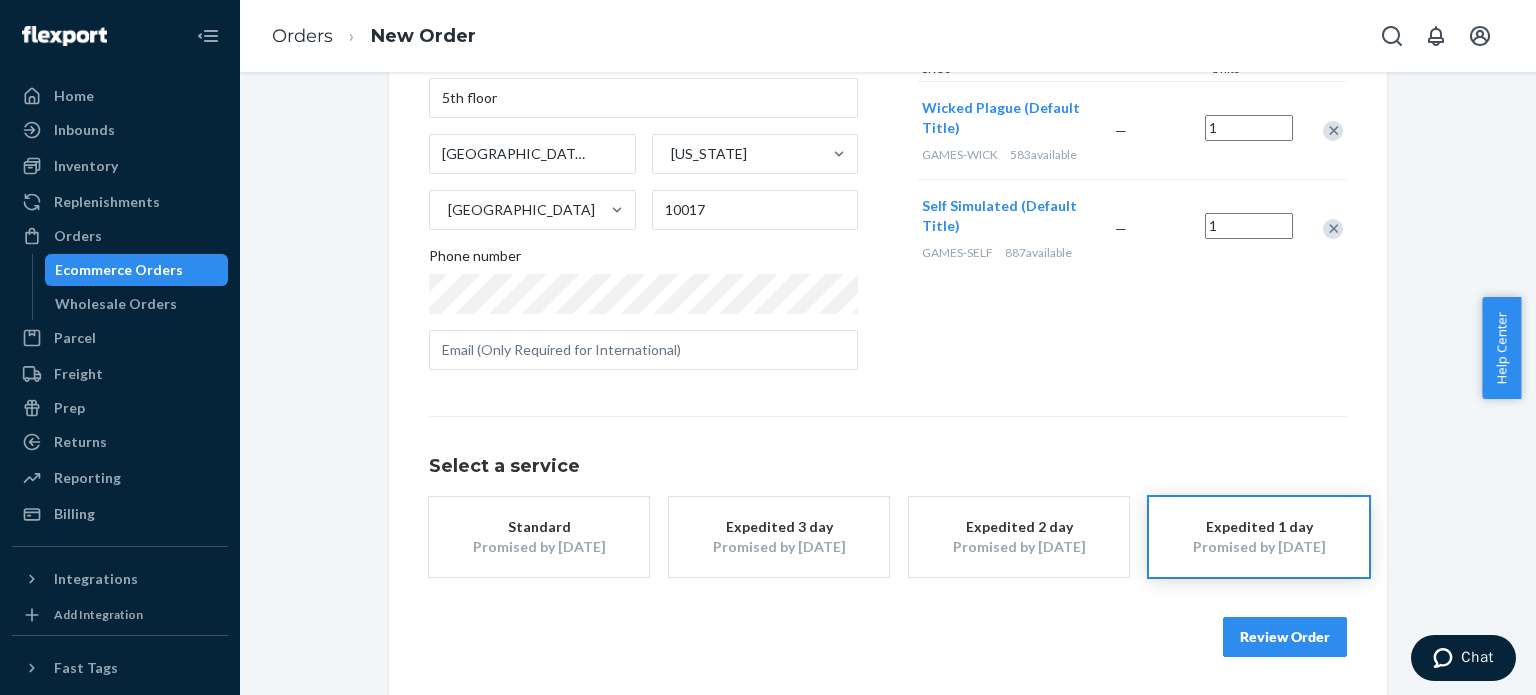 click on "Expedited 2 day" at bounding box center [1019, 527] 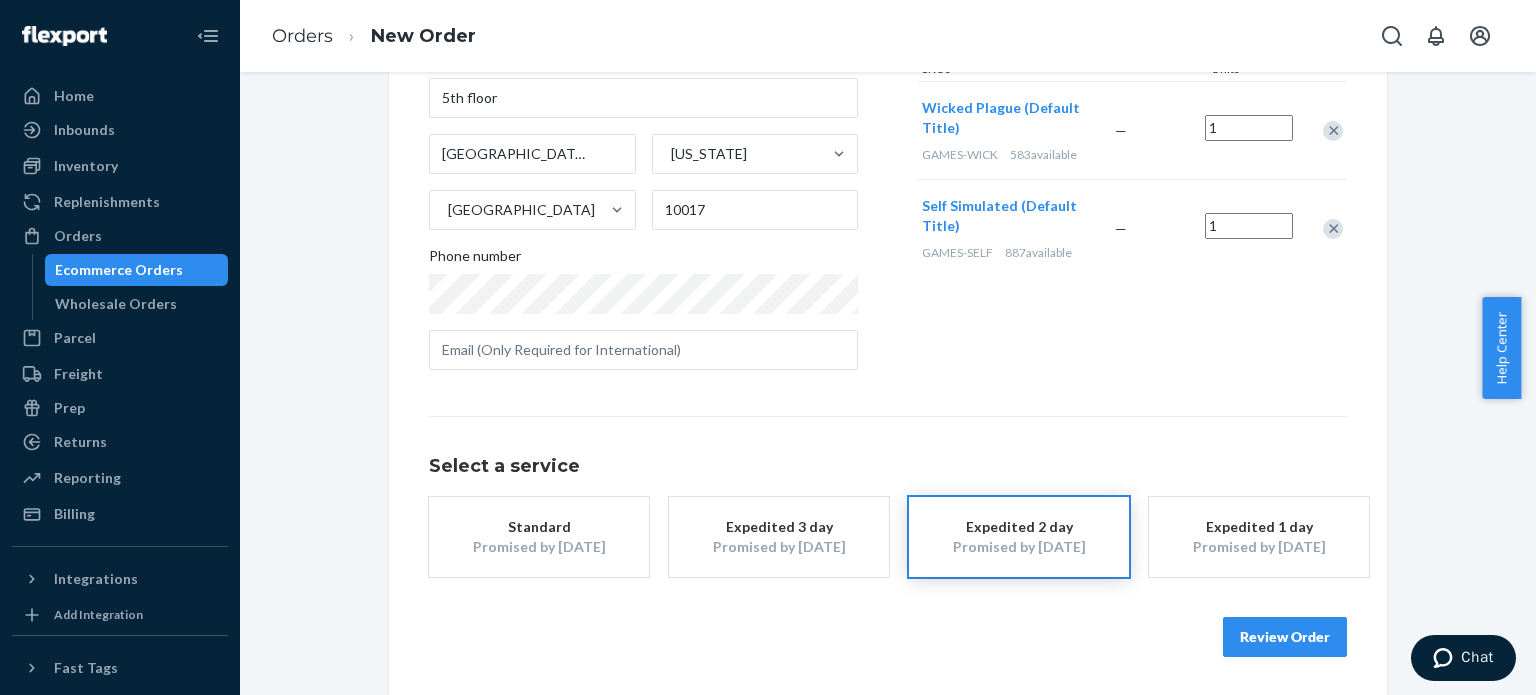 click on "Expedited 1 day" at bounding box center (1259, 527) 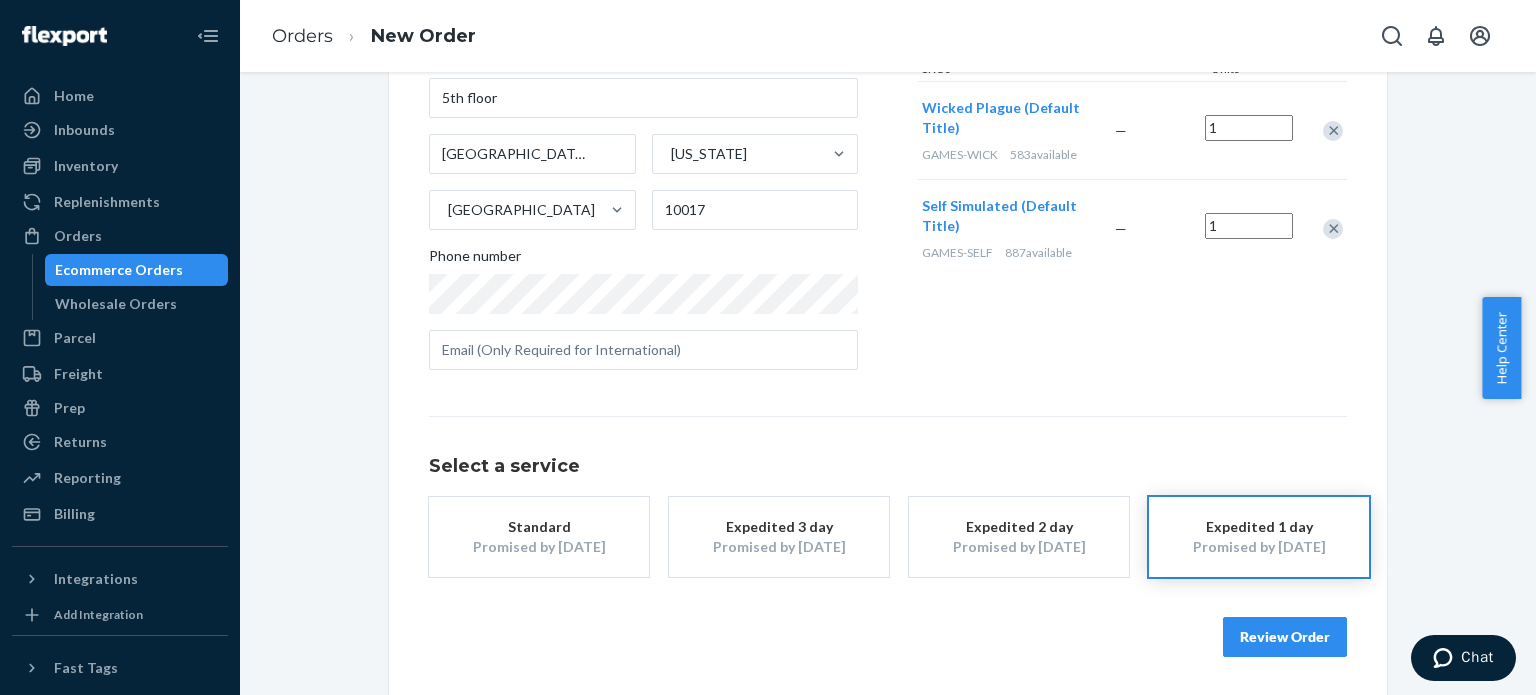 click on "Where to? Please input a valid shipping address here. [PERSON_NAME] PMC [STREET_ADDRESS][US_STATE][US_STATE] Phone number Products Search and select the content of your order here. Search and add products Inbound each SKU in 5 or more boxes to maximize your Fast Tag coverage Learn more SKUs Units Wicked Plague (Default Title) GAMES-WICK 583  available — 1 Self Simulated (Default Title) GAMES-SELF 887  available — 1 Select a service Standard Promised by [DATE] Expedited 3 day Promised by [DATE] Expedited 2 day Promised by [DATE] Expedited 1 day Promised by [DATE] Review Order" at bounding box center (888, 252) 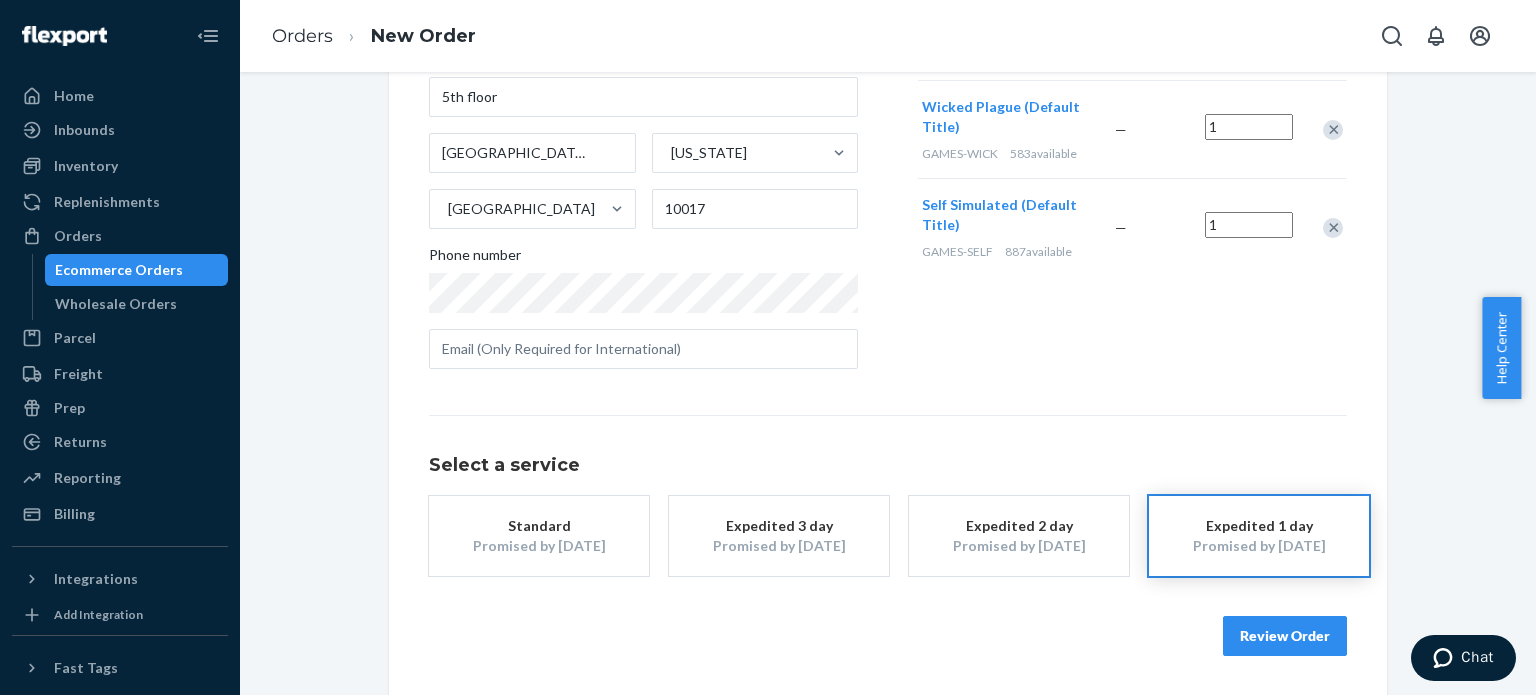 scroll, scrollTop: 294, scrollLeft: 0, axis: vertical 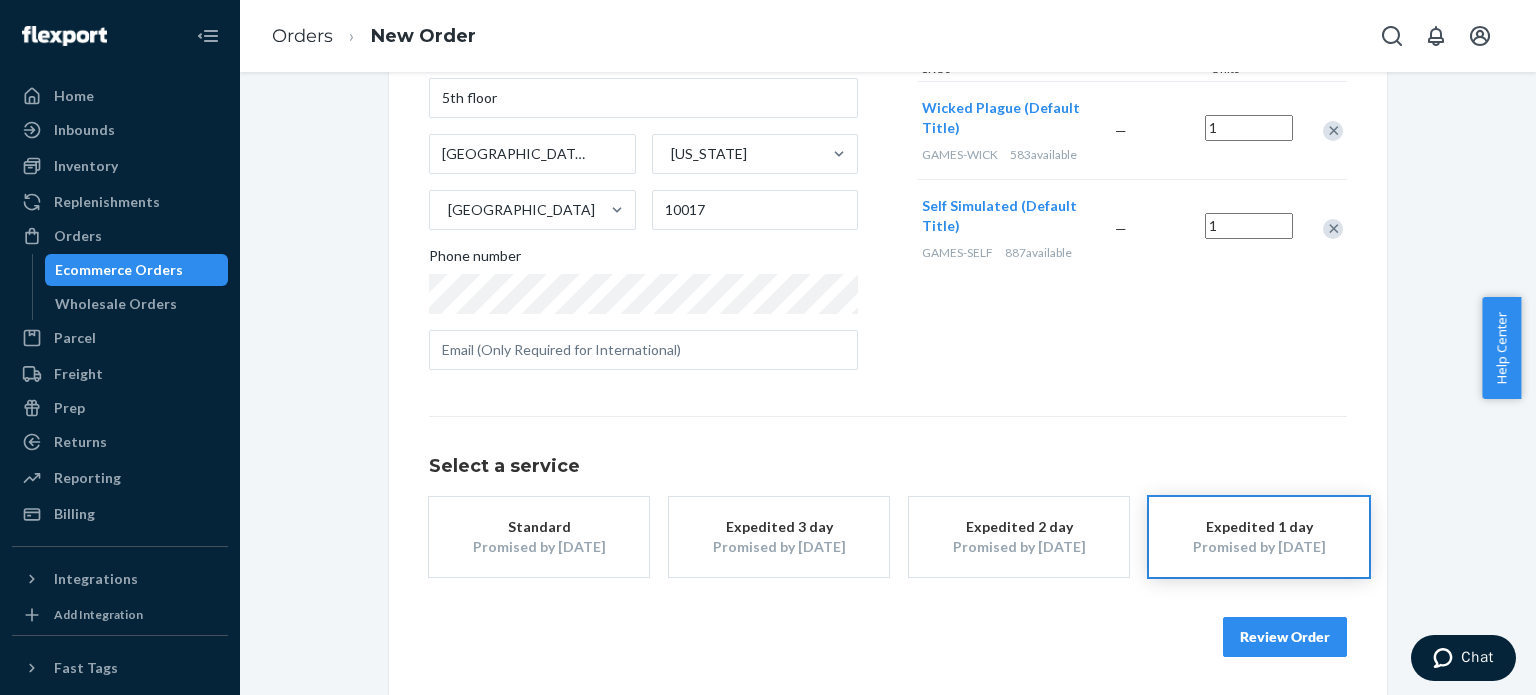click on "Expedited 2 day" at bounding box center (1019, 527) 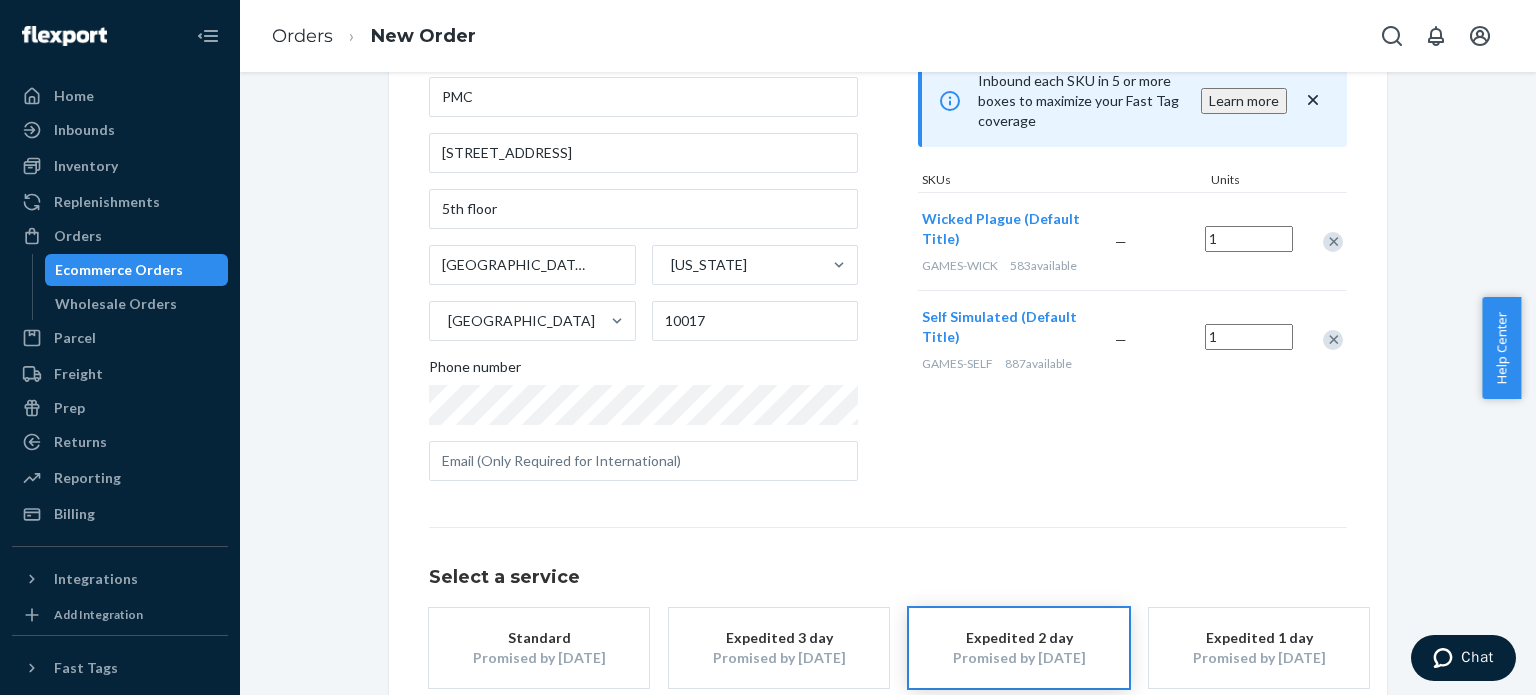 scroll, scrollTop: 295, scrollLeft: 0, axis: vertical 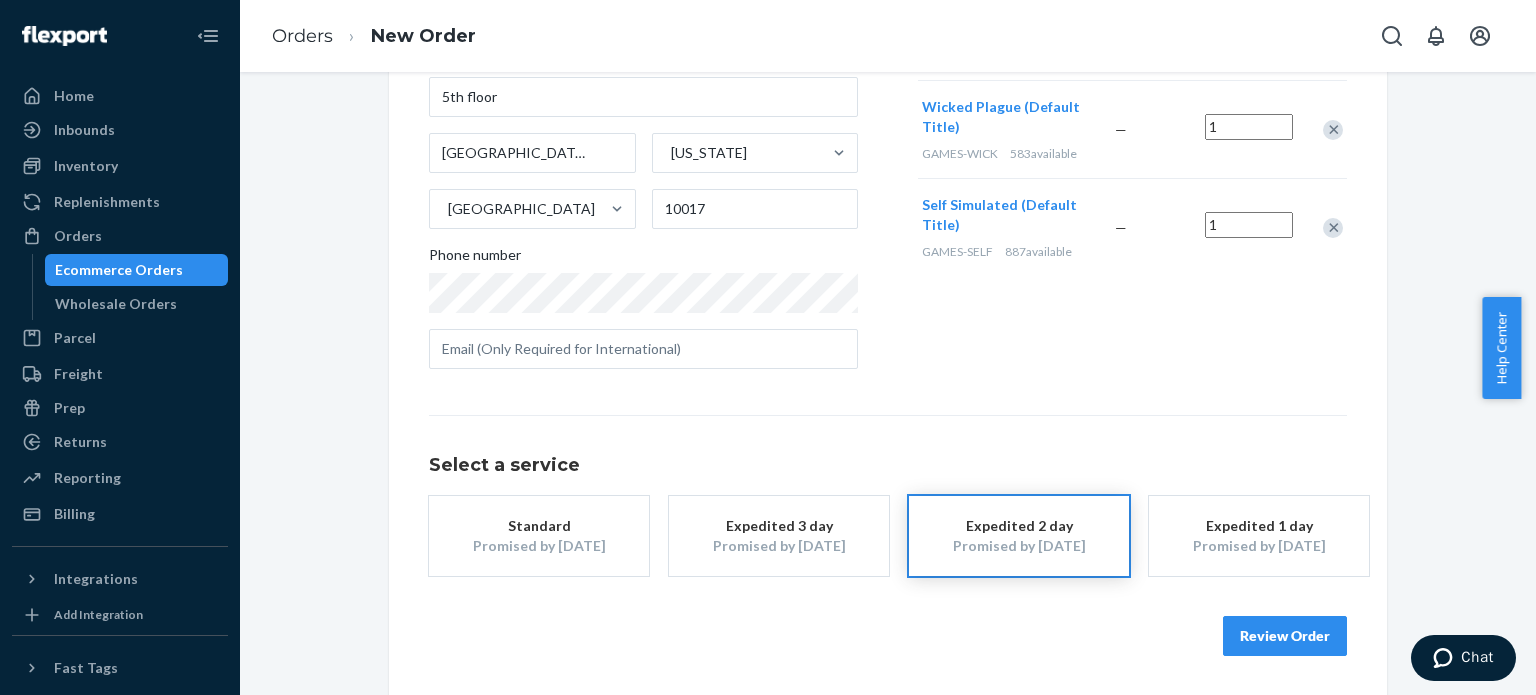 click on "Review Order" at bounding box center (1285, 636) 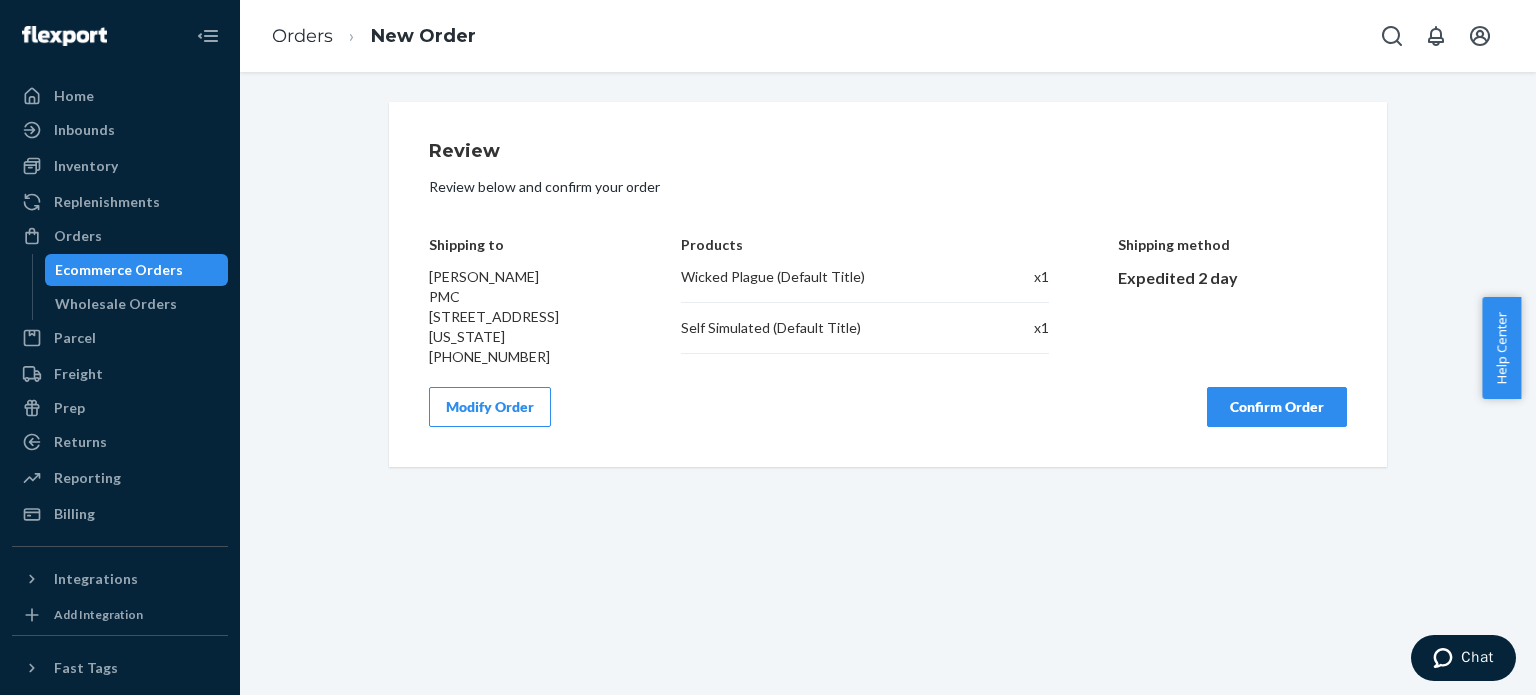 scroll, scrollTop: 0, scrollLeft: 0, axis: both 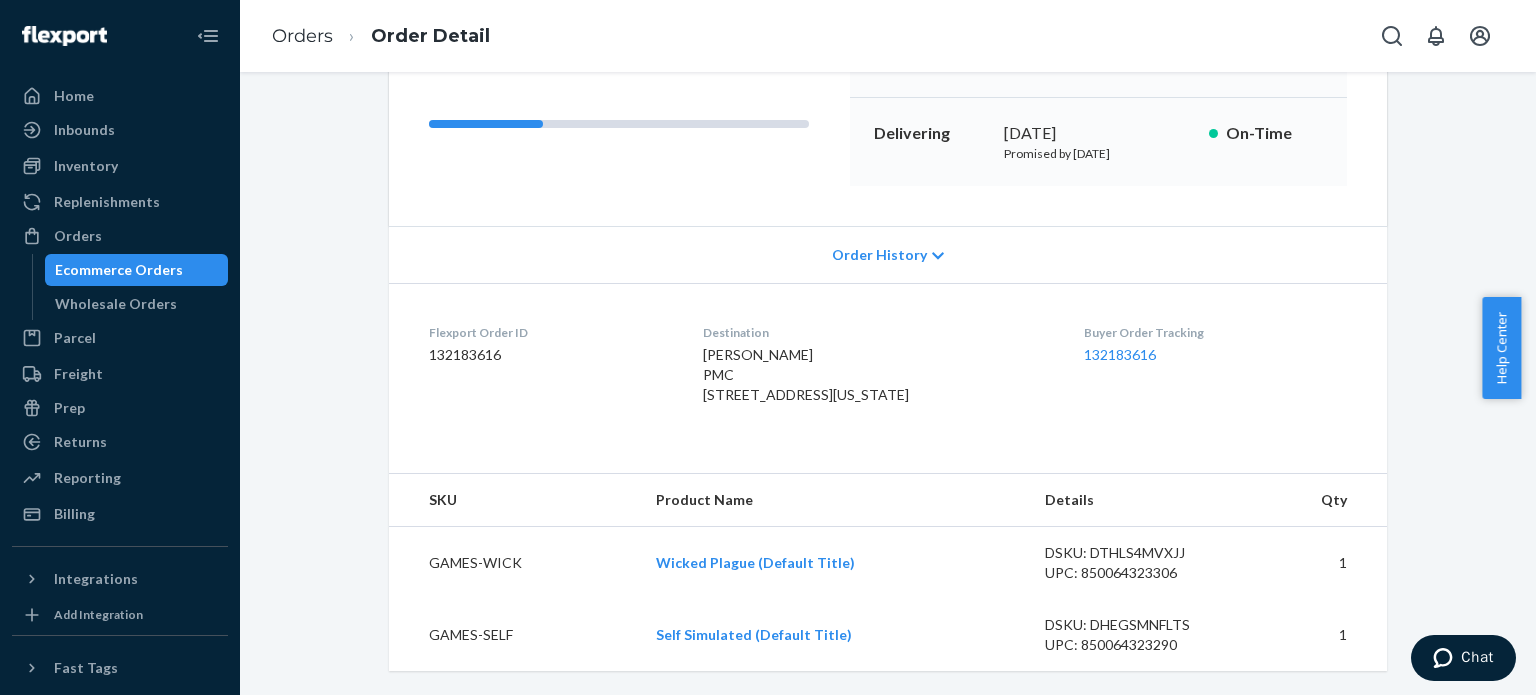 click on "Ecommerce Orders" at bounding box center (119, 270) 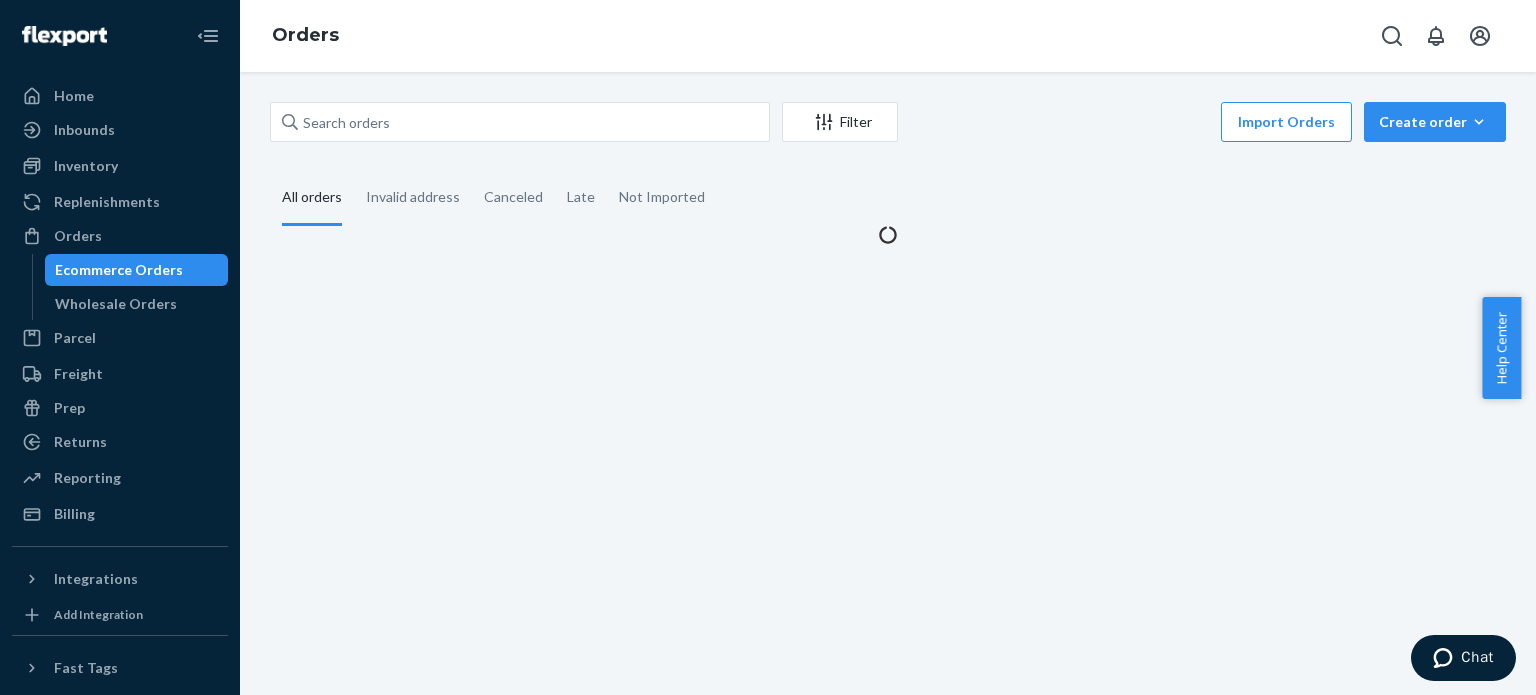 scroll, scrollTop: 0, scrollLeft: 0, axis: both 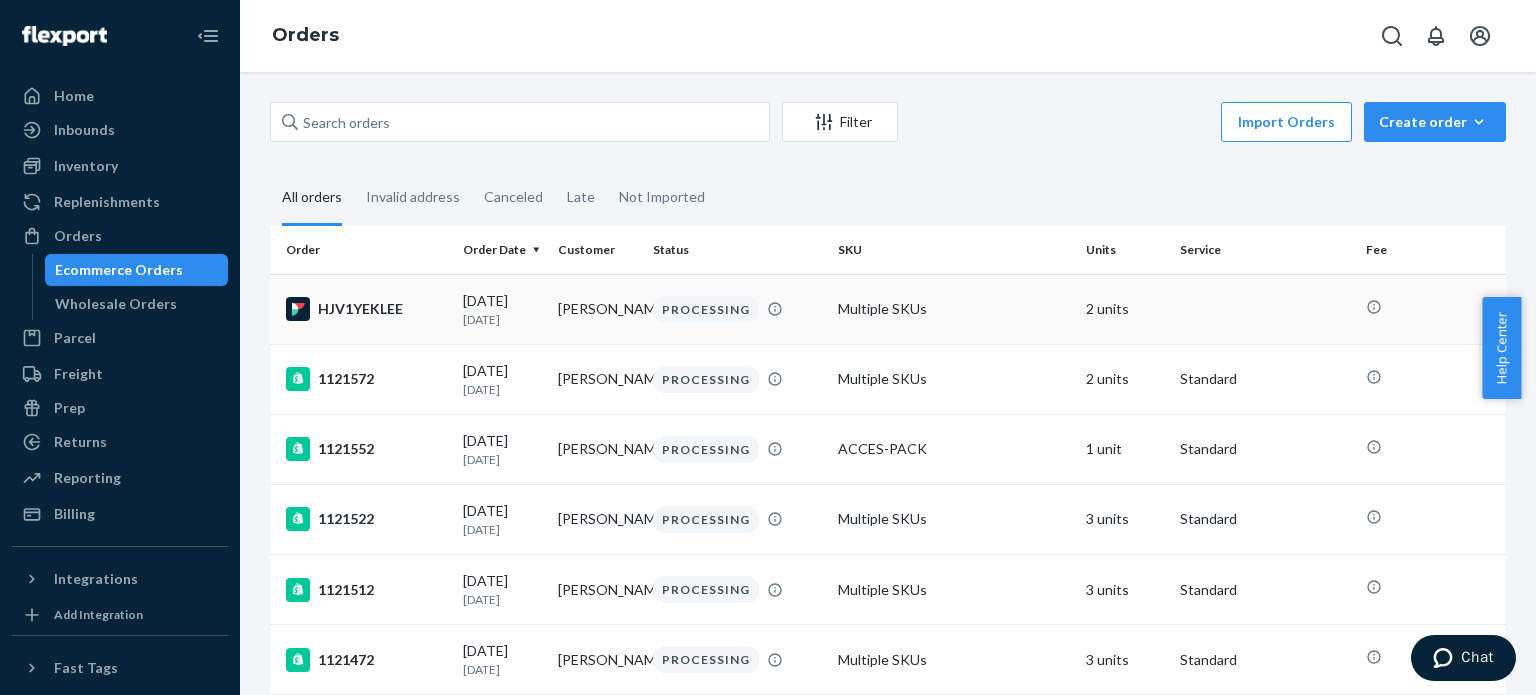 click 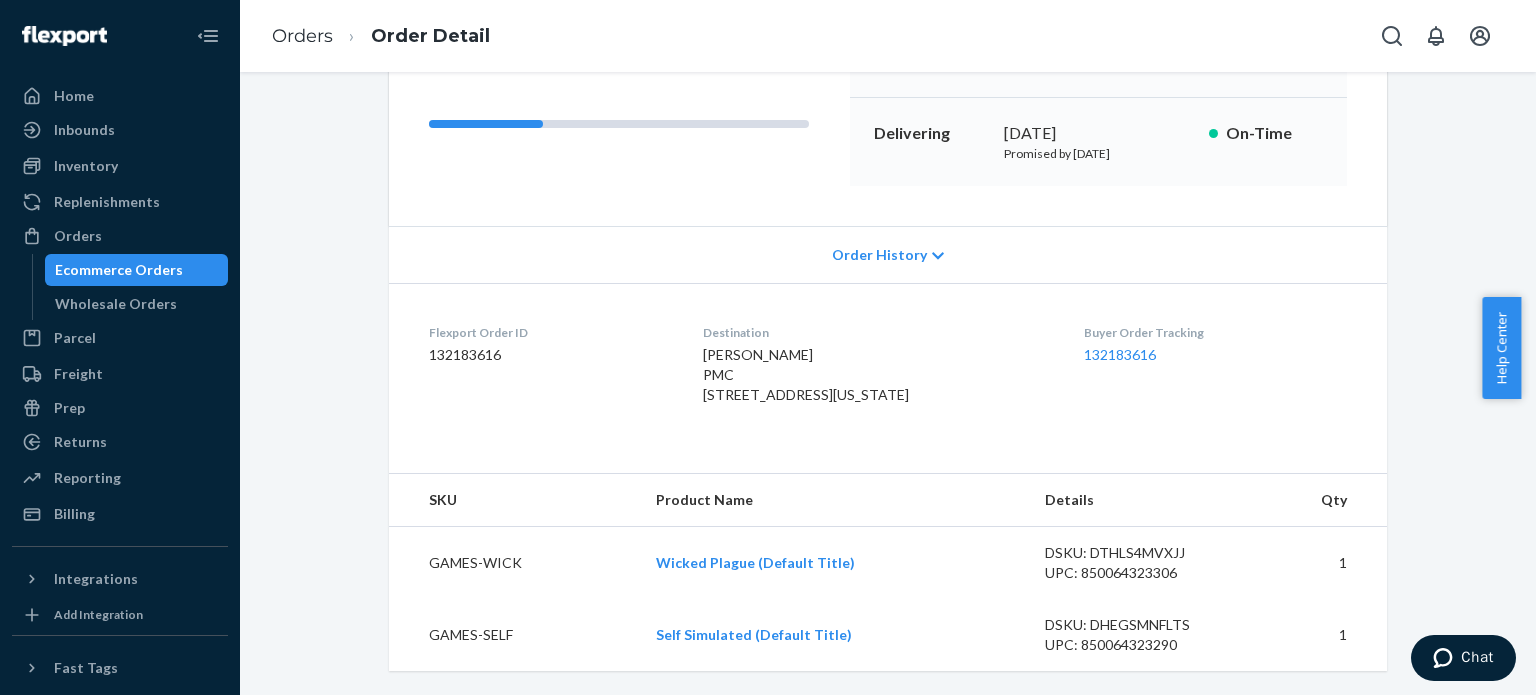 scroll, scrollTop: 0, scrollLeft: 0, axis: both 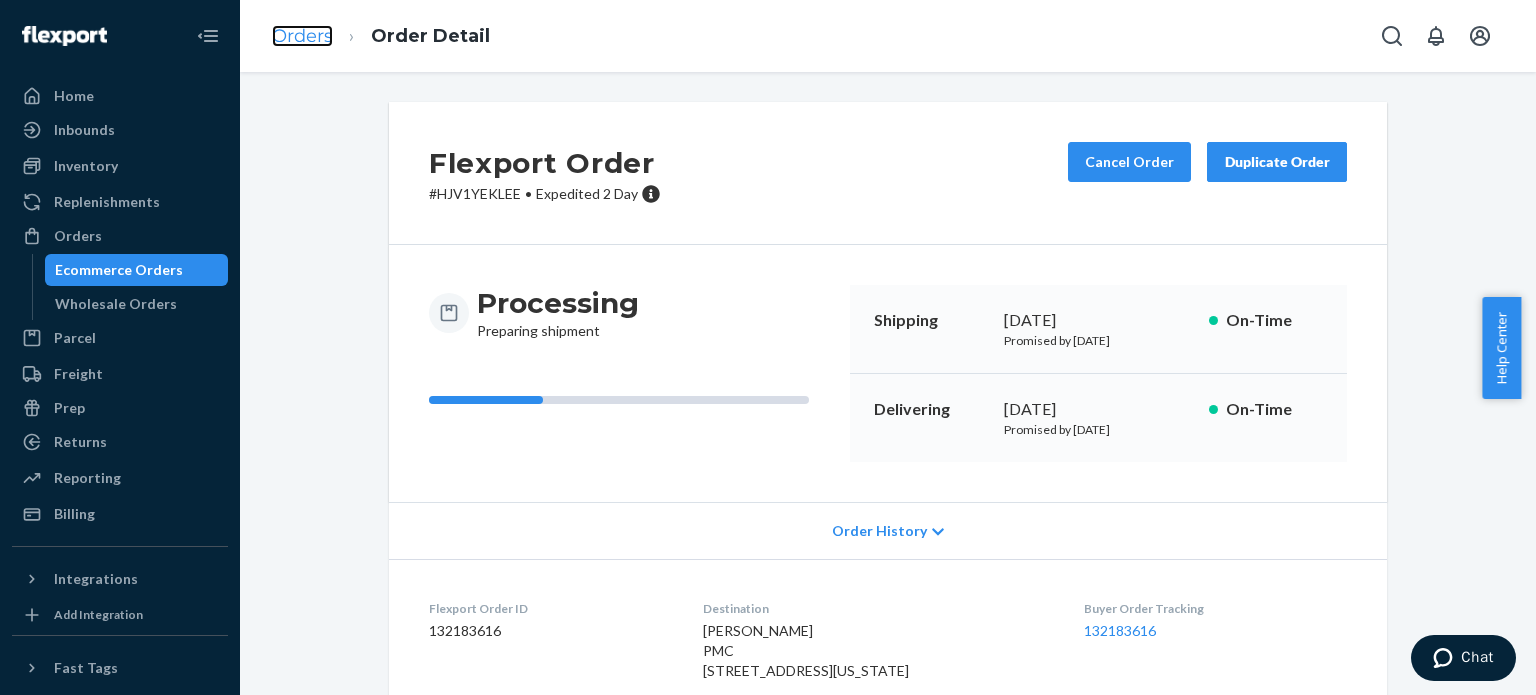 click on "Orders" at bounding box center (302, 36) 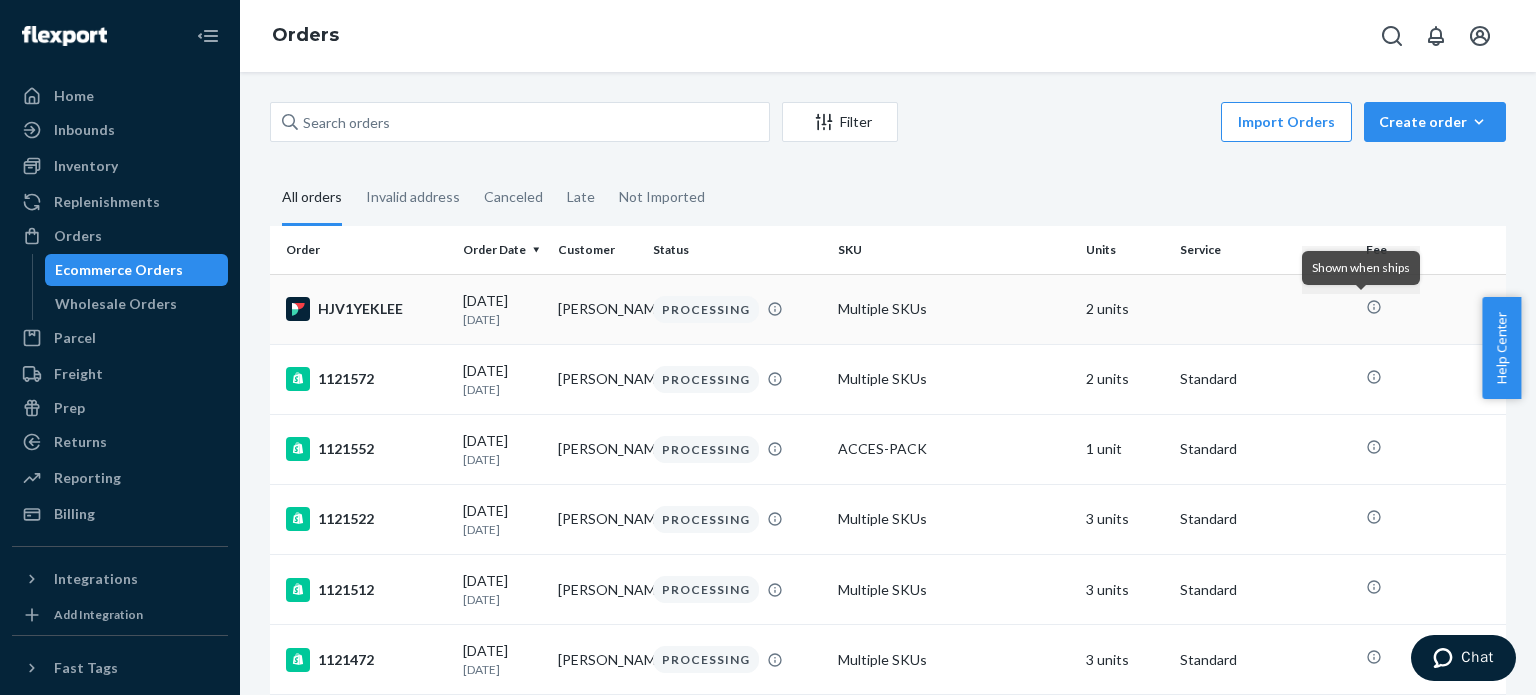 click 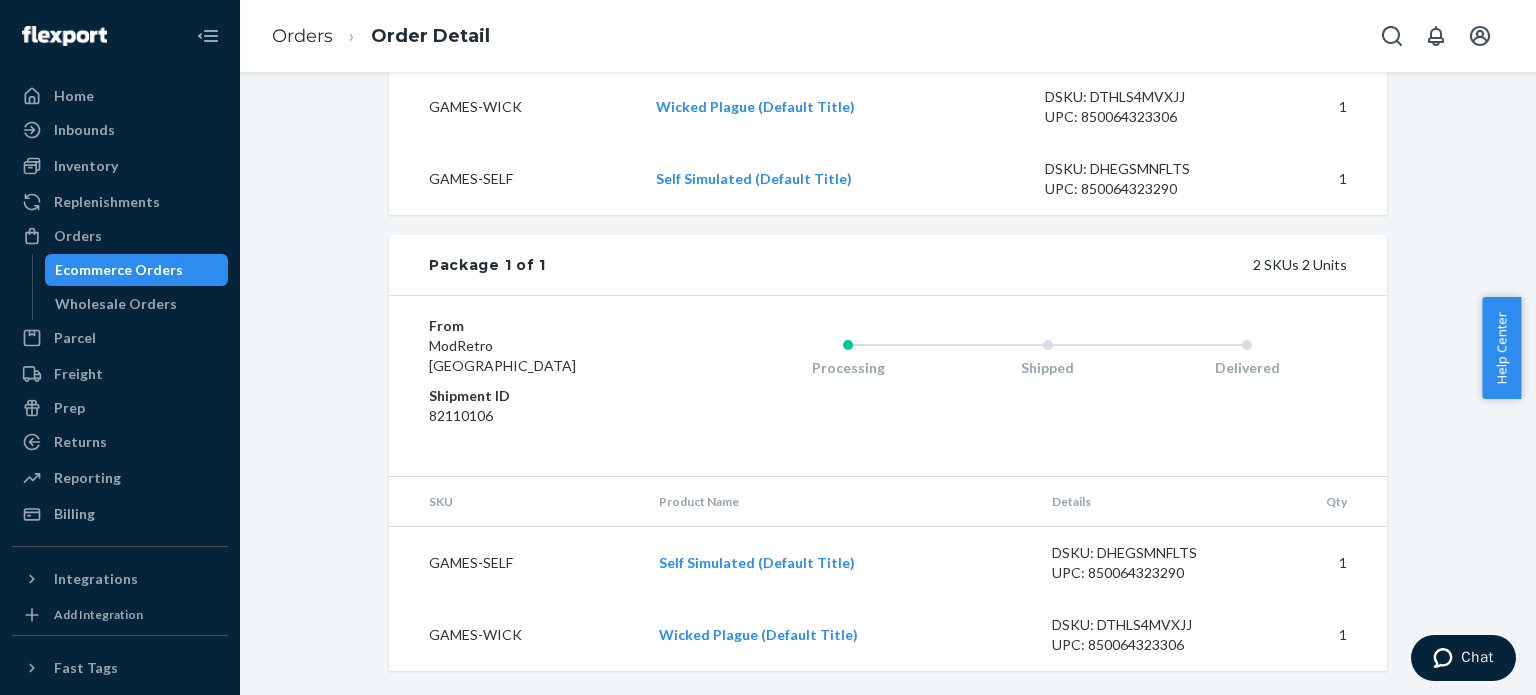 scroll, scrollTop: 0, scrollLeft: 0, axis: both 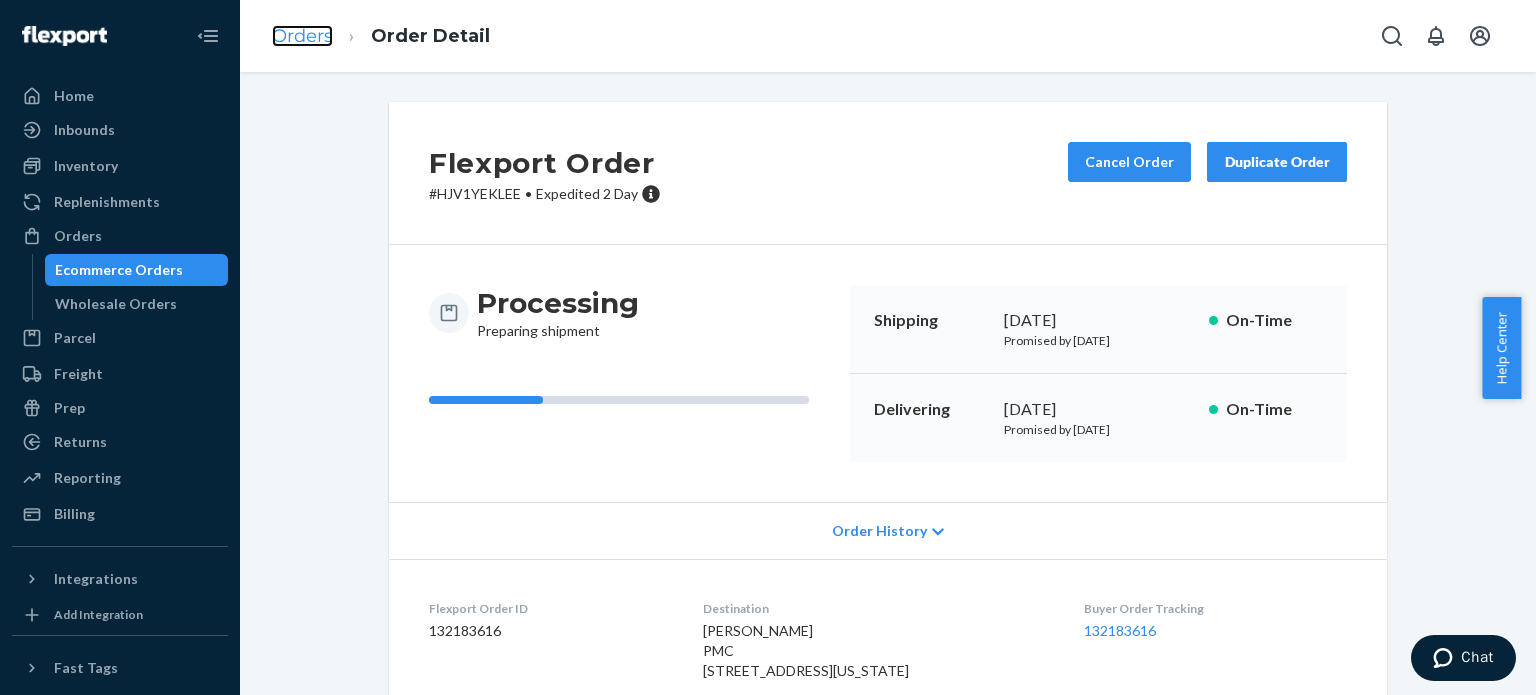 click on "Orders" at bounding box center (302, 36) 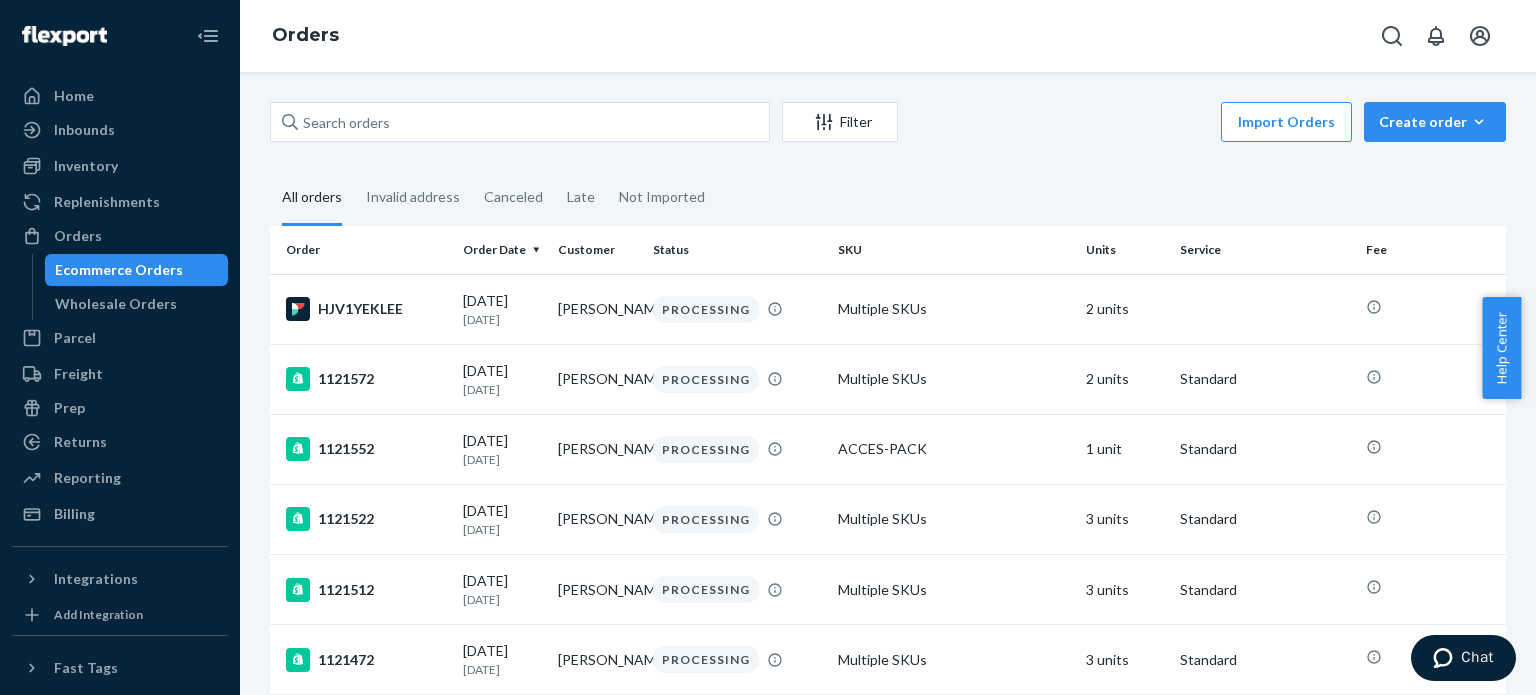 click on "Ecommerce Orders" at bounding box center [119, 270] 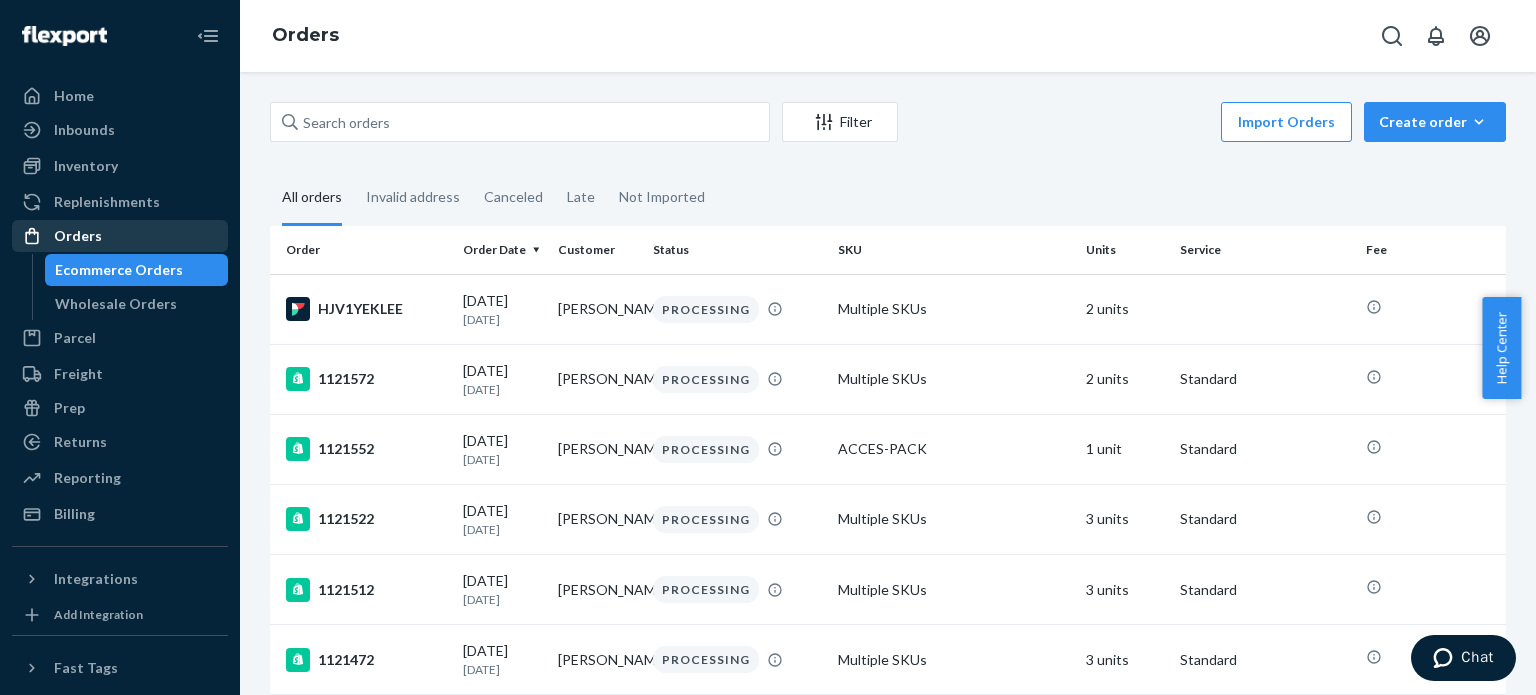 click on "Orders" at bounding box center (78, 236) 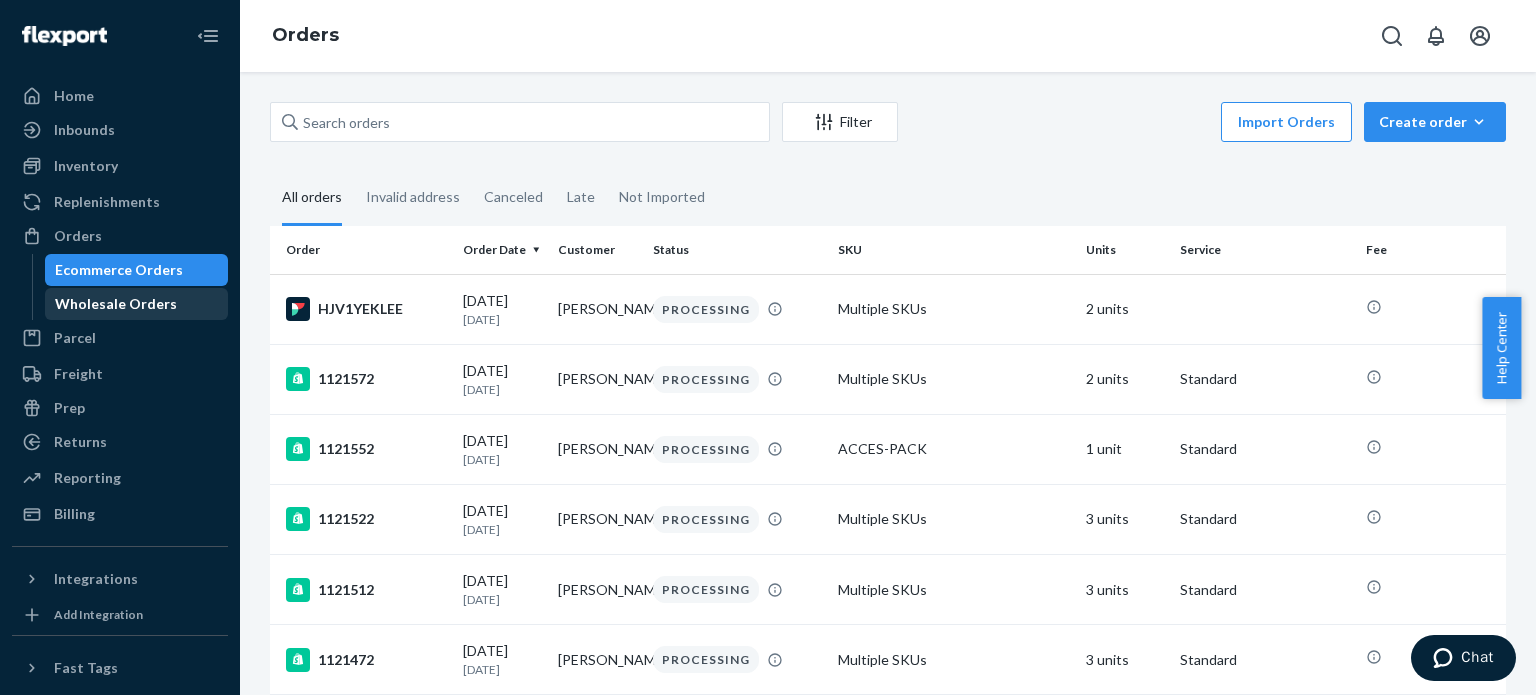 click on "Wholesale Orders" at bounding box center [116, 304] 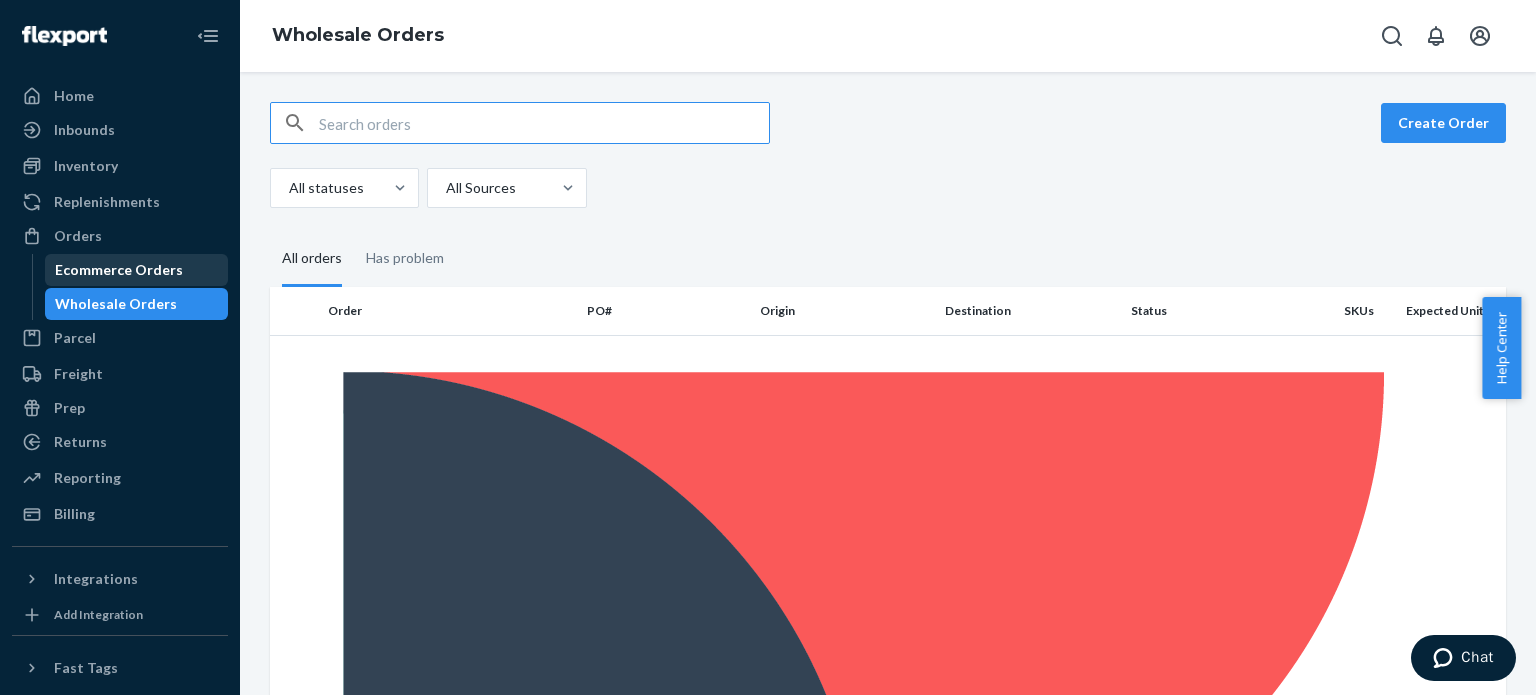 click on "Ecommerce Orders" at bounding box center [119, 270] 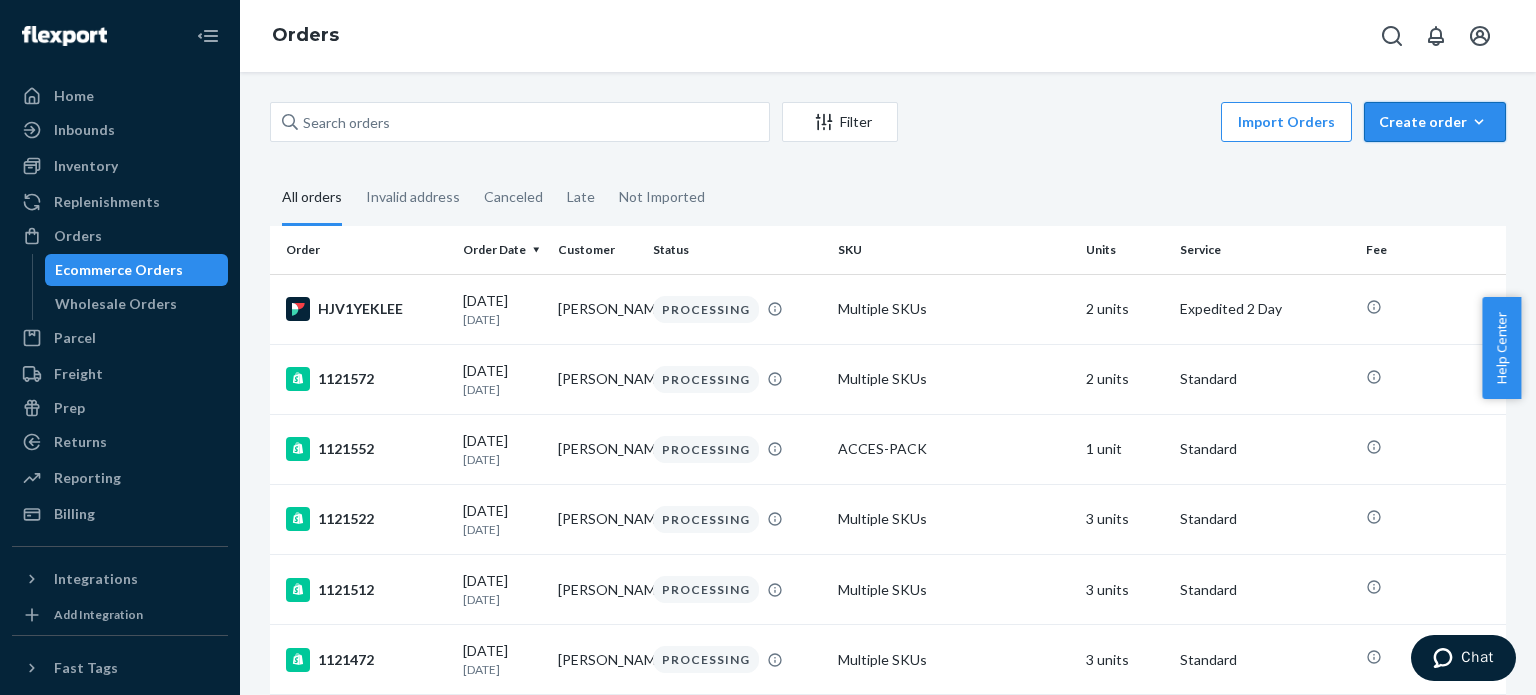 click on "Create order" at bounding box center (1435, 122) 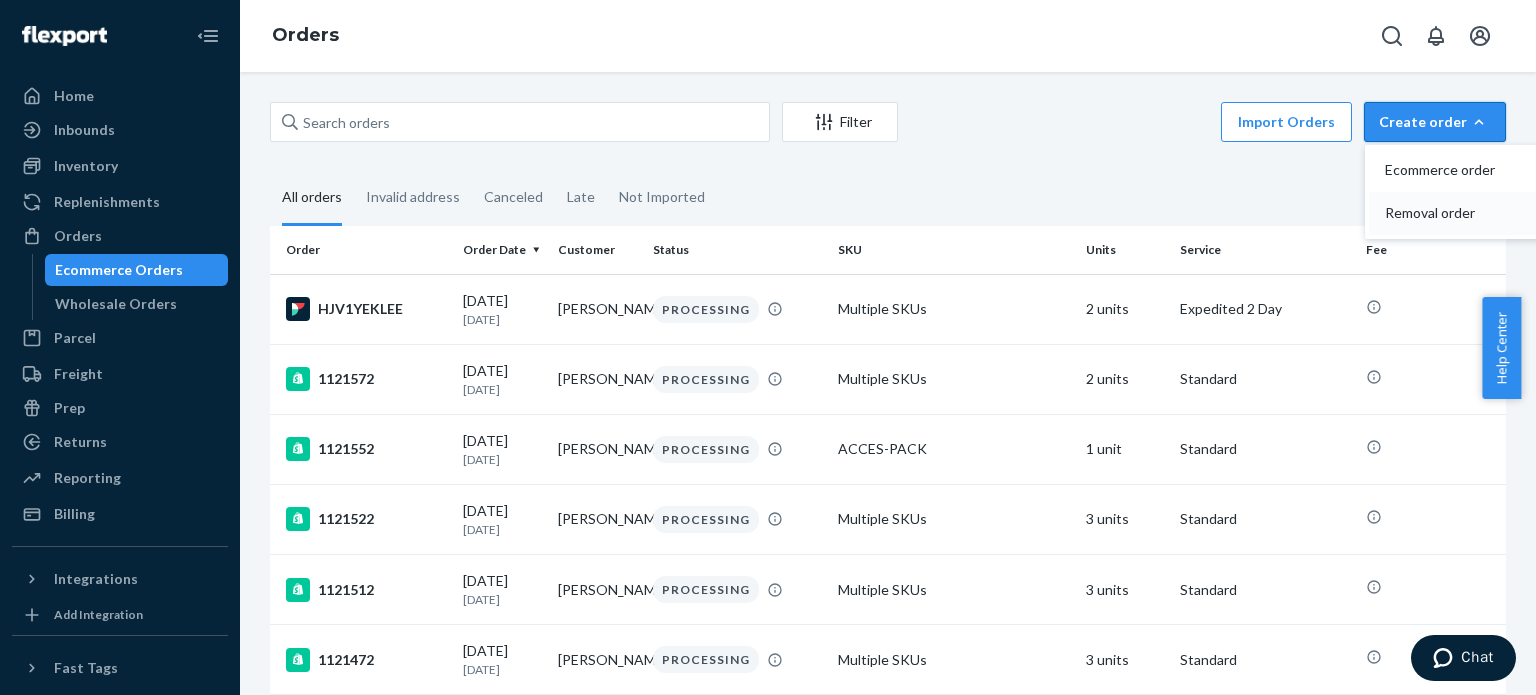 click on "Removal order" at bounding box center (1447, 213) 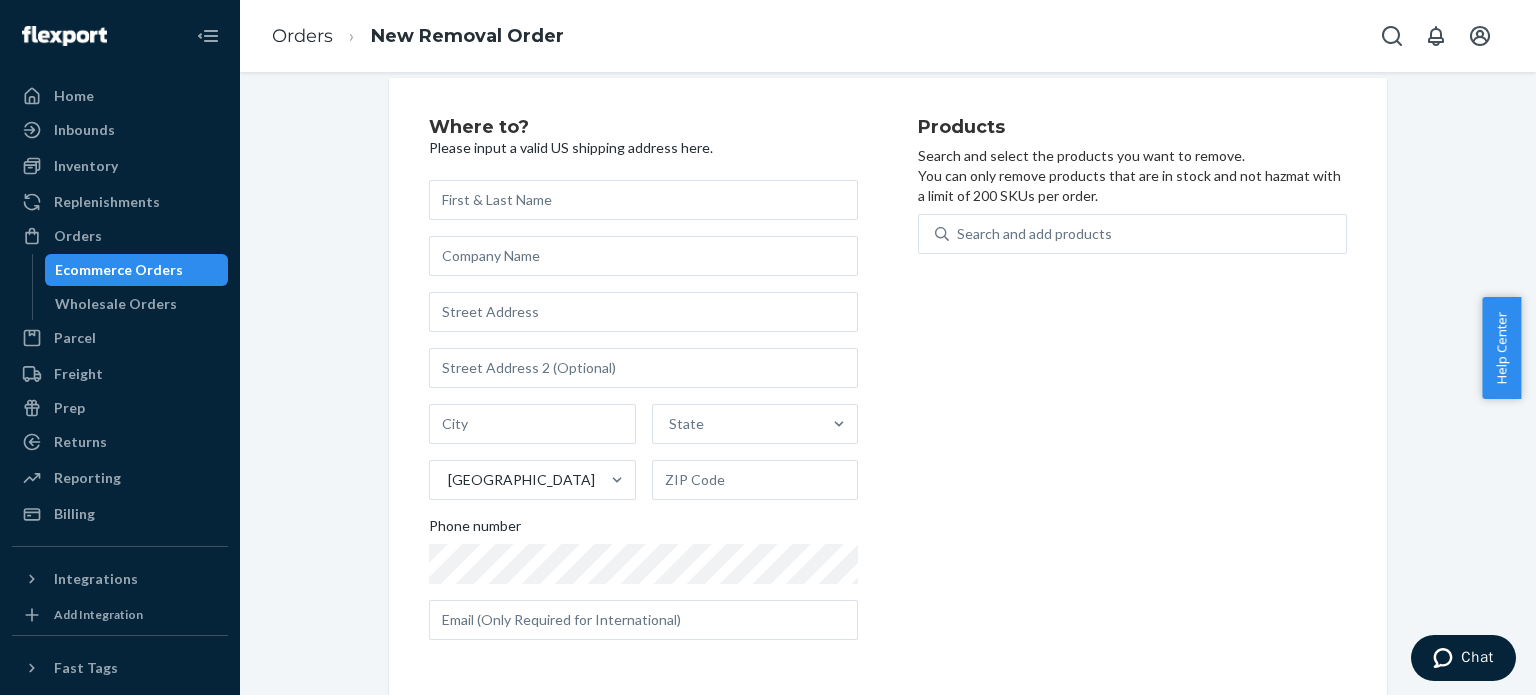 scroll, scrollTop: 0, scrollLeft: 0, axis: both 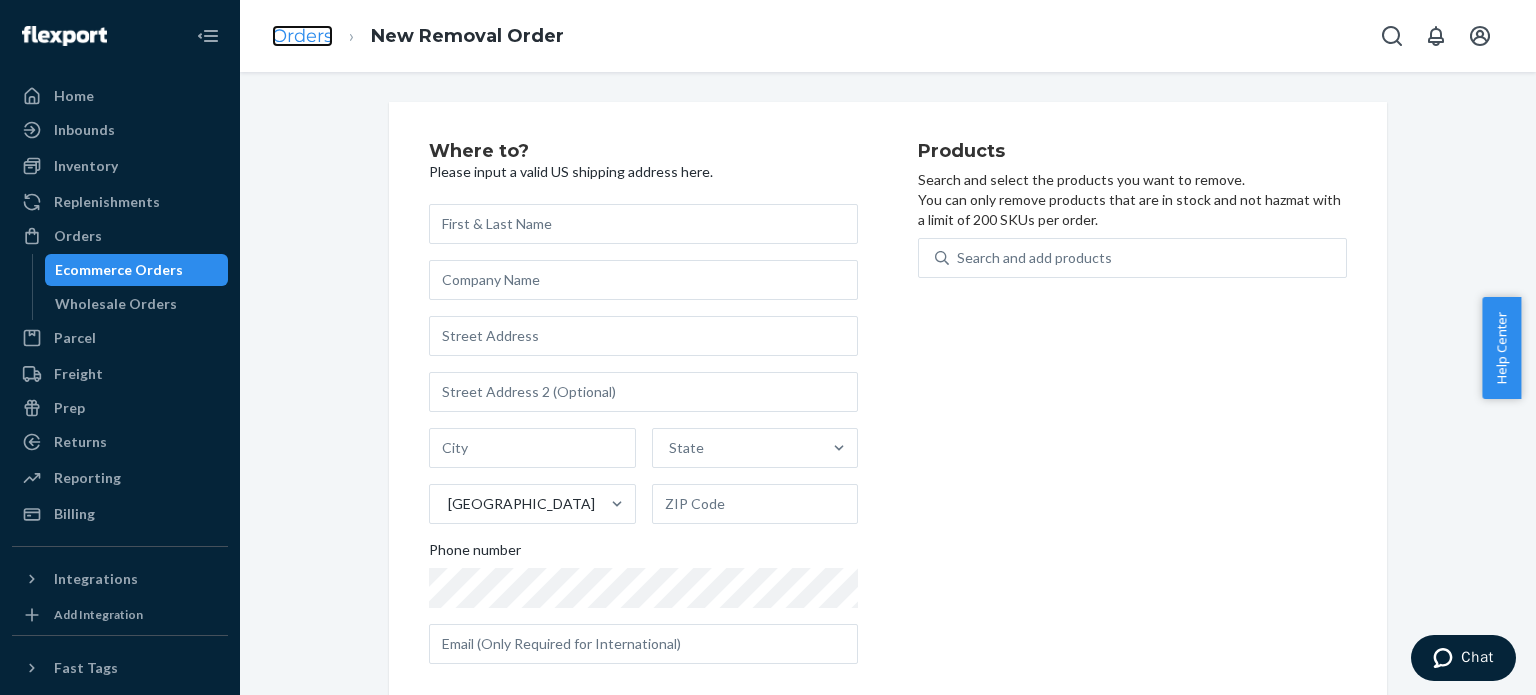 click on "Orders" at bounding box center (302, 36) 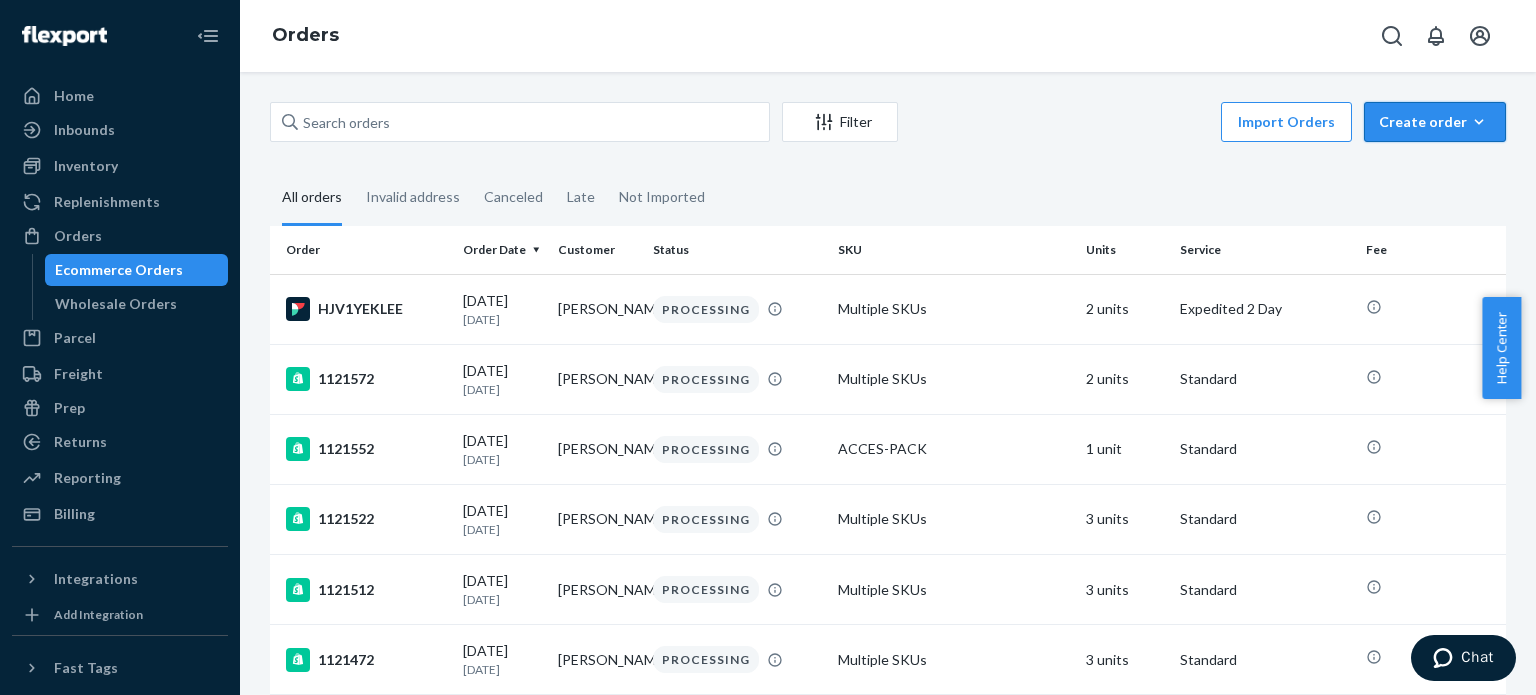 click on "Create order" at bounding box center (1435, 122) 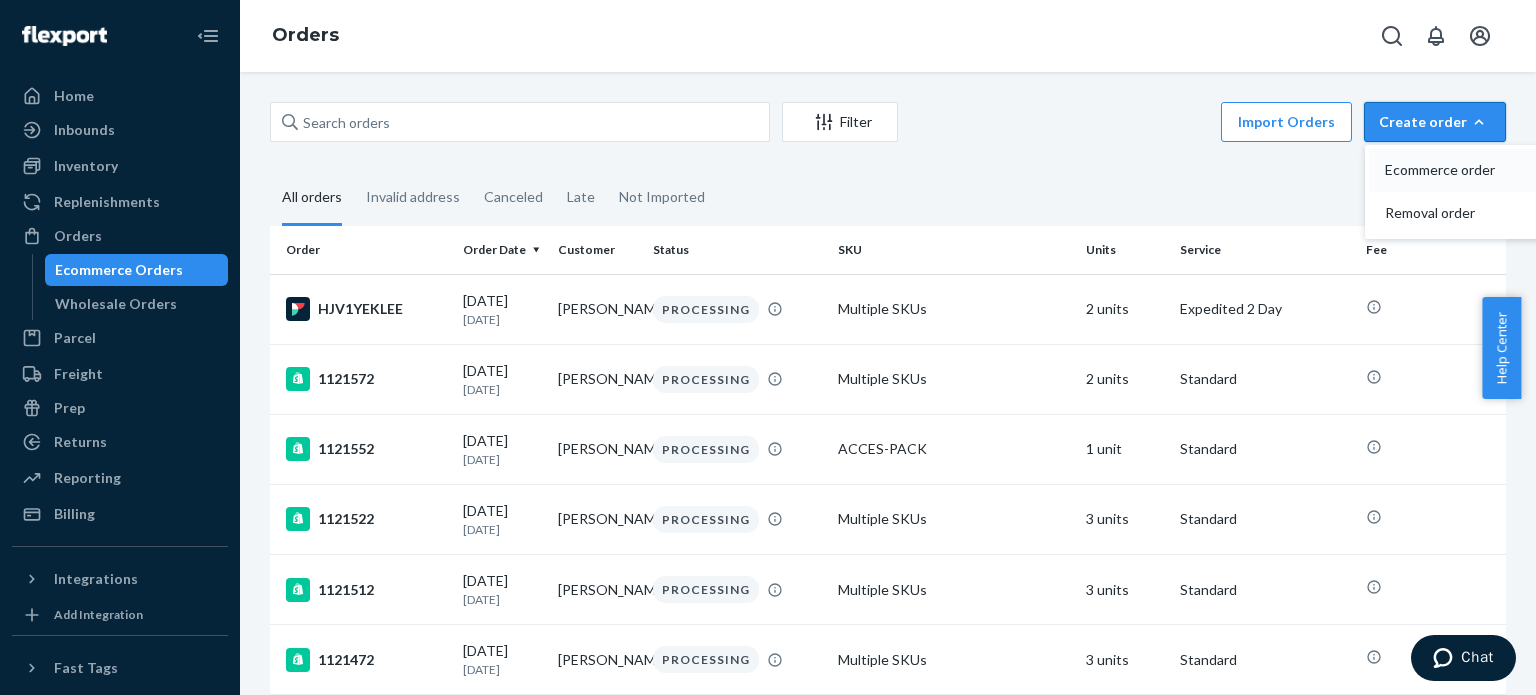 click on "Ecommerce order" at bounding box center [1447, 170] 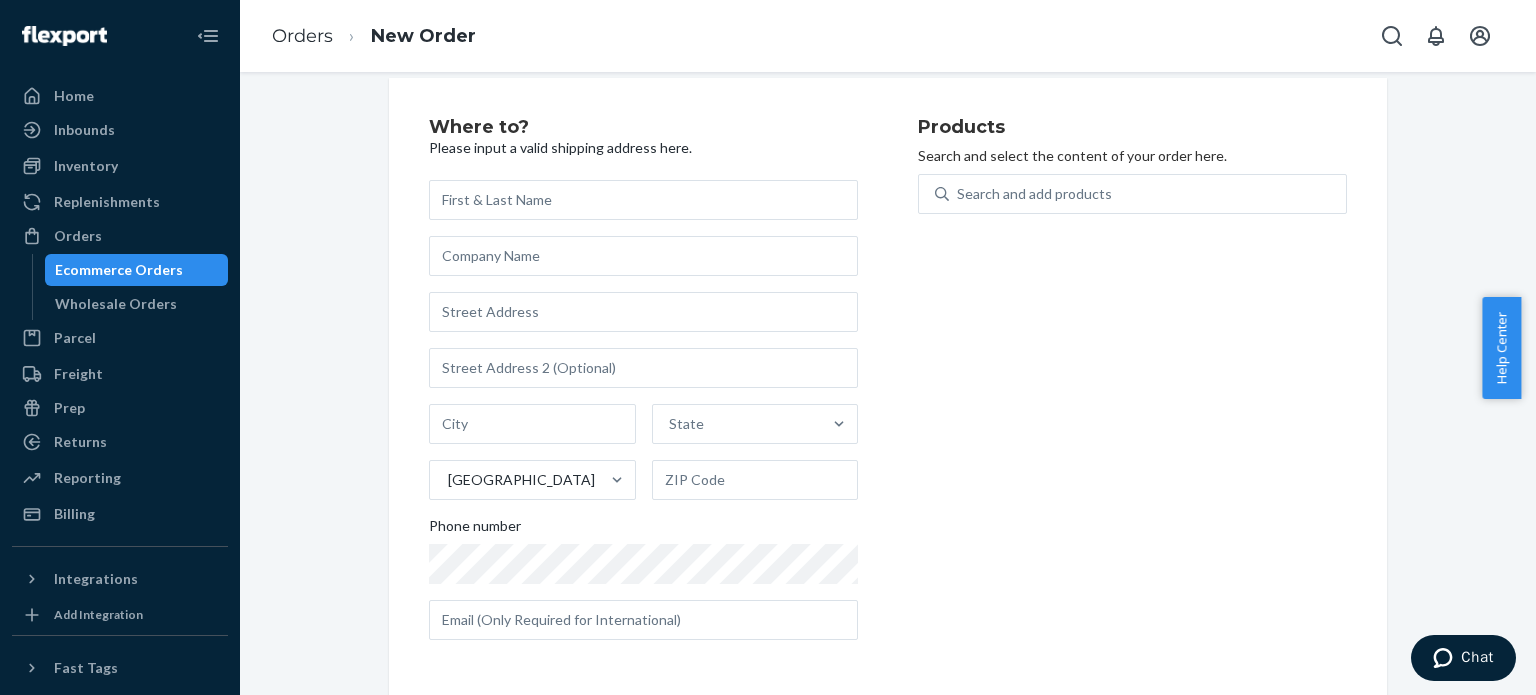 scroll, scrollTop: 0, scrollLeft: 0, axis: both 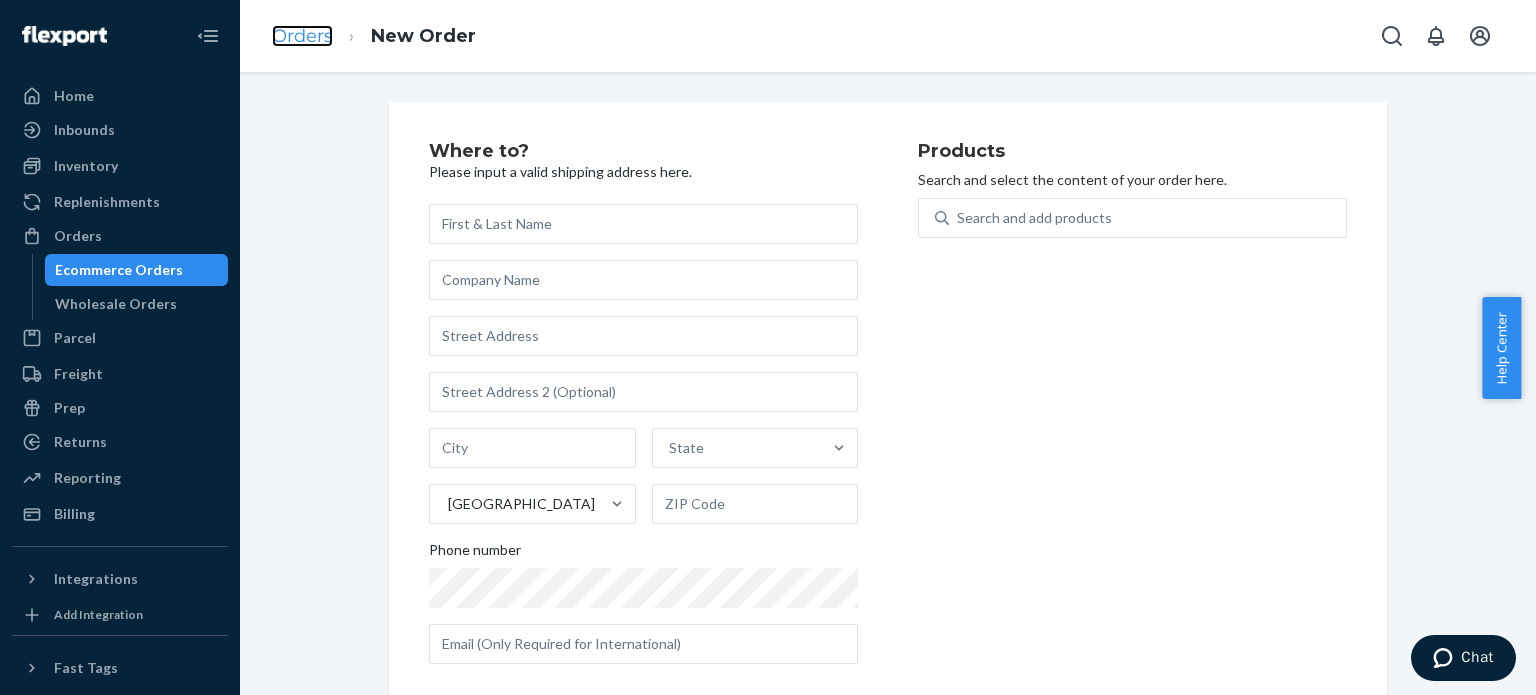 click on "Orders" at bounding box center [302, 36] 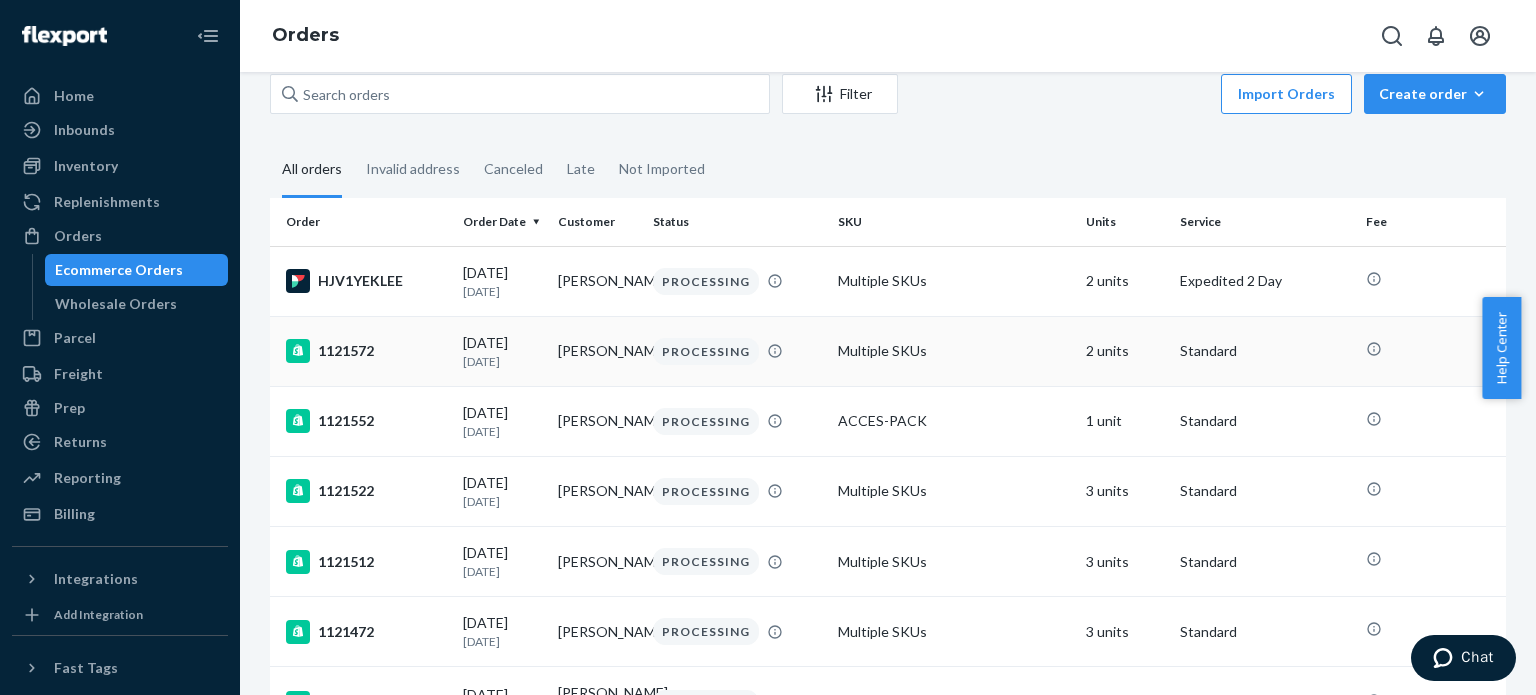 scroll, scrollTop: 0, scrollLeft: 0, axis: both 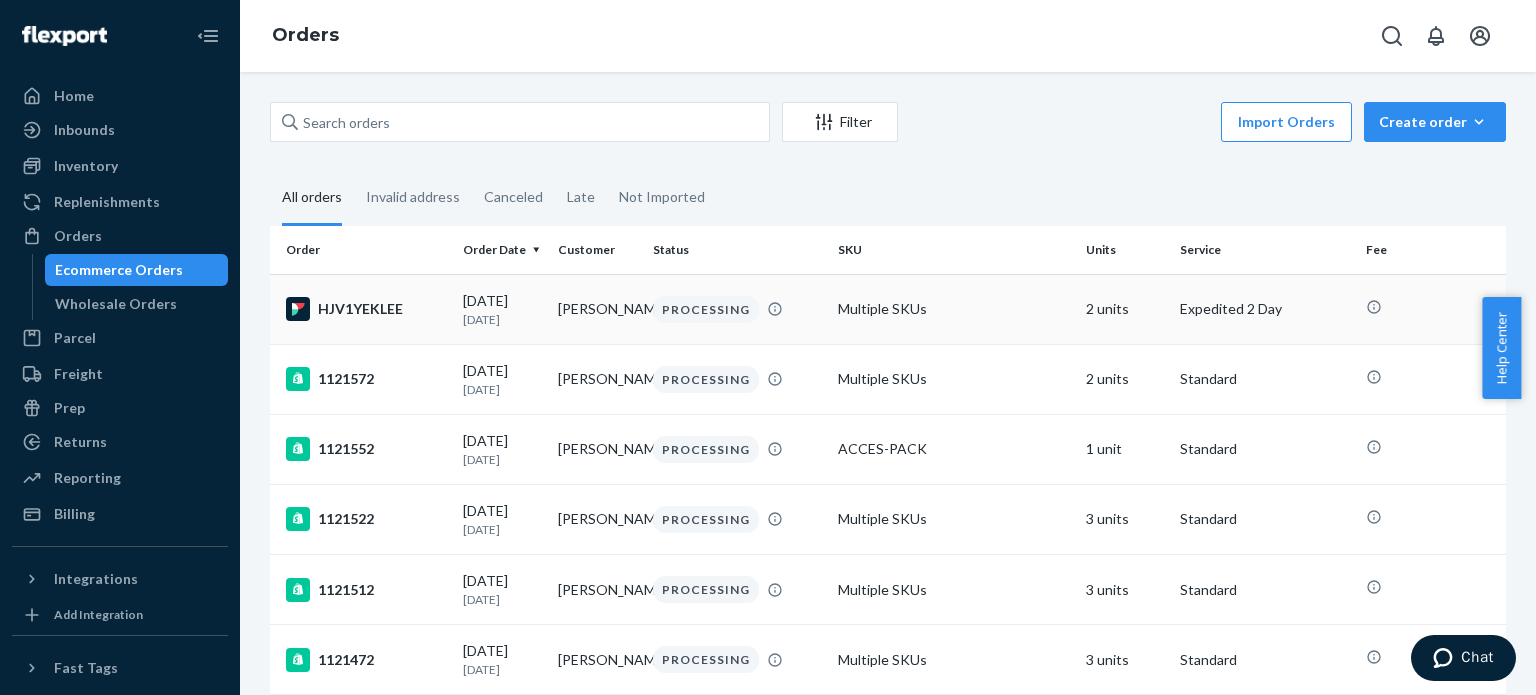 click on "Multiple SKUs" at bounding box center [953, 309] 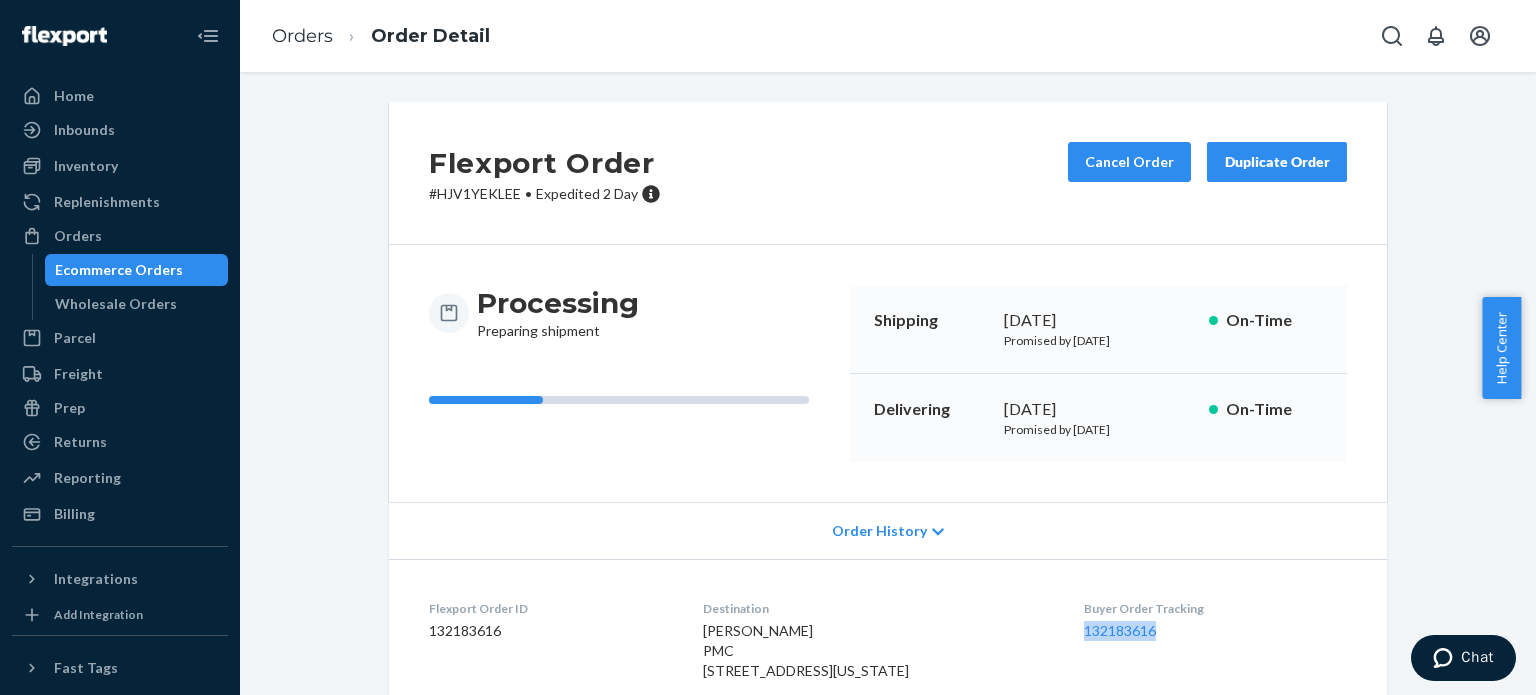 drag, startPoint x: 1060, startPoint y: 639, endPoint x: 1146, endPoint y: 639, distance: 86 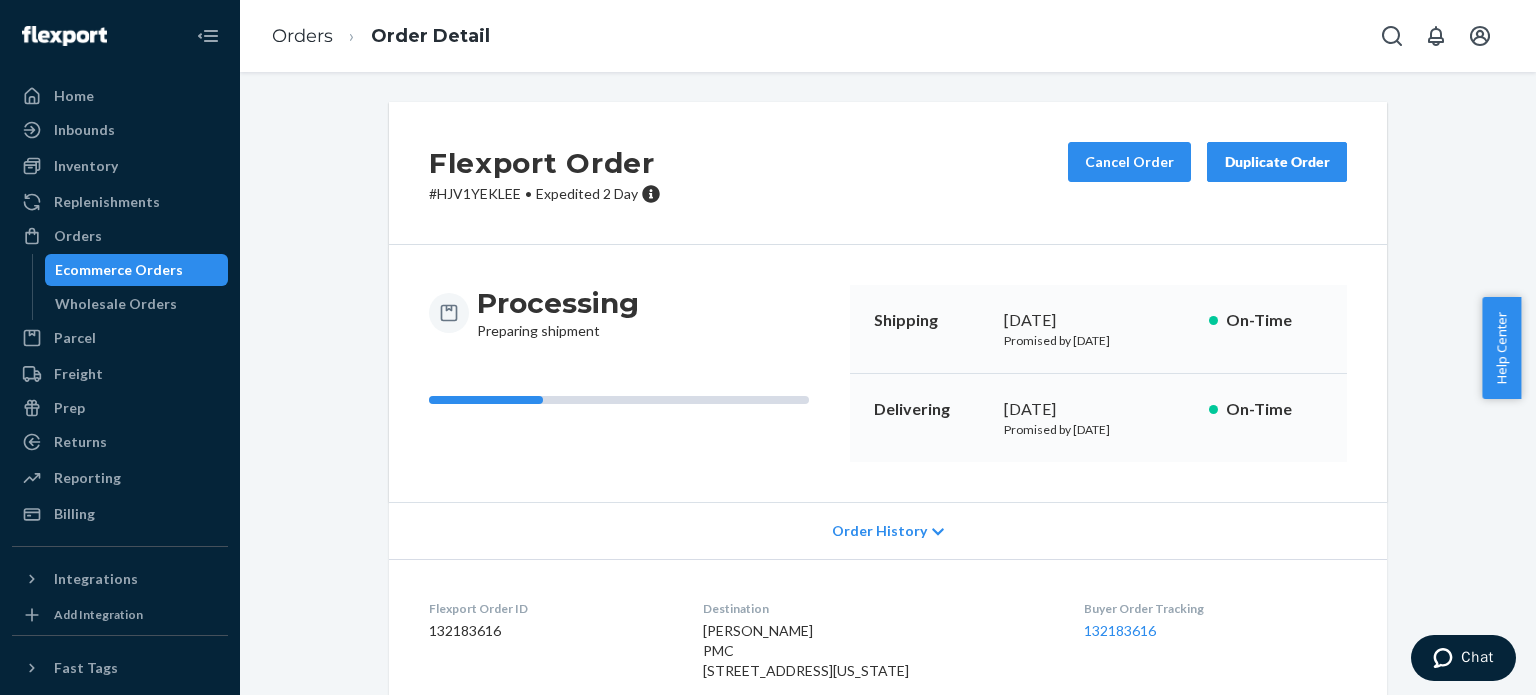 click 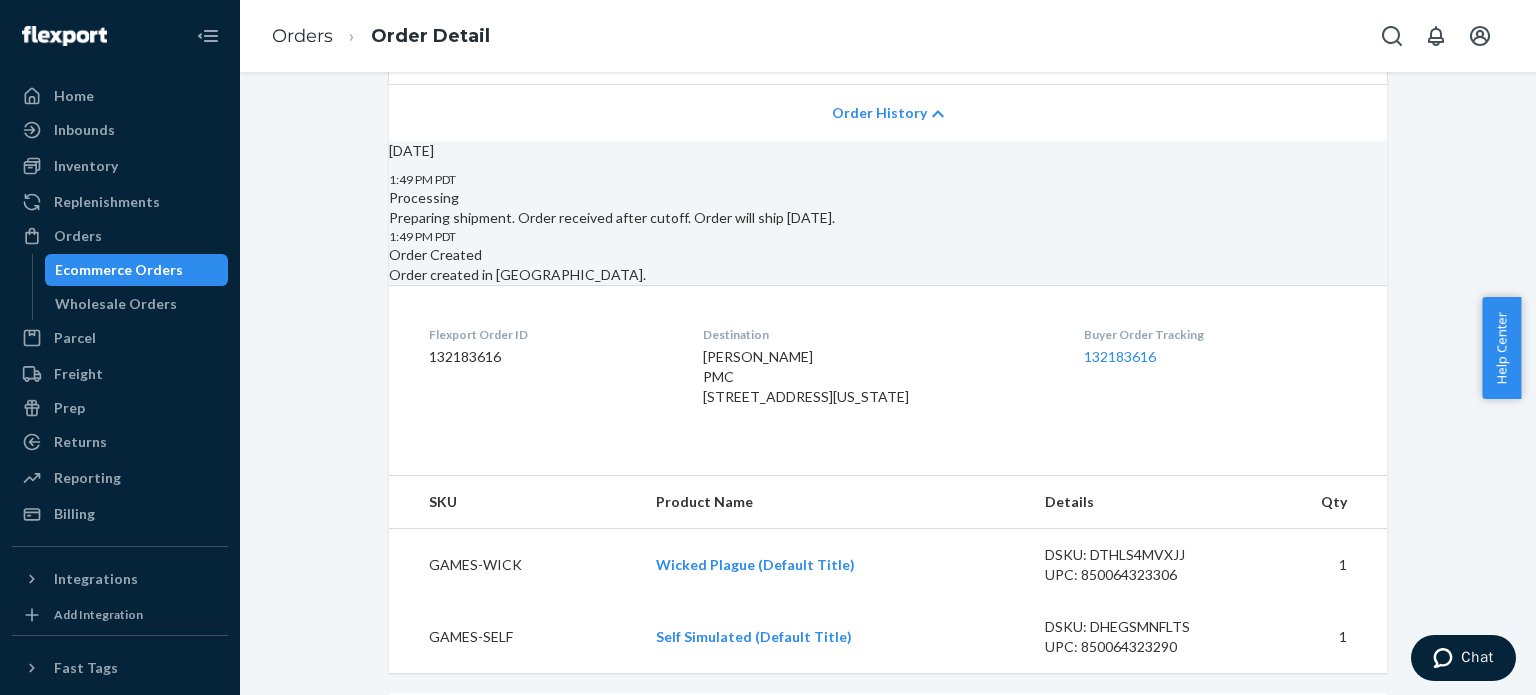 scroll, scrollTop: 0, scrollLeft: 0, axis: both 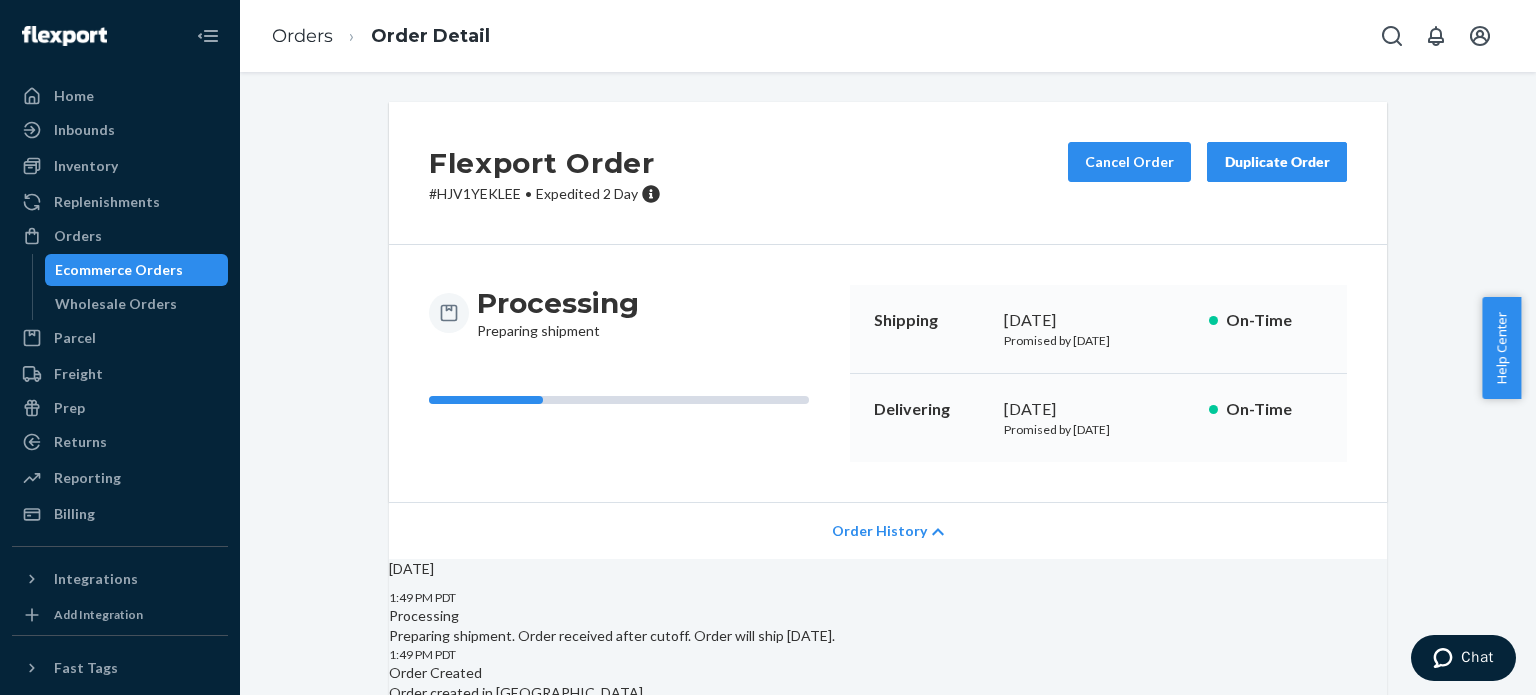 click on "Ecommerce Orders" at bounding box center (119, 270) 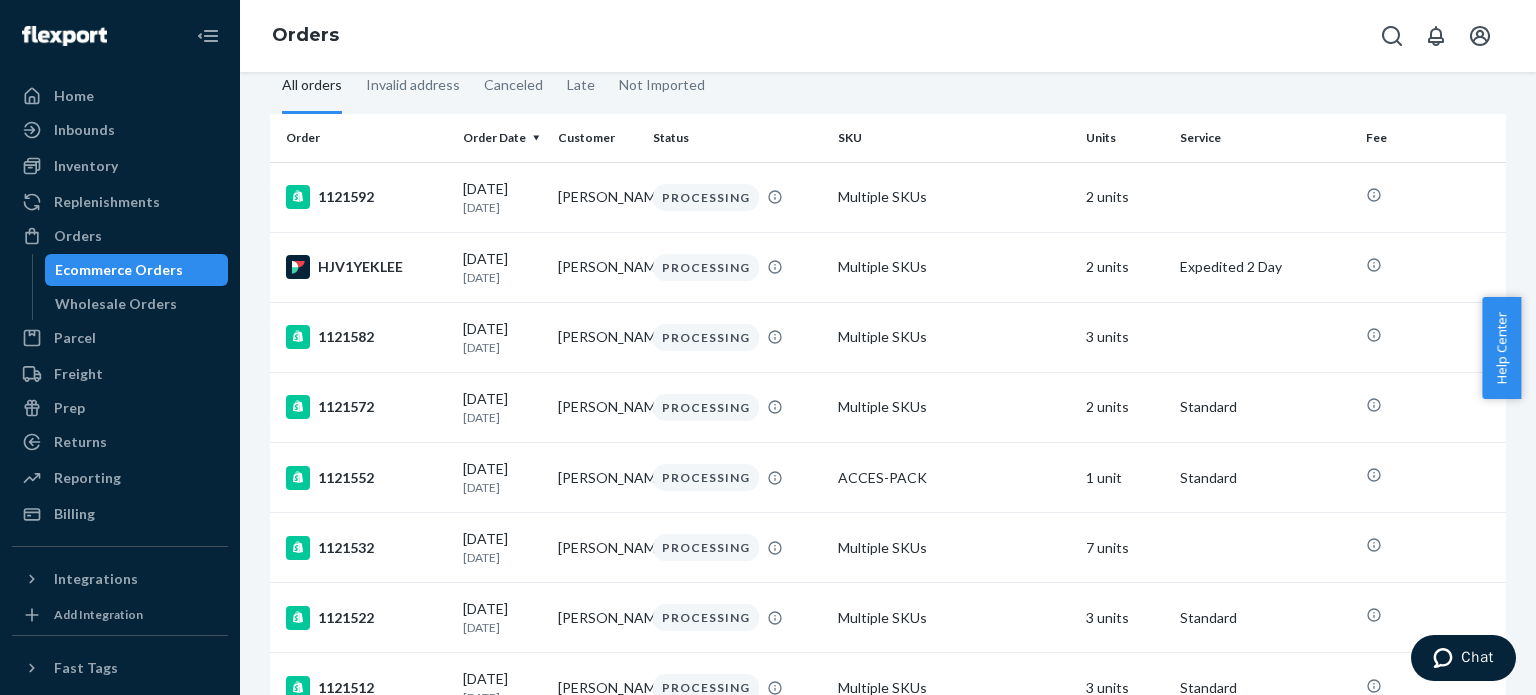 scroll, scrollTop: 0, scrollLeft: 0, axis: both 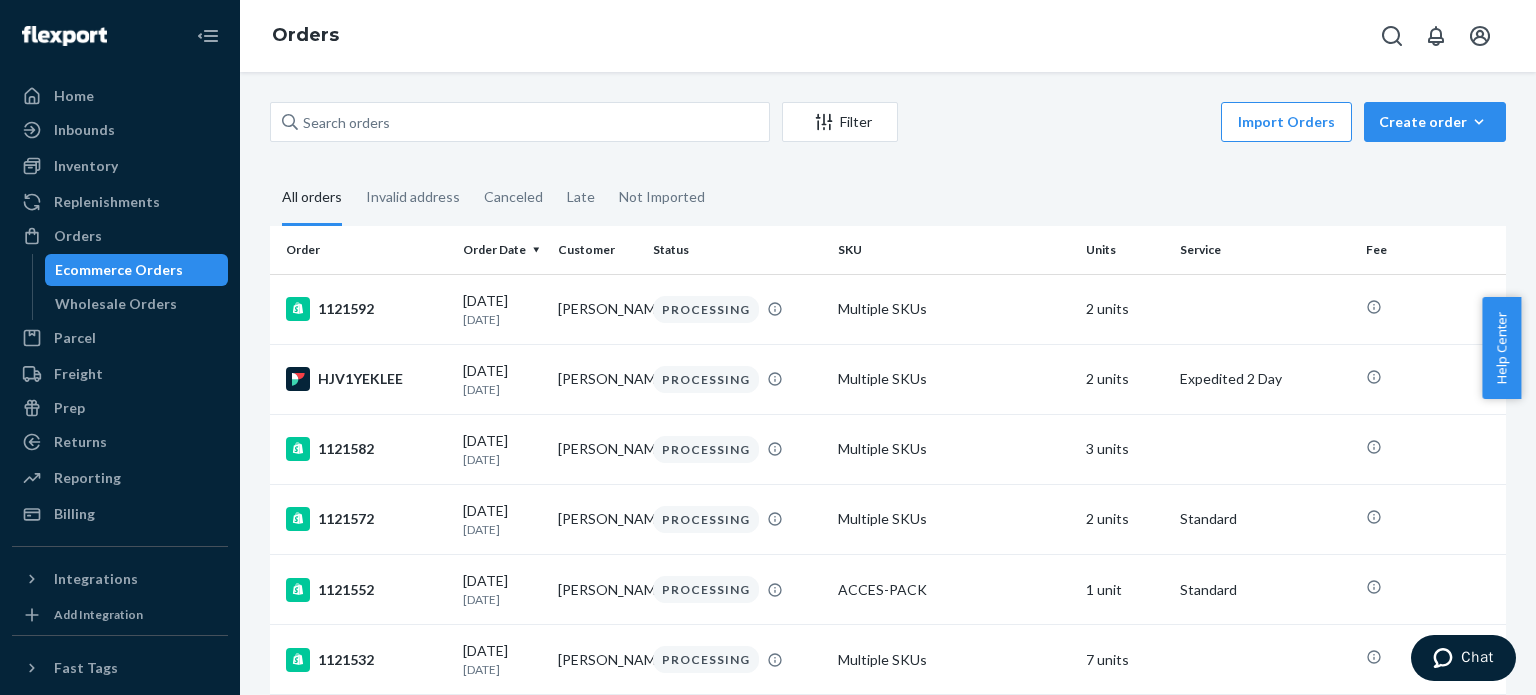 click on "Ecommerce Orders" at bounding box center [119, 270] 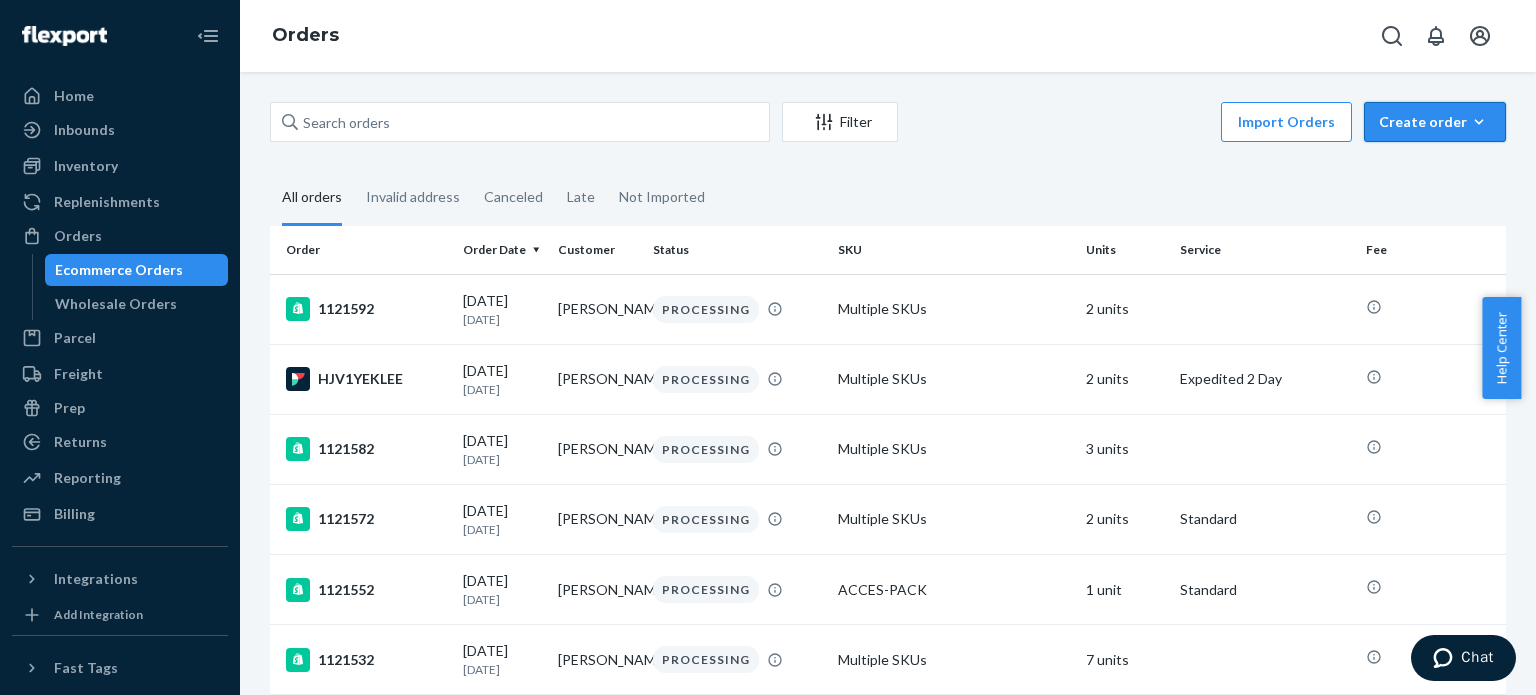 click 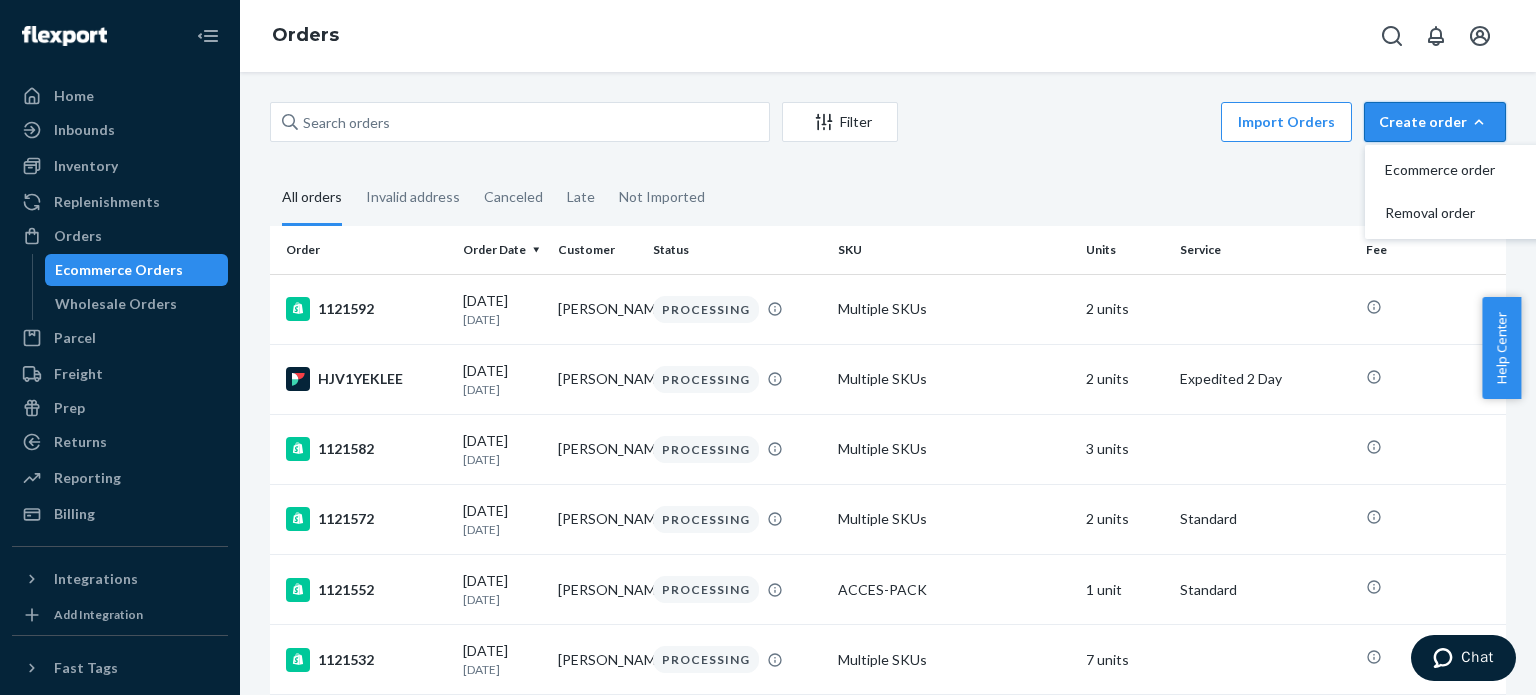 click on "All orders Invalid address Canceled Late Not Imported" at bounding box center (888, 198) 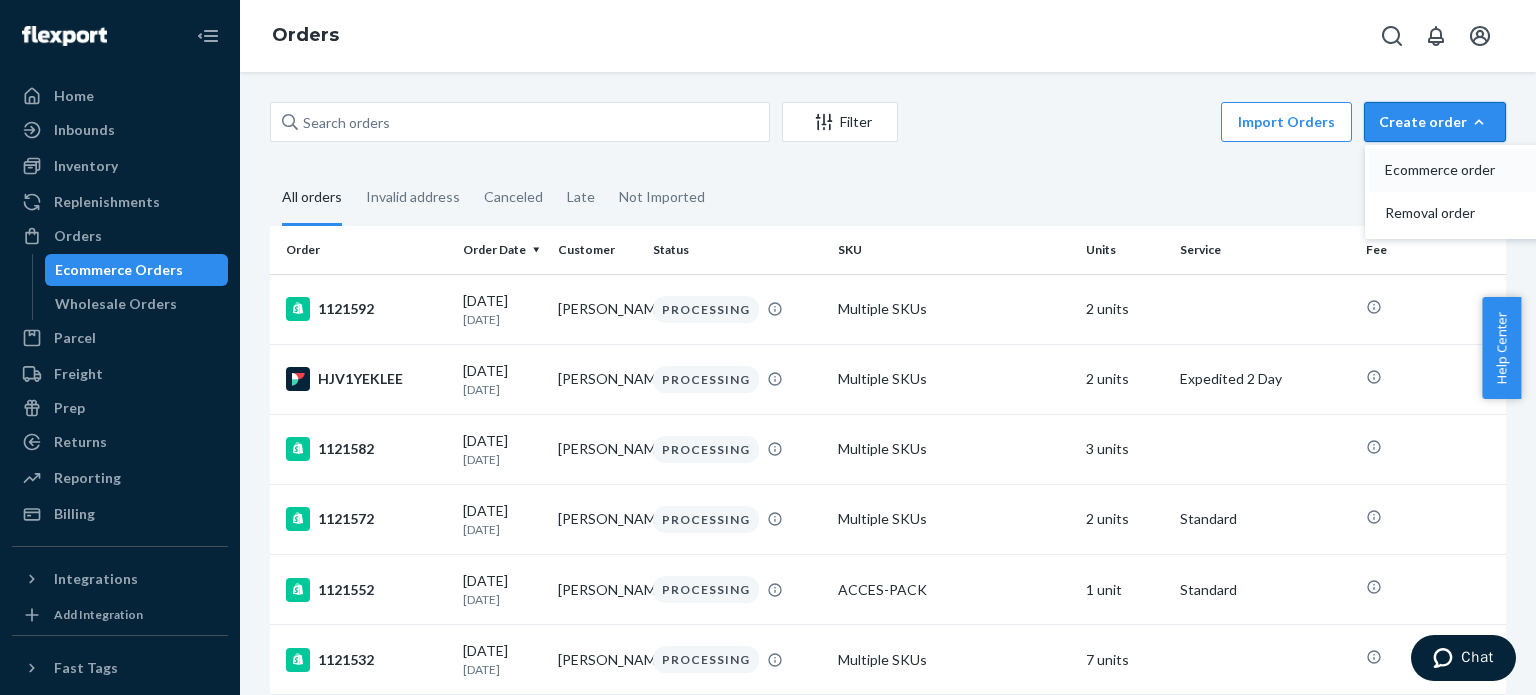 click on "Ecommerce order" at bounding box center [1447, 170] 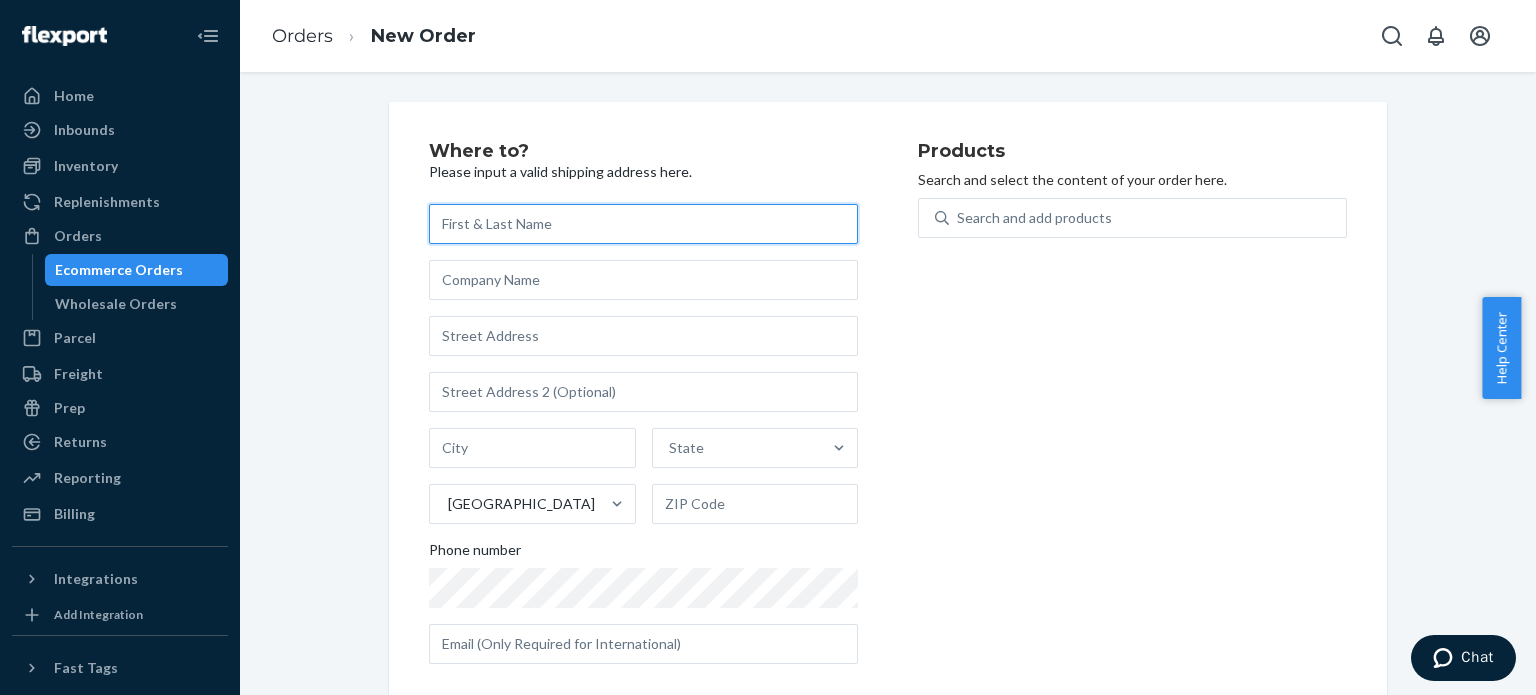 click at bounding box center (643, 224) 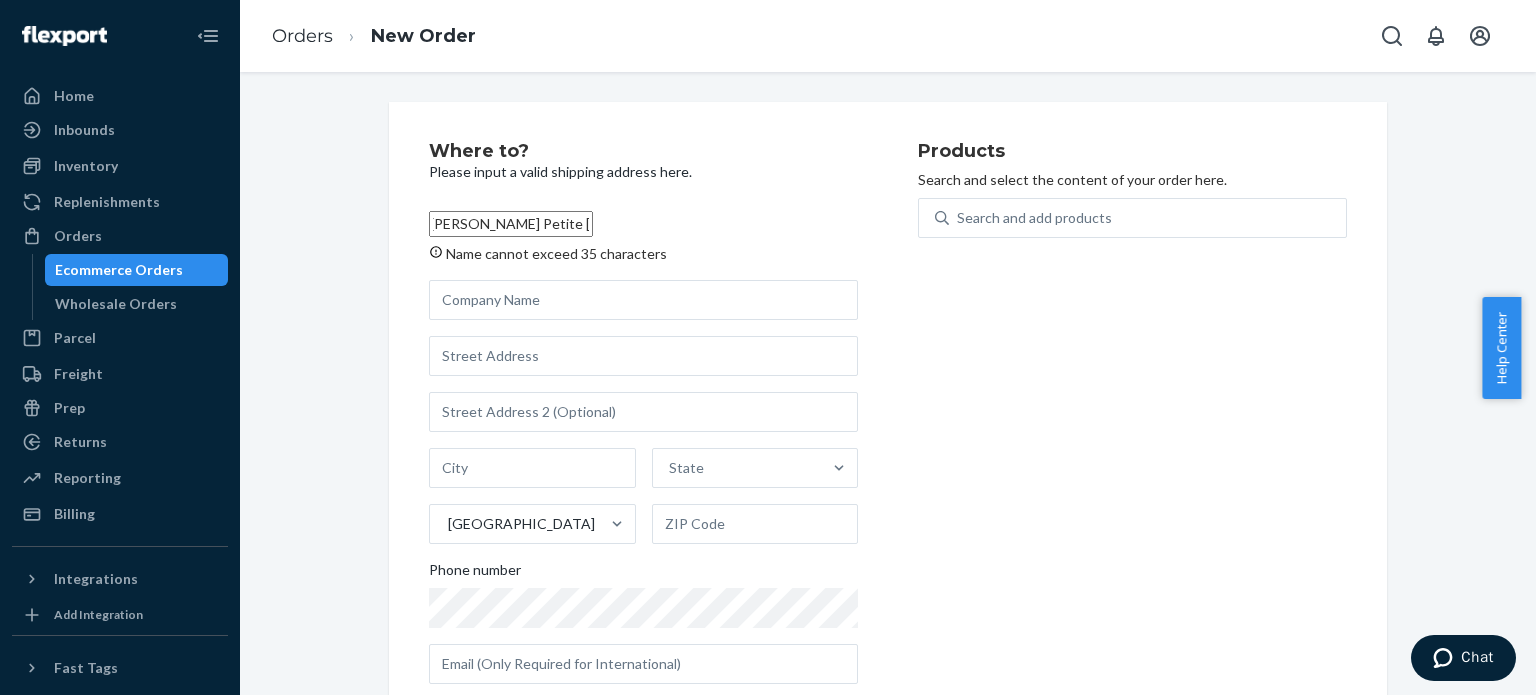 scroll, scrollTop: 0, scrollLeft: 0, axis: both 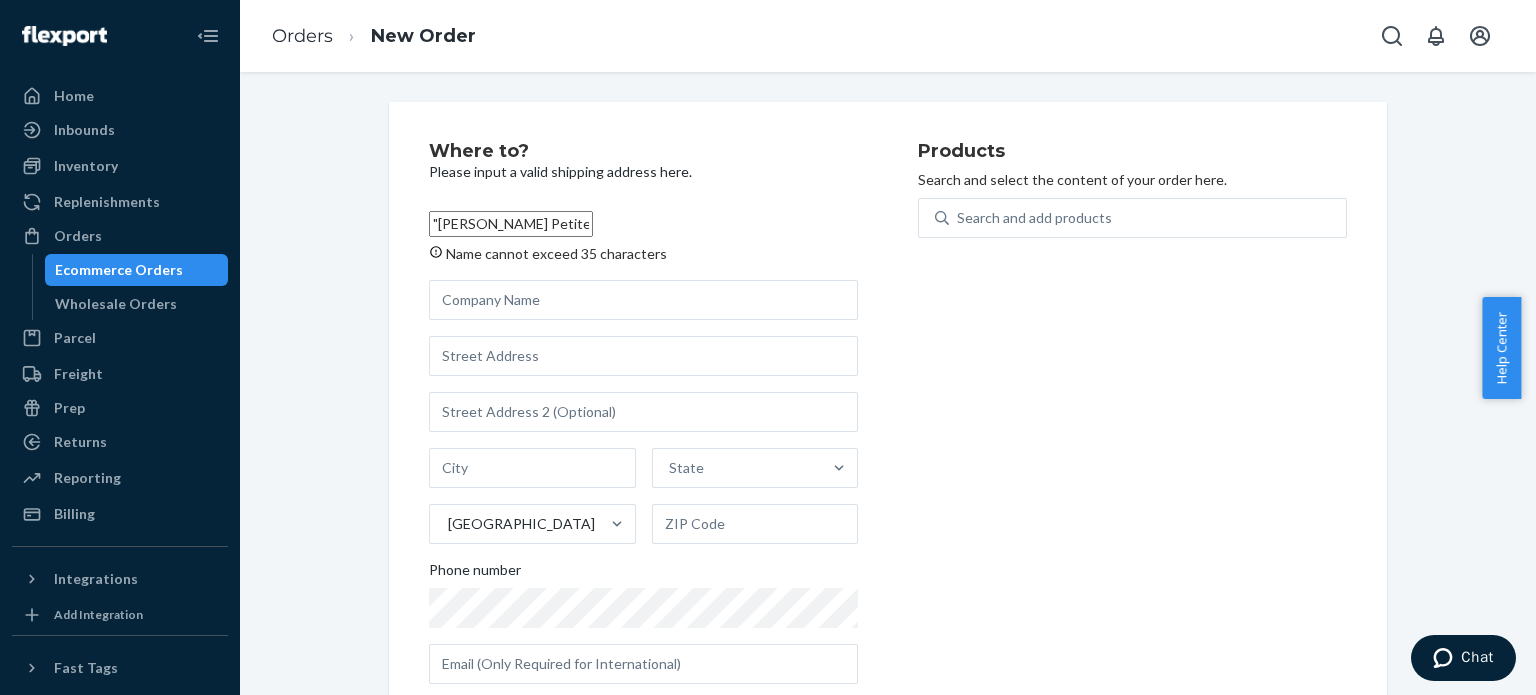 drag, startPoint x: 721, startPoint y: 226, endPoint x: 784, endPoint y: 223, distance: 63.07139 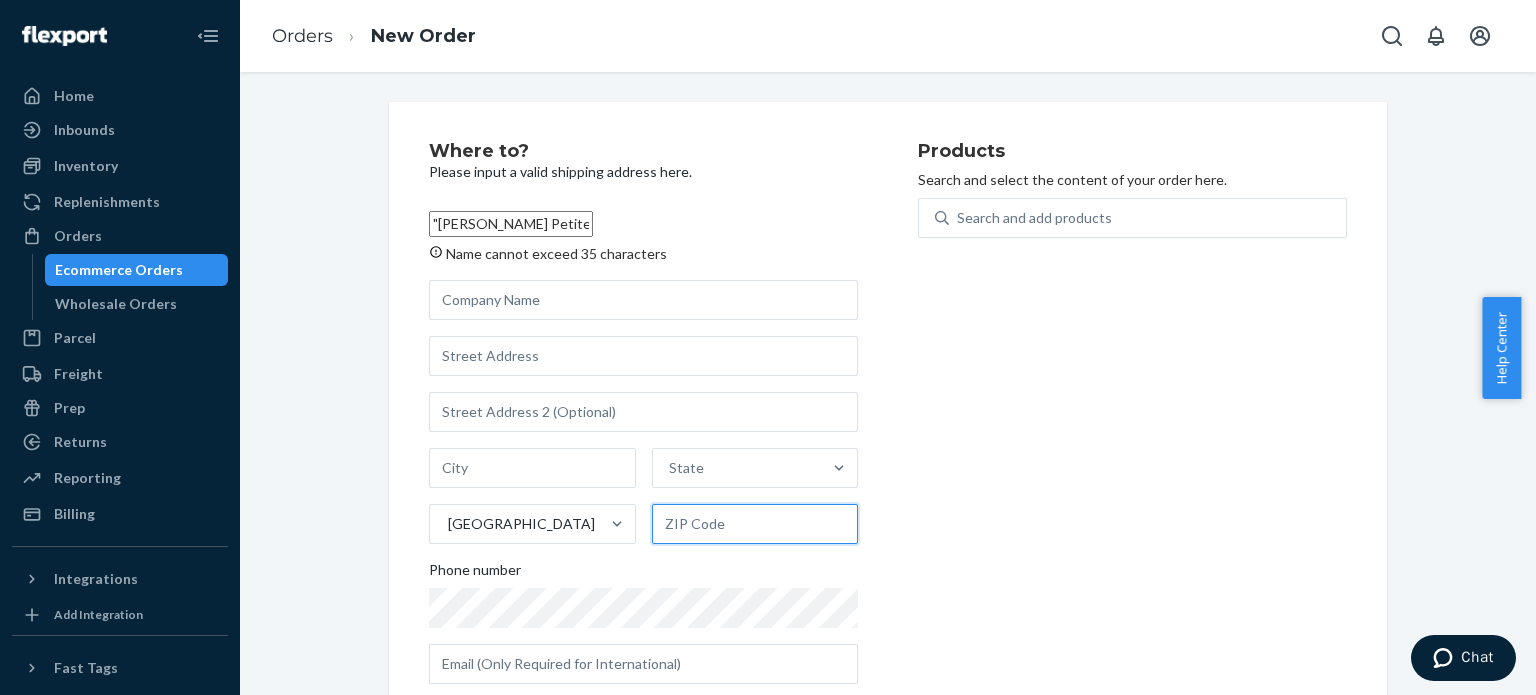 click at bounding box center (755, 524) 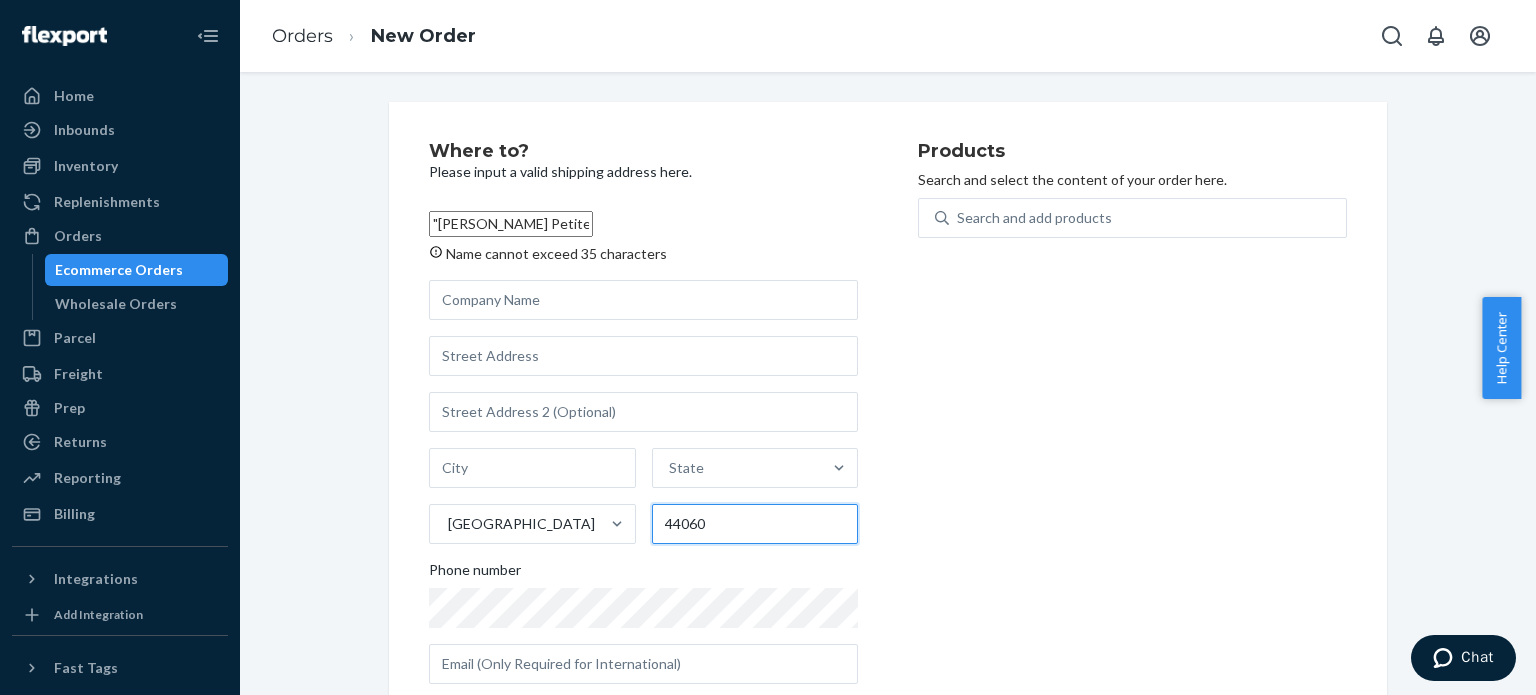 type on "44060" 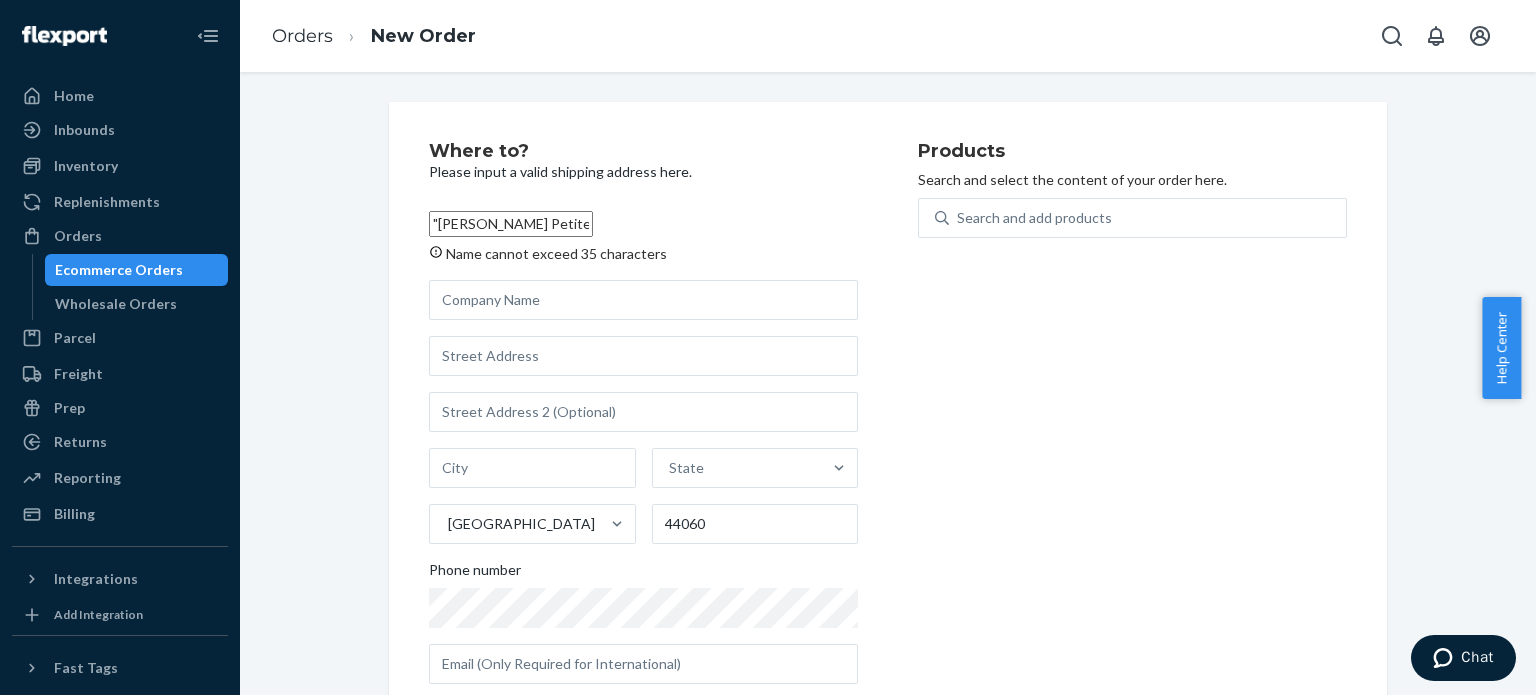 drag, startPoint x: 524, startPoint y: 227, endPoint x: 390, endPoint y: 229, distance: 134.01492 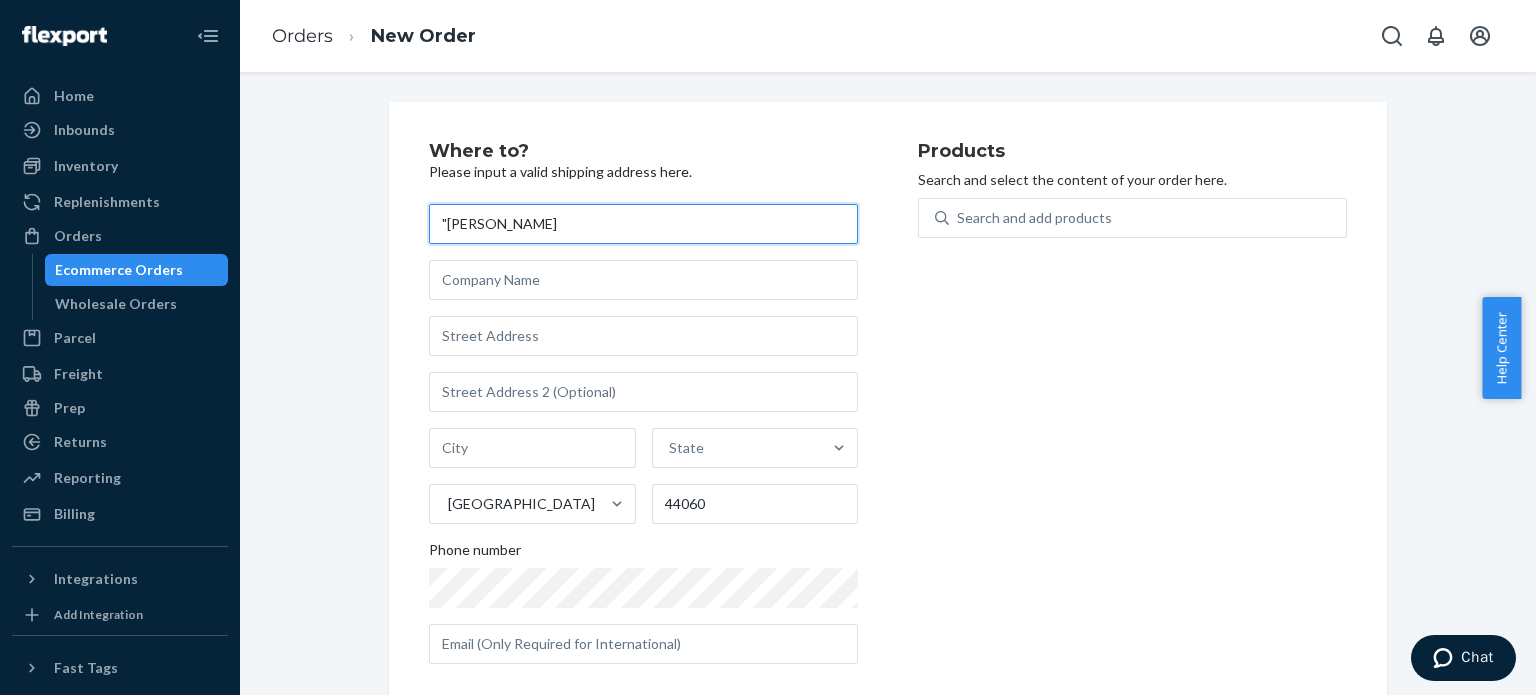 type on ""[PERSON_NAME]" 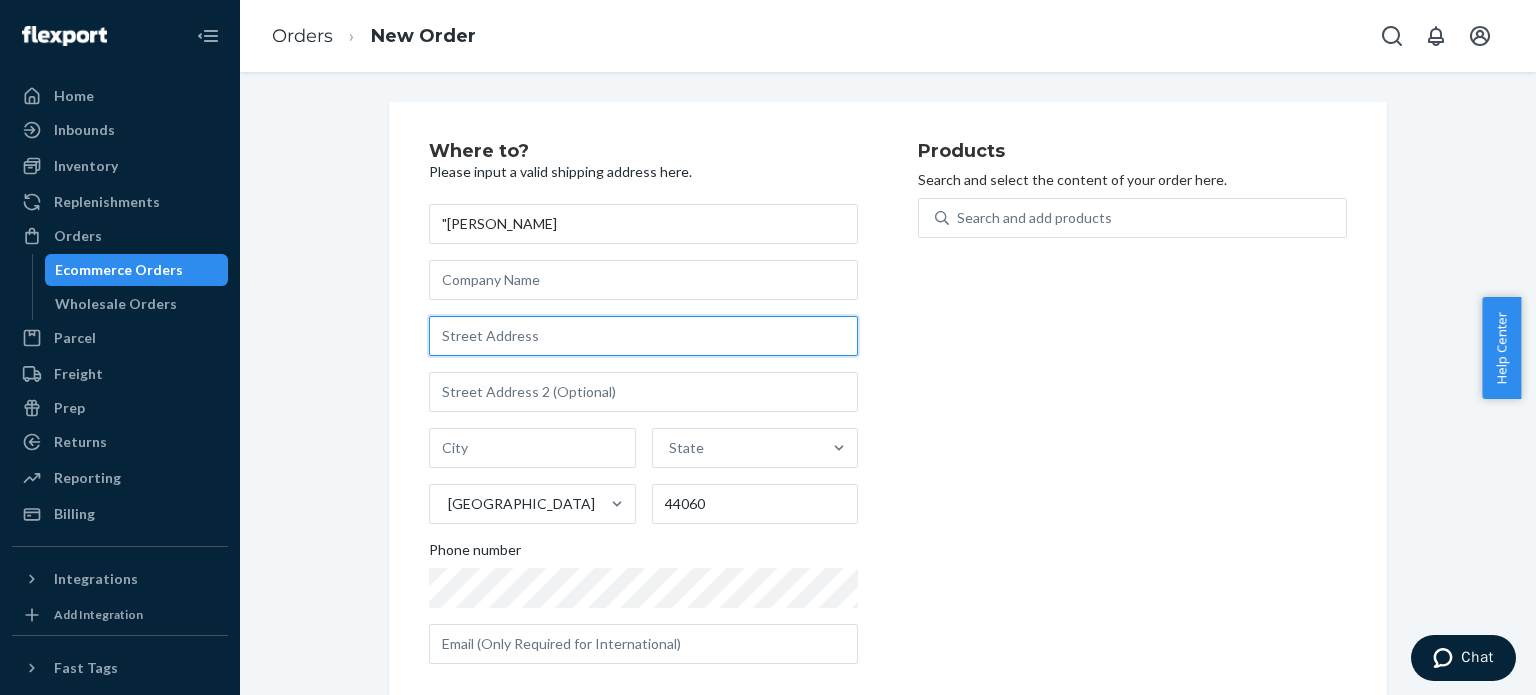 click at bounding box center [643, 336] 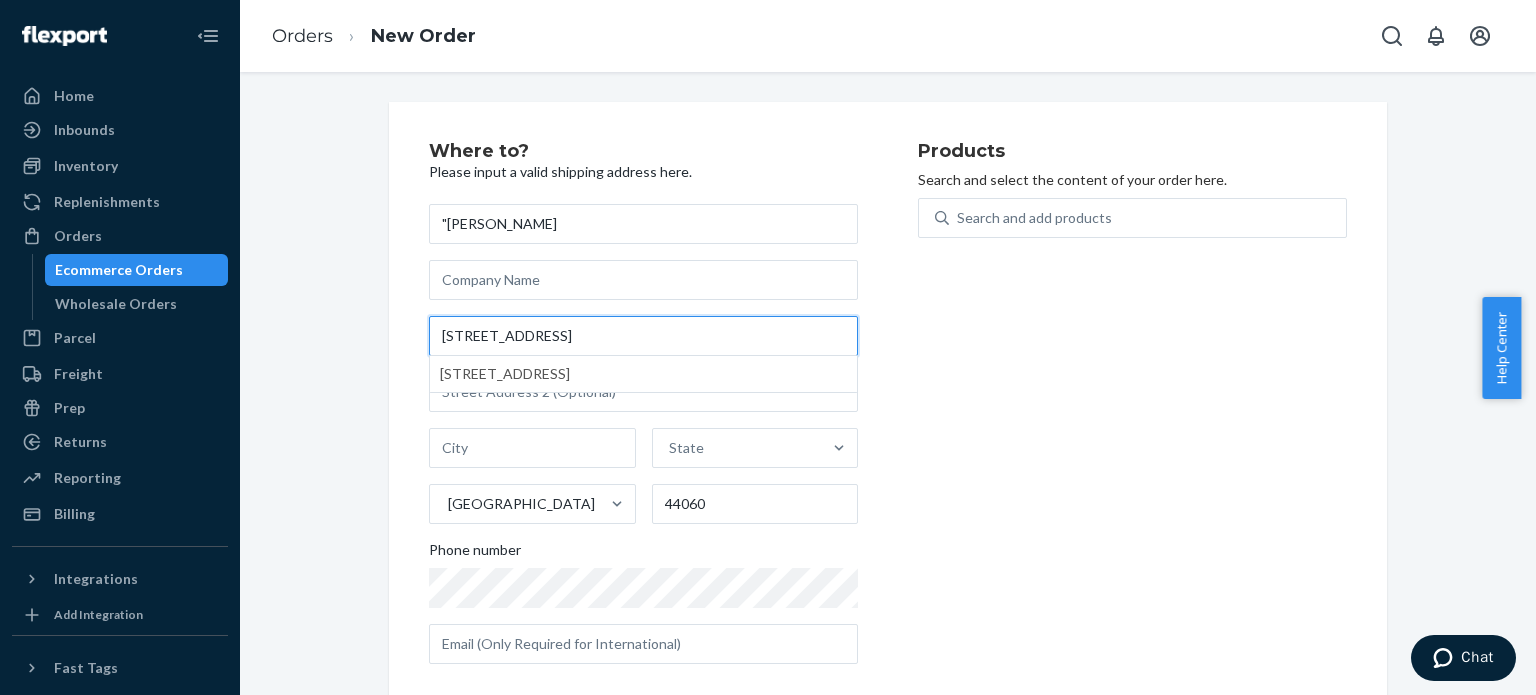 type on "[STREET_ADDRESS]" 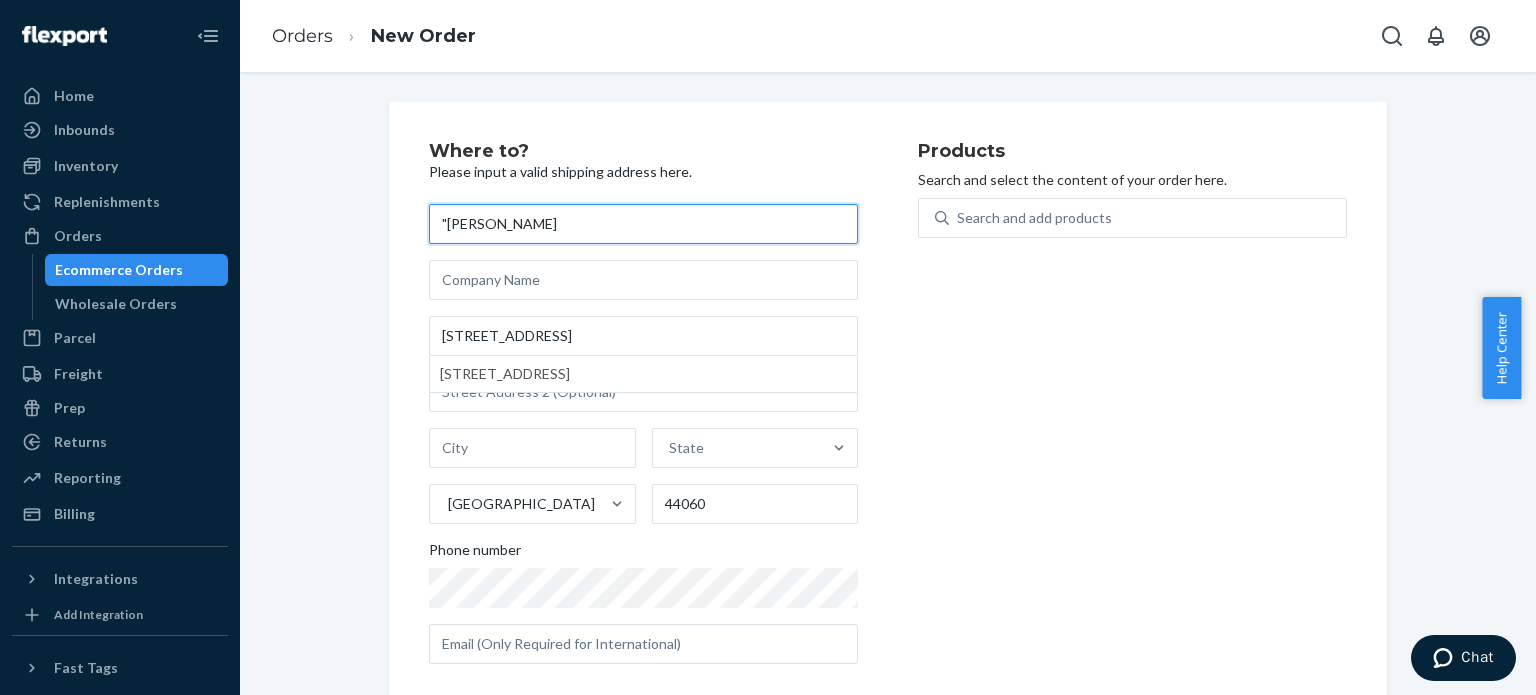 click on ""[PERSON_NAME]" at bounding box center (643, 224) 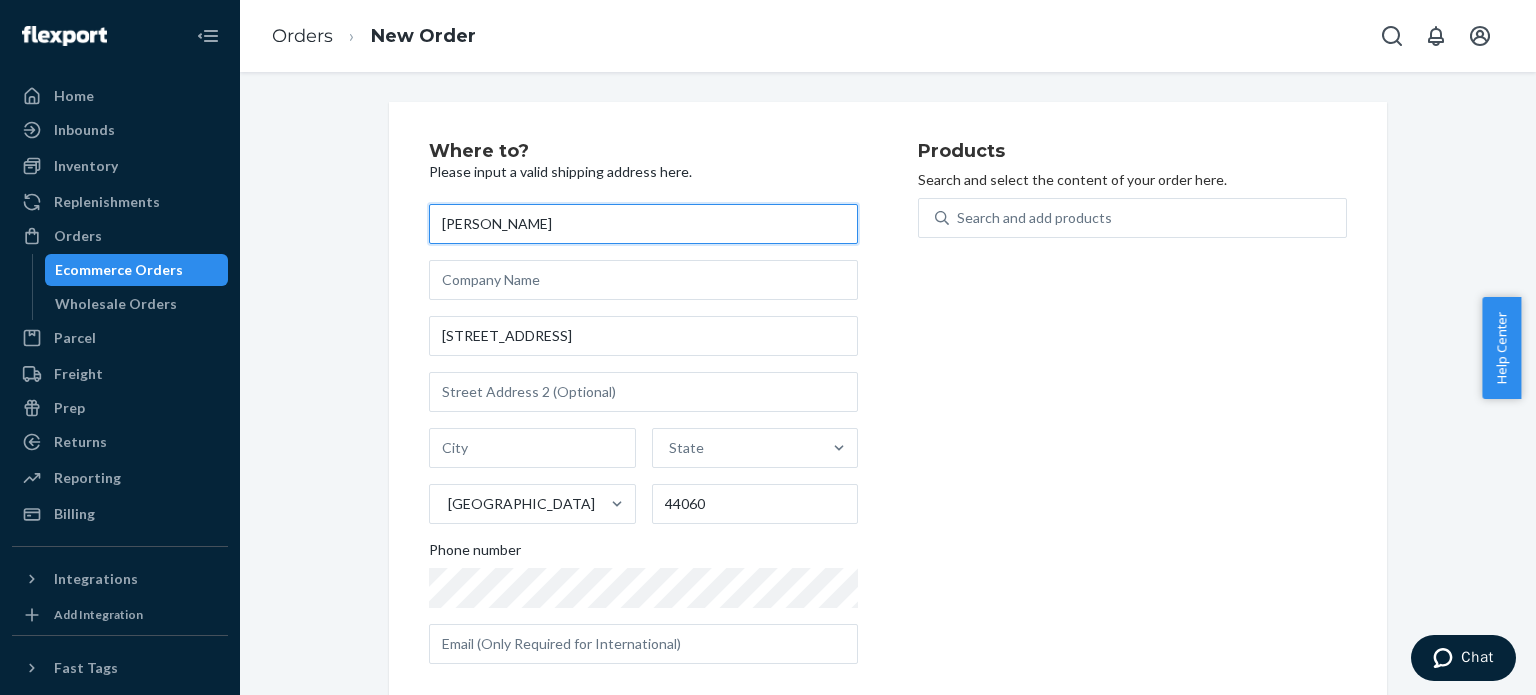 type on "[PERSON_NAME]" 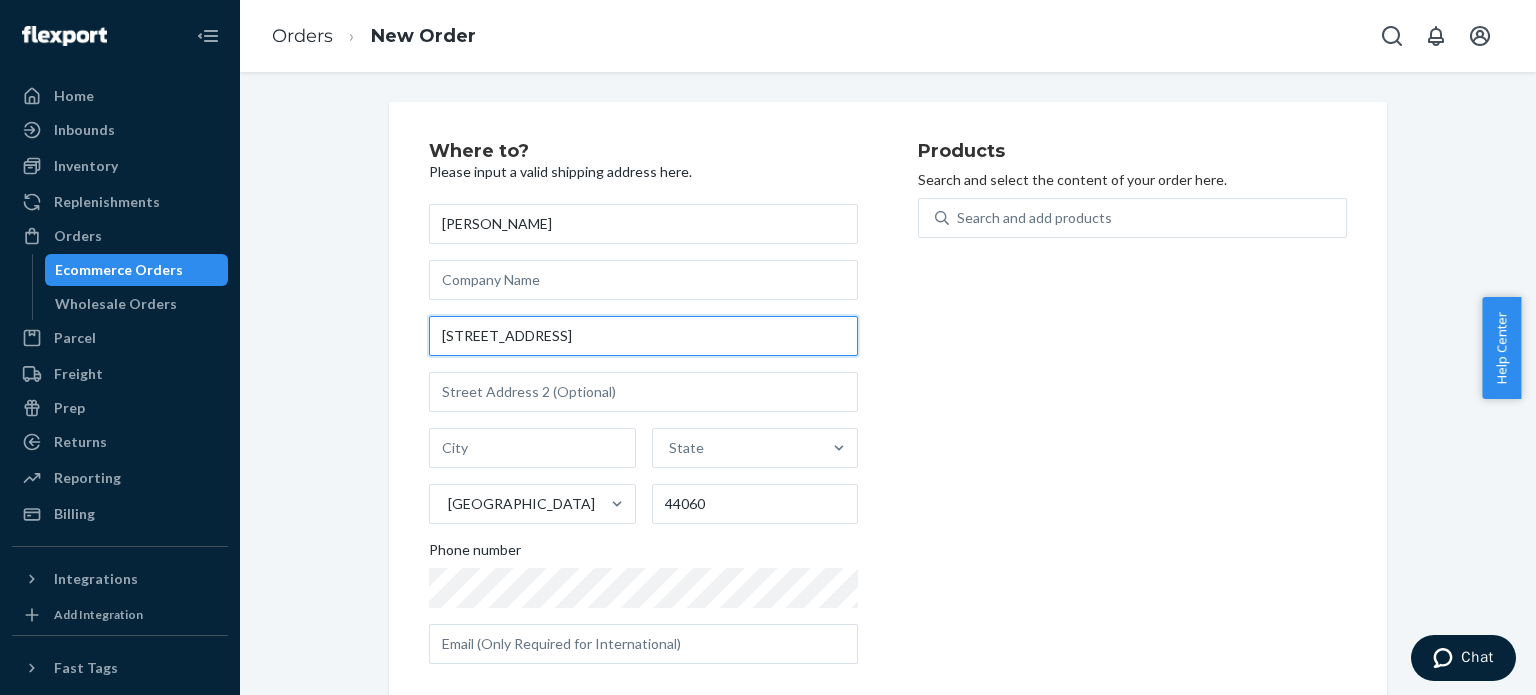 click on "[STREET_ADDRESS]" at bounding box center (643, 336) 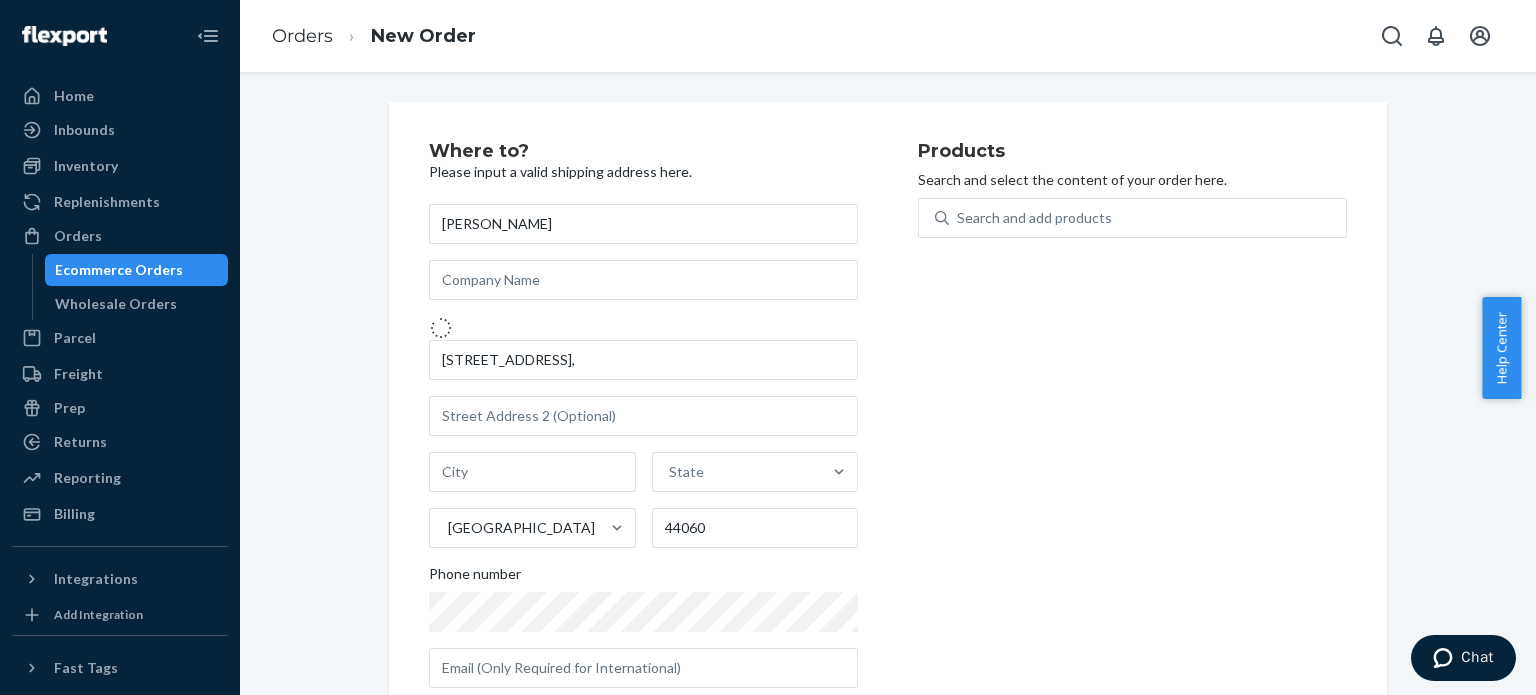 type on "[STREET_ADDRESS]" 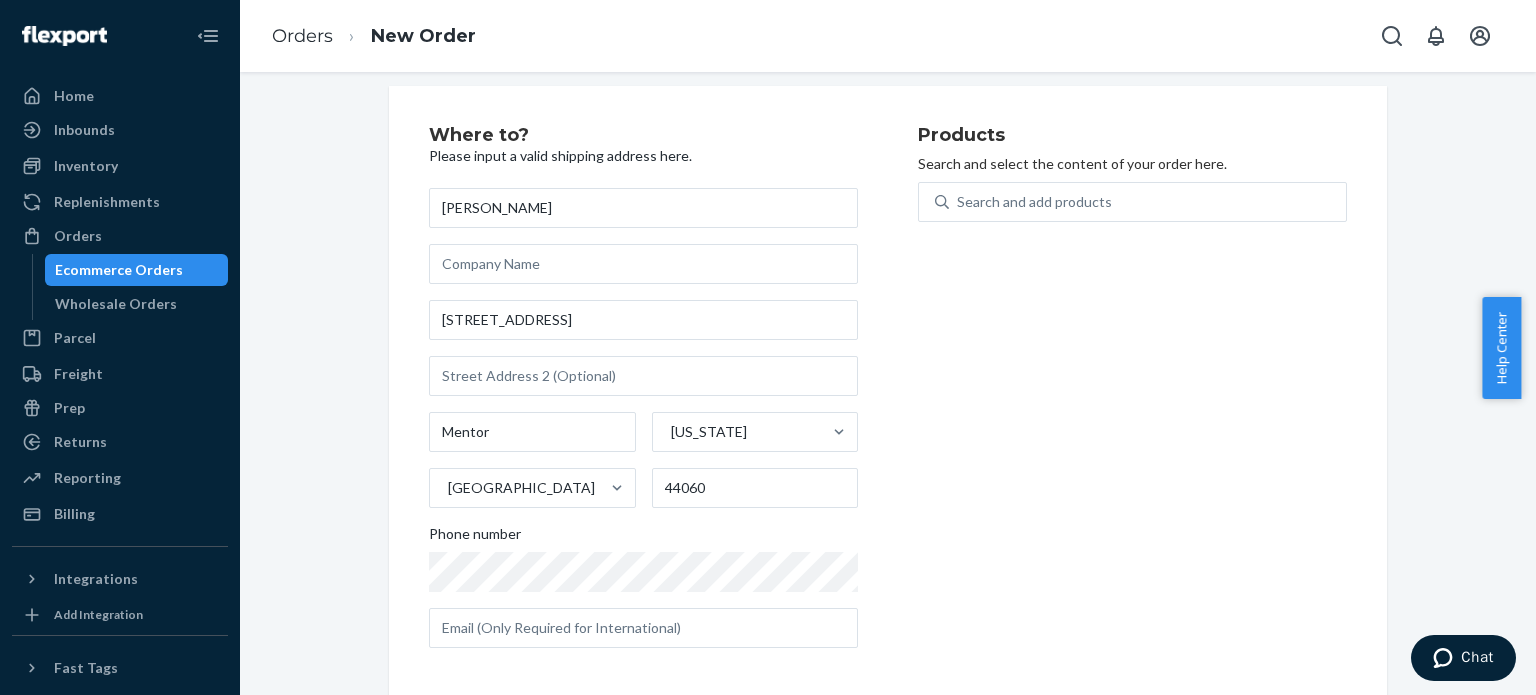scroll, scrollTop: 24, scrollLeft: 0, axis: vertical 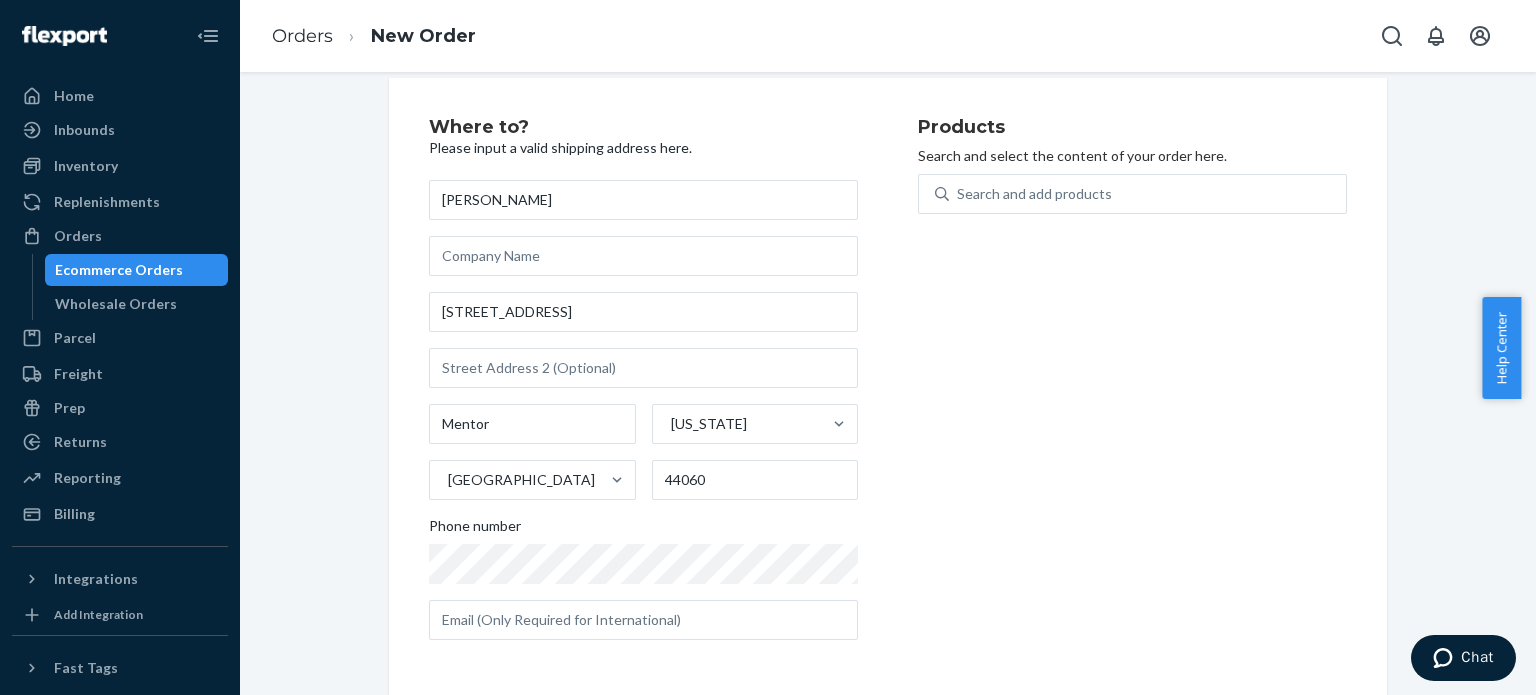 click on "Products Search and select the content of your order here. Search and add products" at bounding box center [1132, 387] 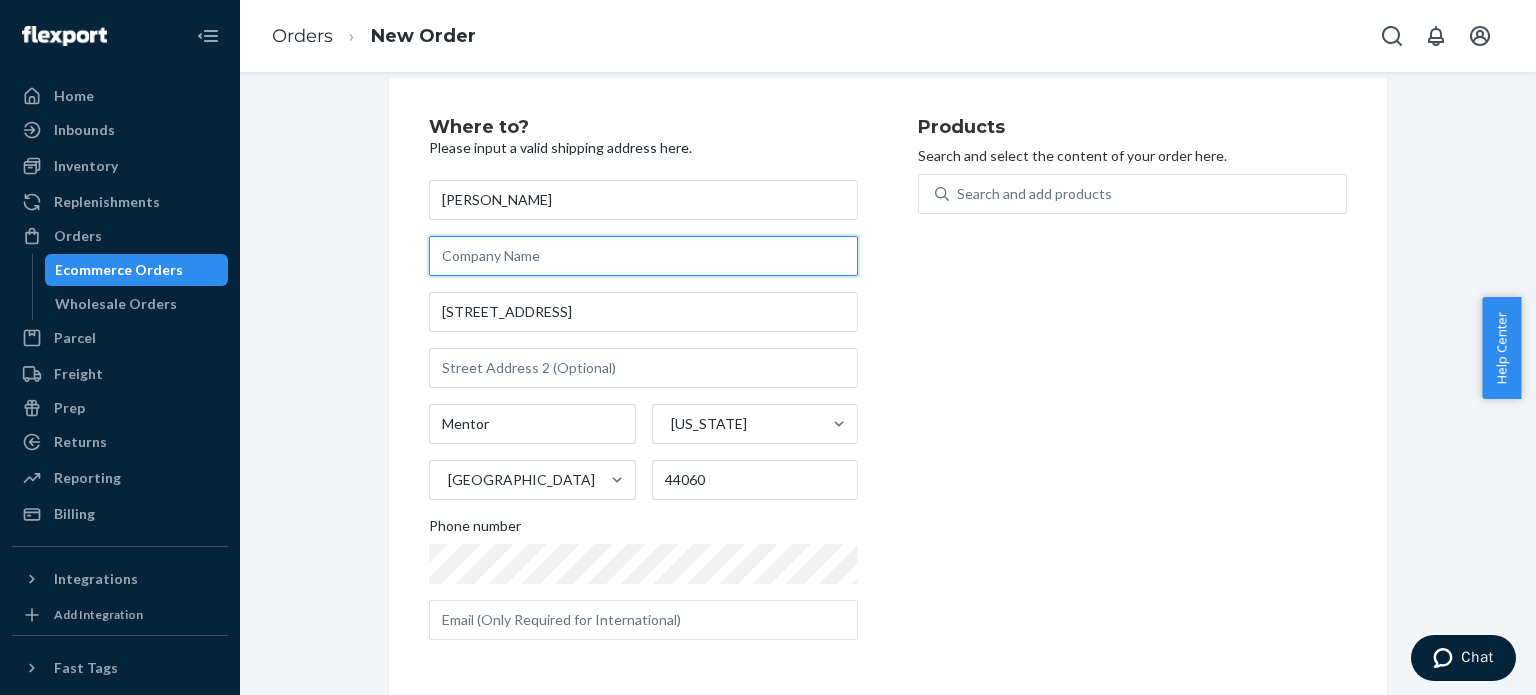 click at bounding box center [643, 256] 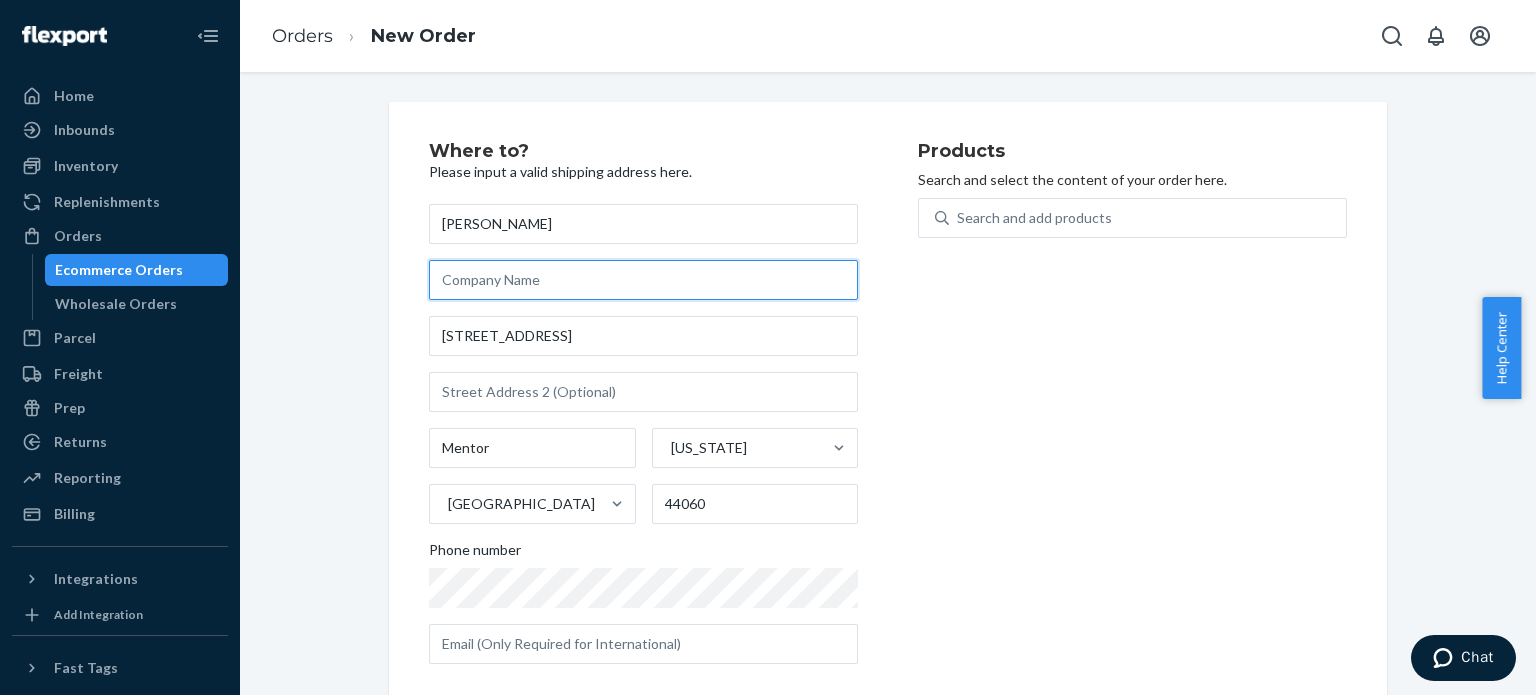 scroll, scrollTop: 24, scrollLeft: 0, axis: vertical 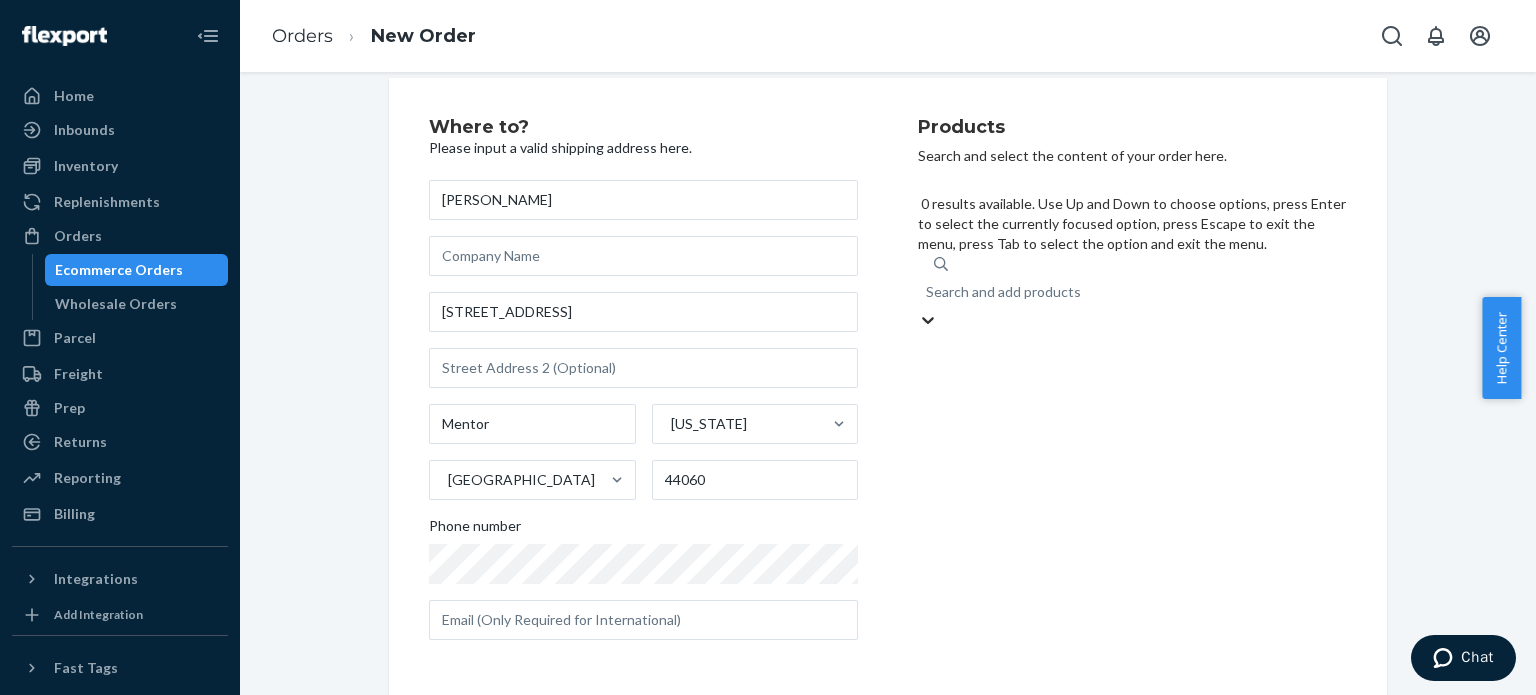 click on "Search and add products" at bounding box center [1003, 292] 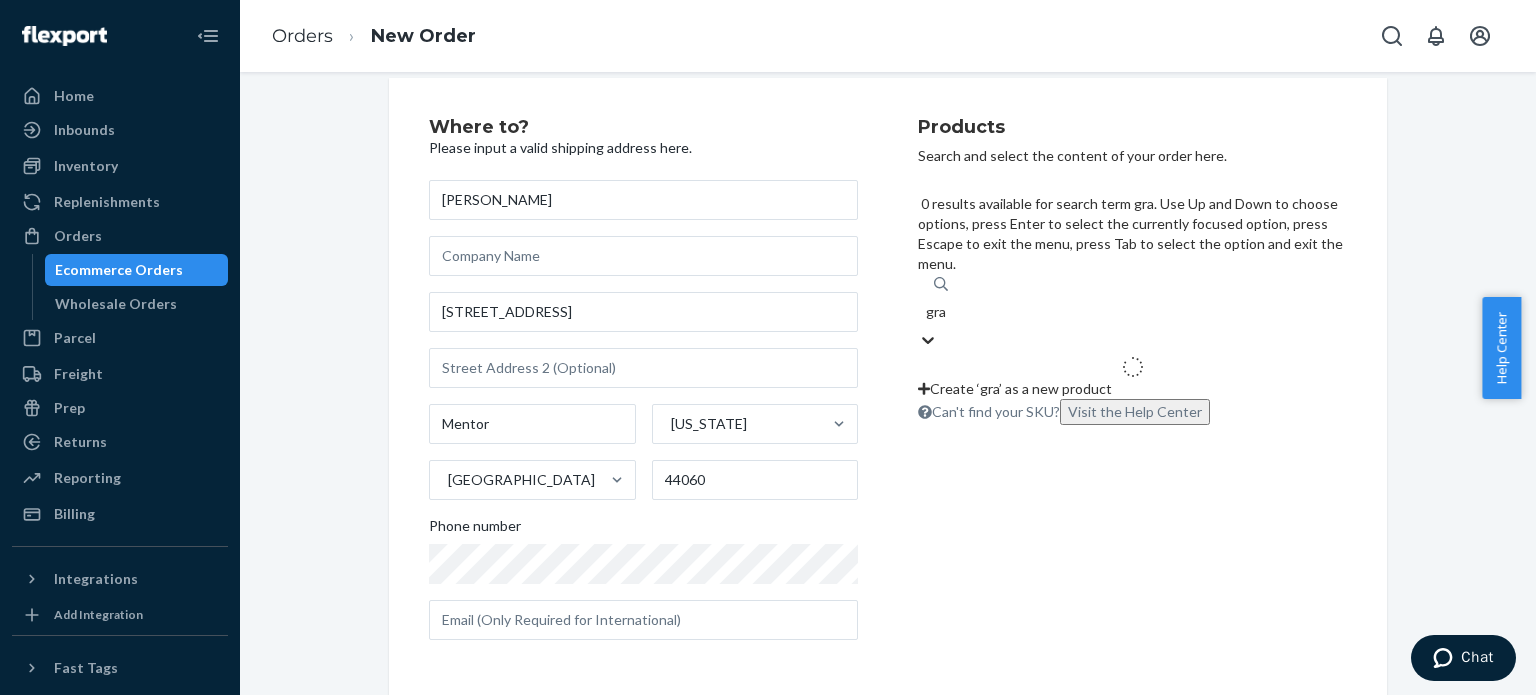 type on "grav" 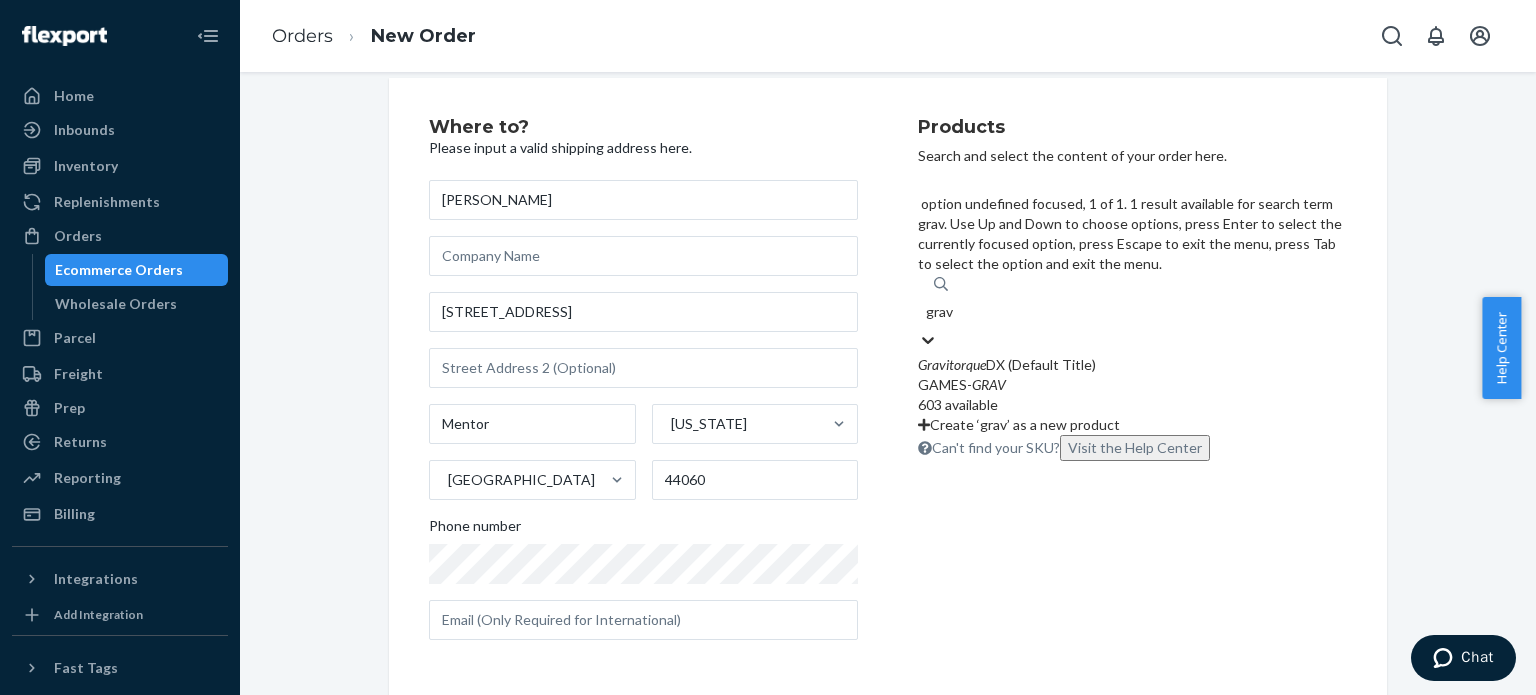 click on "GAMES- GRAV" at bounding box center (1132, 385) 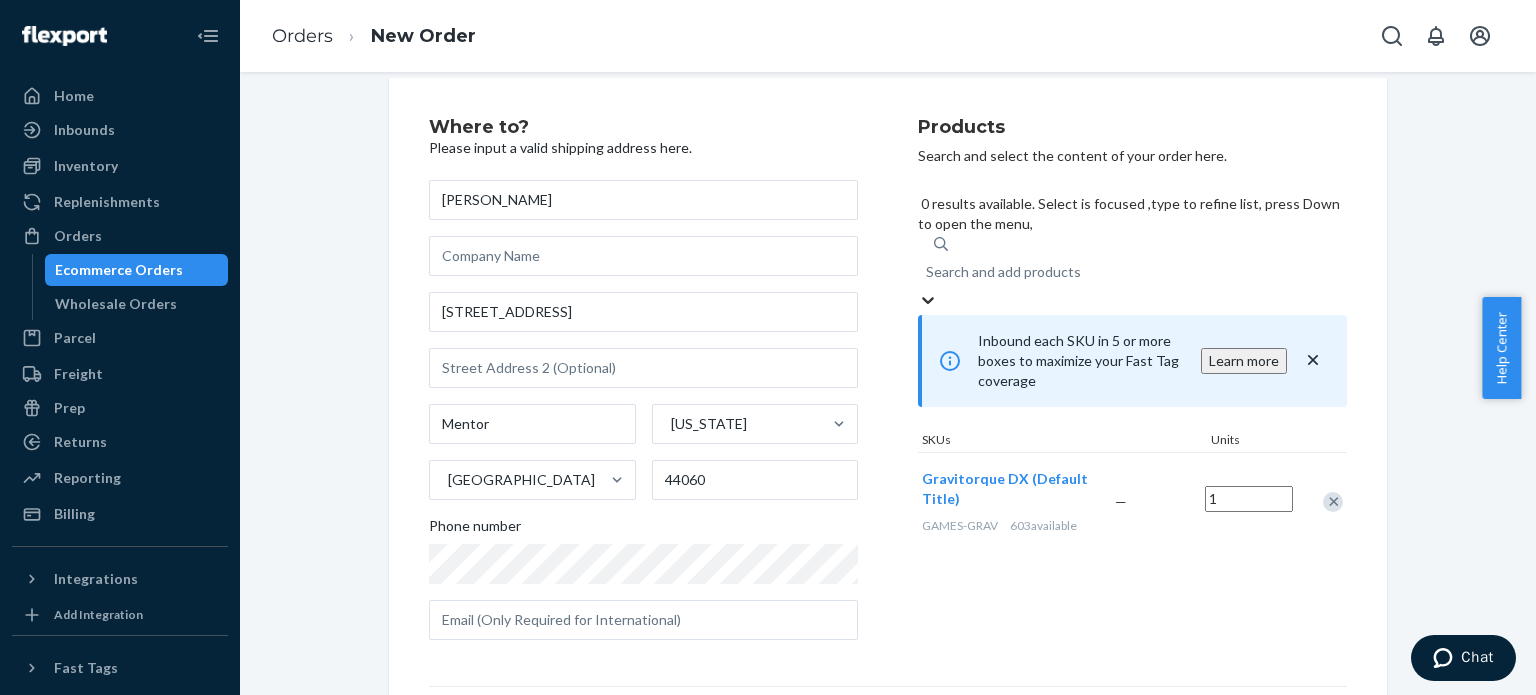 click on "Search and add products" at bounding box center (1003, 272) 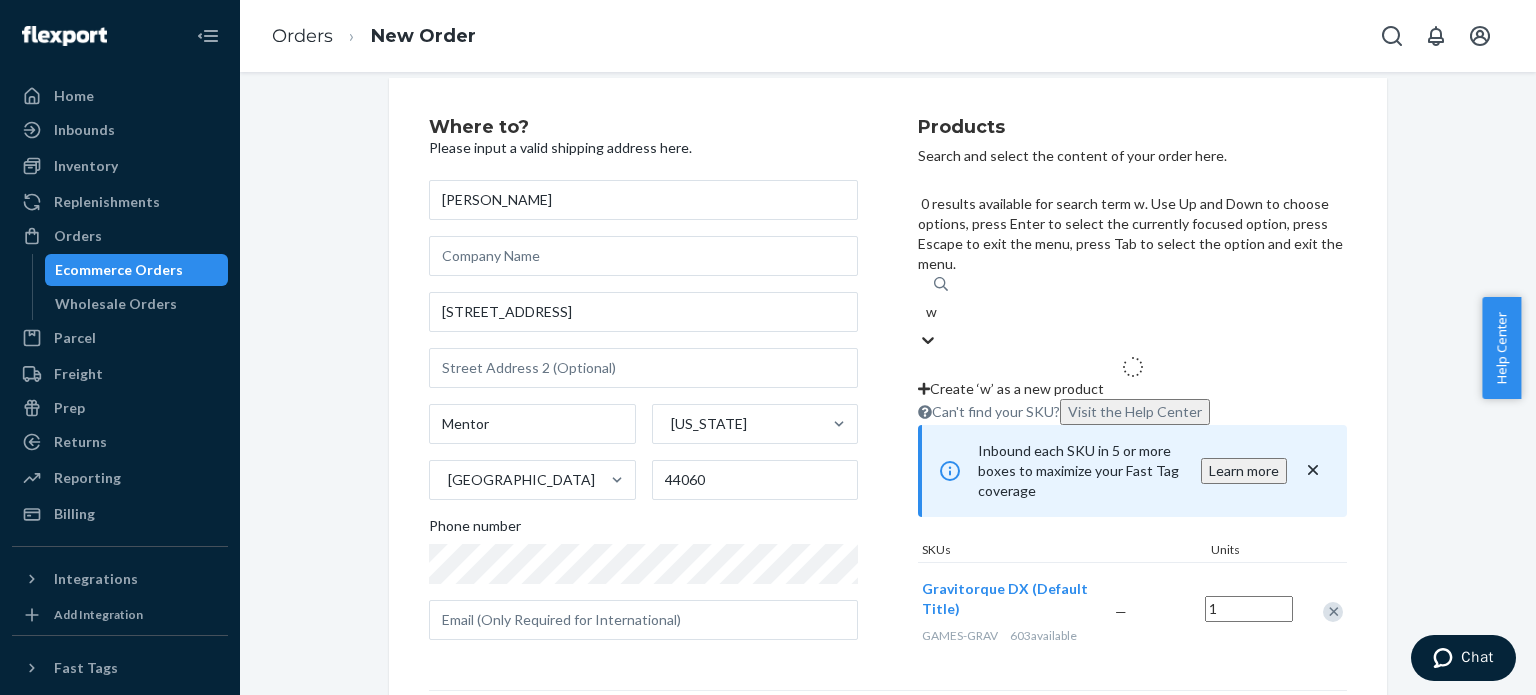 type on "wi" 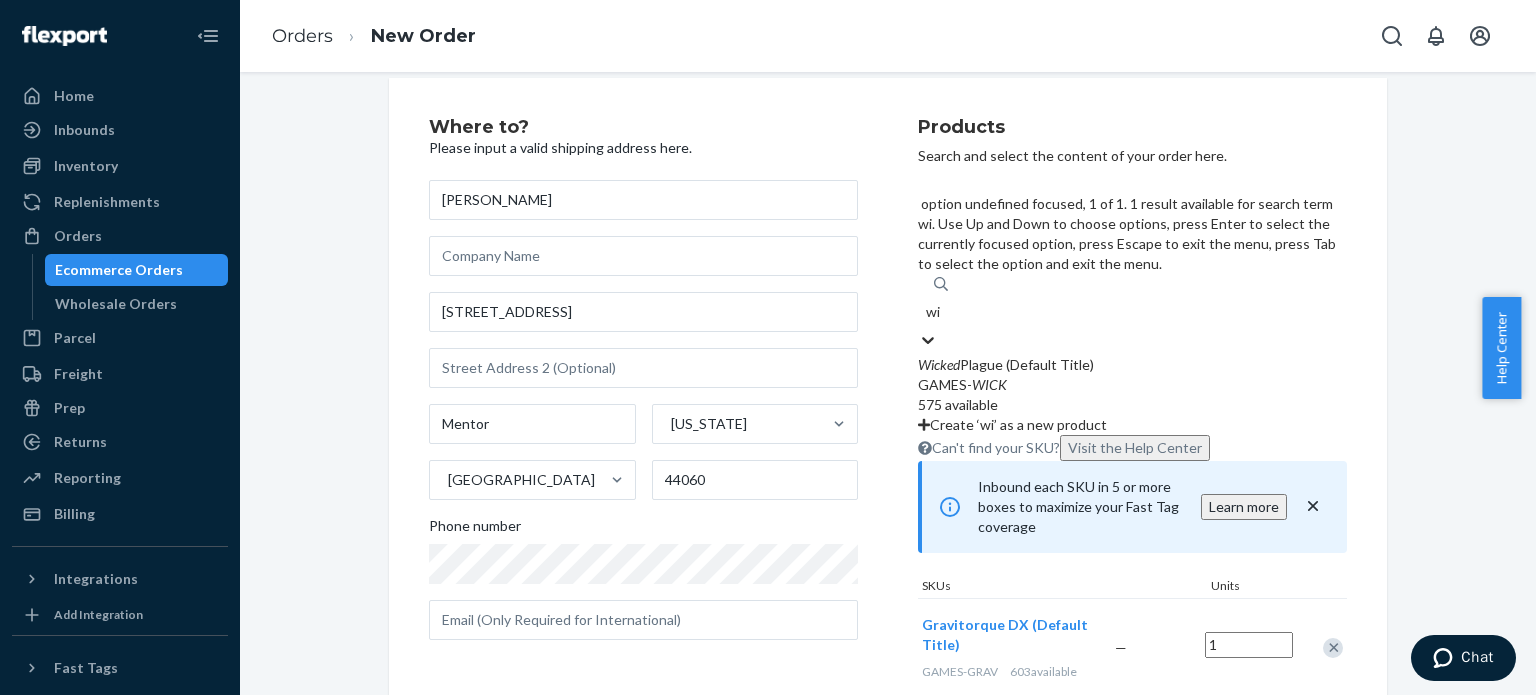click on "Wicked  Plague (Default Title)" at bounding box center [1132, 365] 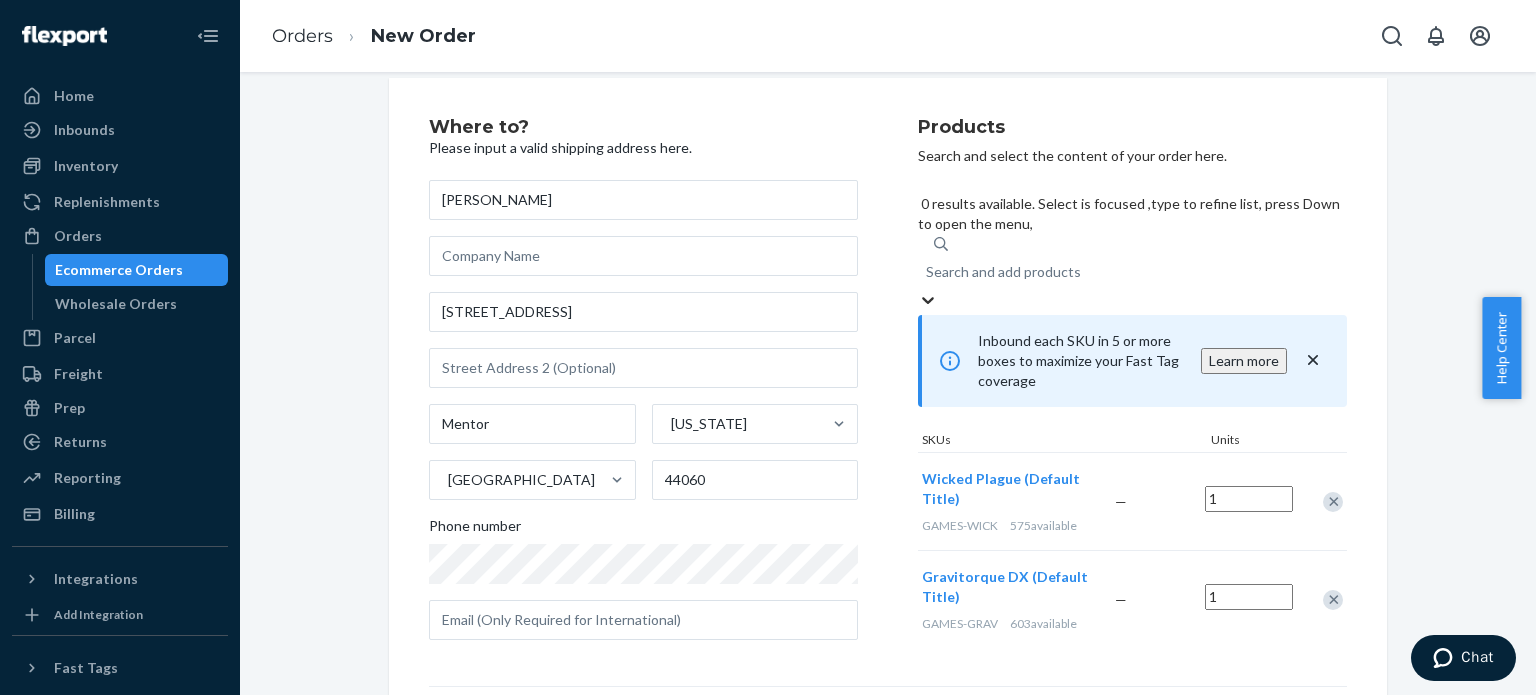 click on "Search and add products" at bounding box center (1003, 272) 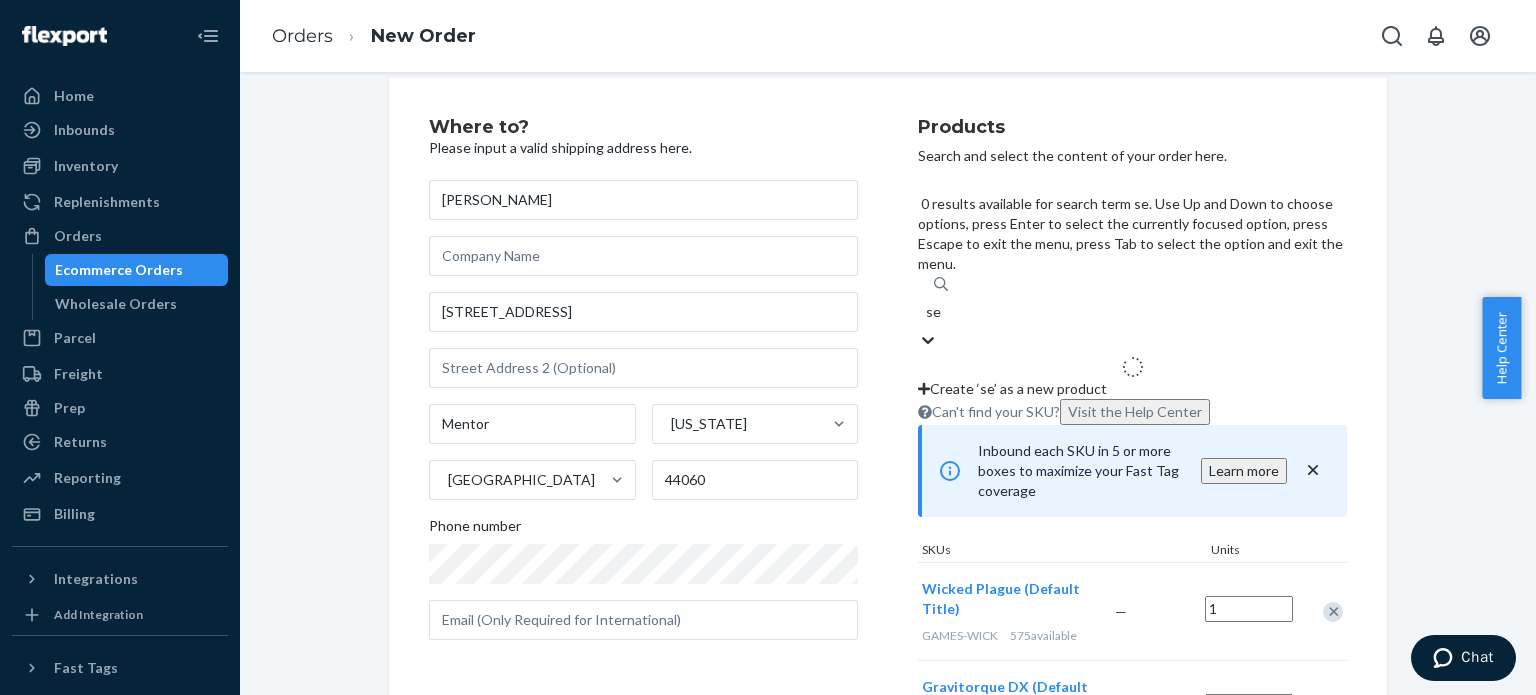 type on "sel" 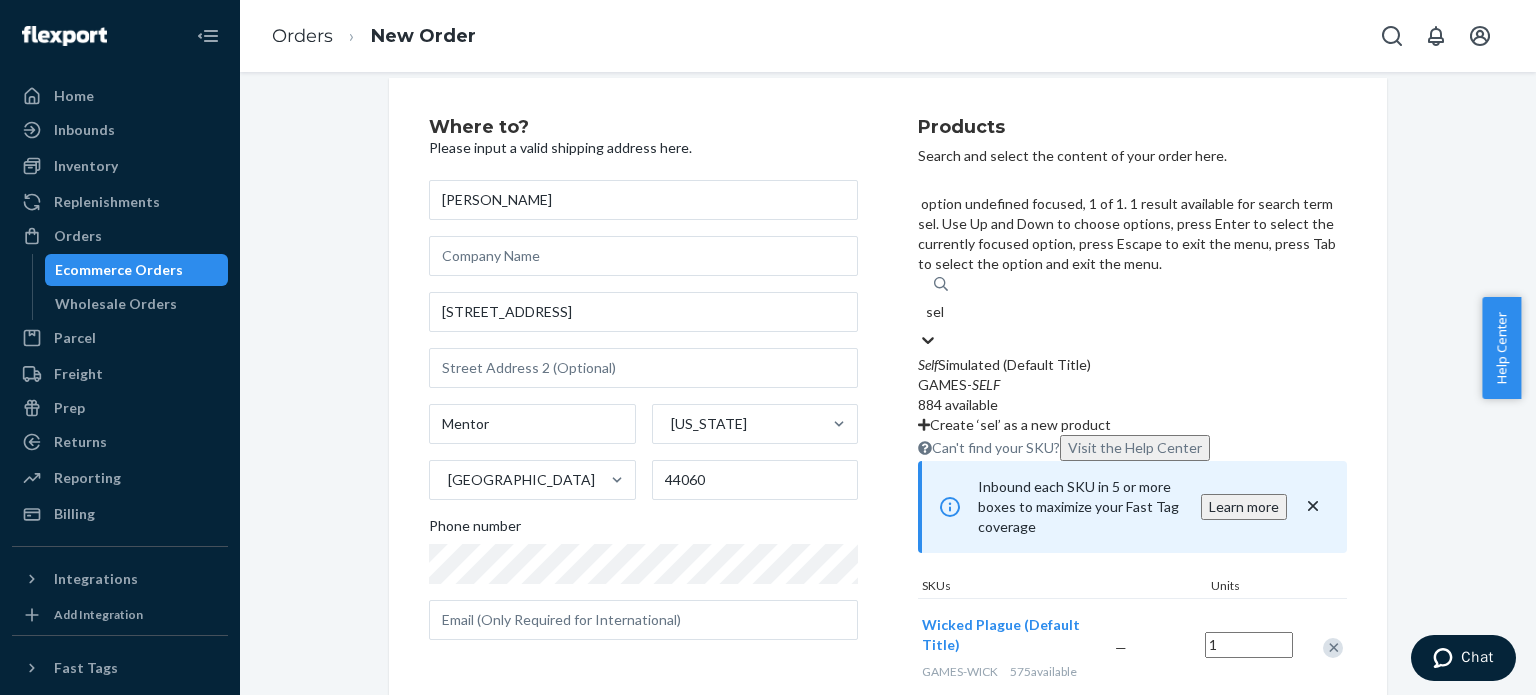 click on "Self  Simulated (Default Title)" at bounding box center (1132, 365) 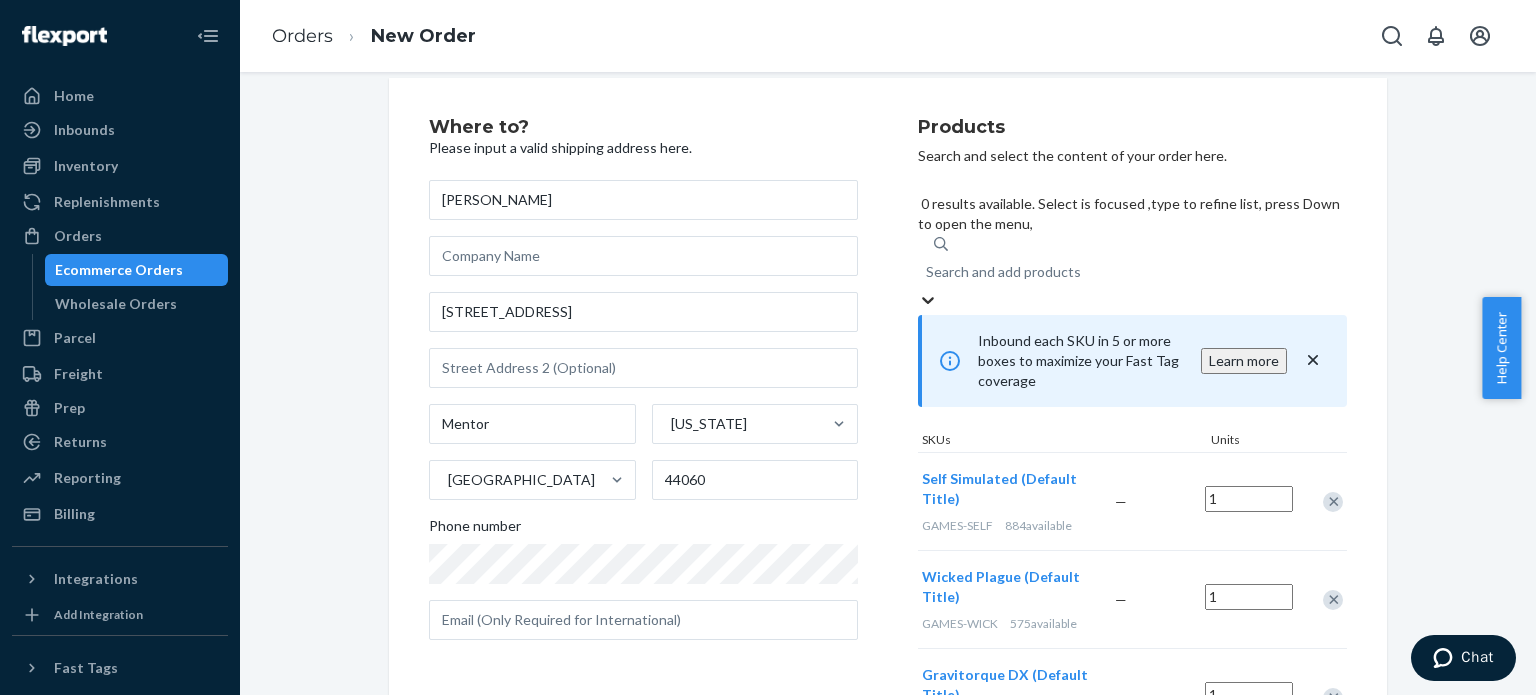 click on "Search and add products" at bounding box center [1003, 272] 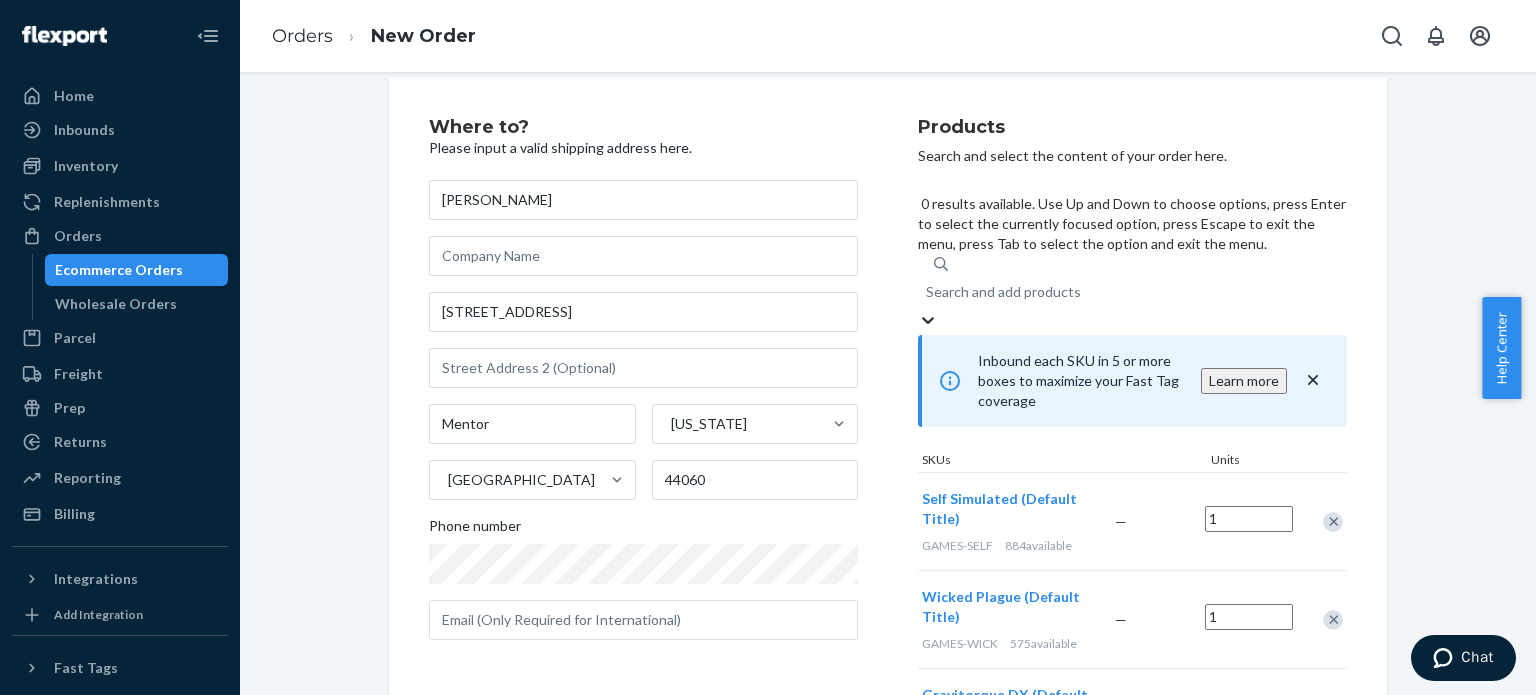 type on "e" 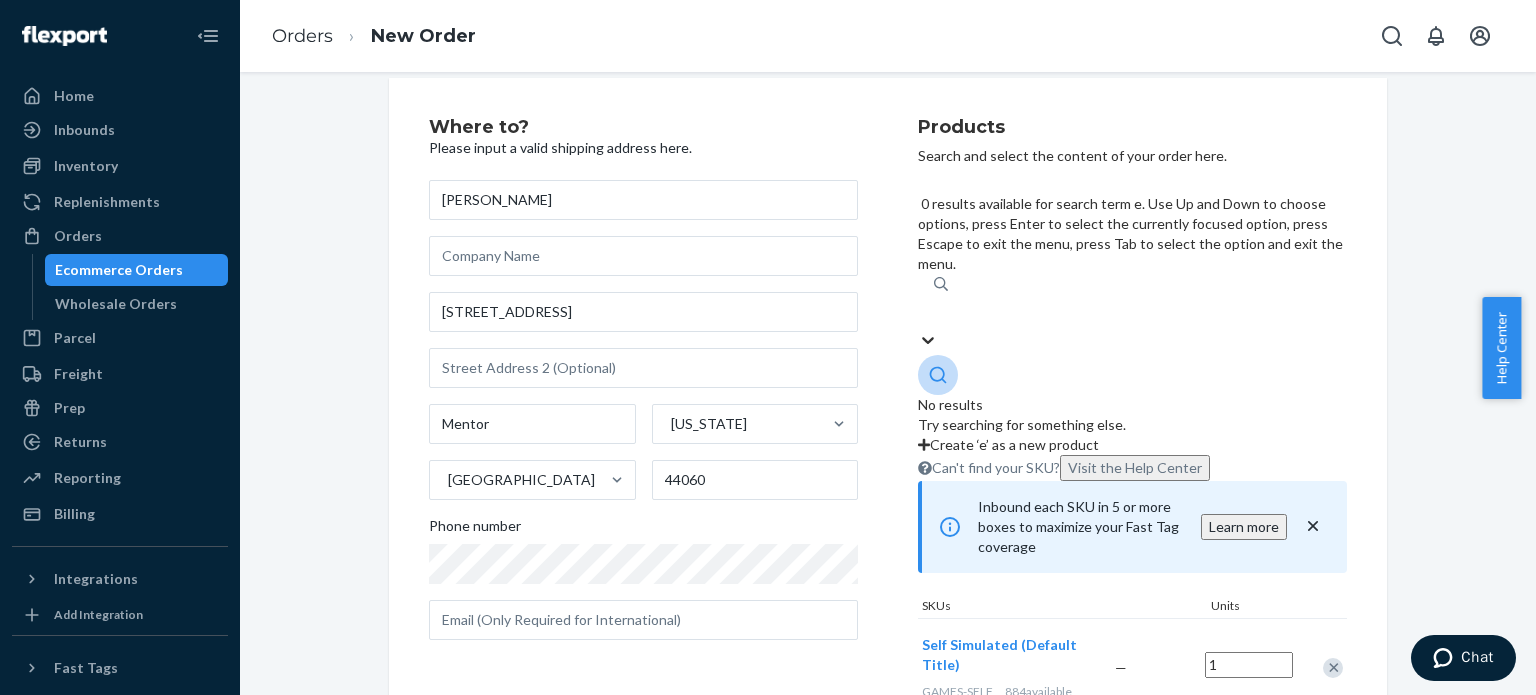 type on "w" 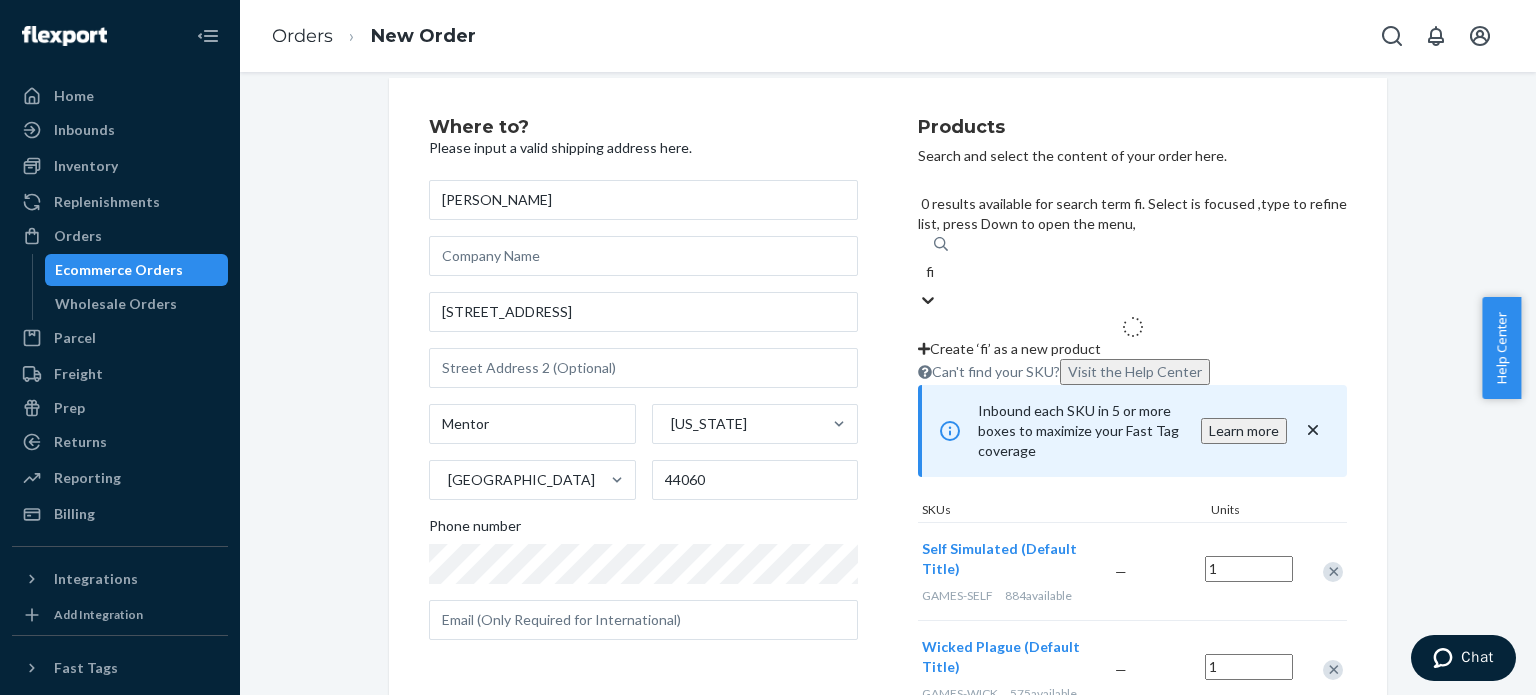type on "fir" 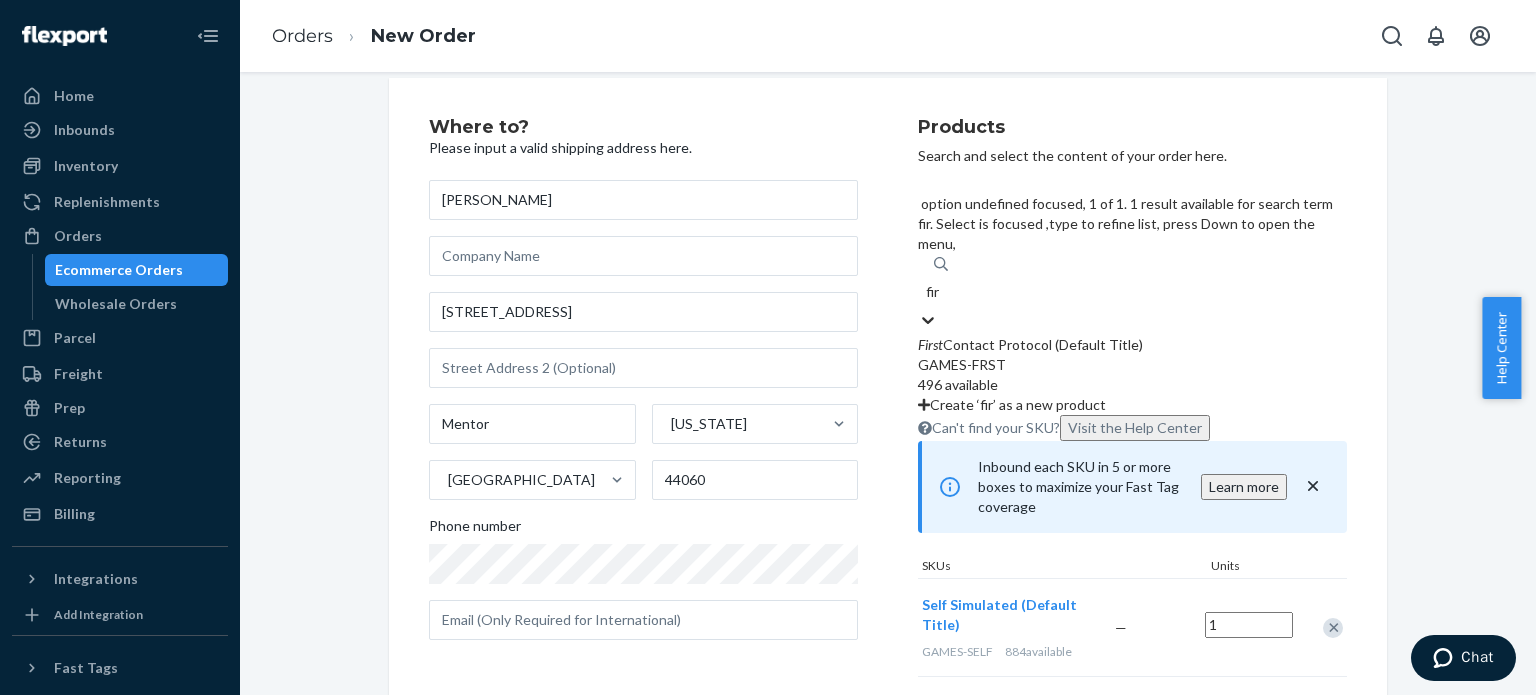 click on "GAMES-FRST" at bounding box center [1132, 365] 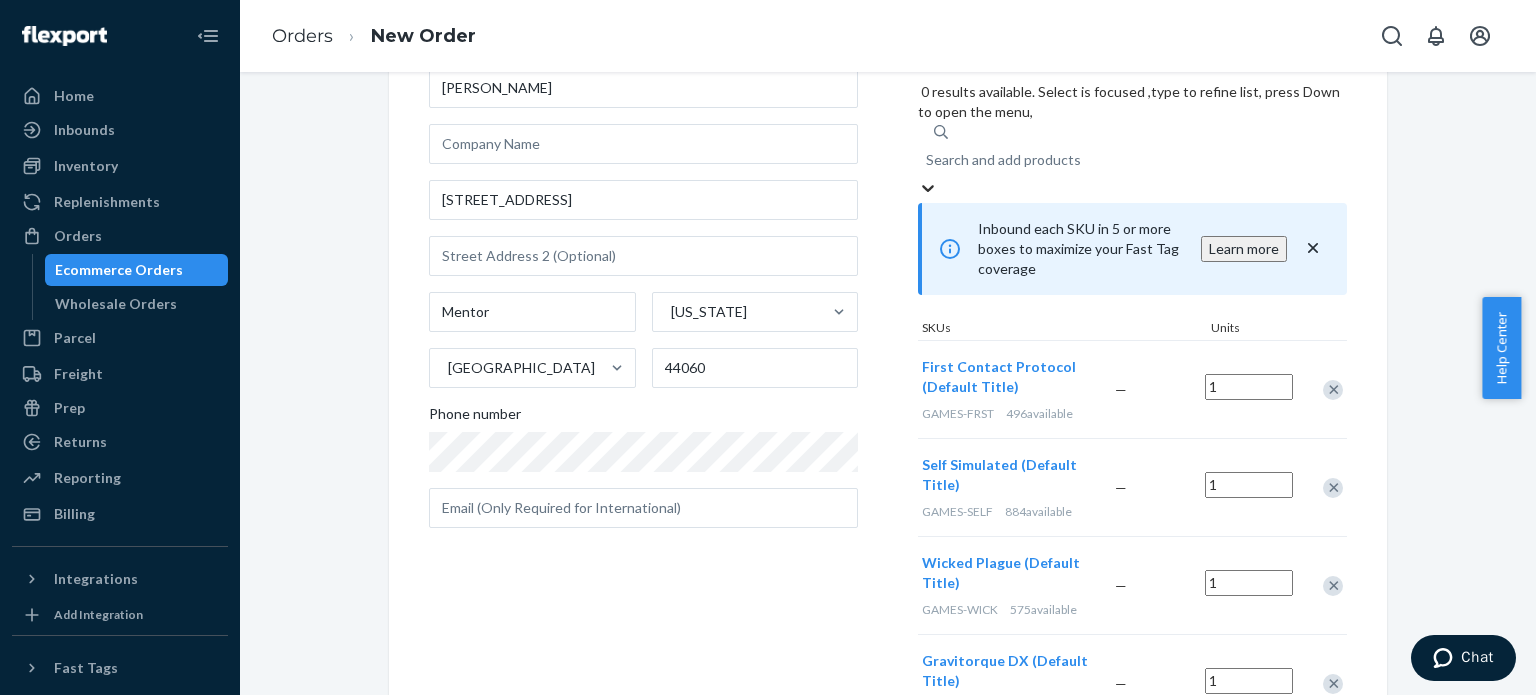 scroll, scrollTop: 136, scrollLeft: 0, axis: vertical 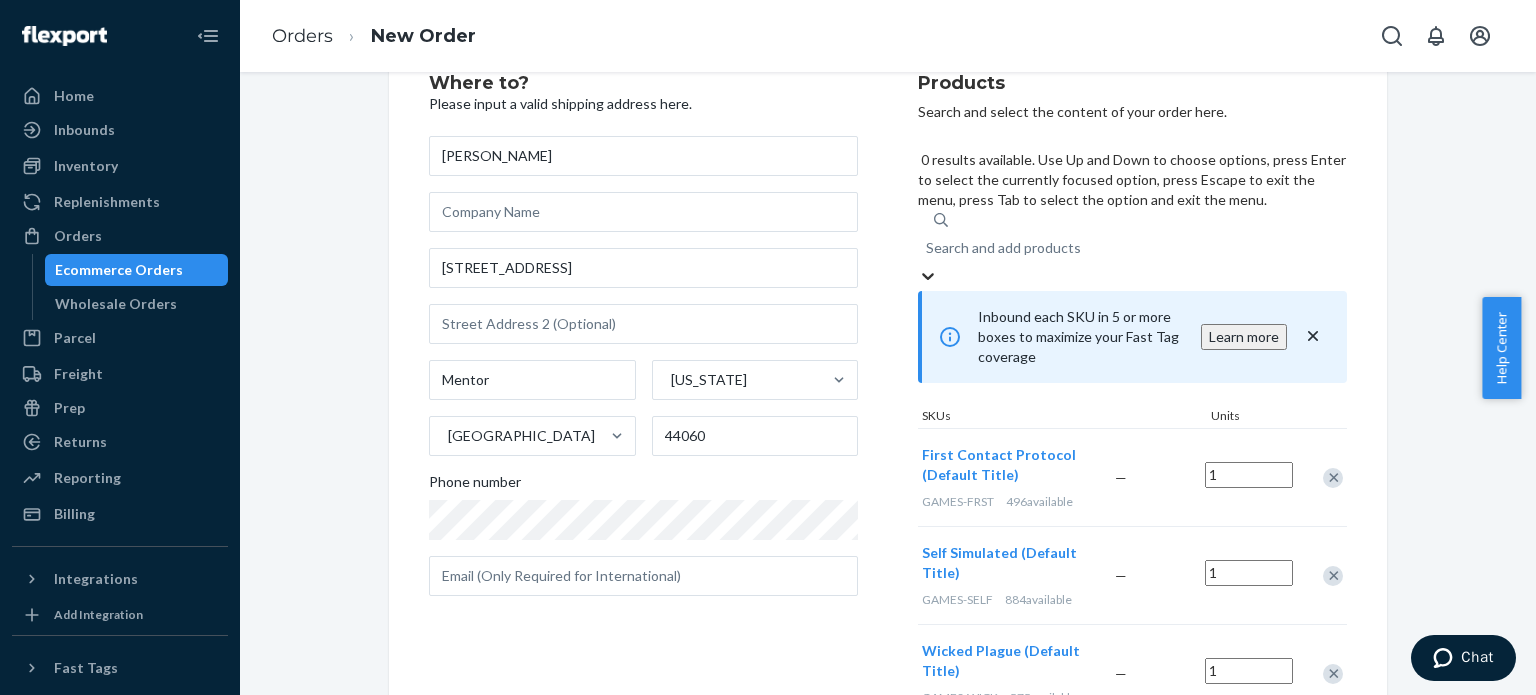 click on "Search and add products" at bounding box center (1003, 248) 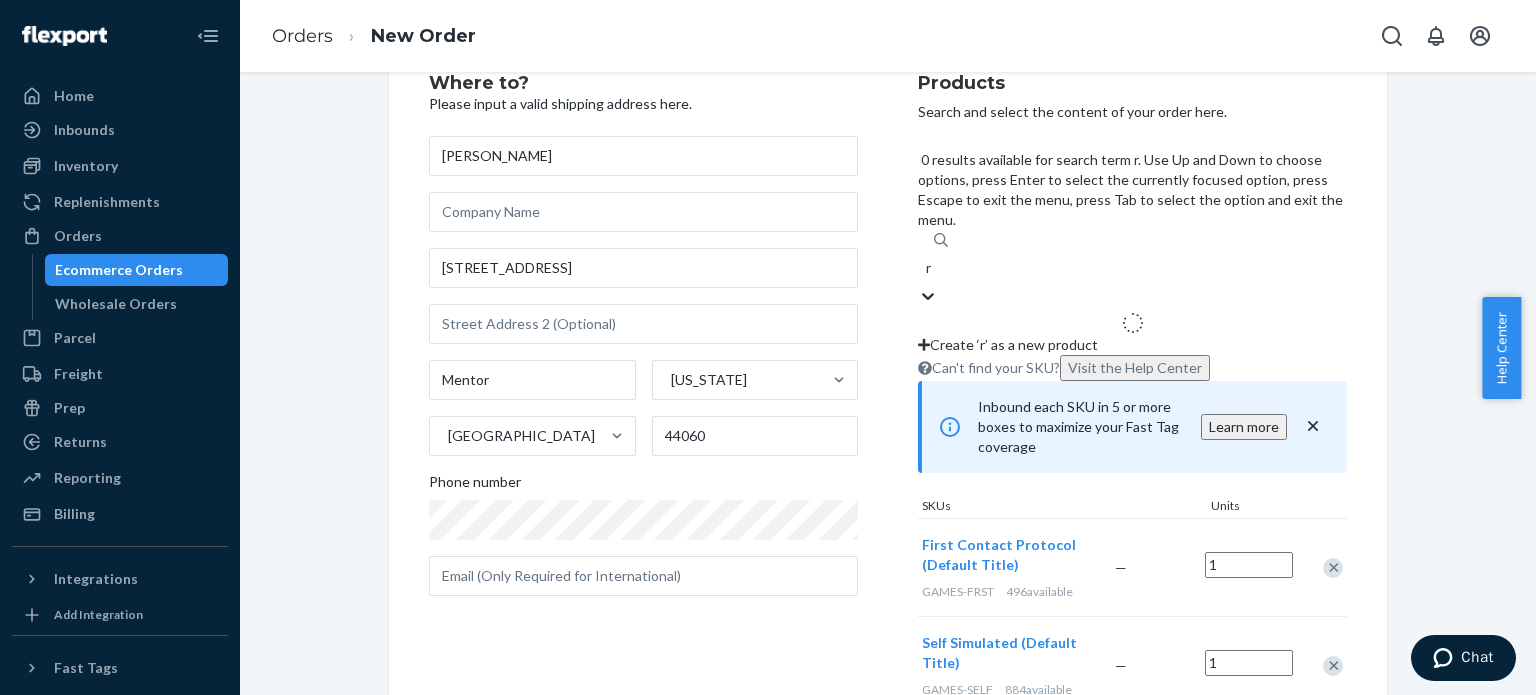 type on "re" 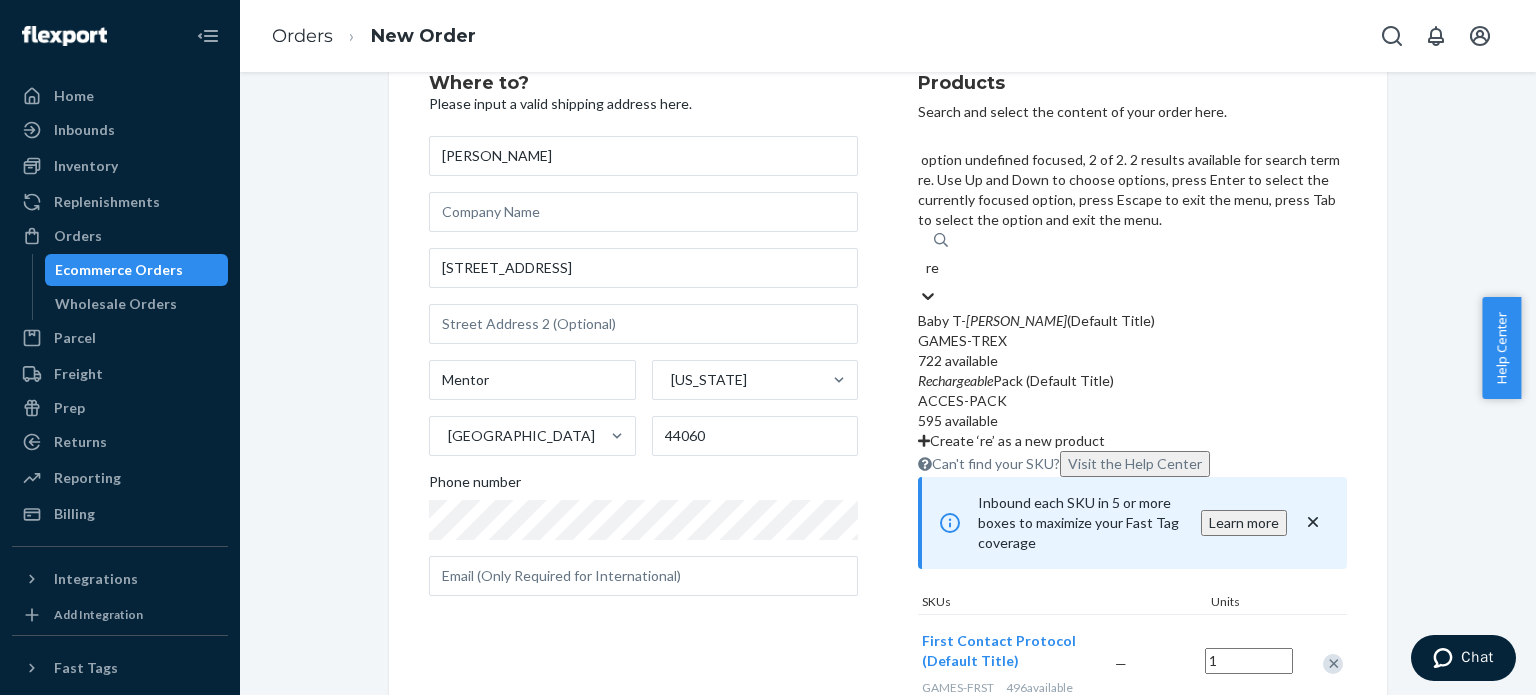 click on "Rechargeable  Pack (Default Title)" at bounding box center [1132, 381] 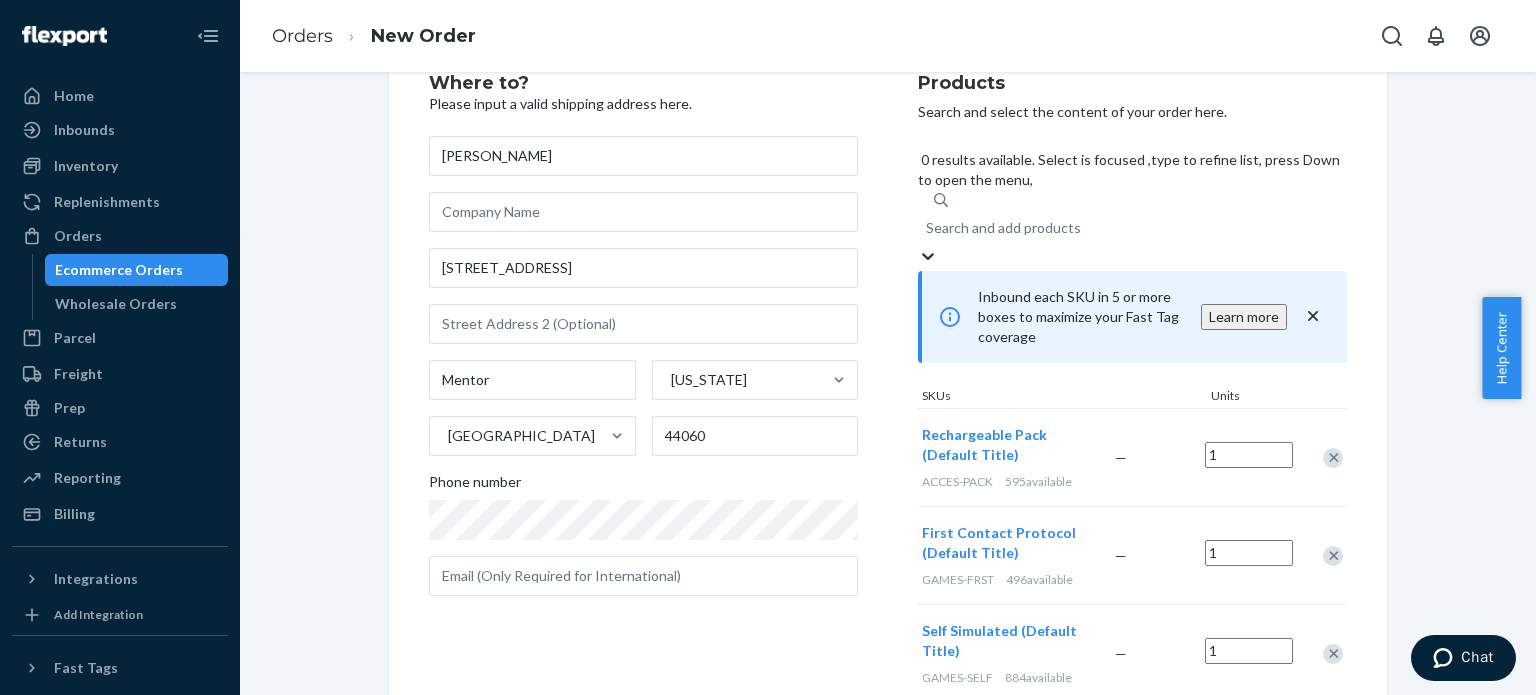 click on "Search and add products" at bounding box center [1003, 228] 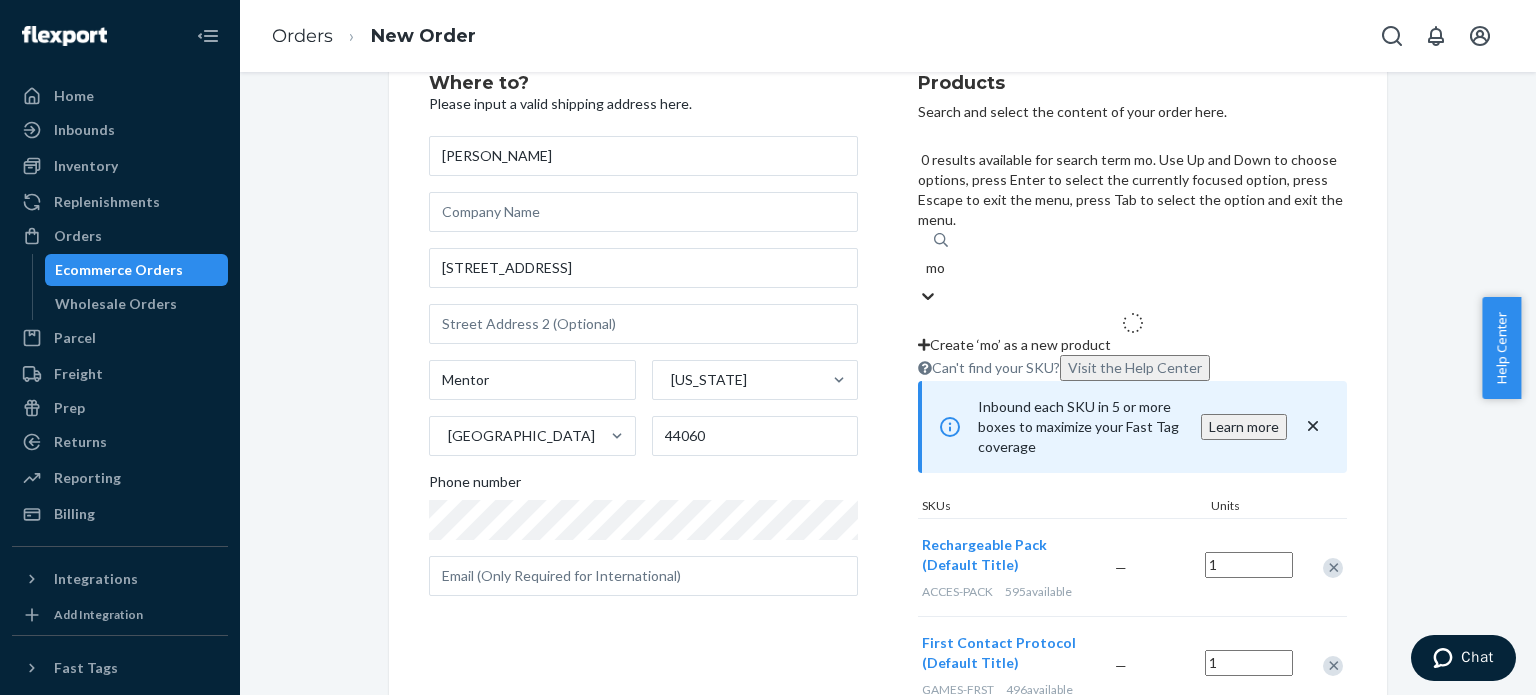 type on "mod" 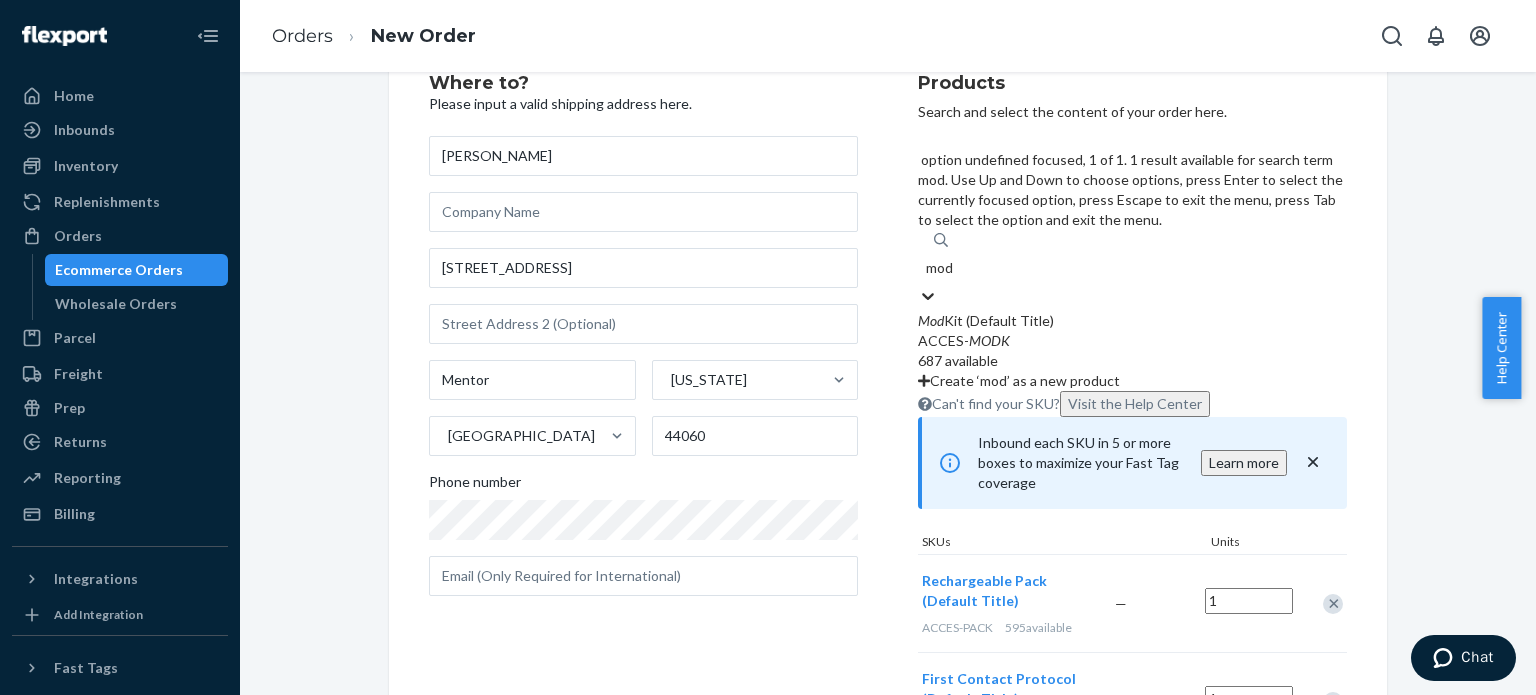click on "Mod  Kit (Default Title)" at bounding box center [1132, 321] 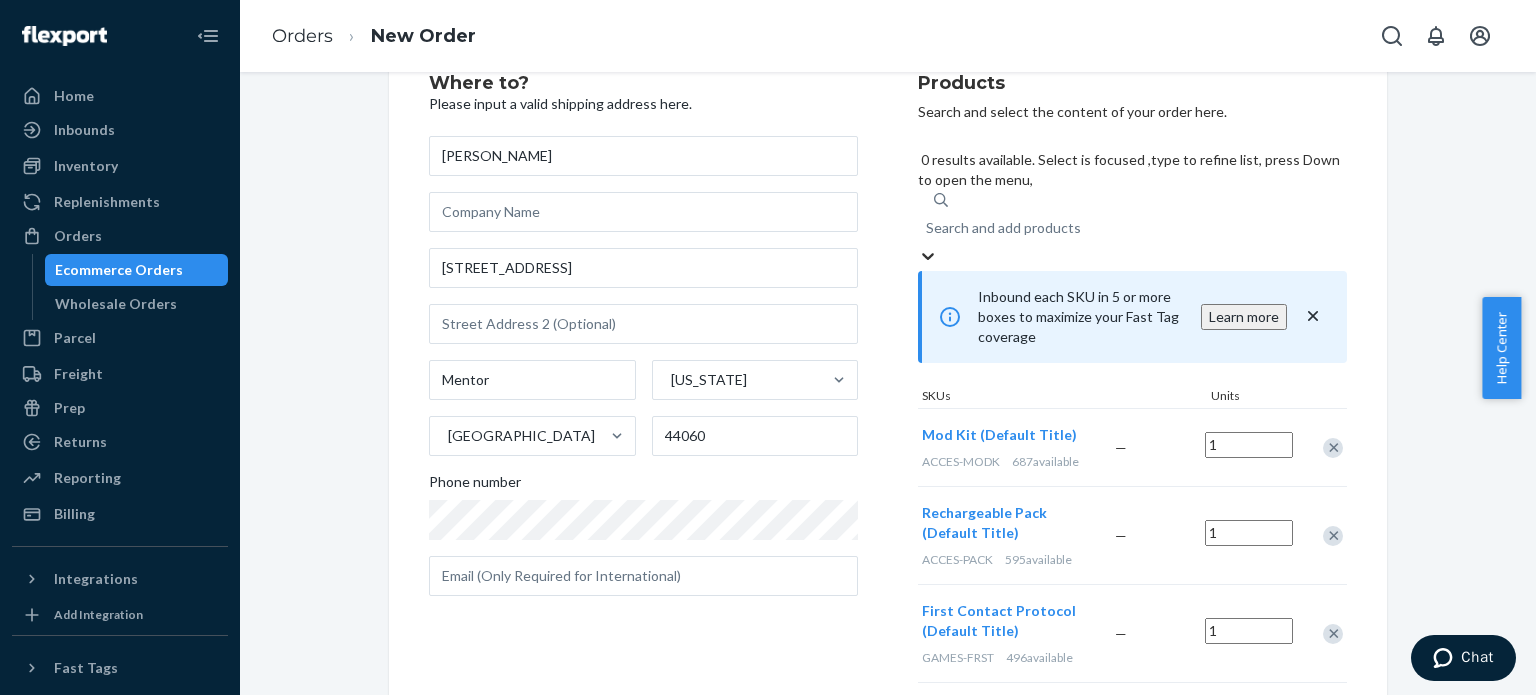 click on "Search and add products" at bounding box center [1003, 228] 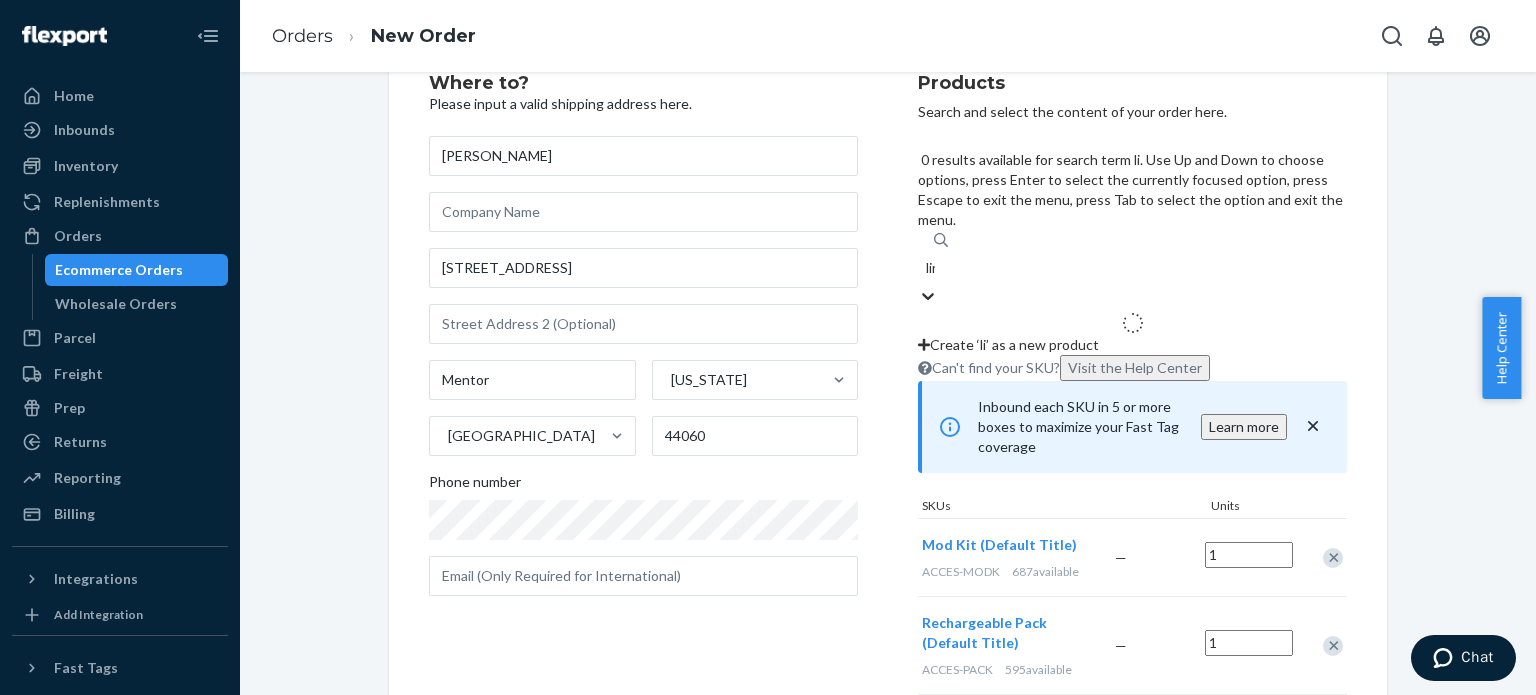 type on "link" 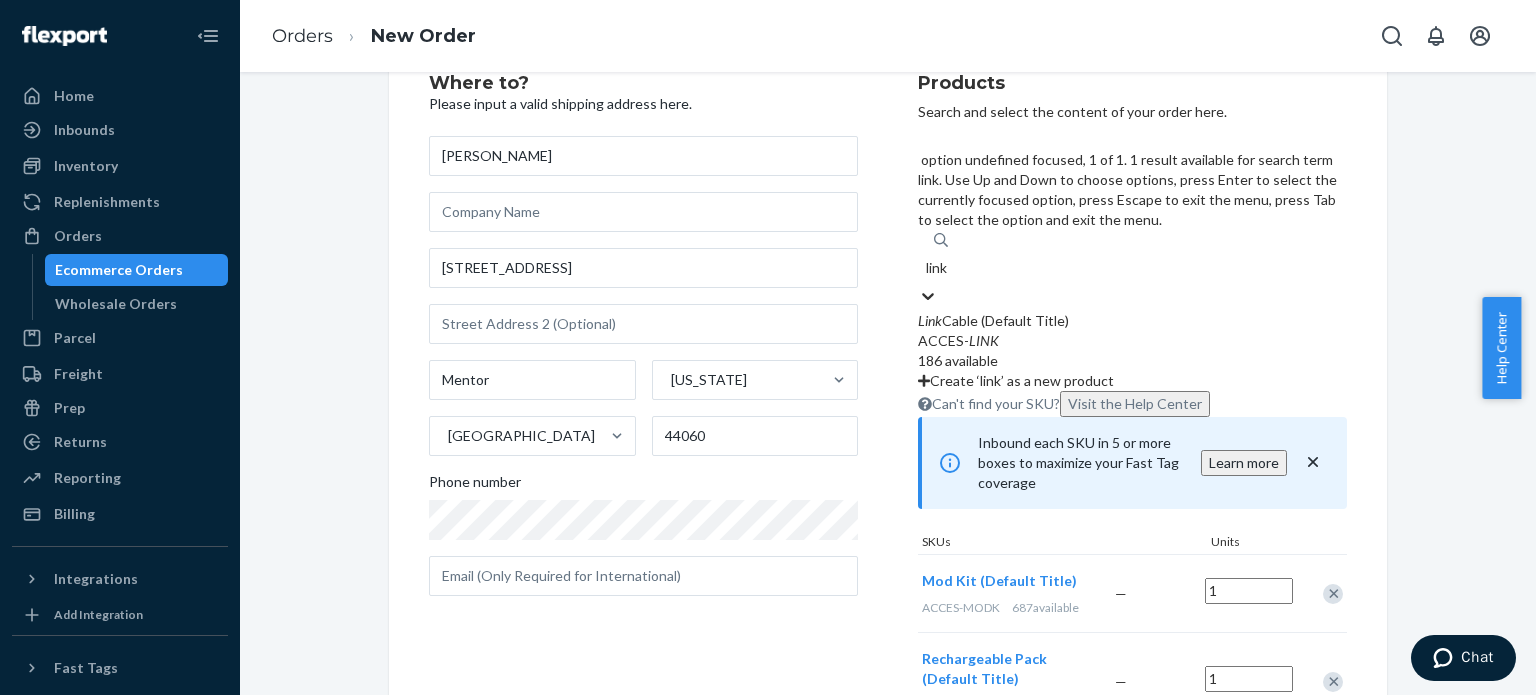 click on "Link  Cable (Default Title)" at bounding box center (1132, 321) 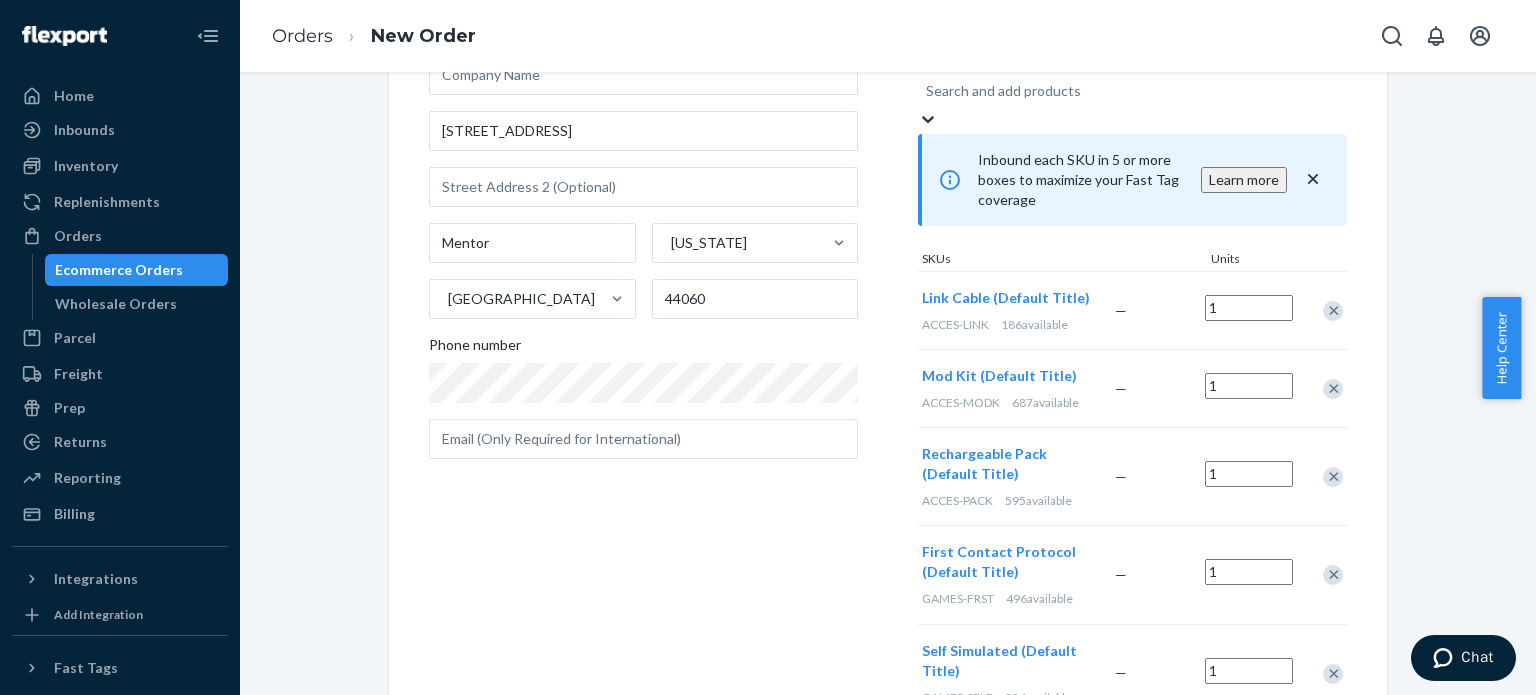 scroll, scrollTop: 211, scrollLeft: 0, axis: vertical 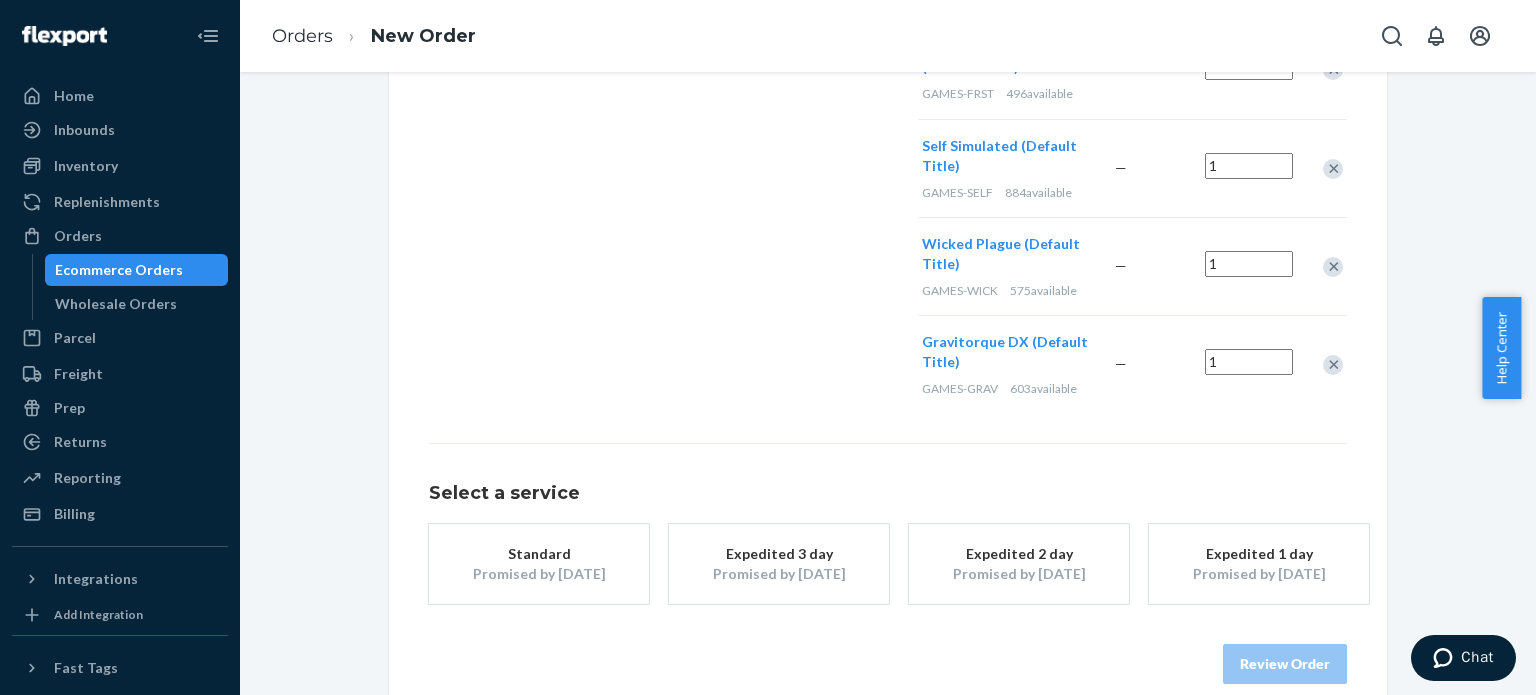 click on "Promised by [DATE]" at bounding box center [779, 574] 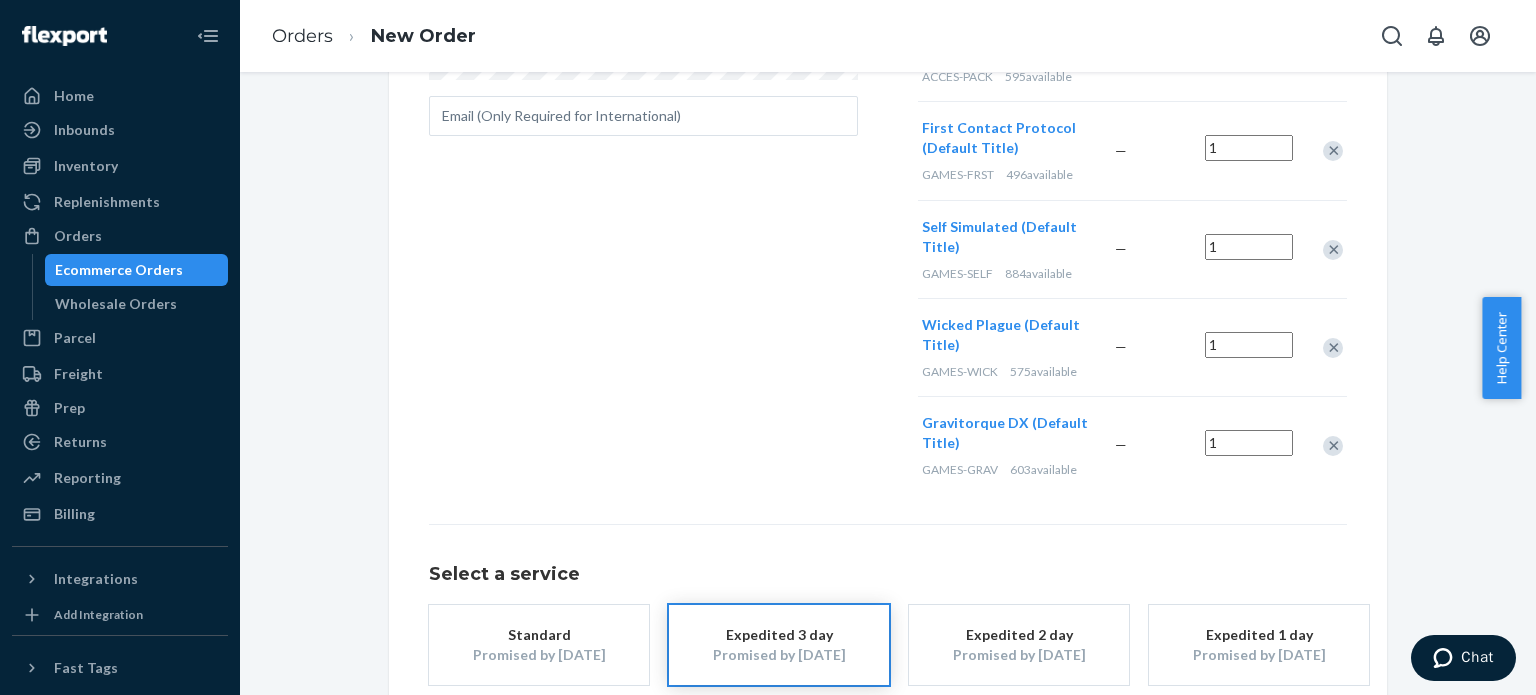 scroll, scrollTop: 640, scrollLeft: 0, axis: vertical 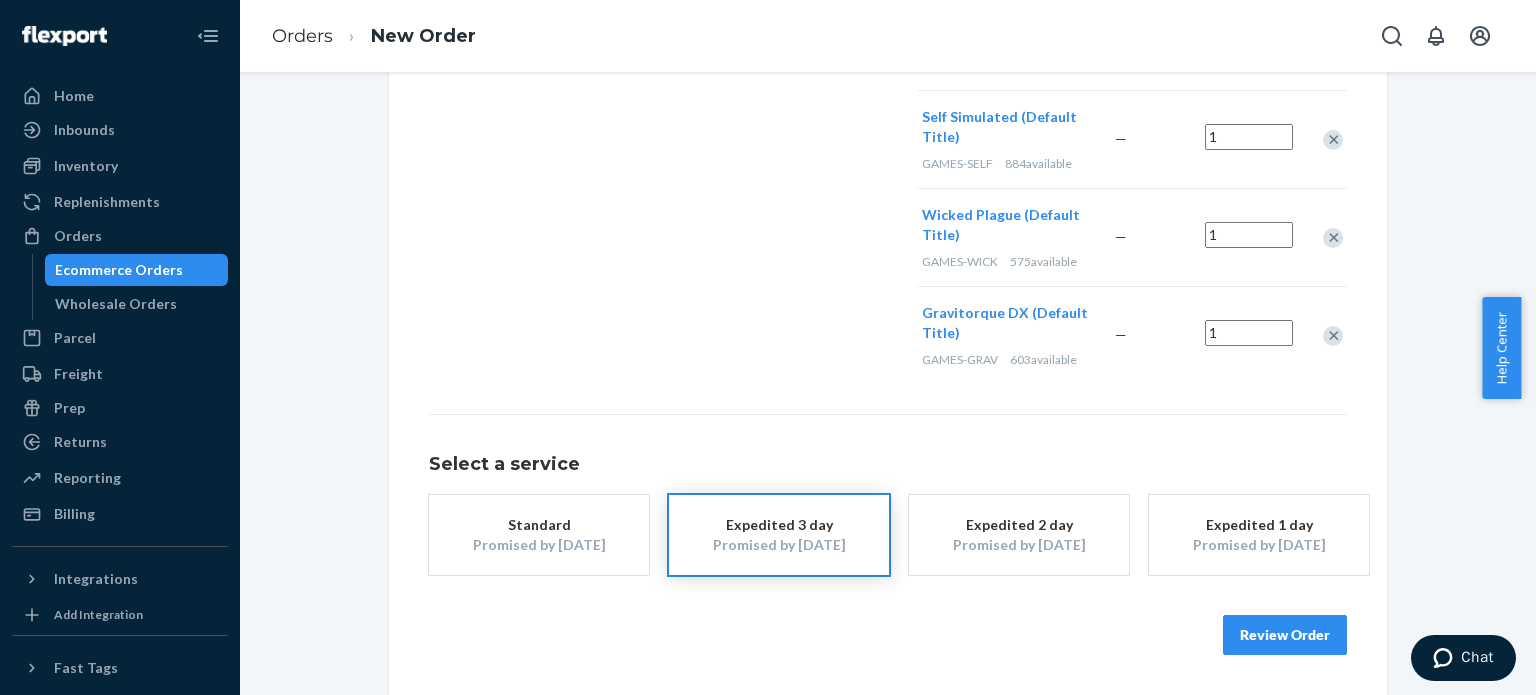 click on "Review Order" at bounding box center (1285, 635) 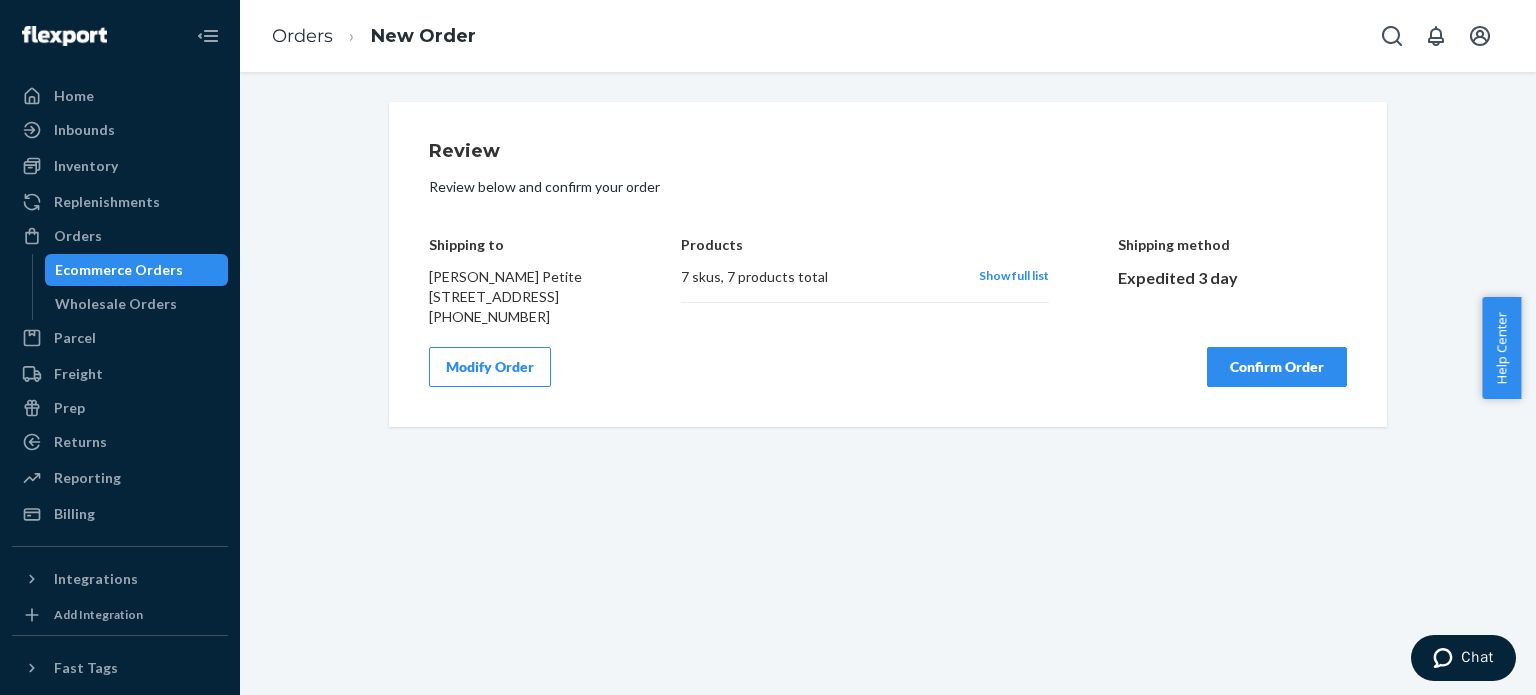 click on "Confirm Order" at bounding box center [1277, 367] 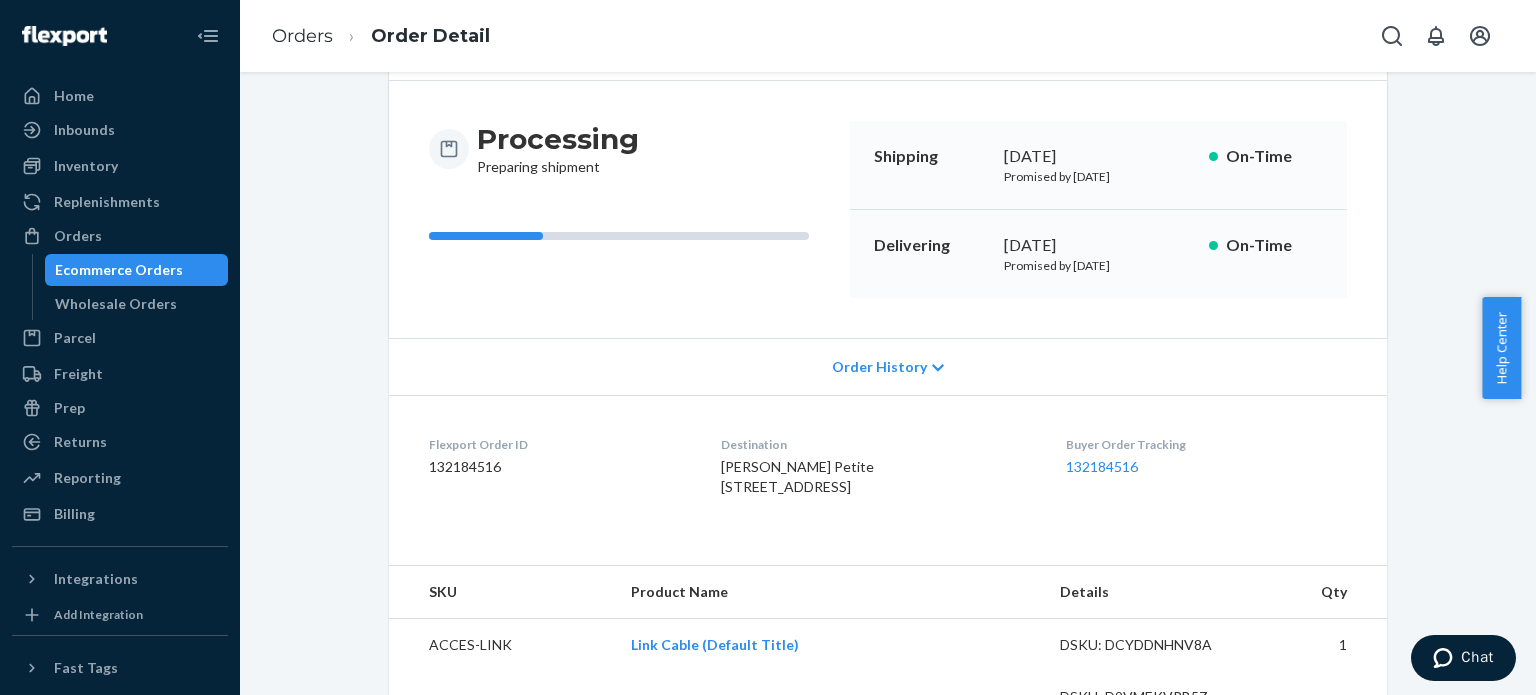 scroll, scrollTop: 167, scrollLeft: 0, axis: vertical 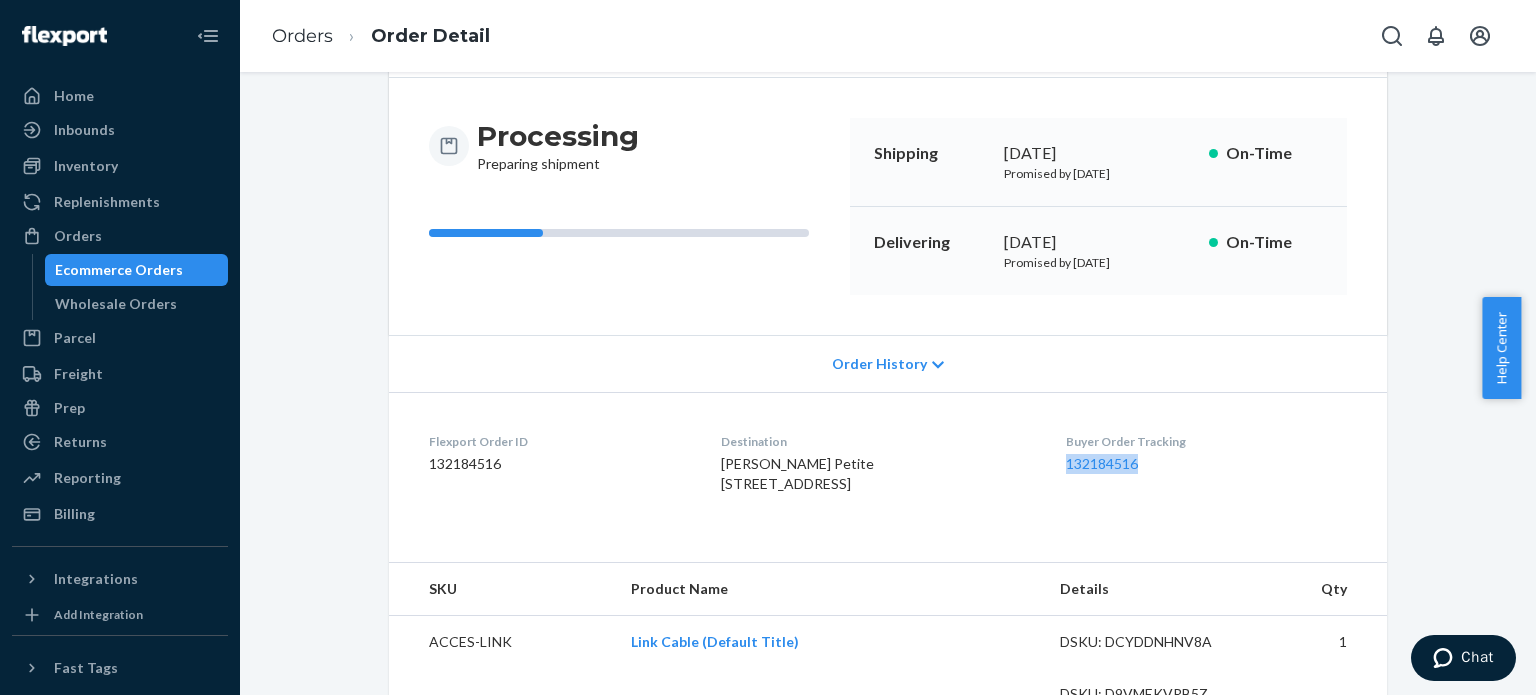 drag, startPoint x: 1058, startPoint y: 467, endPoint x: 1162, endPoint y: 459, distance: 104.307236 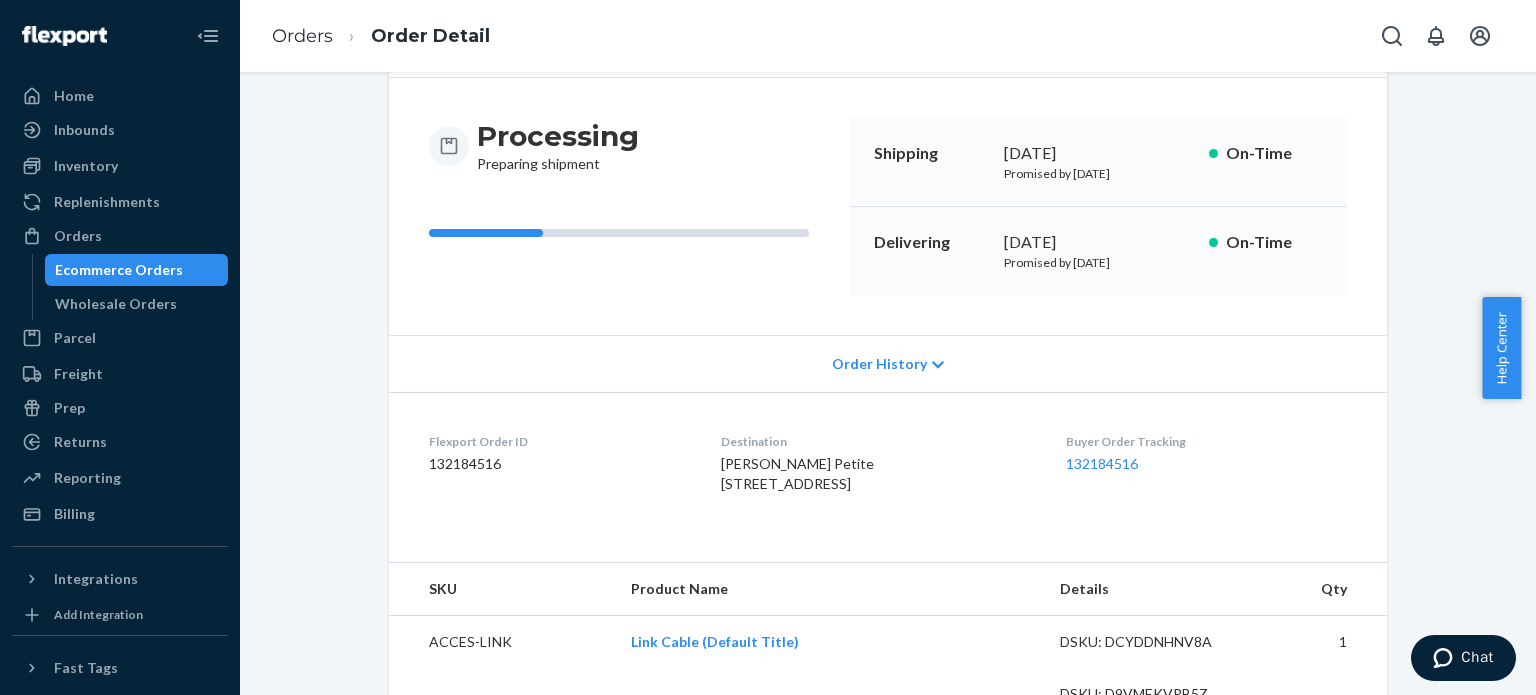 click on "Processing Preparing shipment" at bounding box center (631, 206) 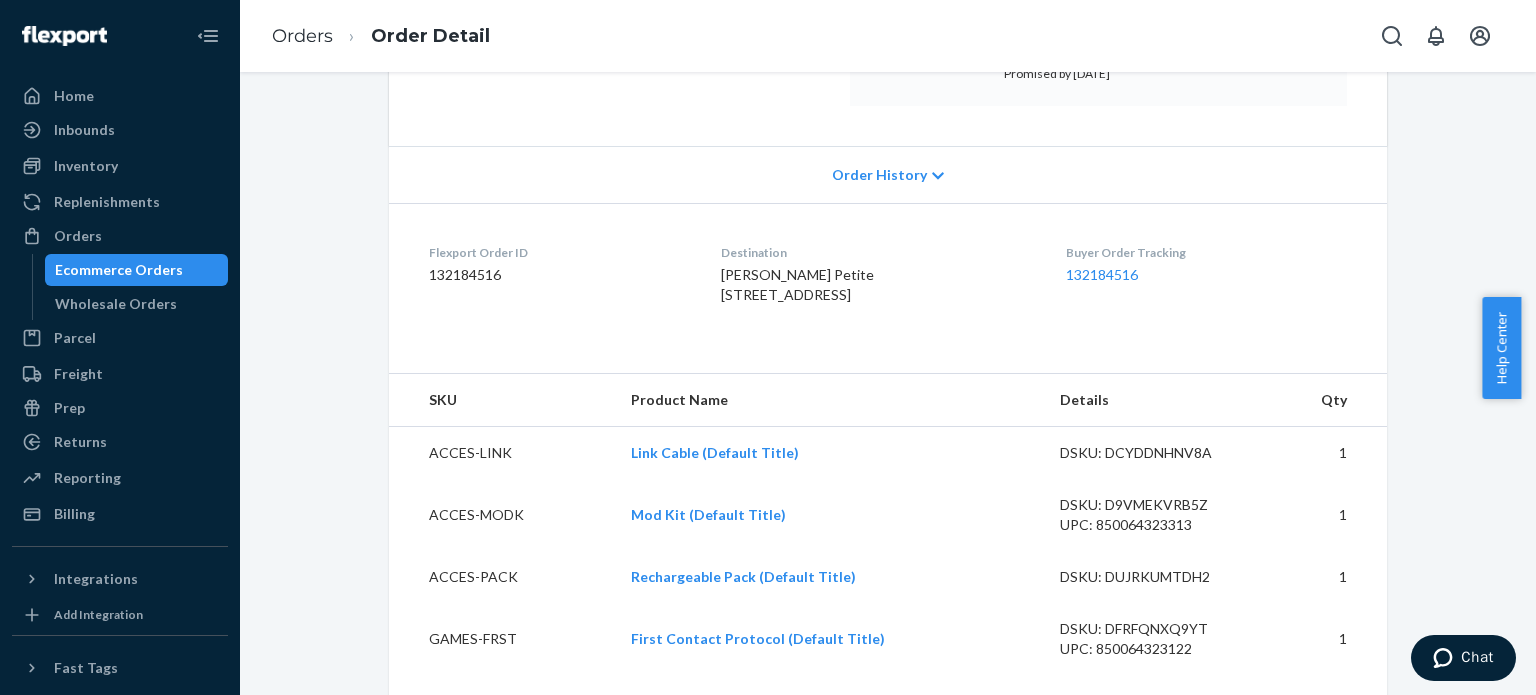 scroll, scrollTop: 0, scrollLeft: 0, axis: both 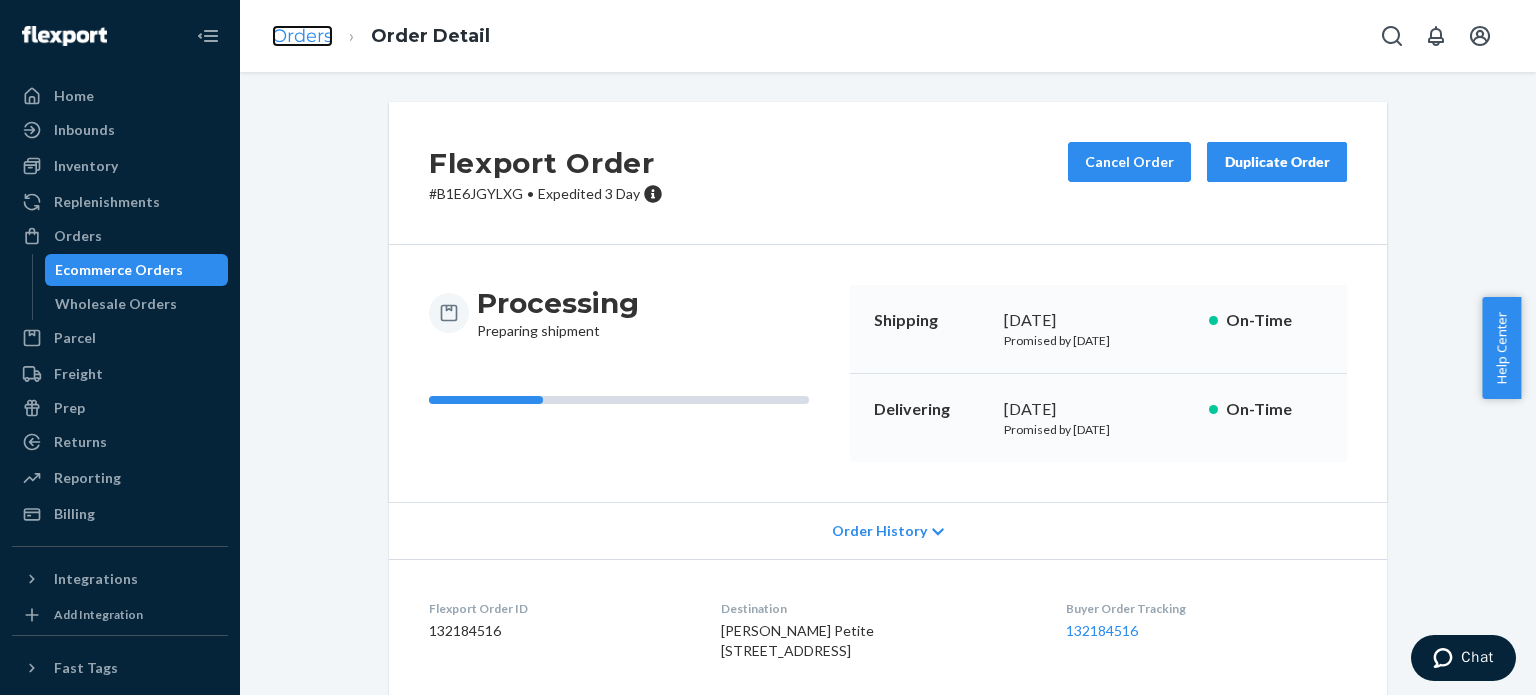 click on "Orders" at bounding box center (302, 36) 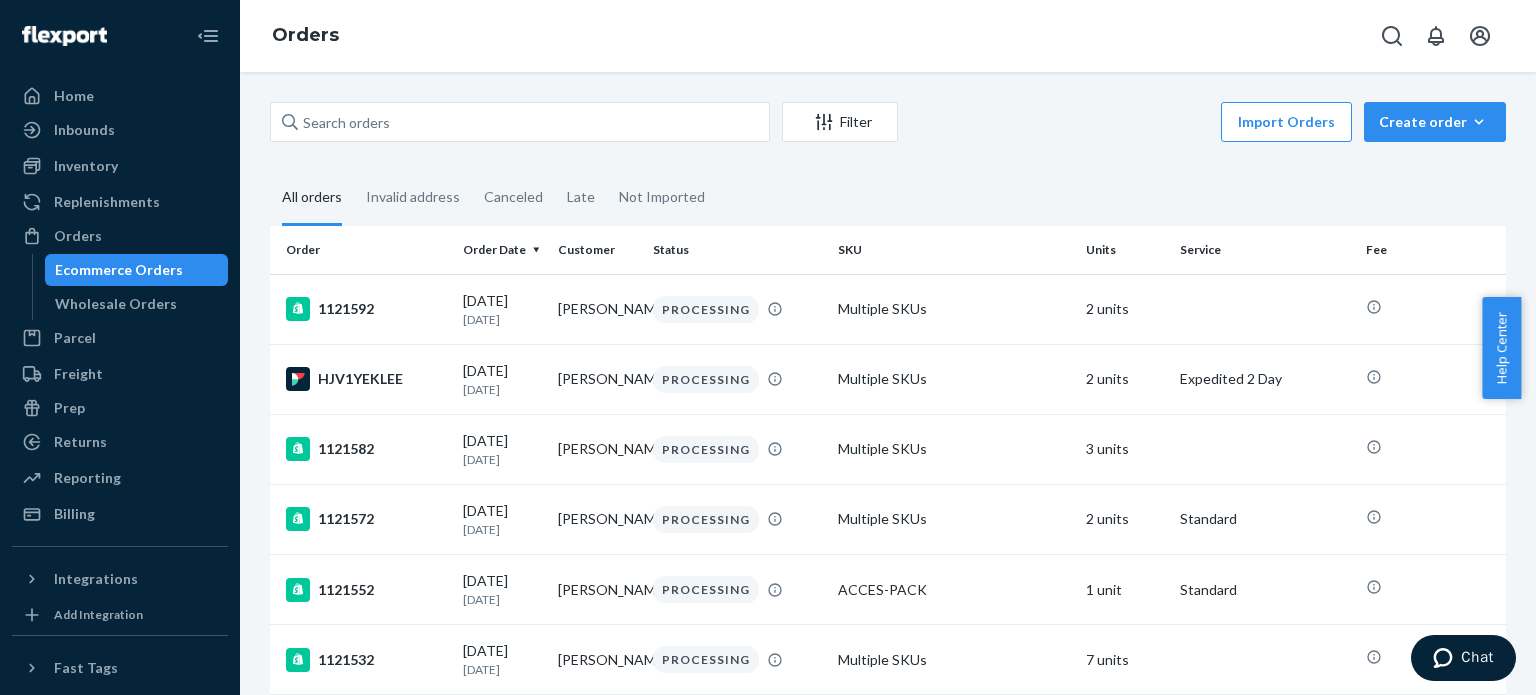 click on "Ecommerce Orders" at bounding box center (119, 270) 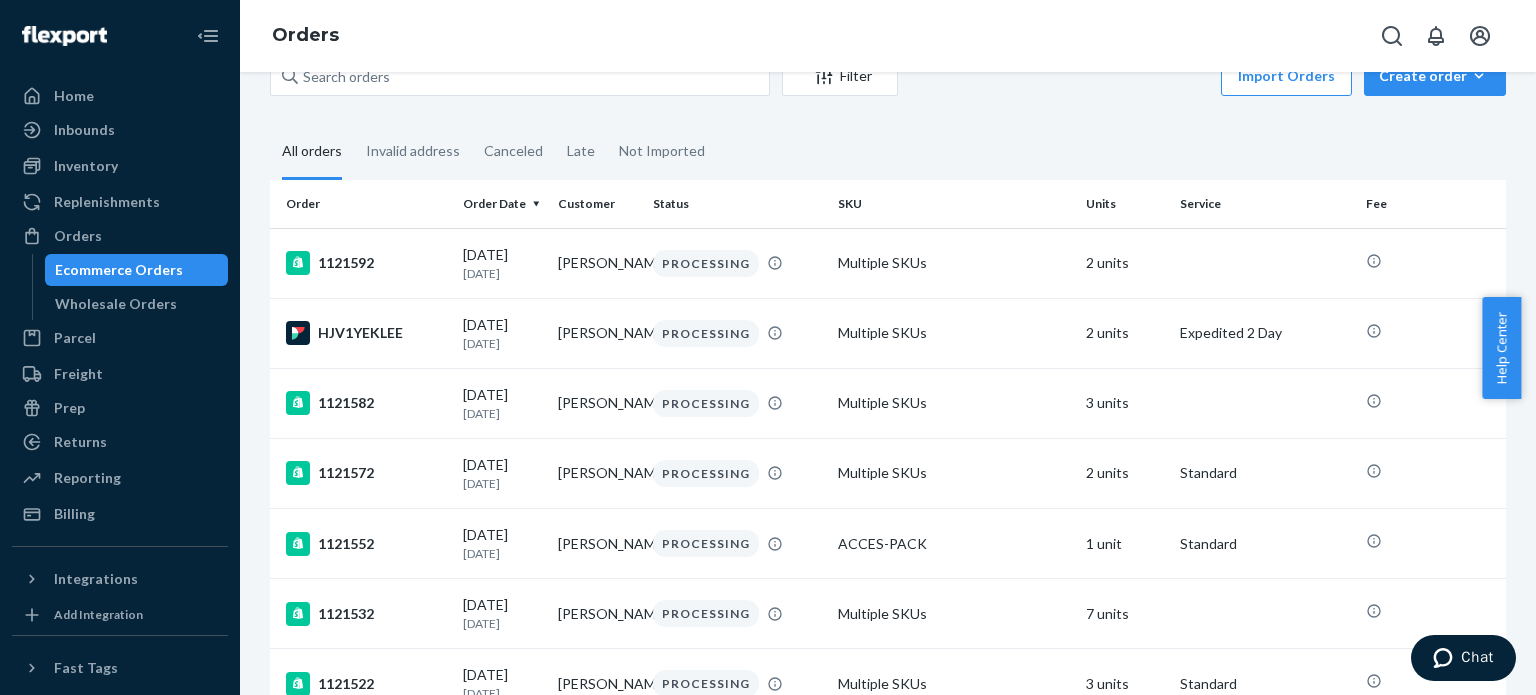 scroll, scrollTop: 0, scrollLeft: 0, axis: both 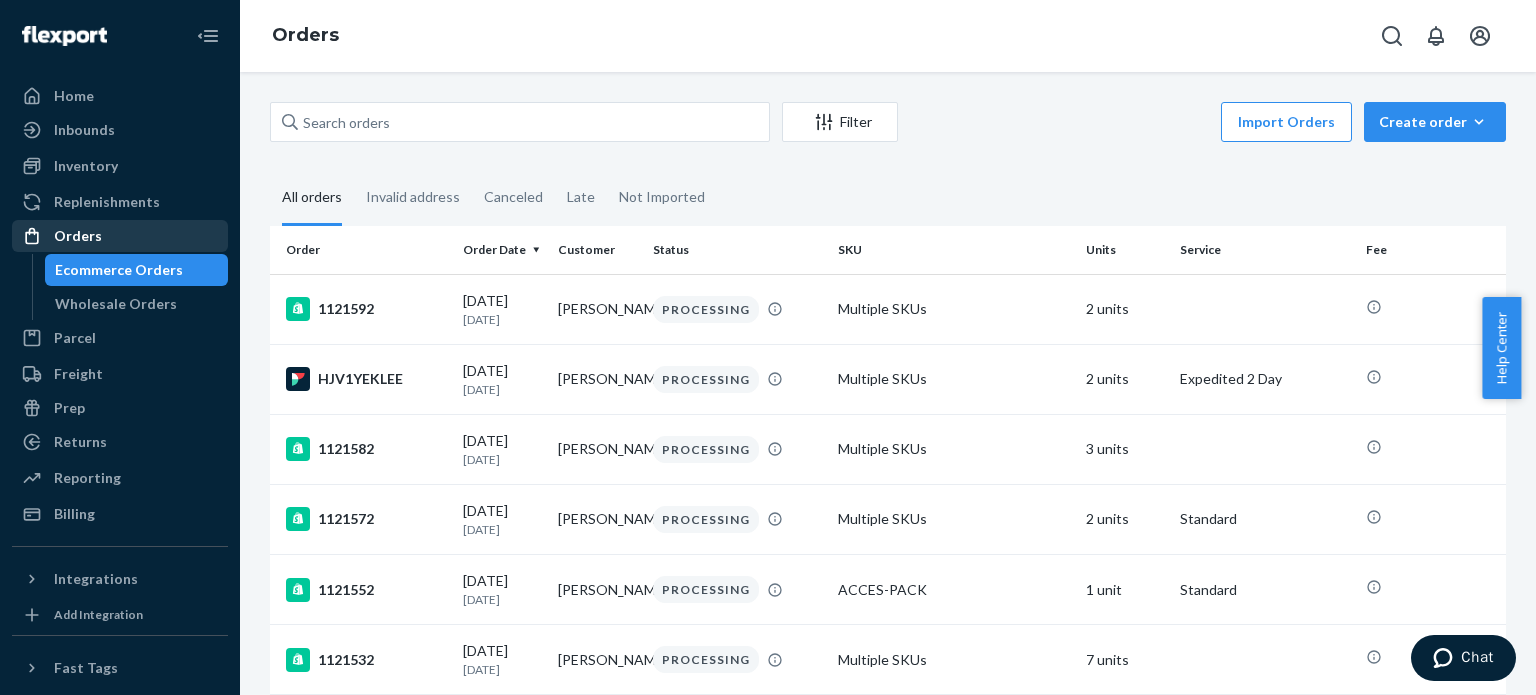 click on "Orders" at bounding box center [78, 236] 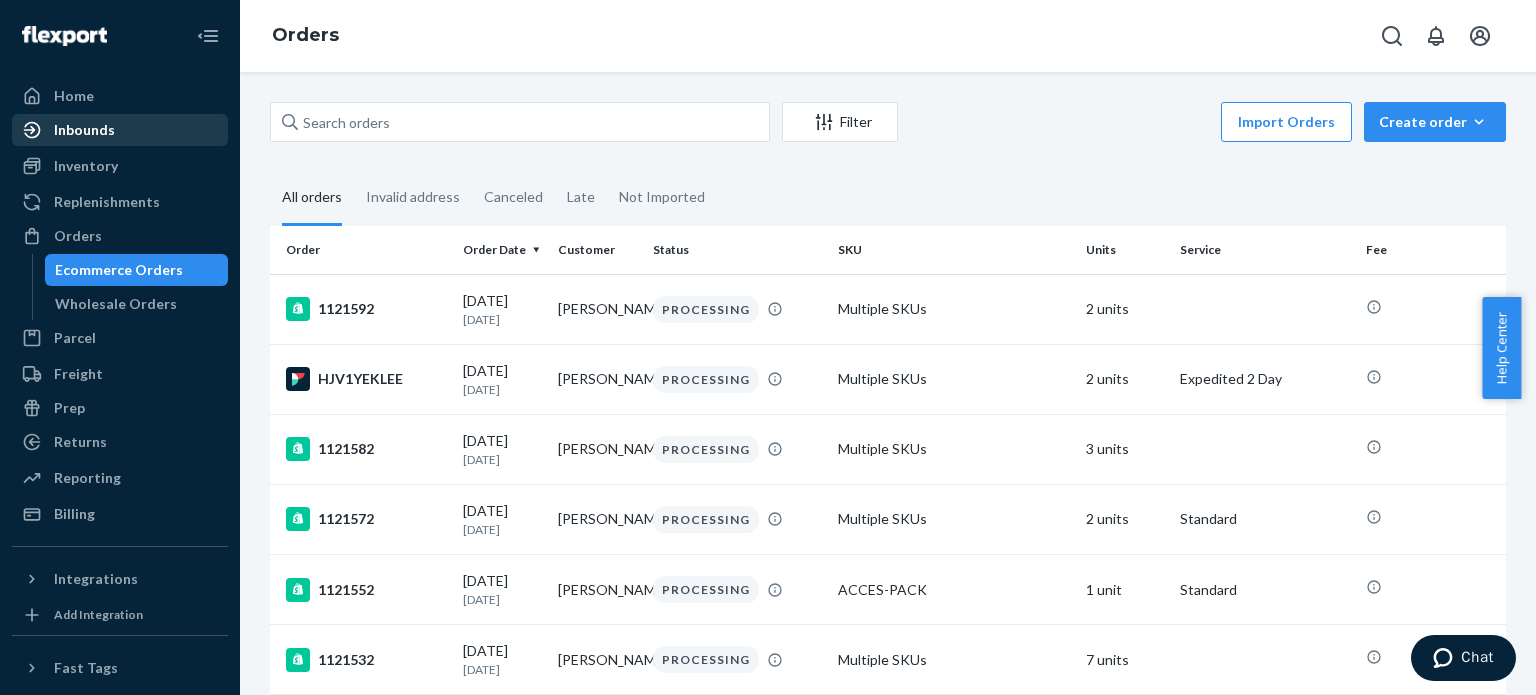 click on "Inbounds" at bounding box center [84, 130] 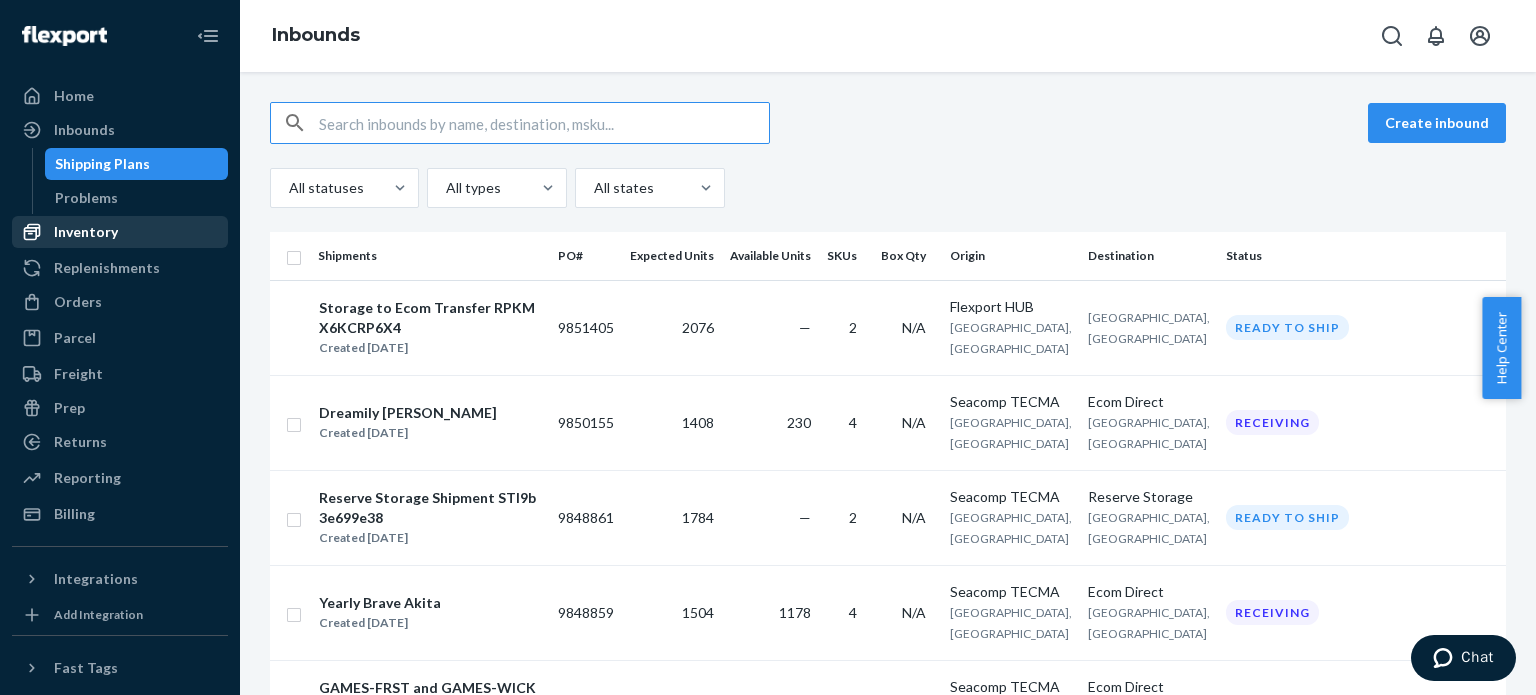 click on "Inventory" at bounding box center (86, 232) 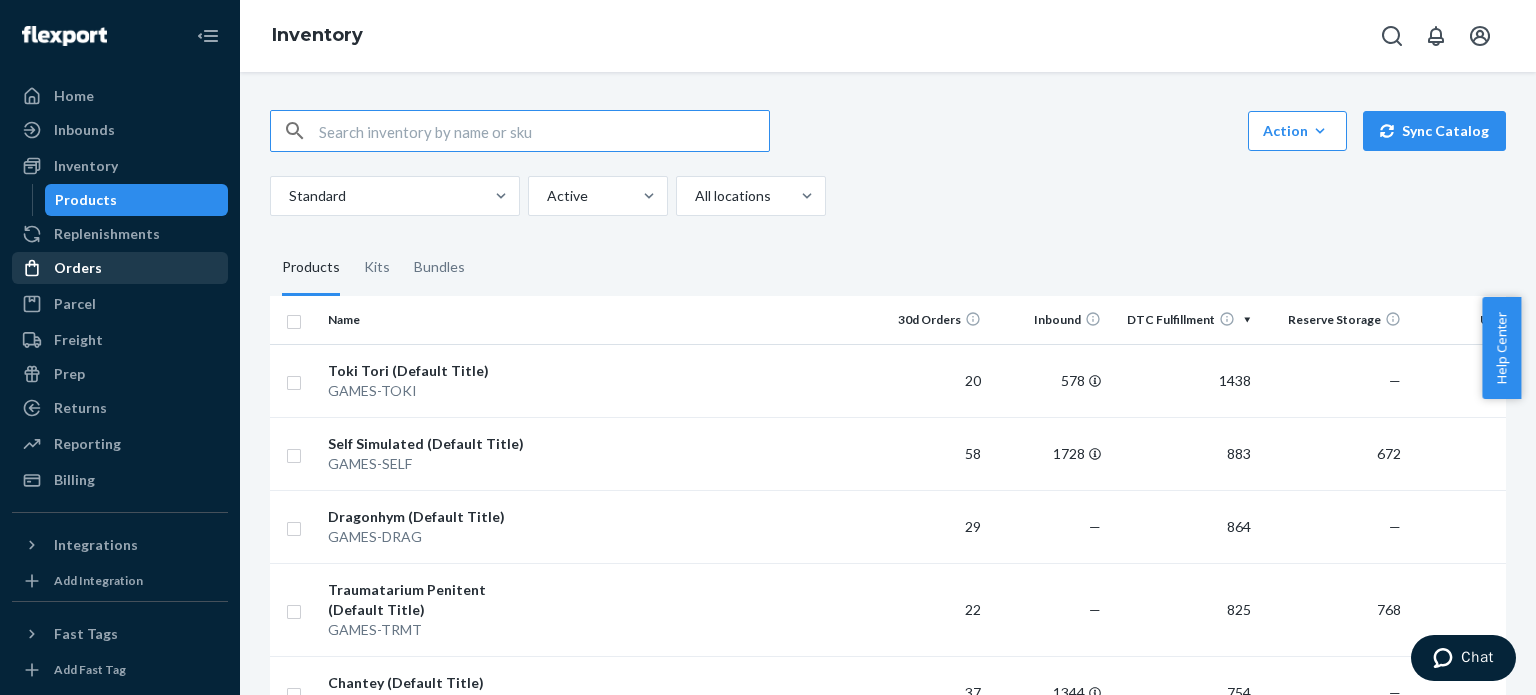 click on "Orders" at bounding box center [78, 268] 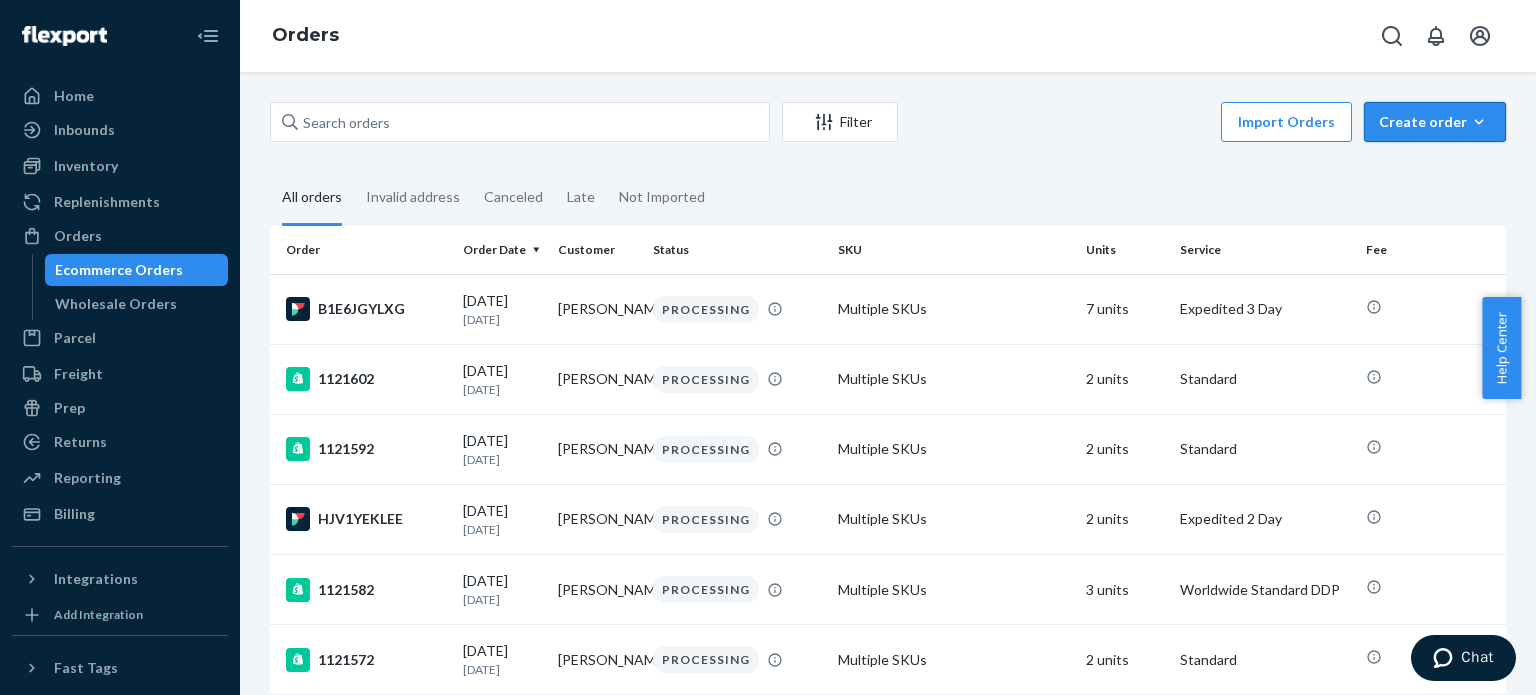 click on "Create order" at bounding box center (1435, 122) 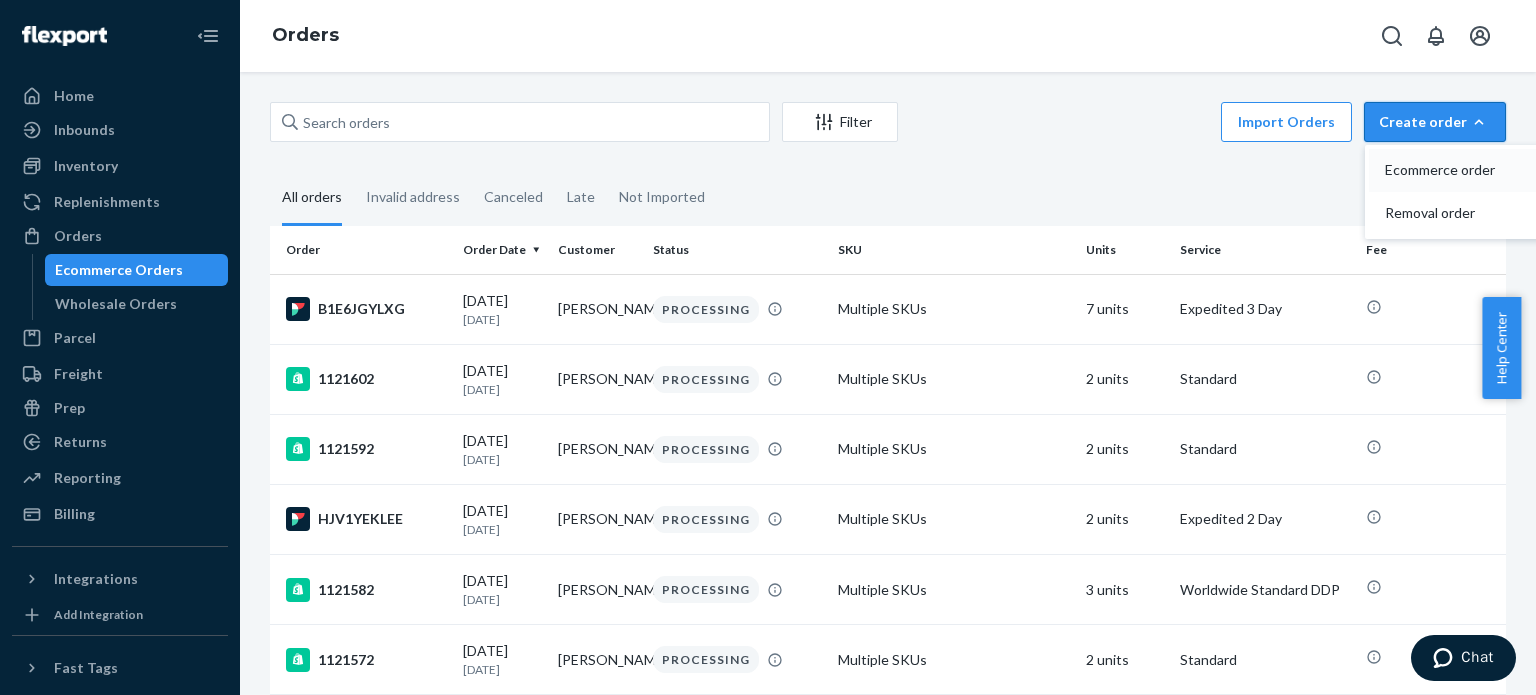 click on "Ecommerce order" at bounding box center [1447, 170] 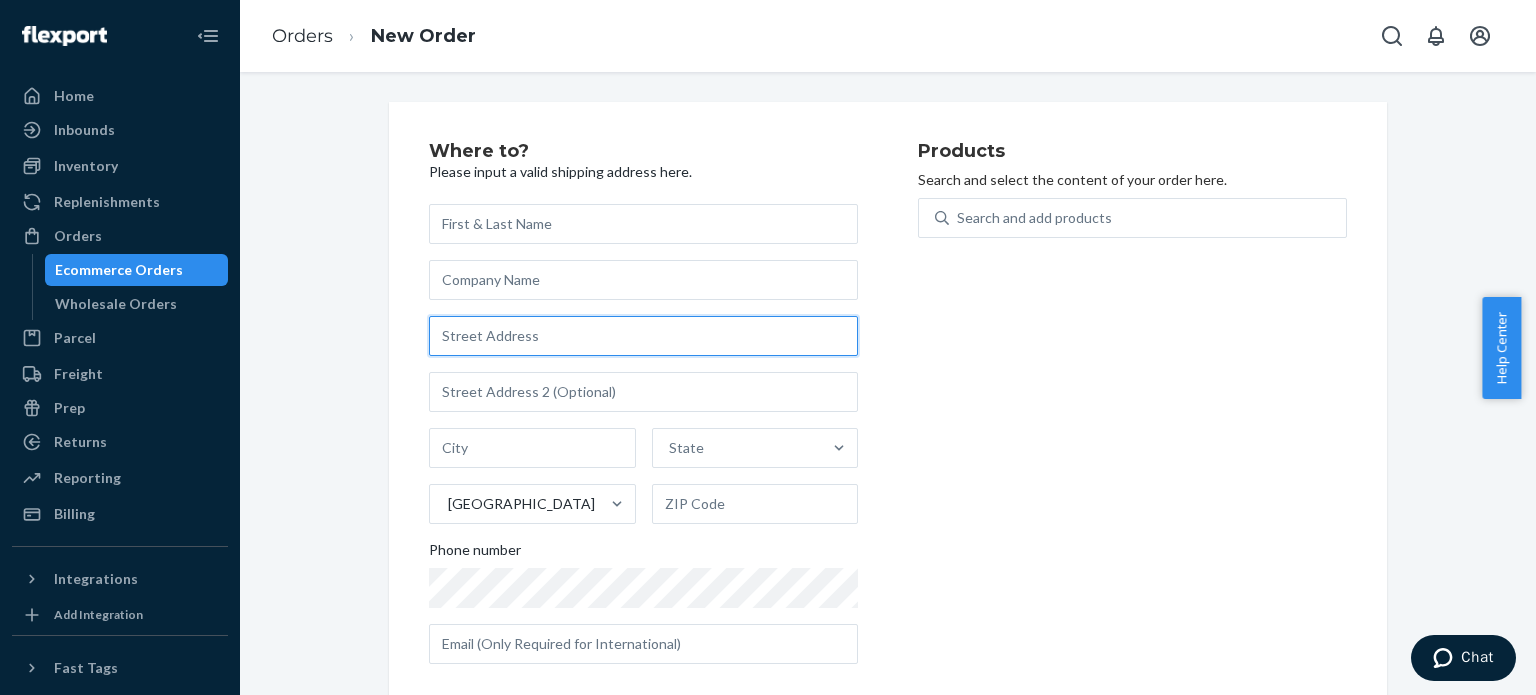 click at bounding box center [643, 336] 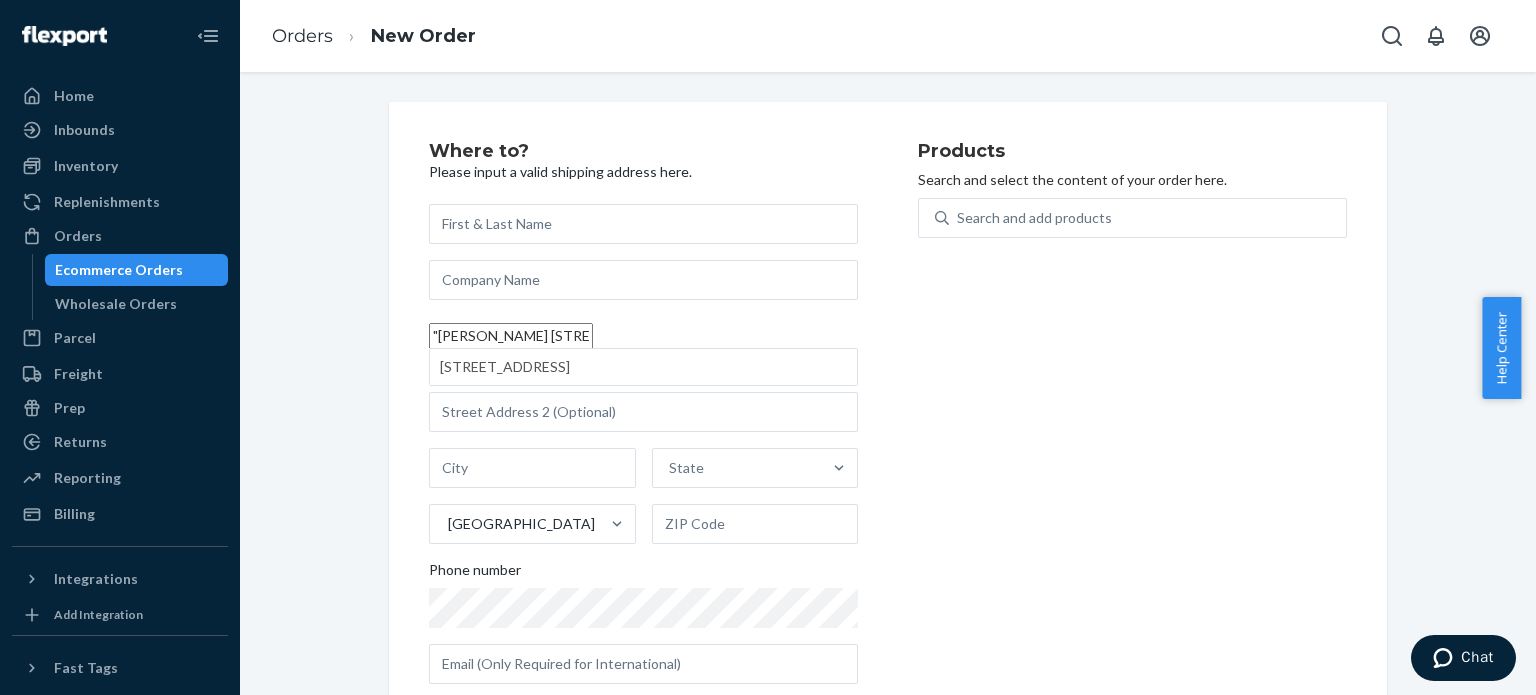 drag, startPoint x: 504, startPoint y: 336, endPoint x: 420, endPoint y: 338, distance: 84.0238 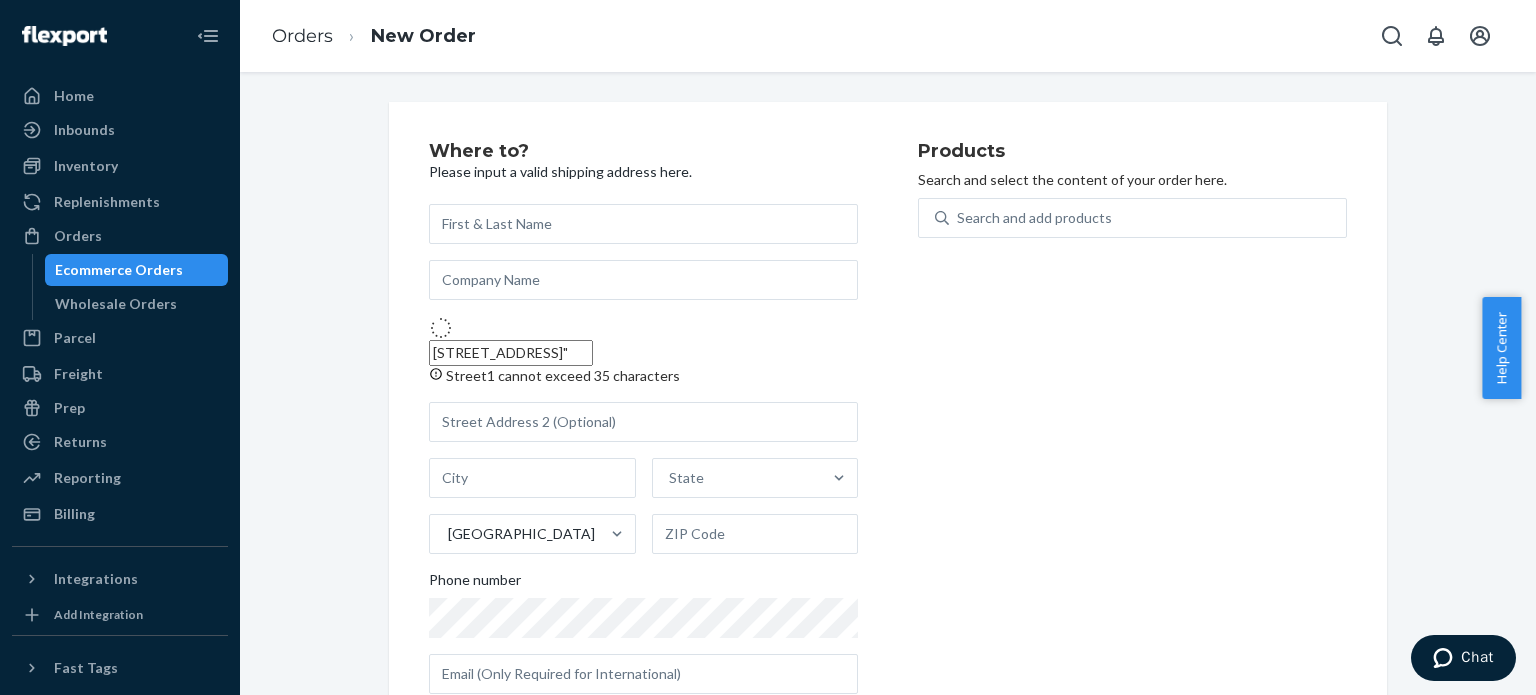 type on "[STREET_ADDRESS]" 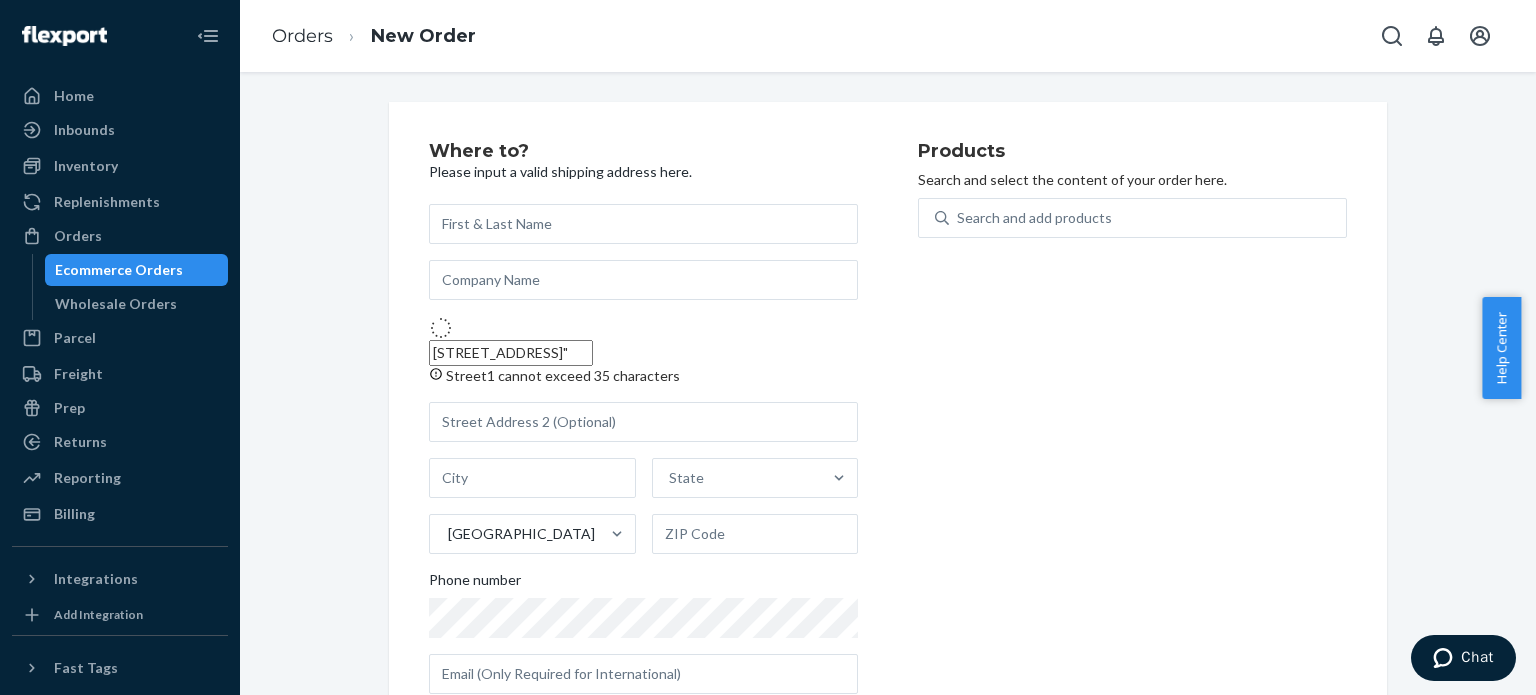 type on "Montclair" 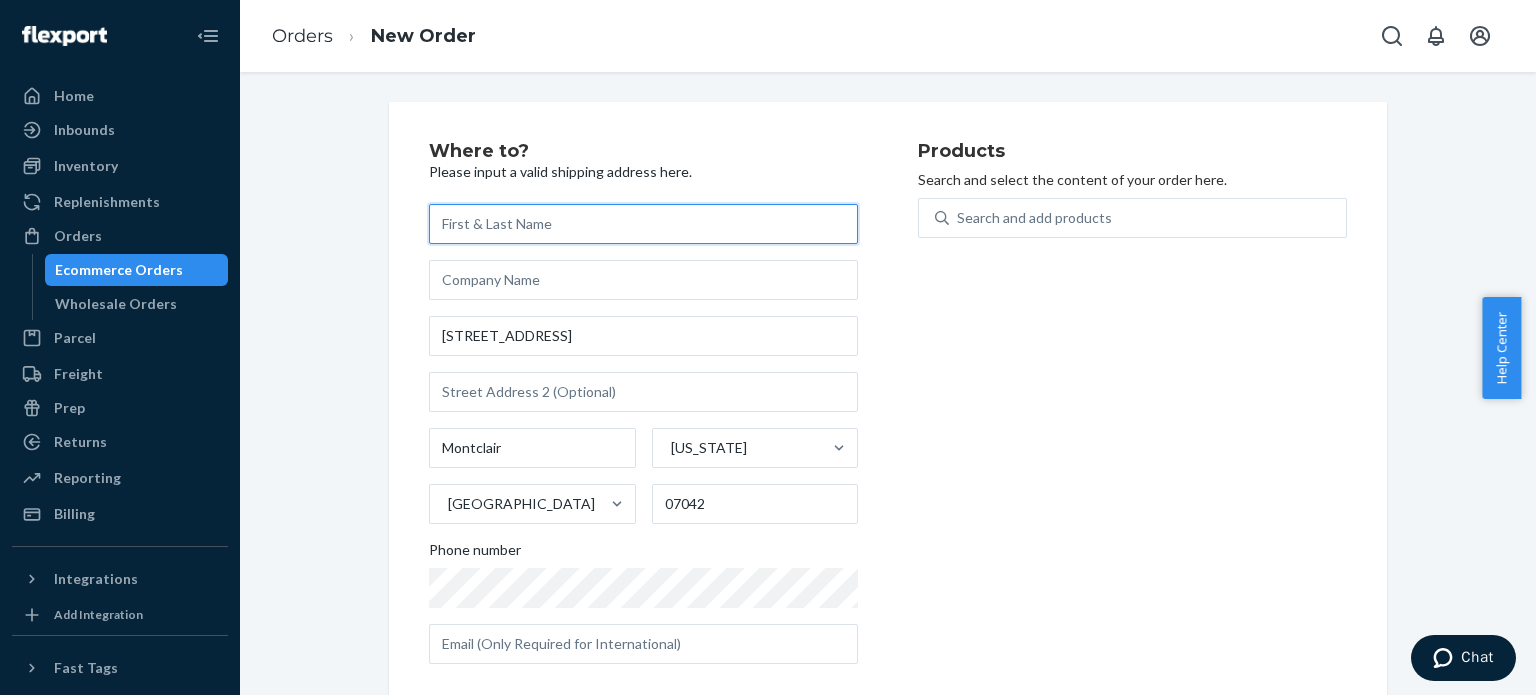 click at bounding box center [643, 224] 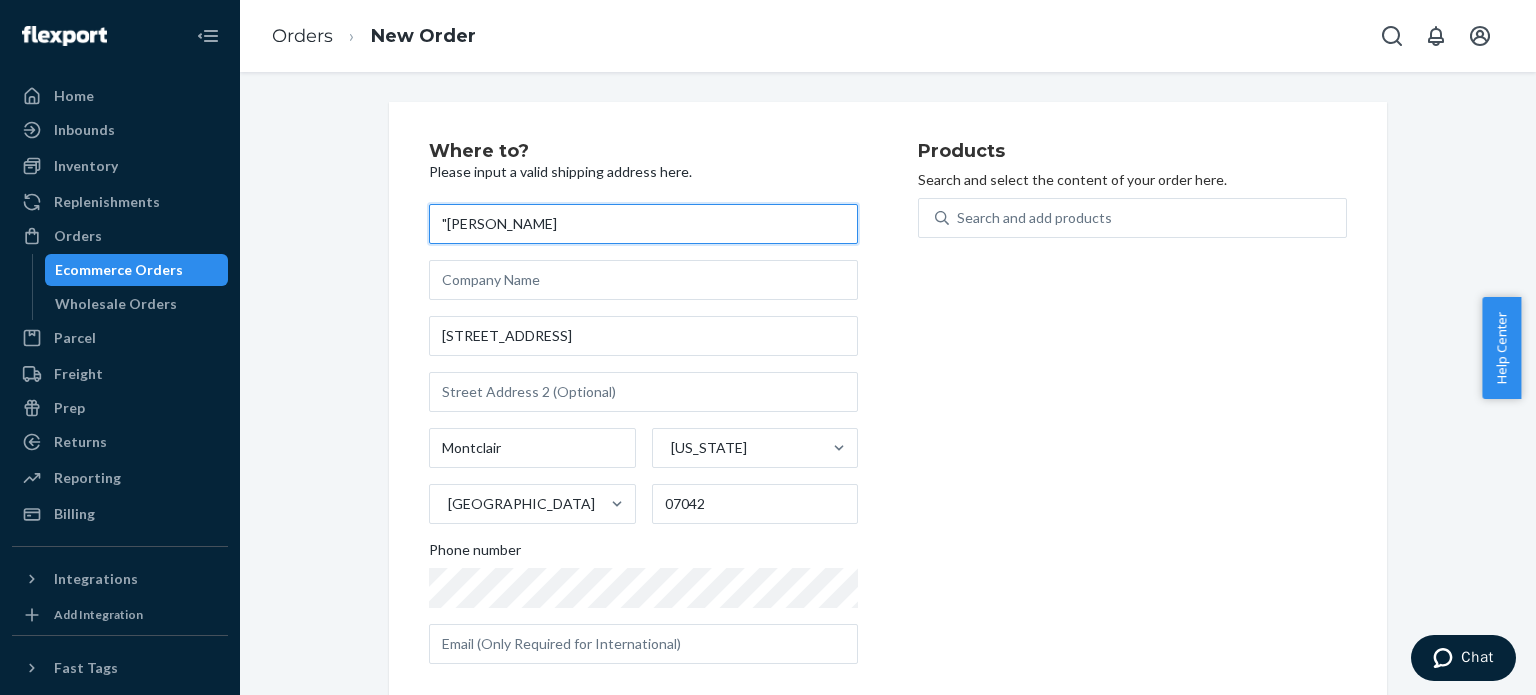 click on ""[PERSON_NAME]" at bounding box center (643, 224) 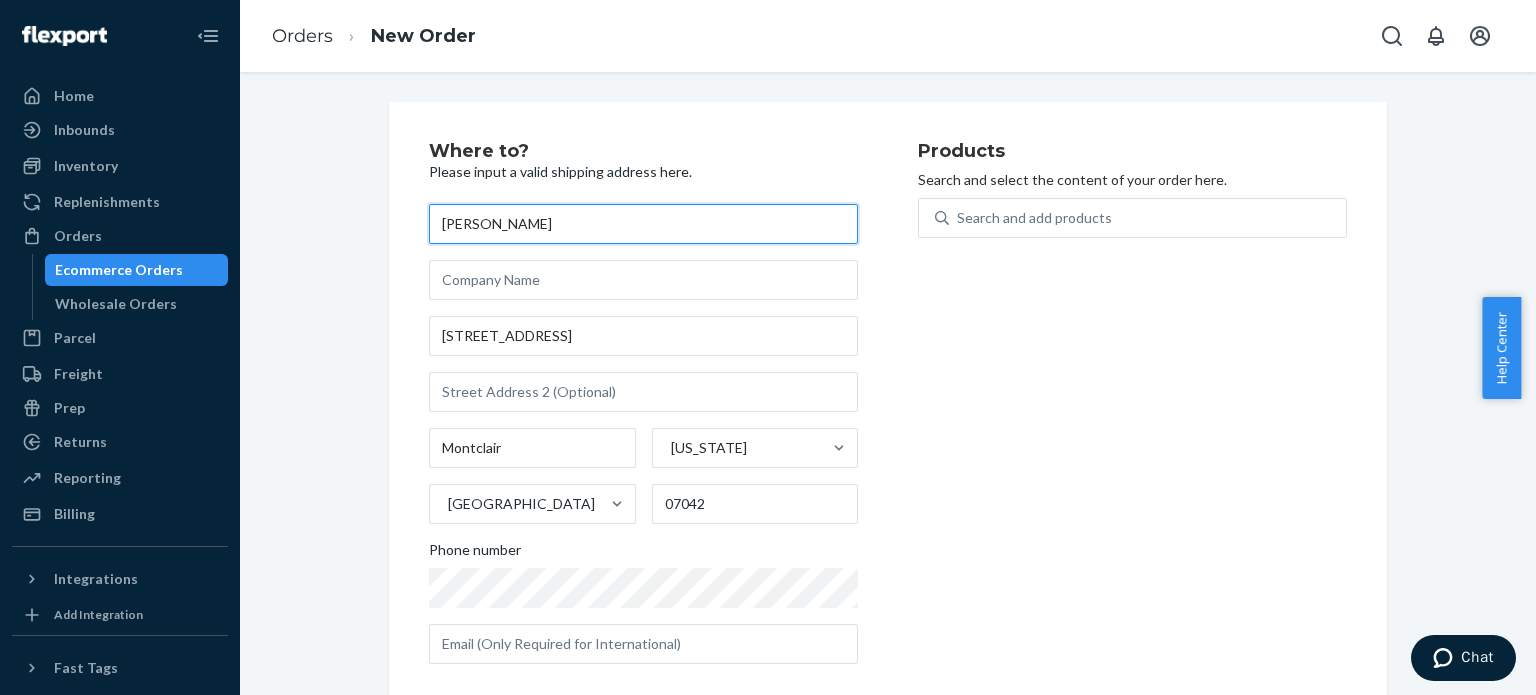 scroll, scrollTop: 24, scrollLeft: 0, axis: vertical 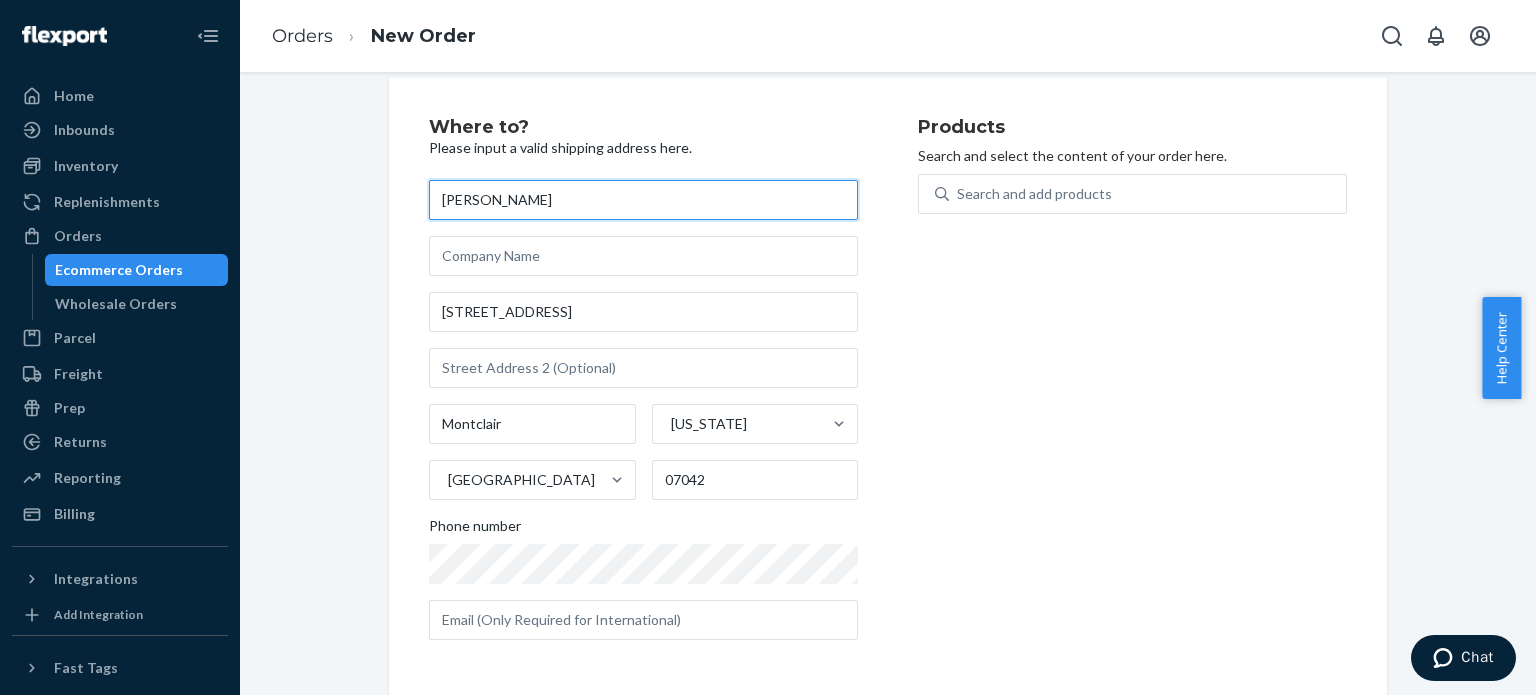 type on "[PERSON_NAME]" 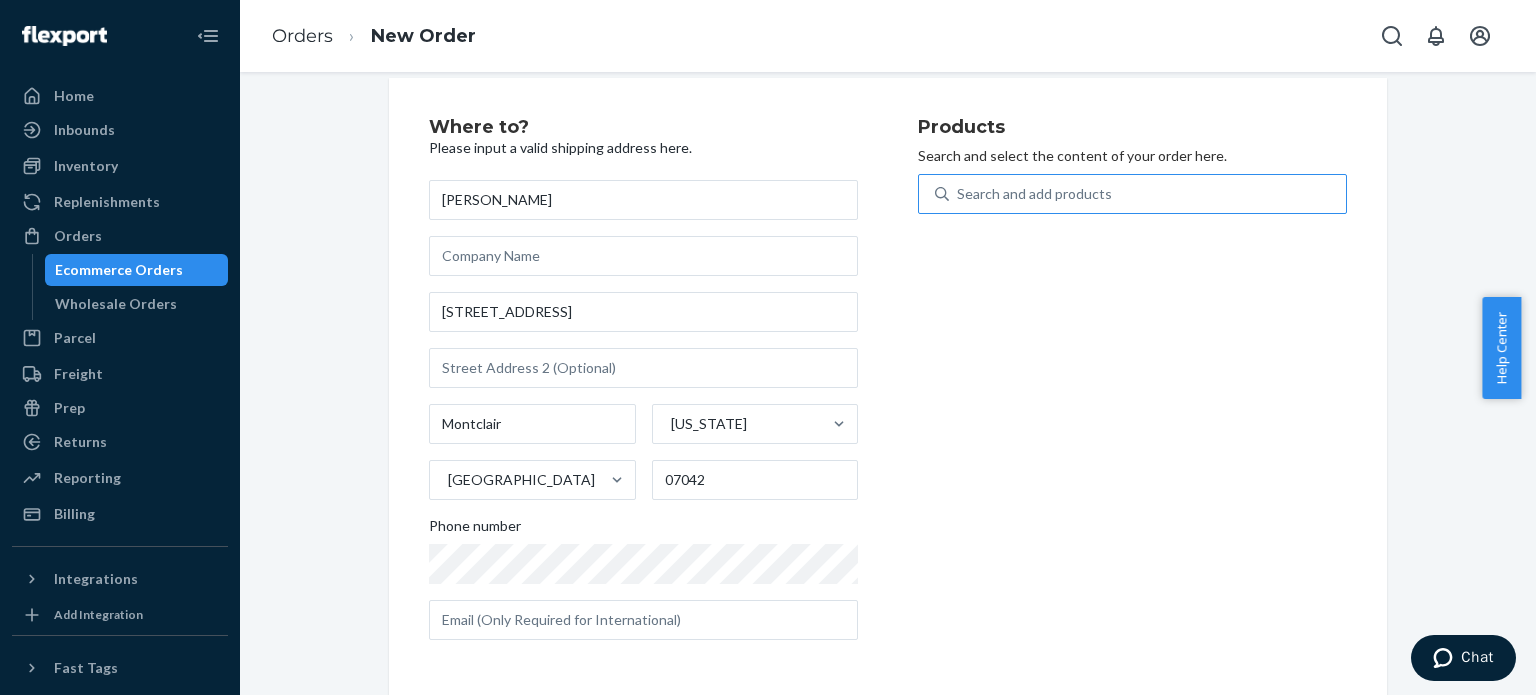 click on "Search and add products" at bounding box center [1034, 194] 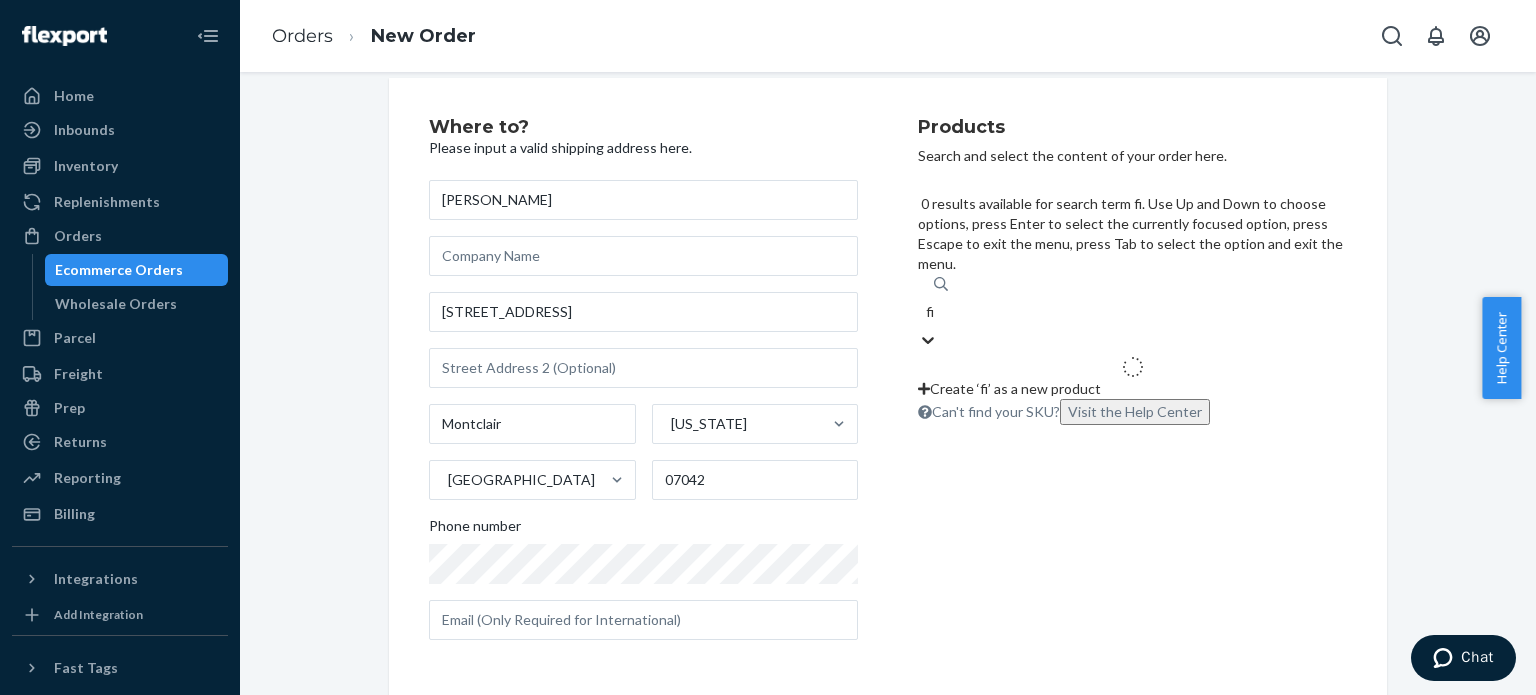type on "fir" 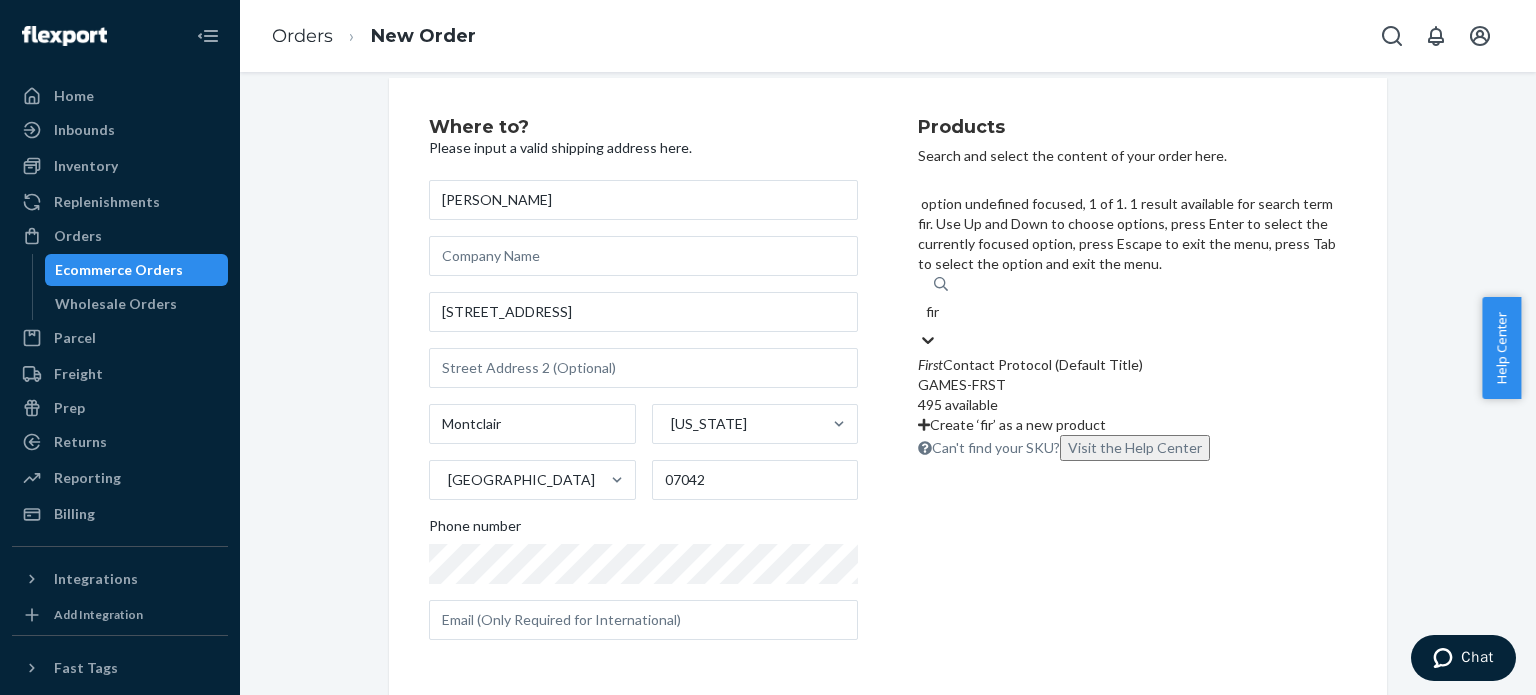click on "First  Contact Protocol (Default Title)" at bounding box center [1132, 365] 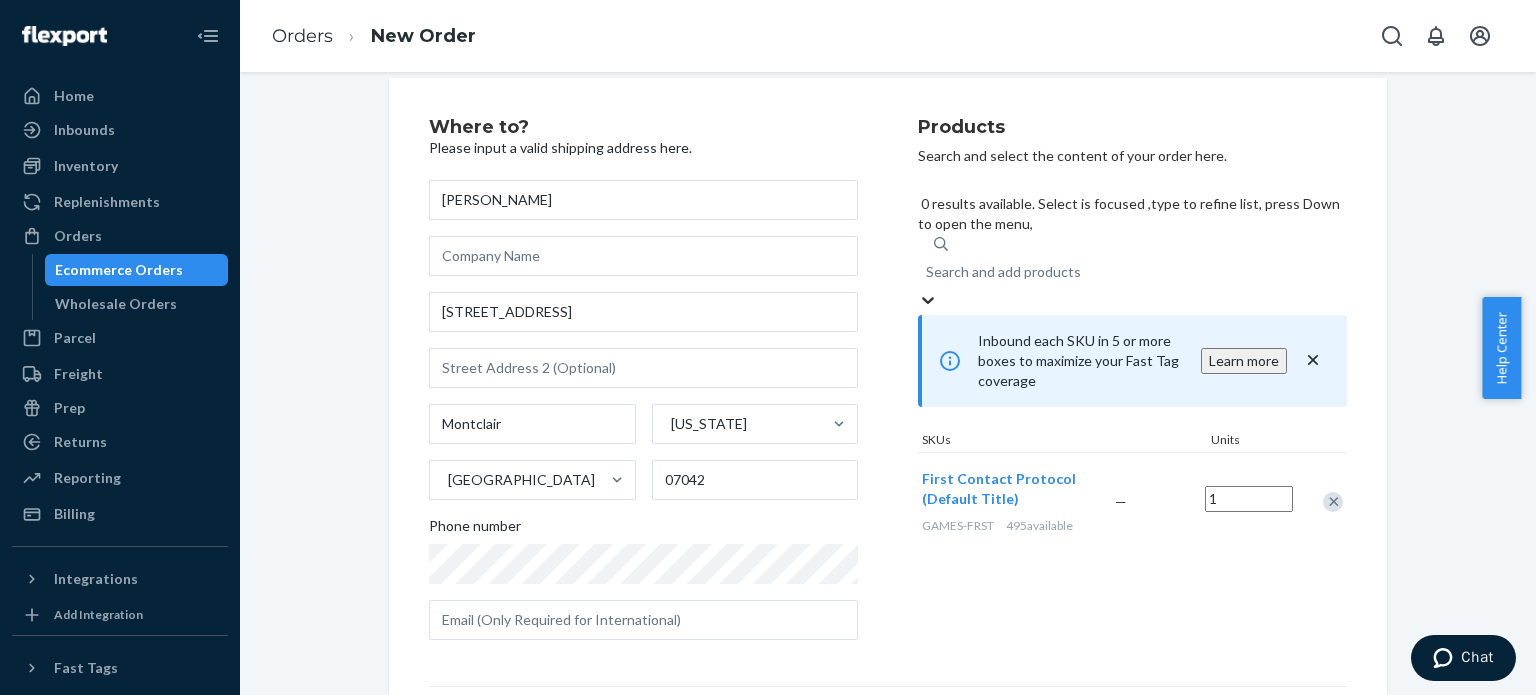 click on "Search and add products" at bounding box center [1003, 272] 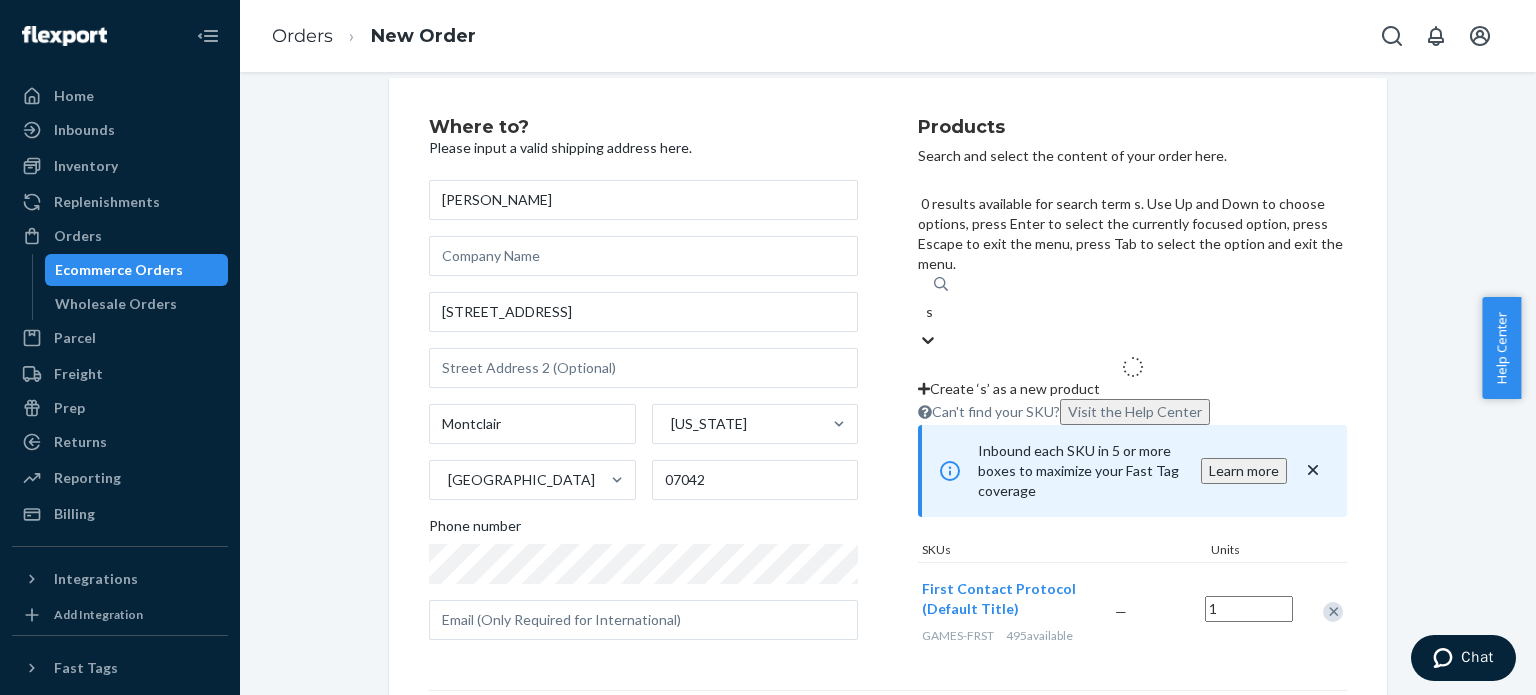 type on "se" 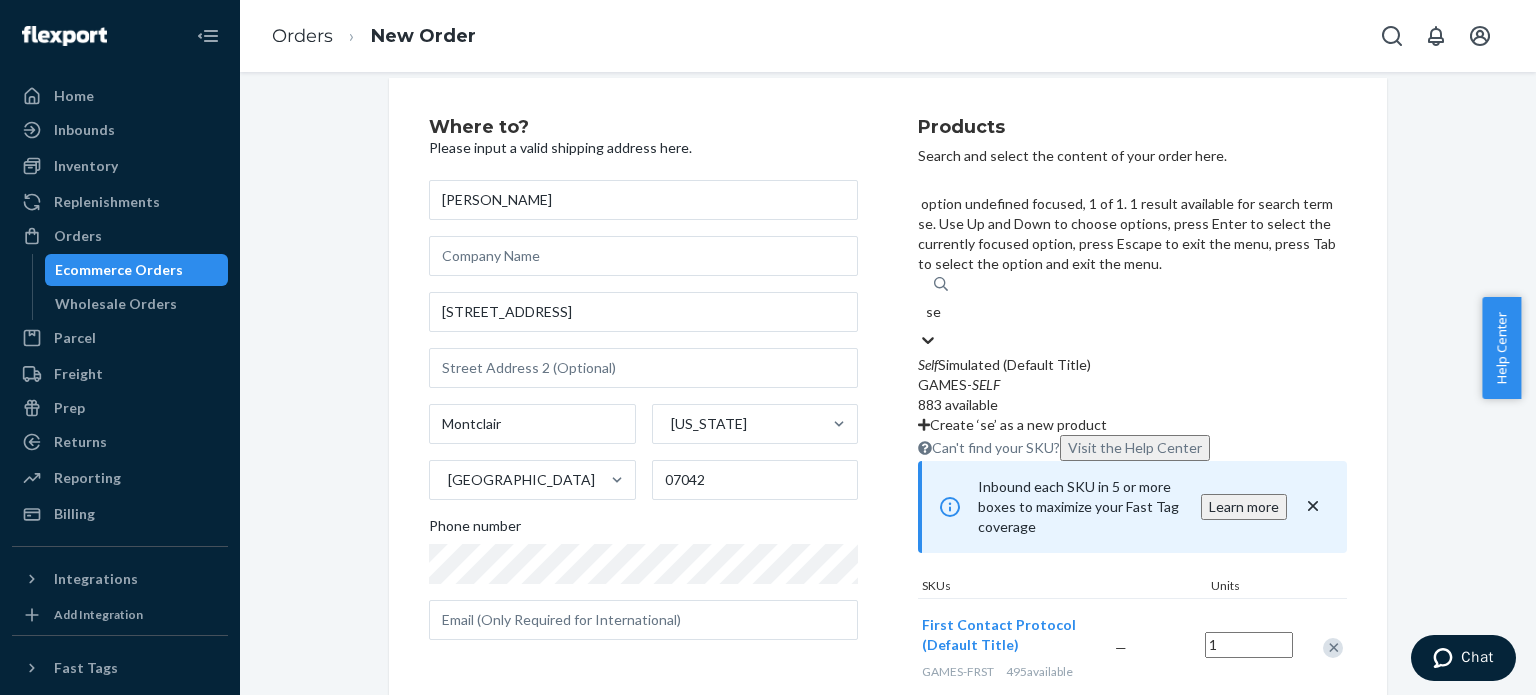 click on "Self  Simulated (Default Title)" at bounding box center (1132, 365) 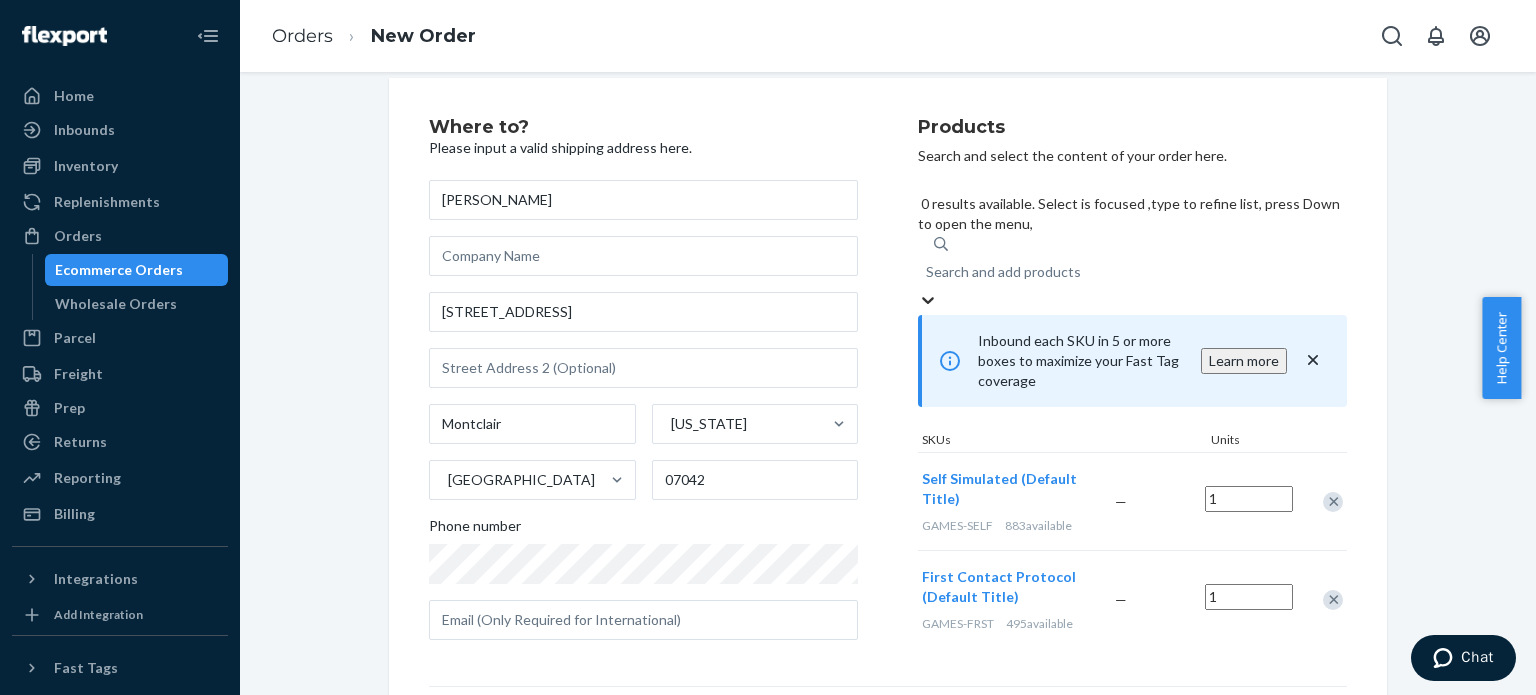 click on "Search and add products" at bounding box center (1003, 272) 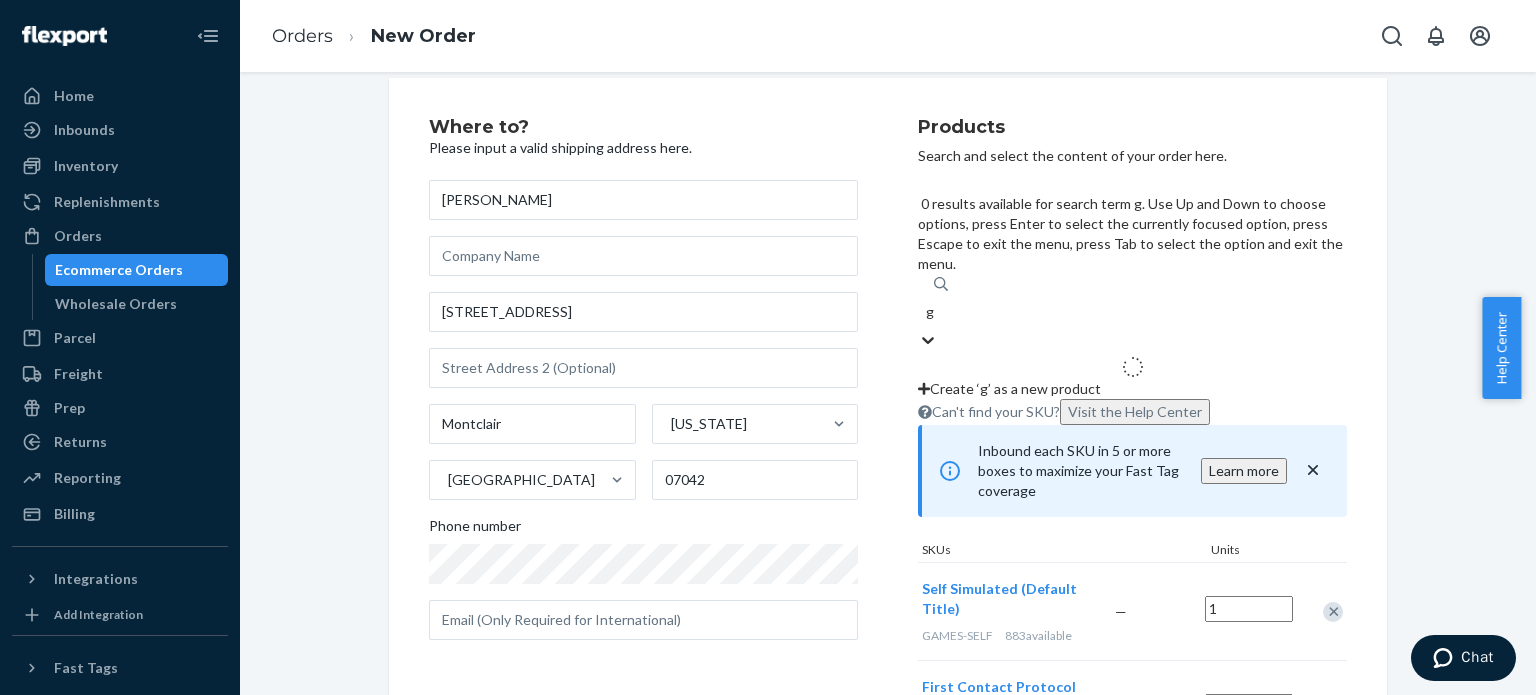 type on "gr" 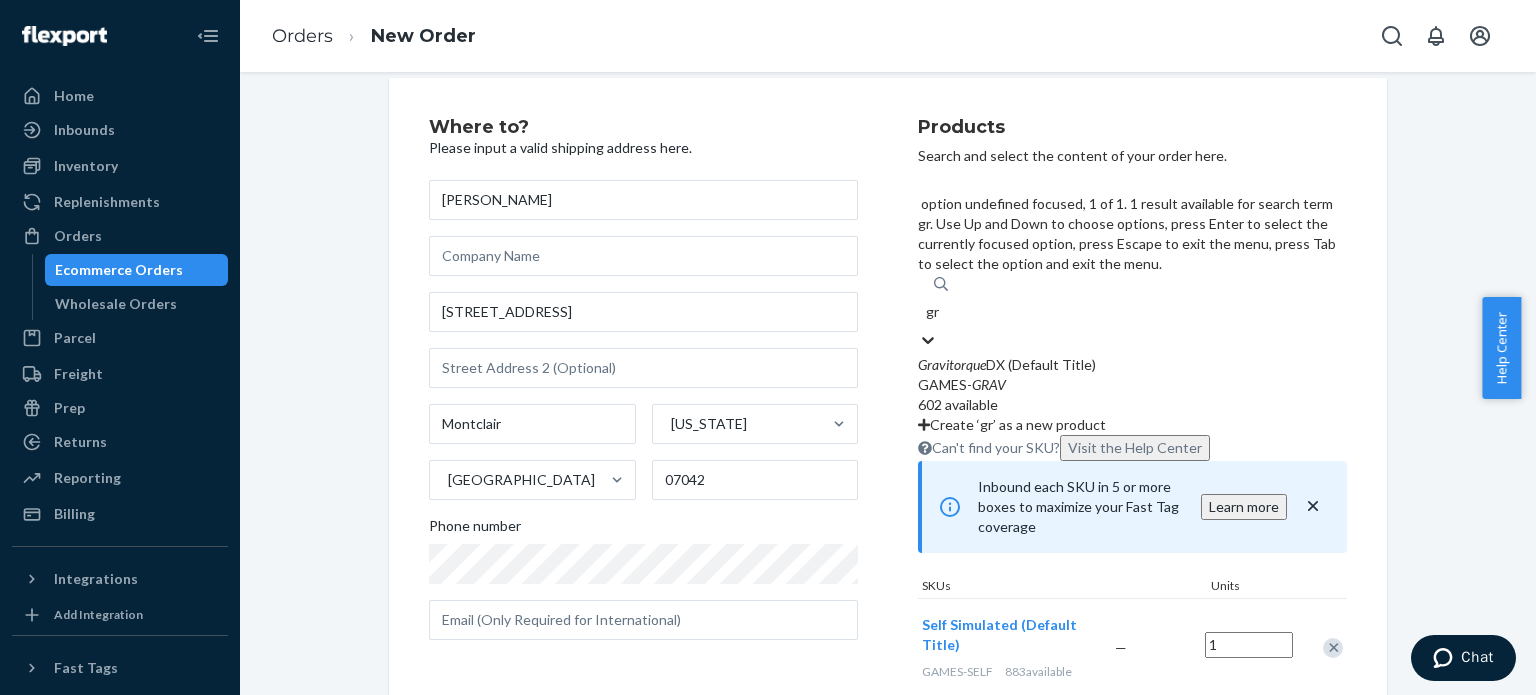 click on "Gravitorque" at bounding box center [952, 364] 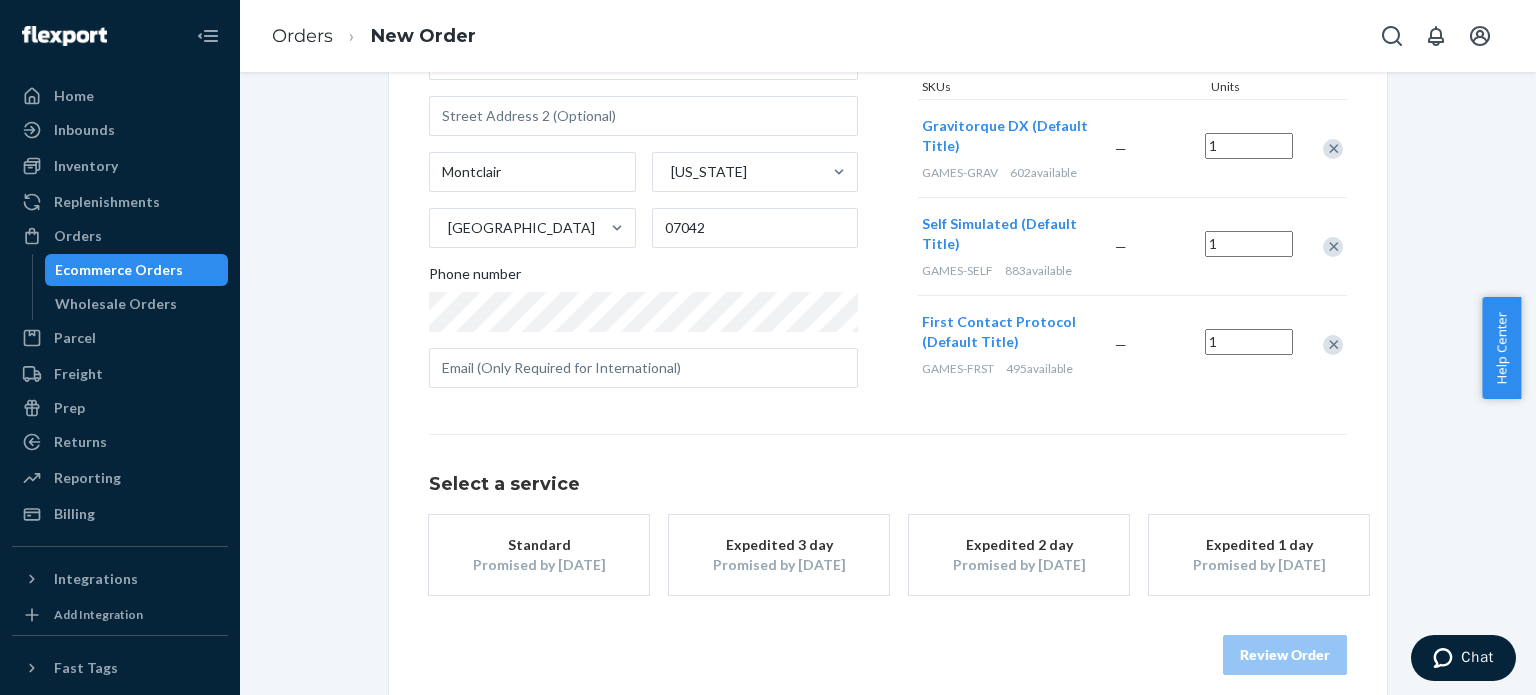 scroll, scrollTop: 295, scrollLeft: 0, axis: vertical 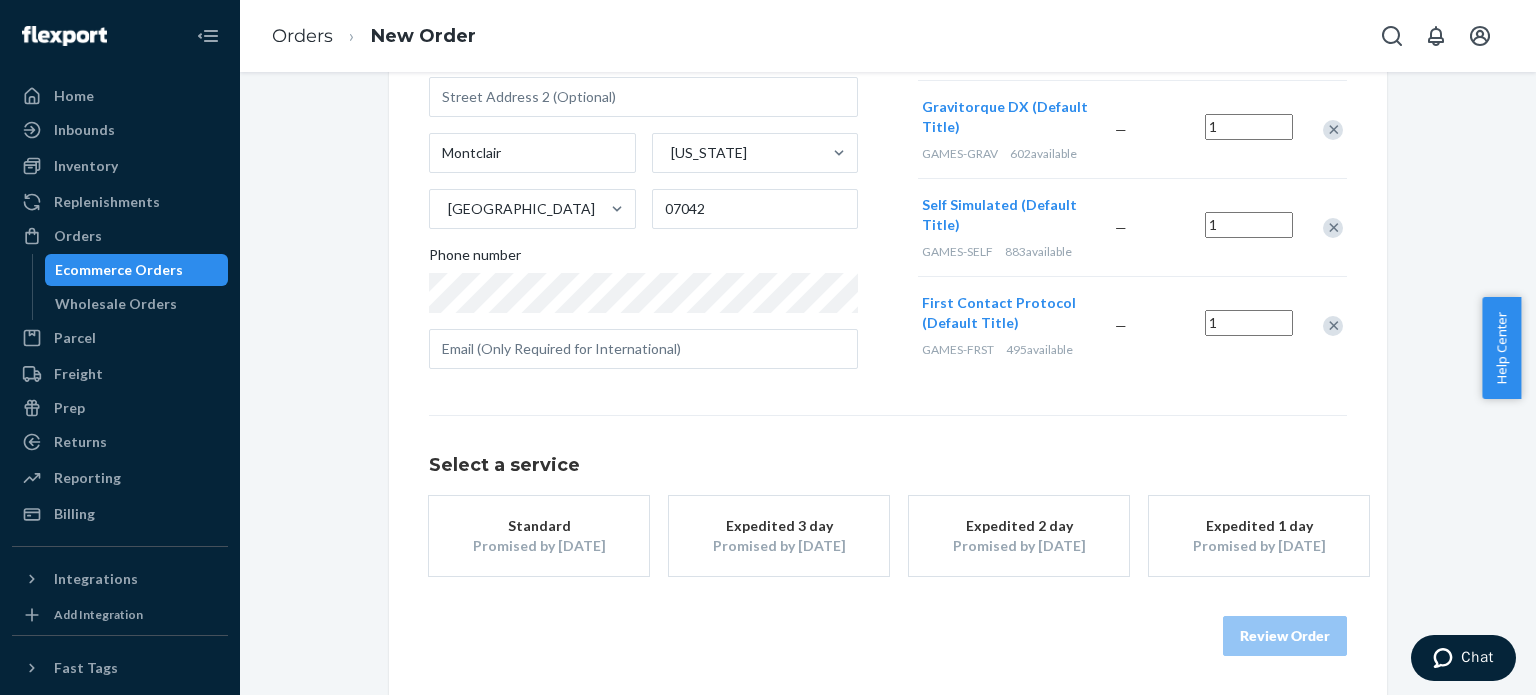 click on "Expedited 3 day" at bounding box center (779, 526) 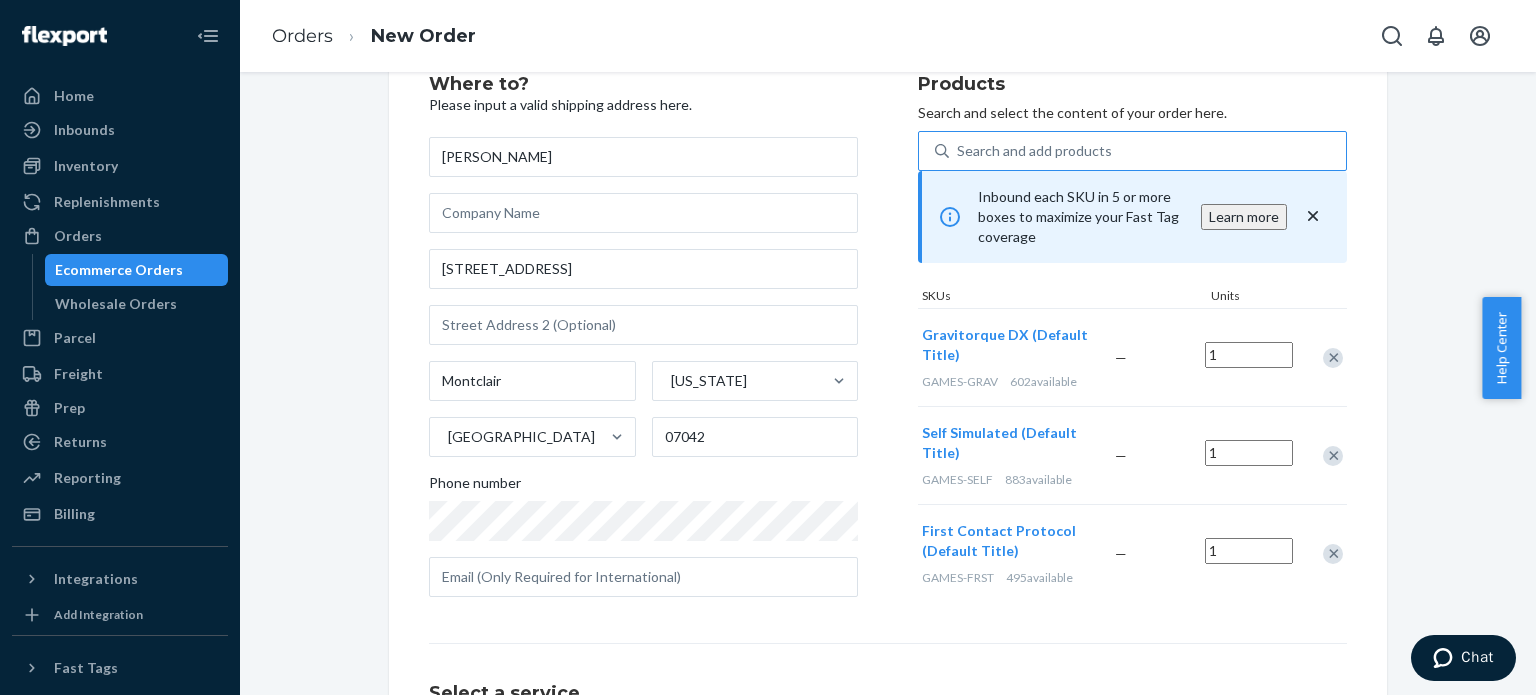 scroll, scrollTop: 68, scrollLeft: 0, axis: vertical 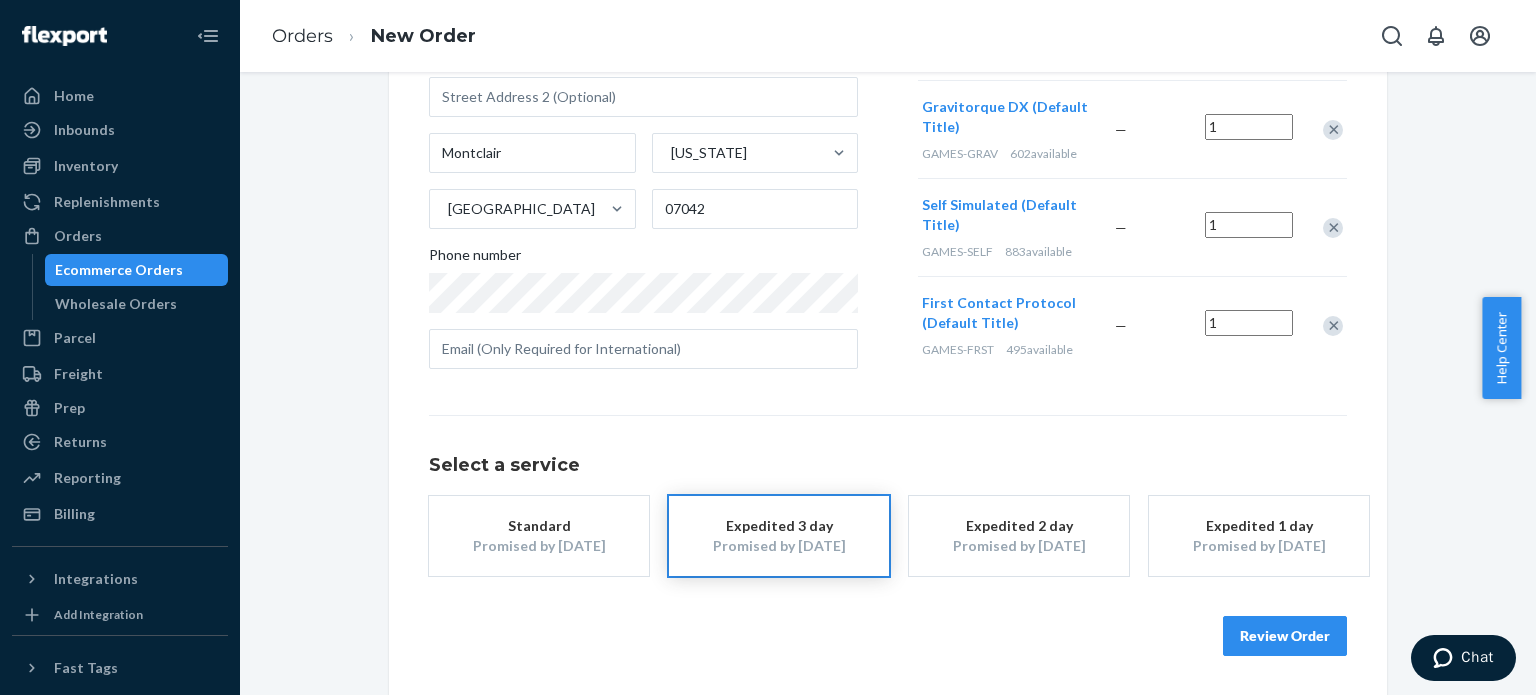click on "Review Order" at bounding box center [1285, 636] 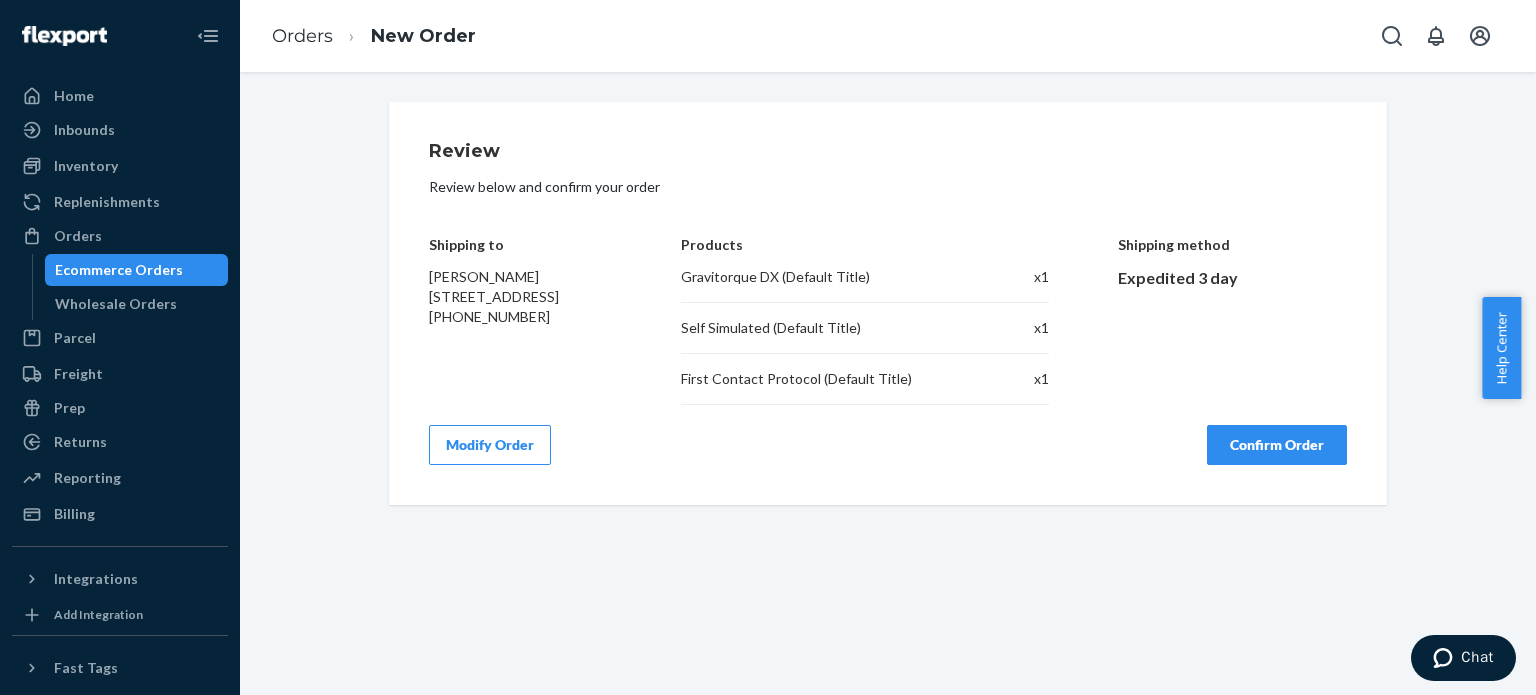 click on "Confirm Order" at bounding box center (1277, 445) 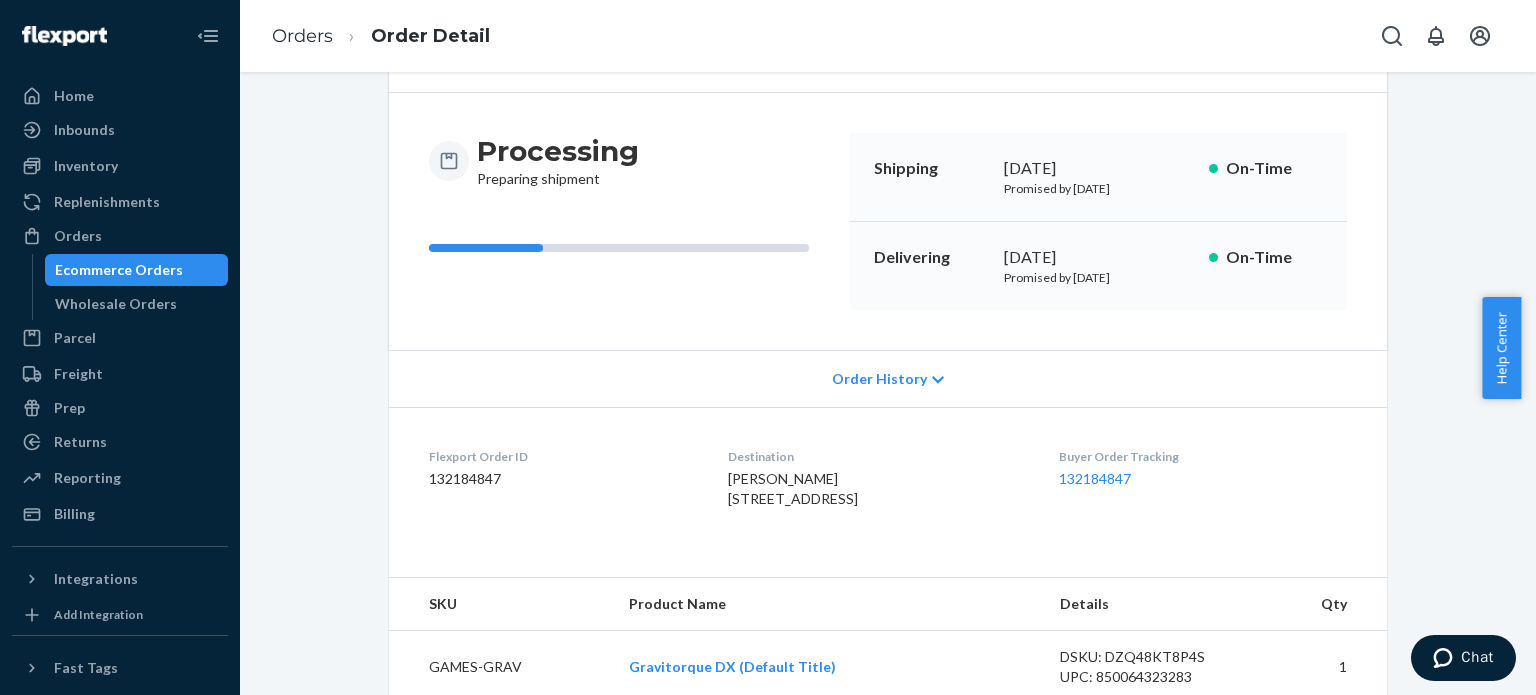 scroll, scrollTop: 171, scrollLeft: 0, axis: vertical 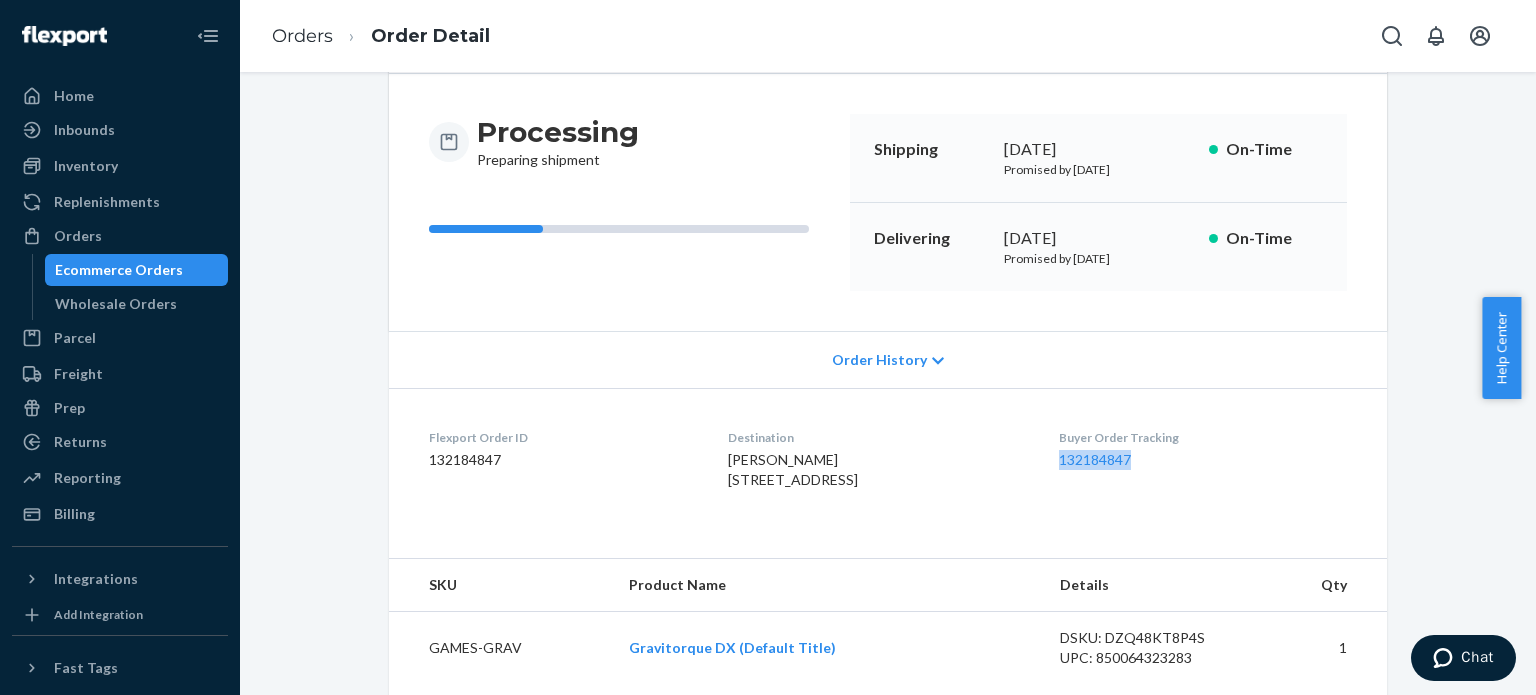 drag, startPoint x: 1054, startPoint y: 461, endPoint x: 1172, endPoint y: 456, distance: 118.10589 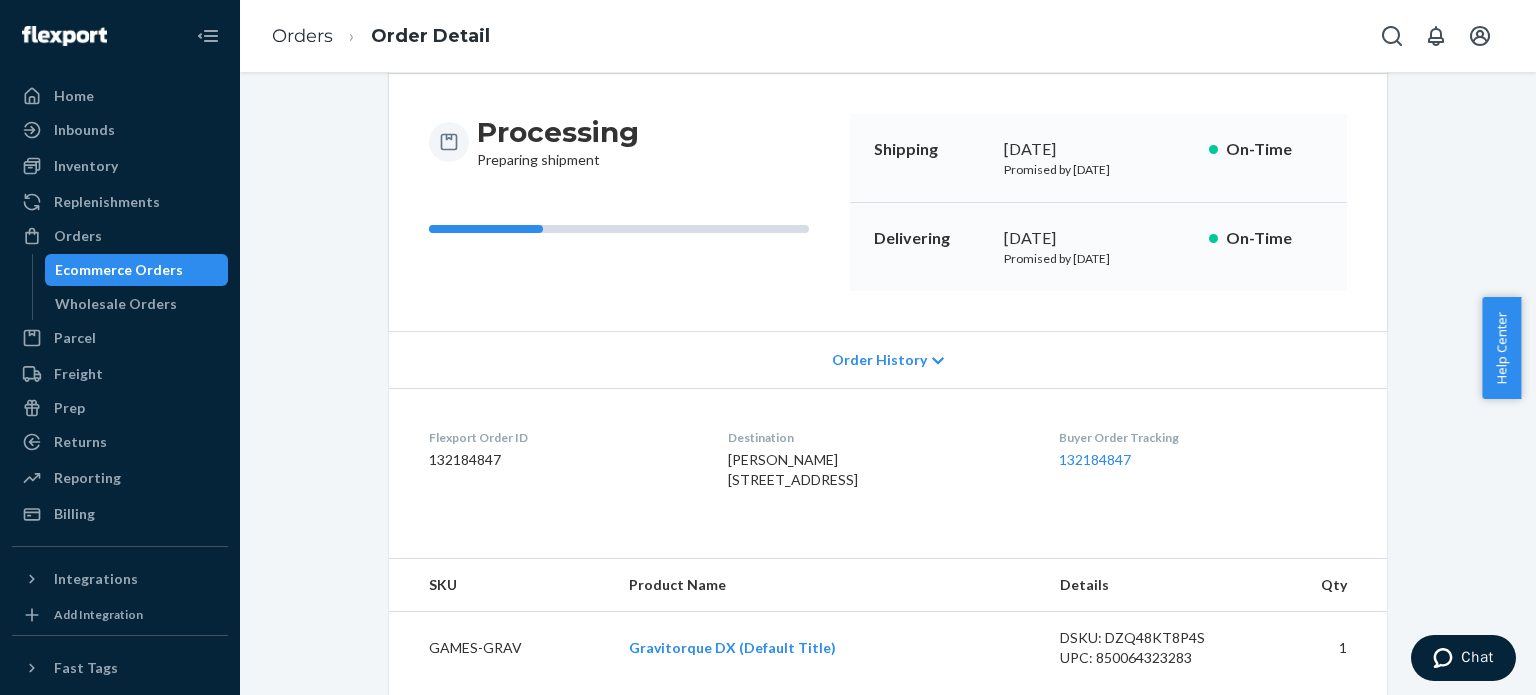 click on "Processing Preparing shipment" at bounding box center (631, 202) 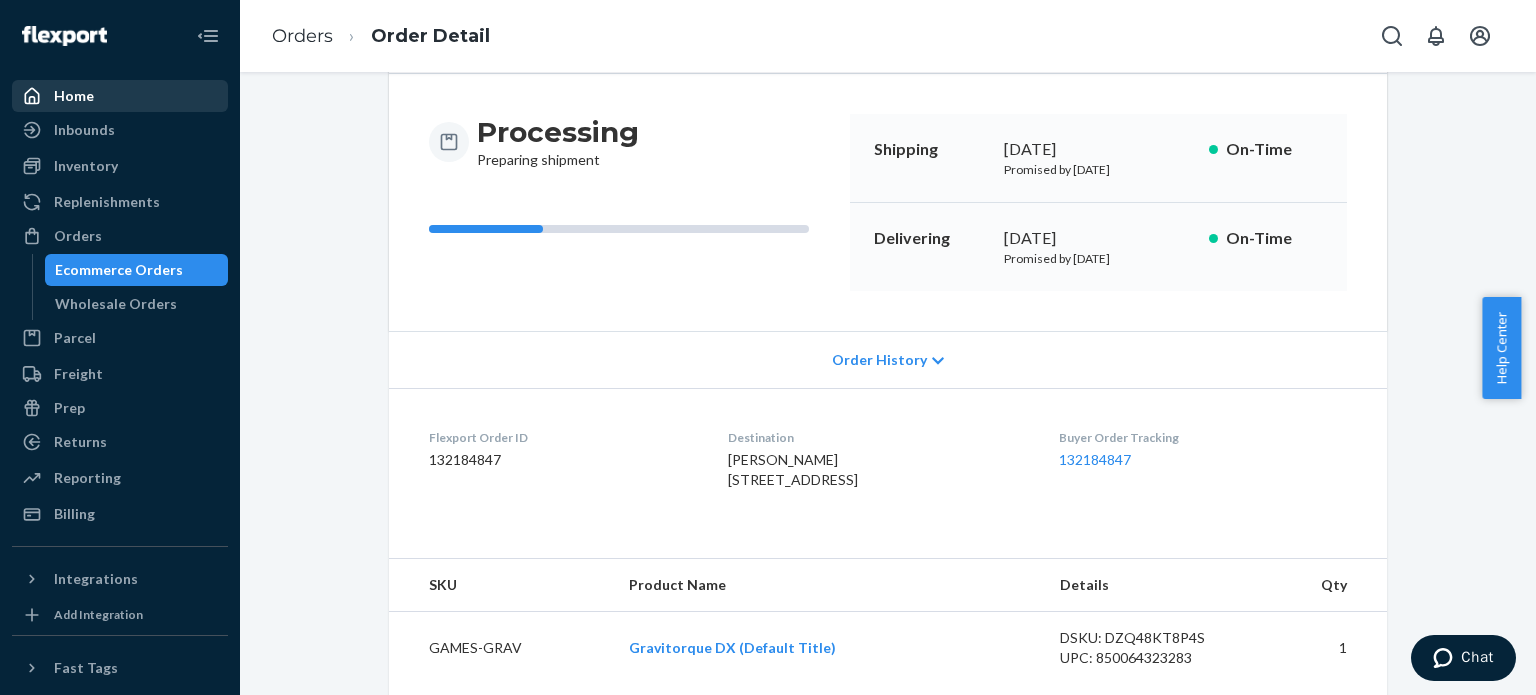 click on "Home" at bounding box center [120, 96] 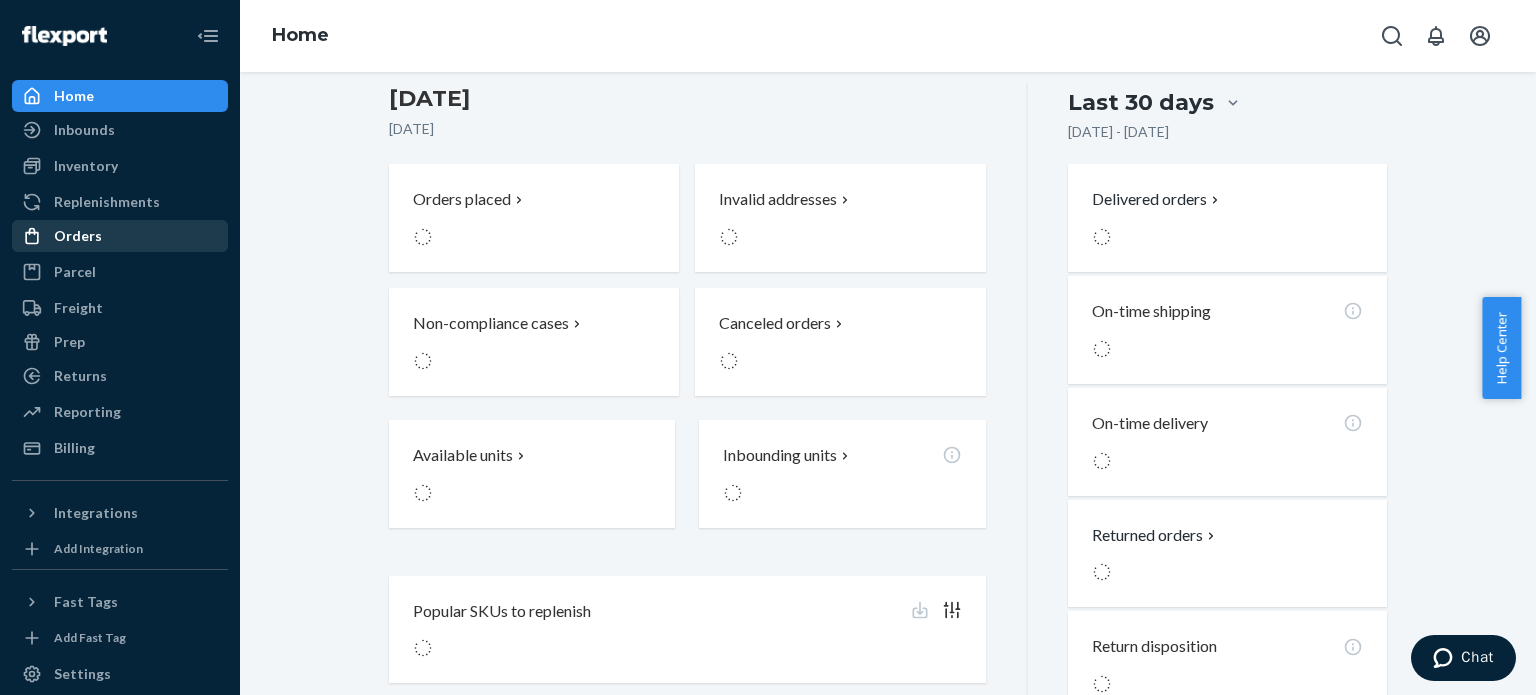 scroll, scrollTop: 0, scrollLeft: 0, axis: both 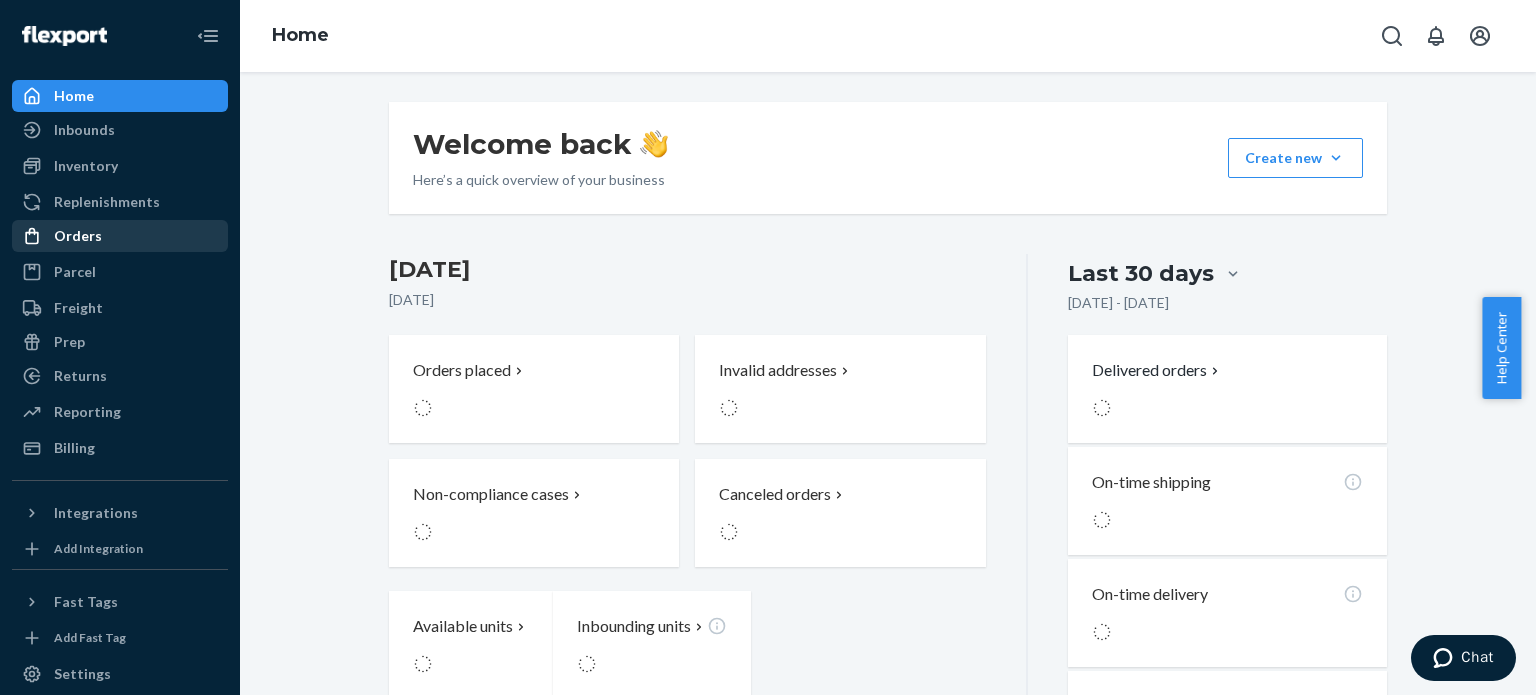 click on "Orders" at bounding box center [78, 236] 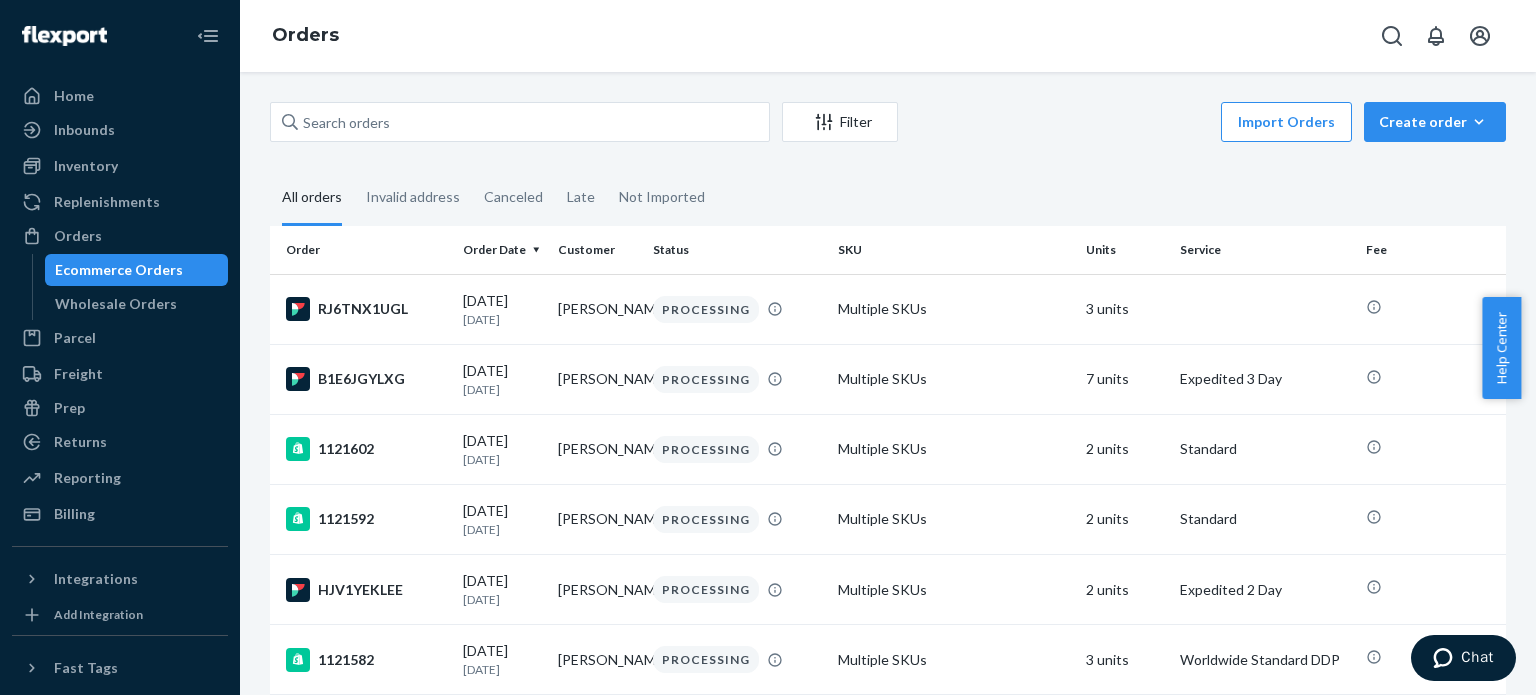 click on "Ecommerce Orders" at bounding box center [119, 270] 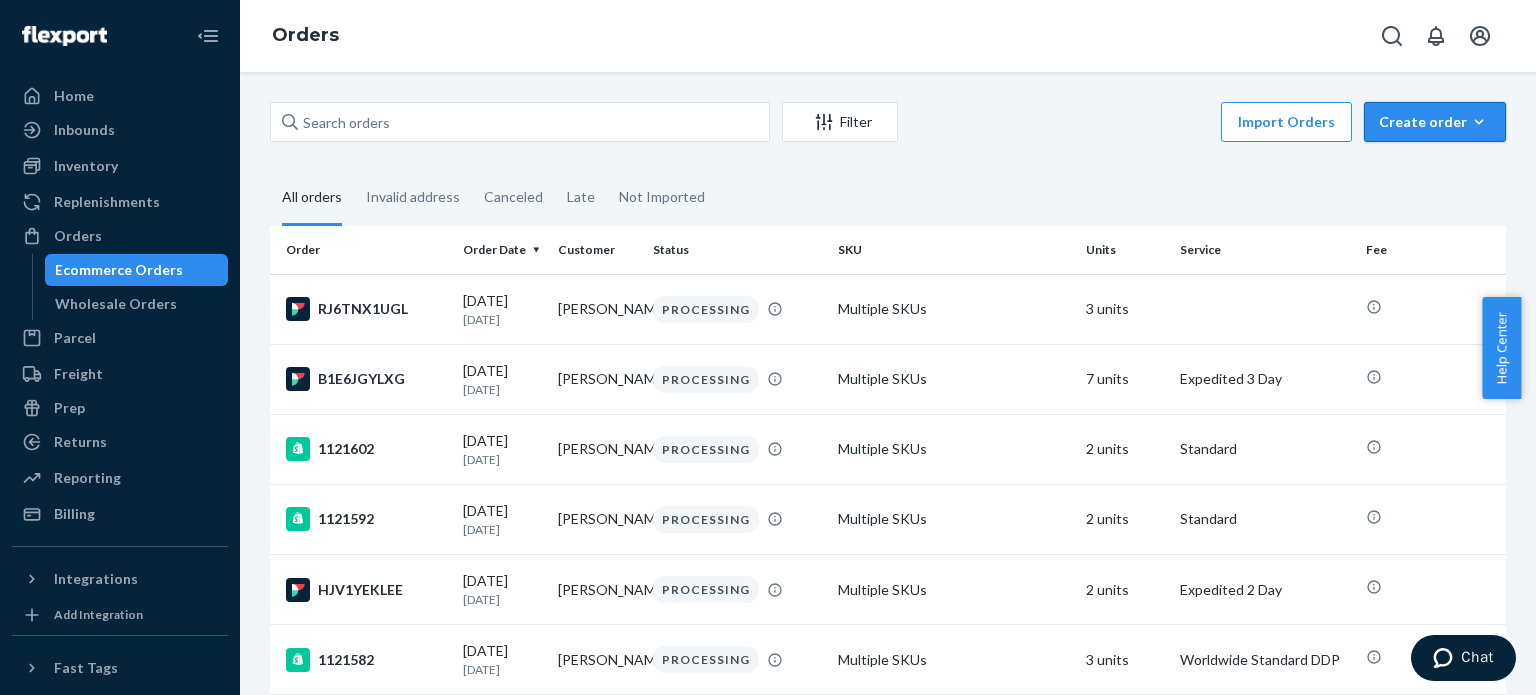 click on "Create order" at bounding box center (1435, 122) 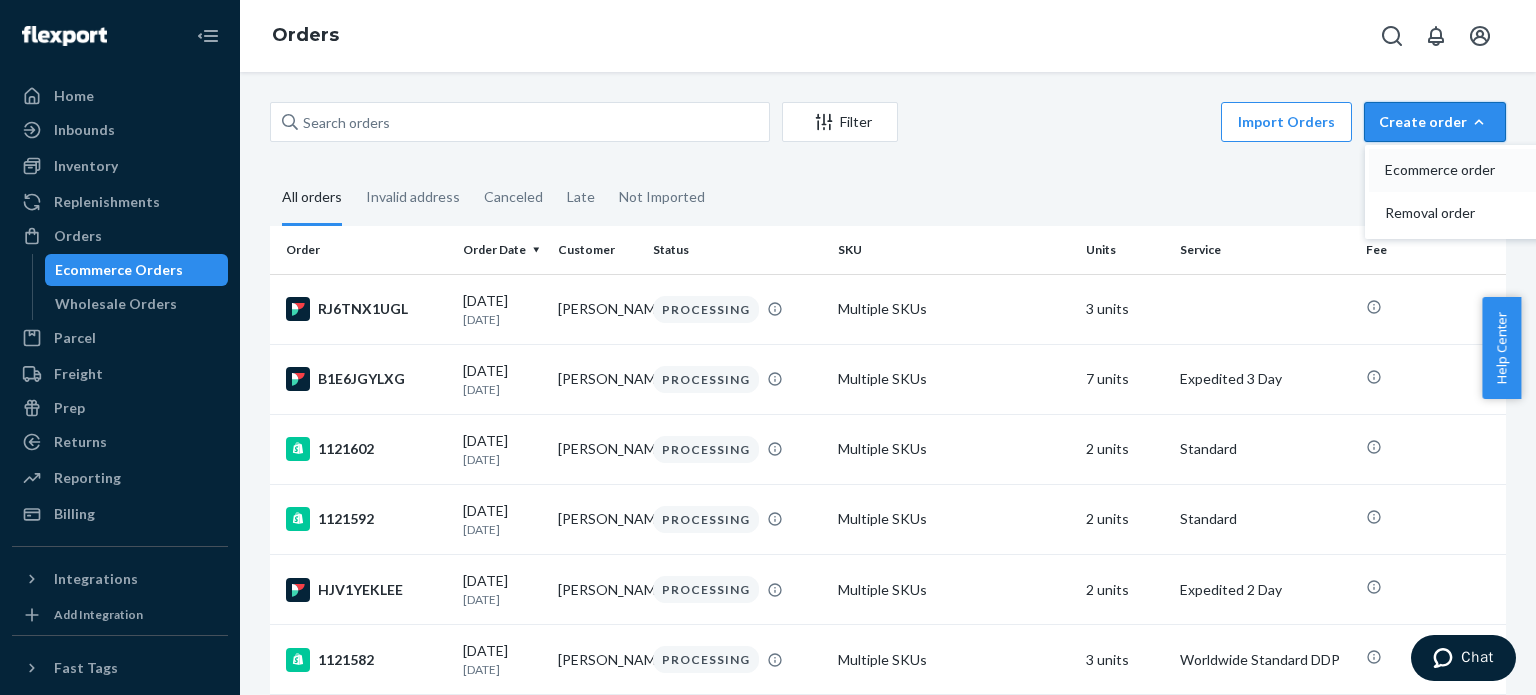 click on "Ecommerce order" at bounding box center (1447, 170) 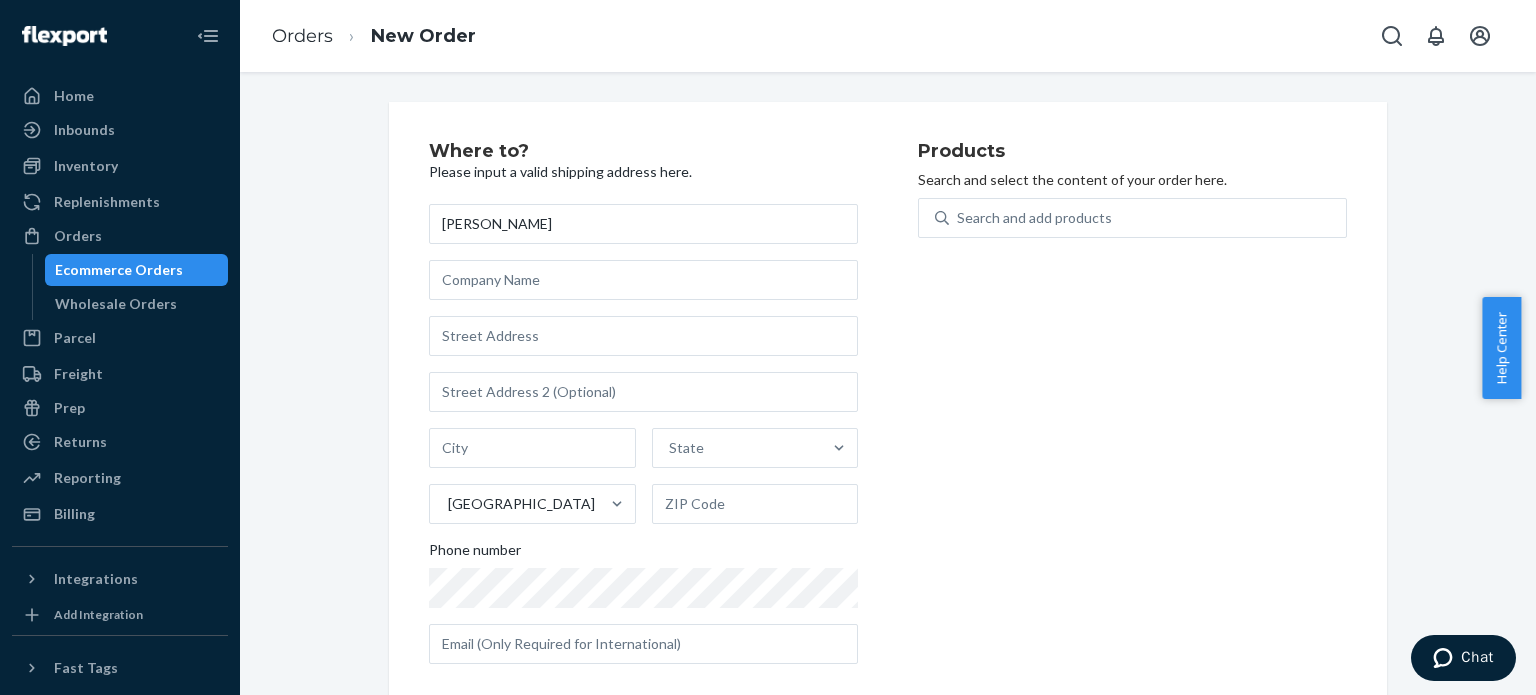 type on "[PERSON_NAME]" 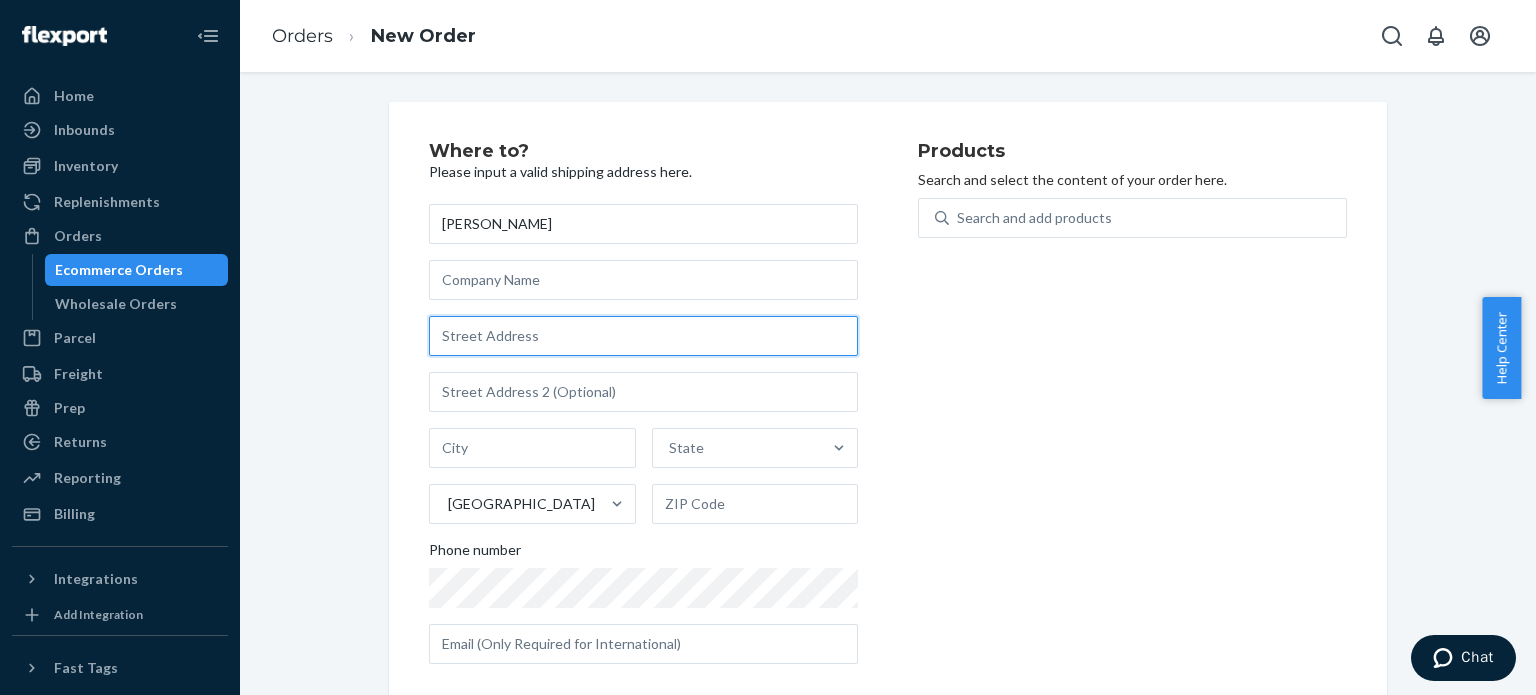 click at bounding box center [643, 336] 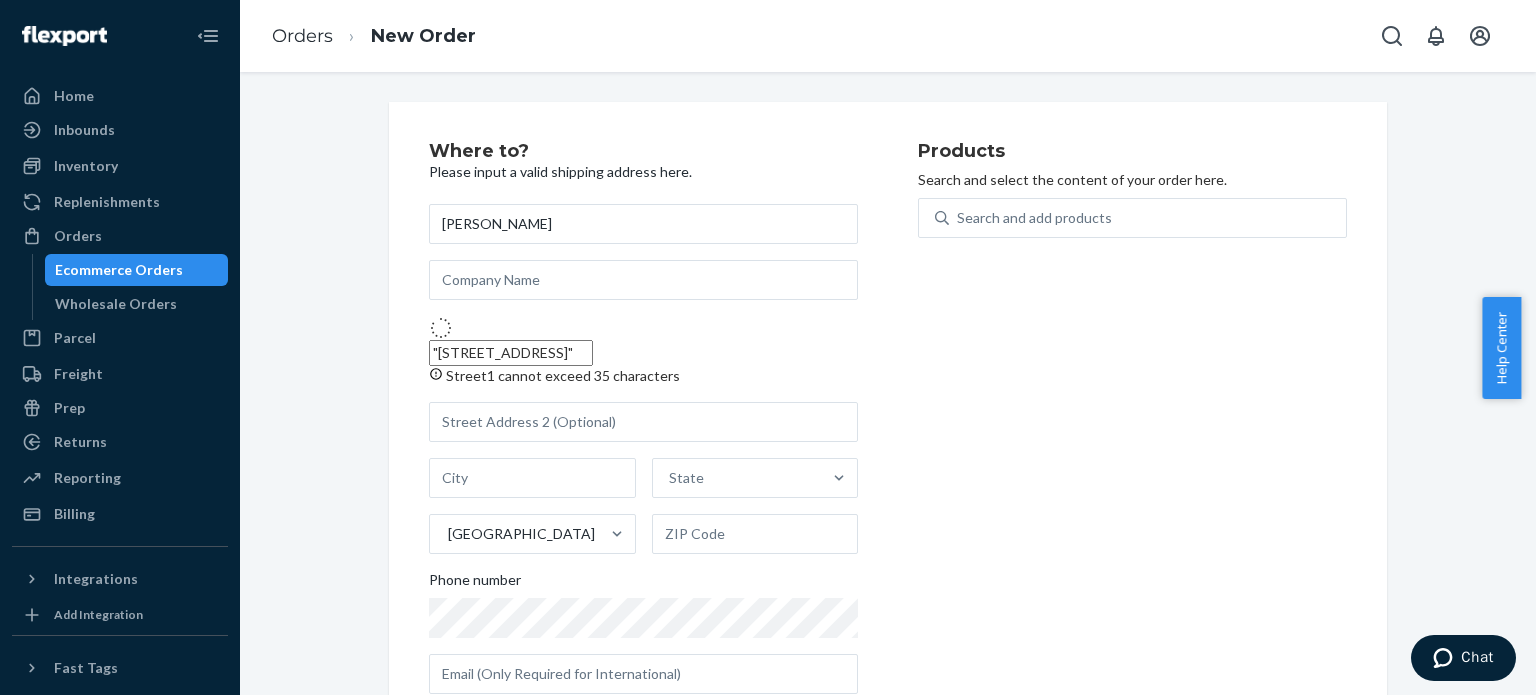 type on "[STREET_ADDRESS]" 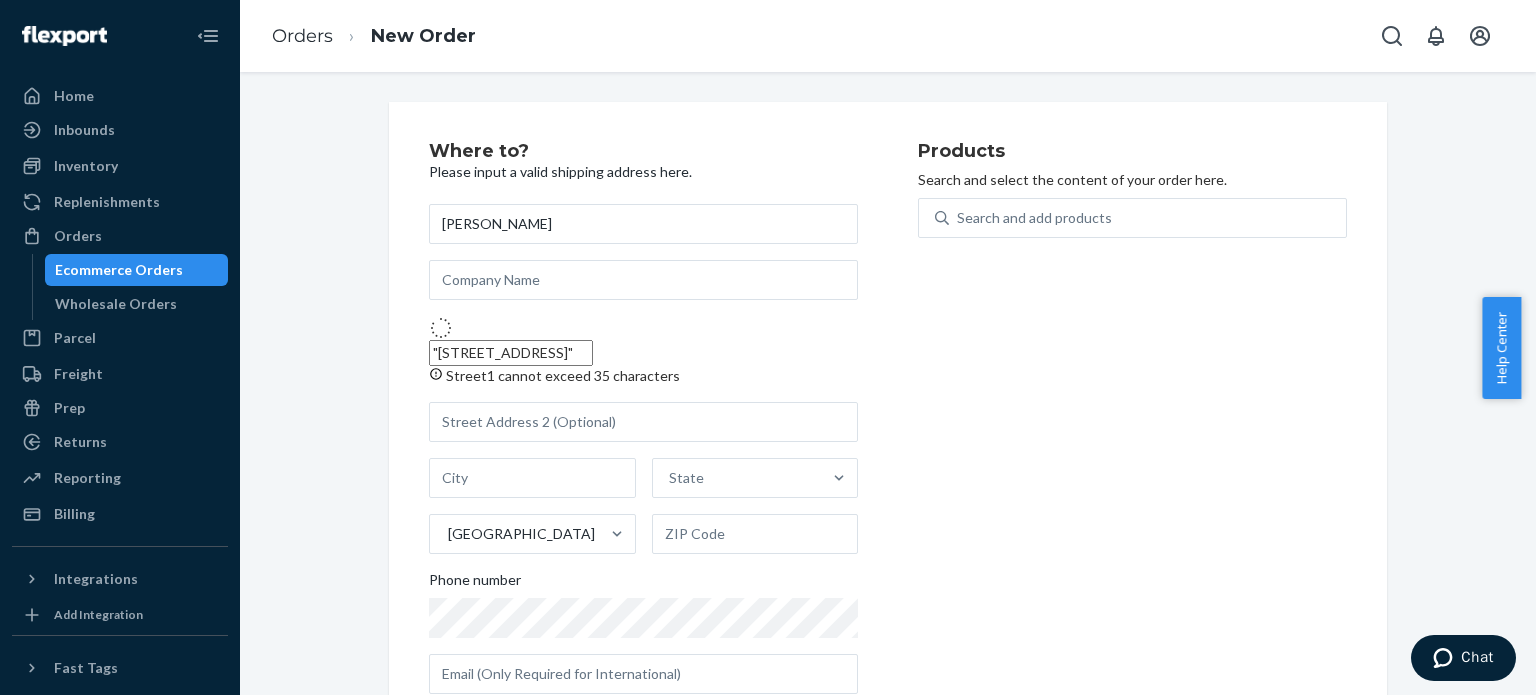 type on "54960" 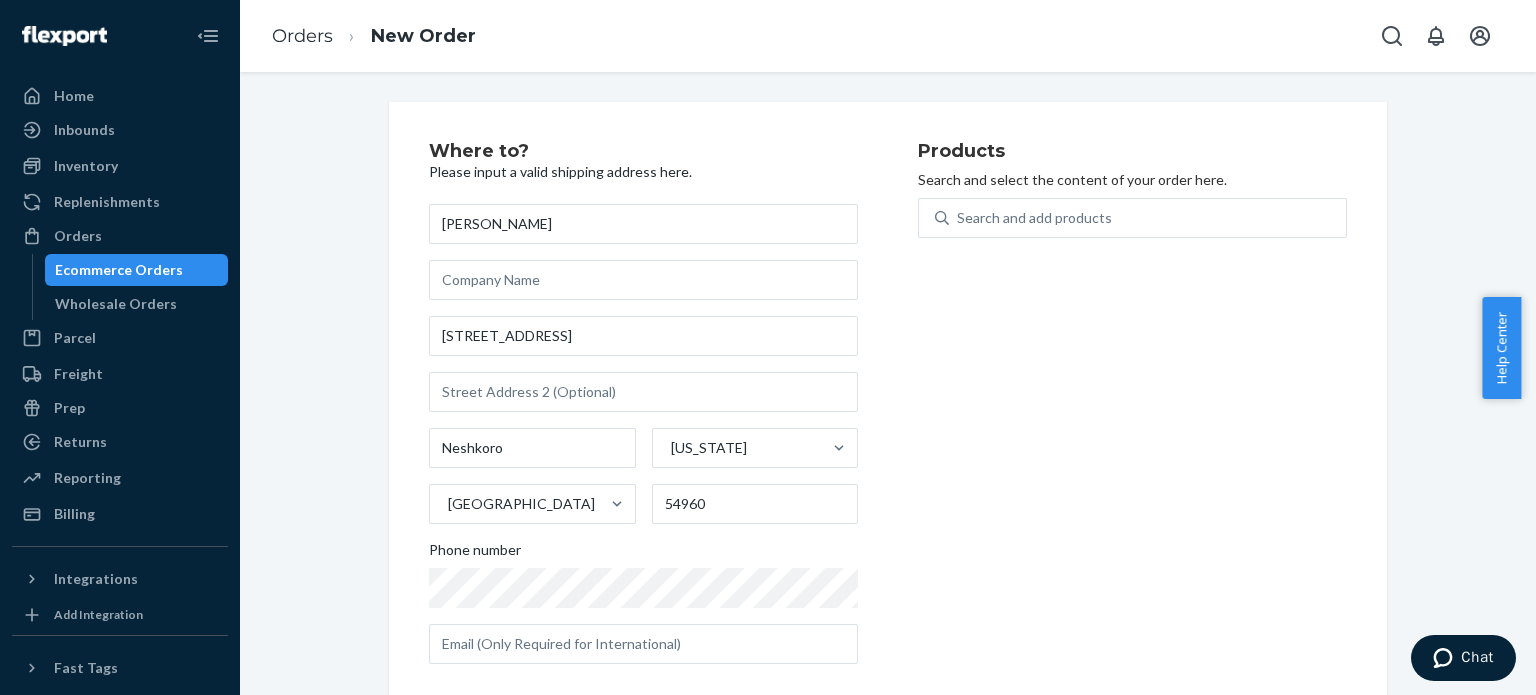 scroll, scrollTop: 24, scrollLeft: 0, axis: vertical 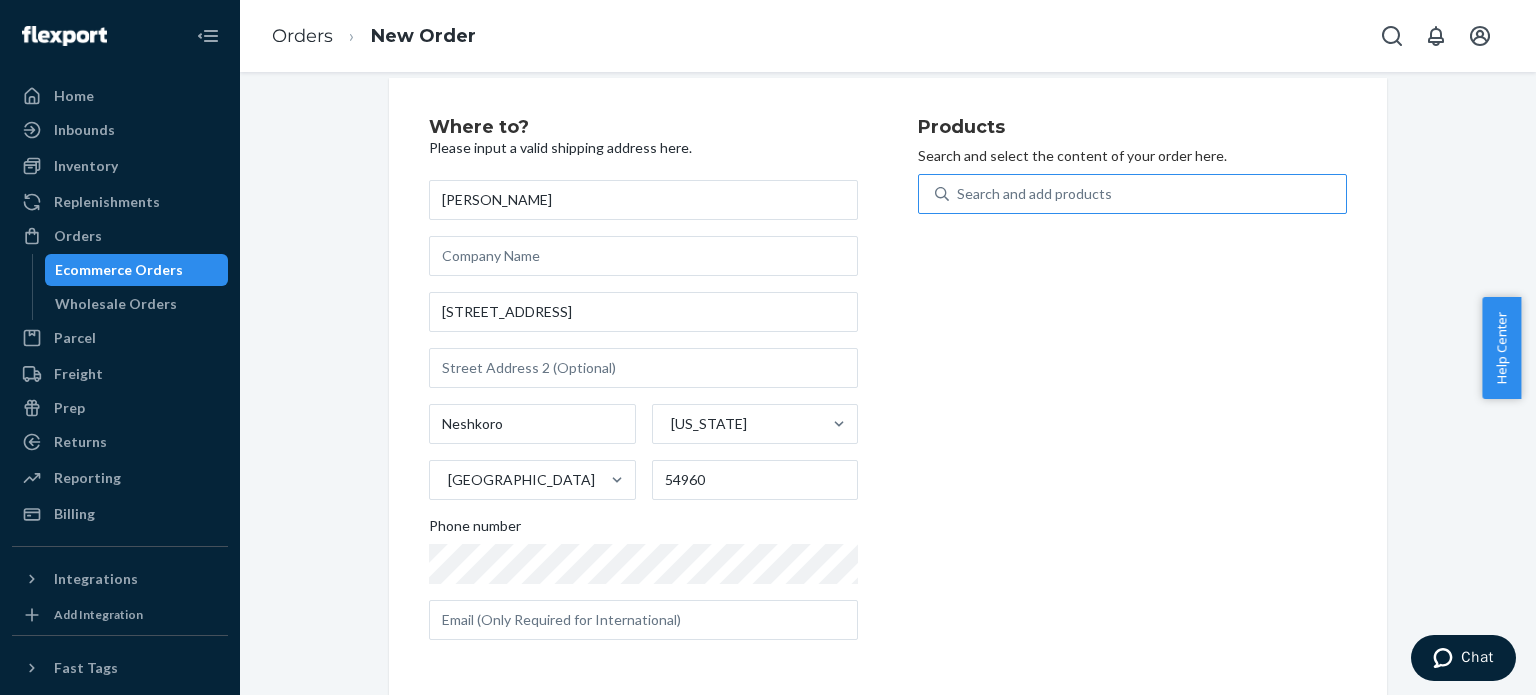click on "Search and add products" at bounding box center [1034, 194] 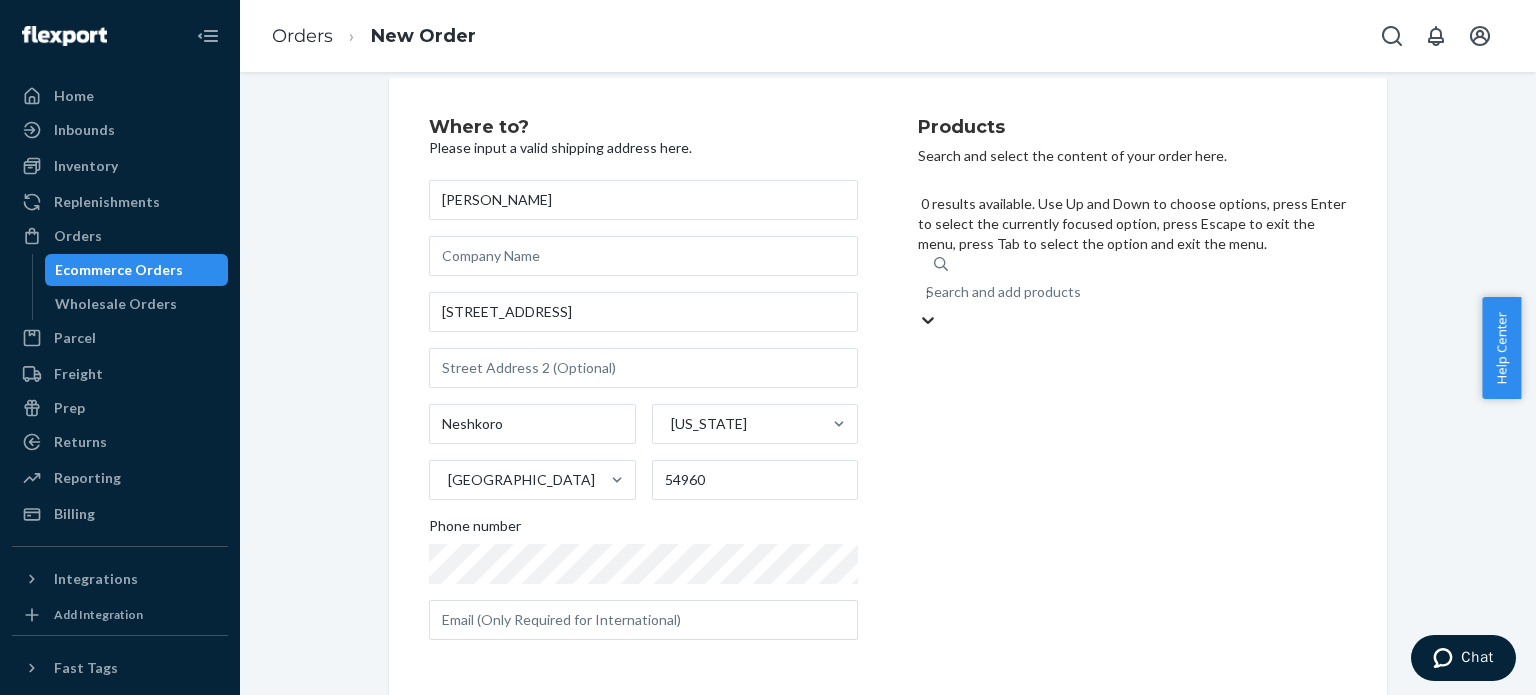 type on "gr" 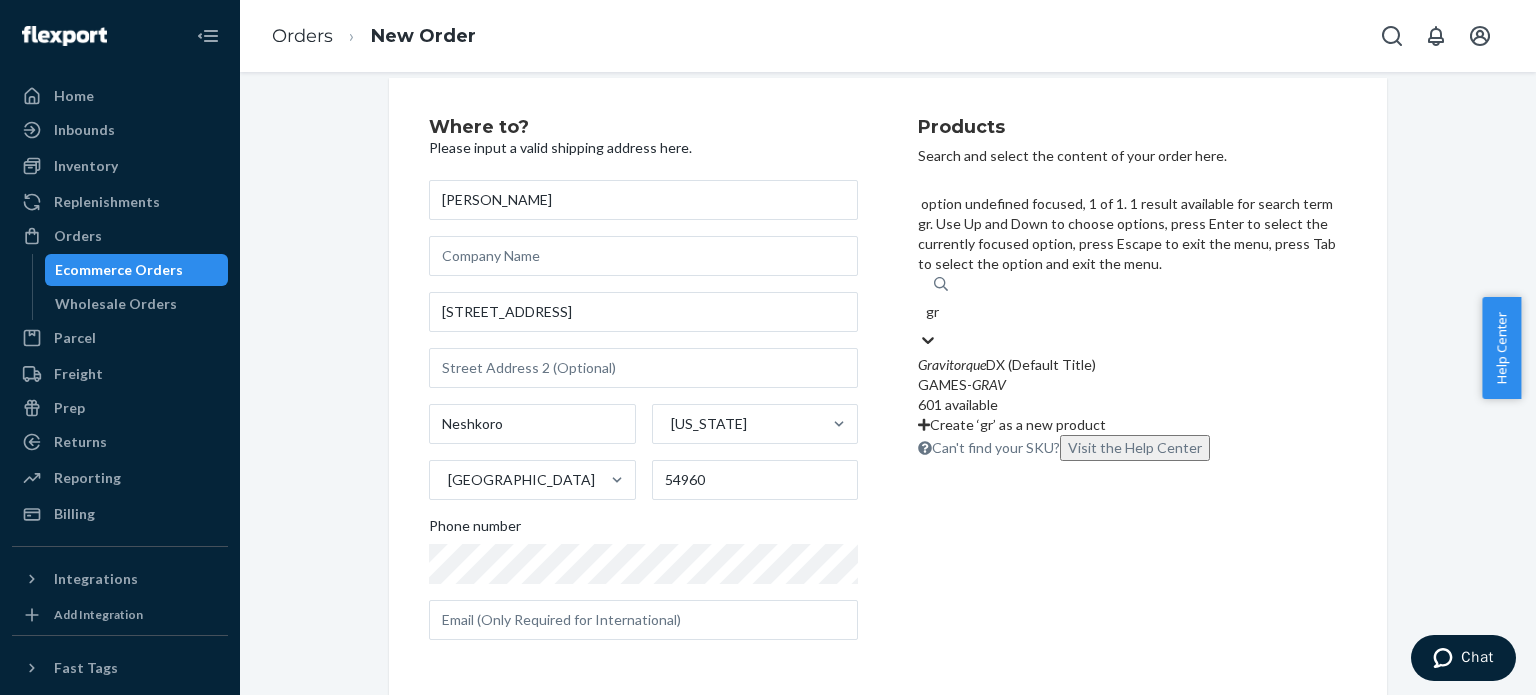 click on "Gravitorque  DX (Default Title)" at bounding box center (1132, 365) 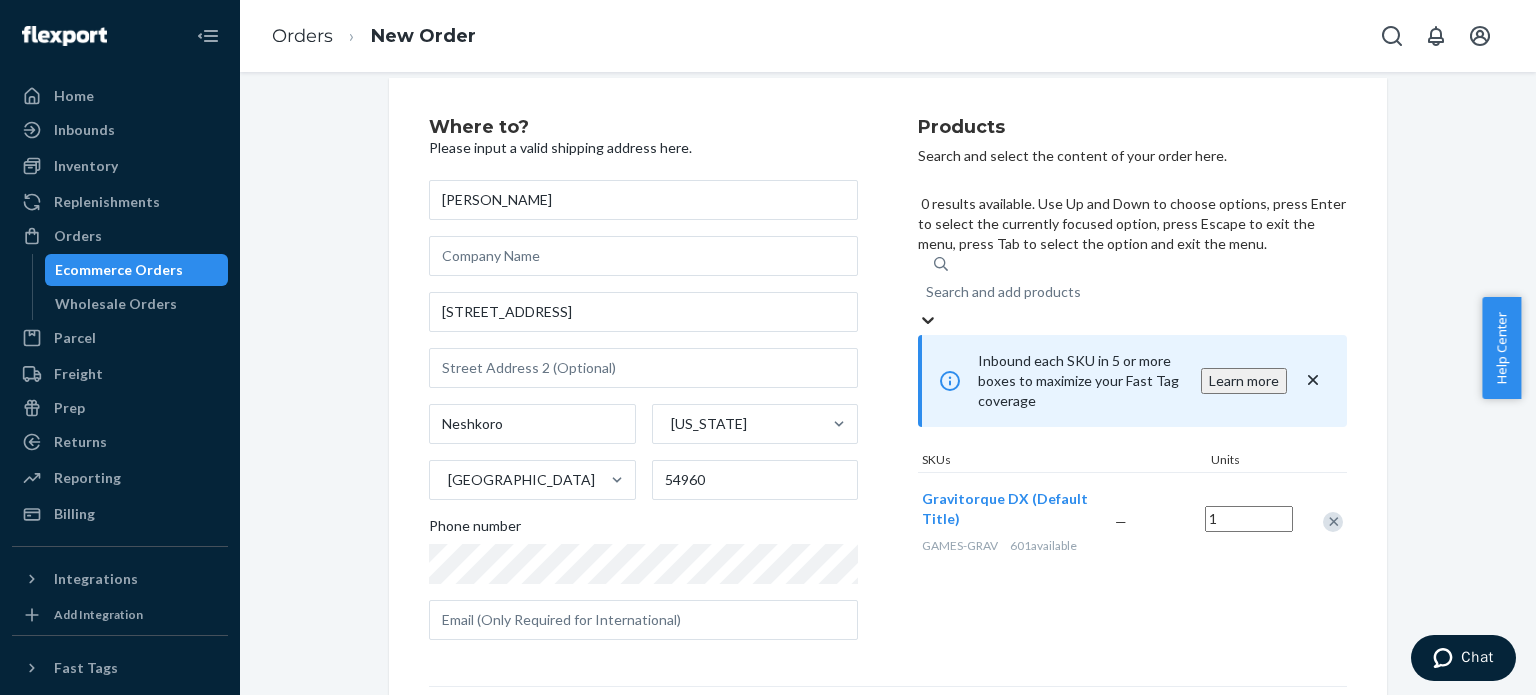 click on "Search and add products" at bounding box center (1003, 292) 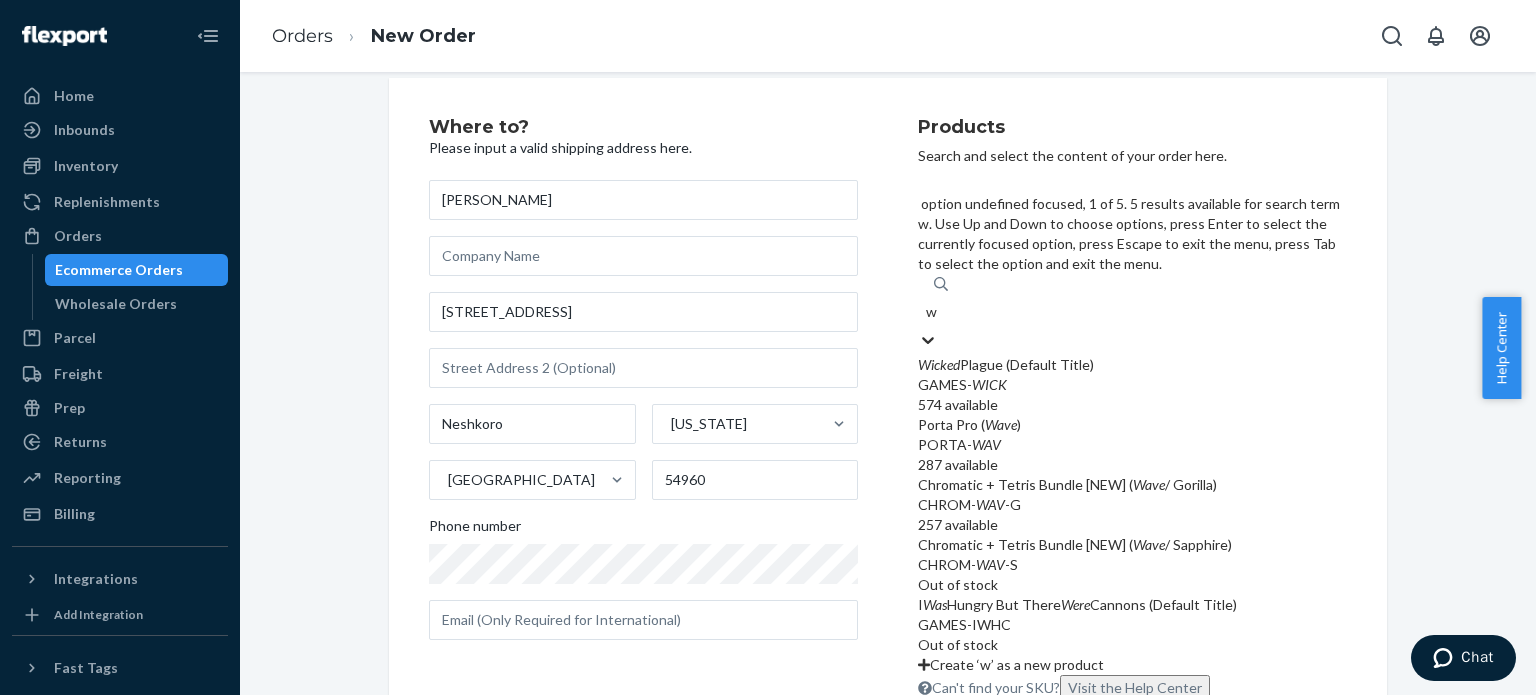 click on "Wicked  Plague (Default Title)" at bounding box center [1132, 365] 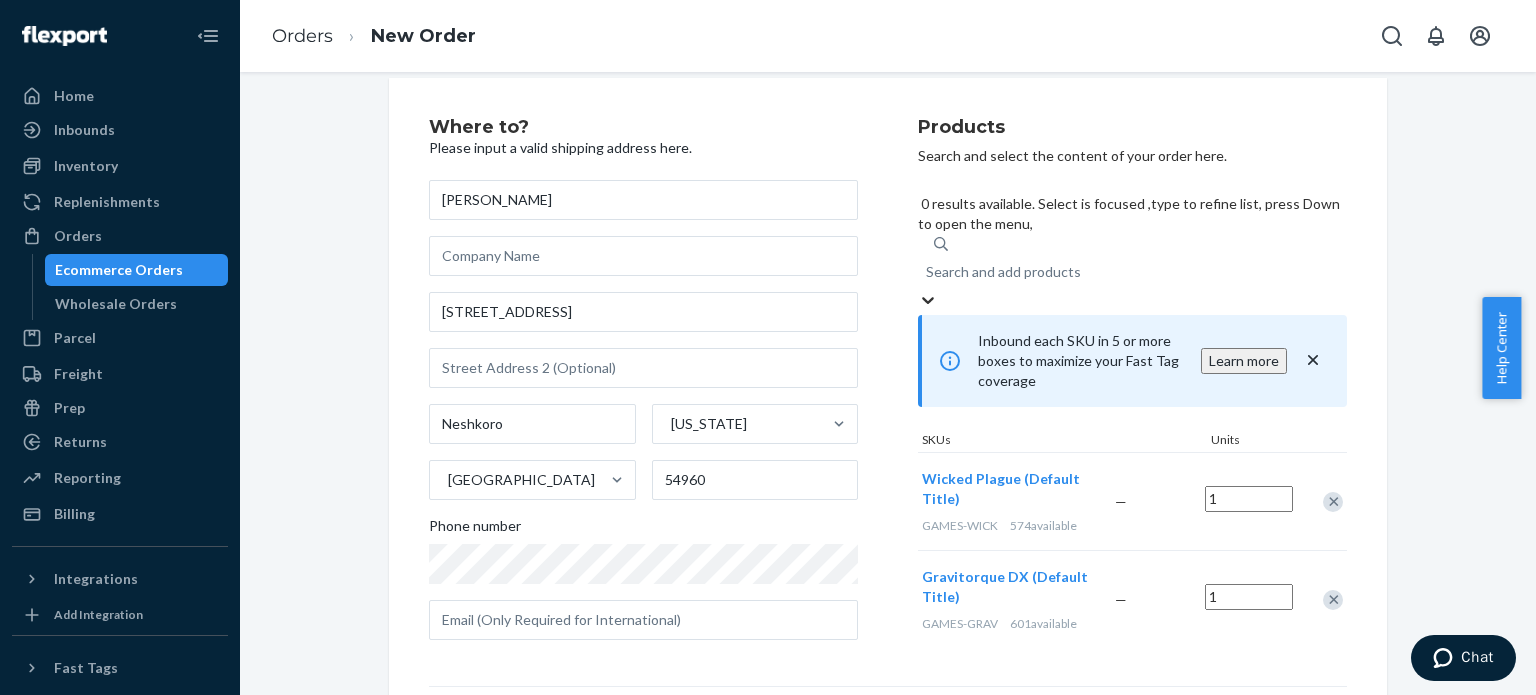 click on "Search and add products" at bounding box center (1003, 272) 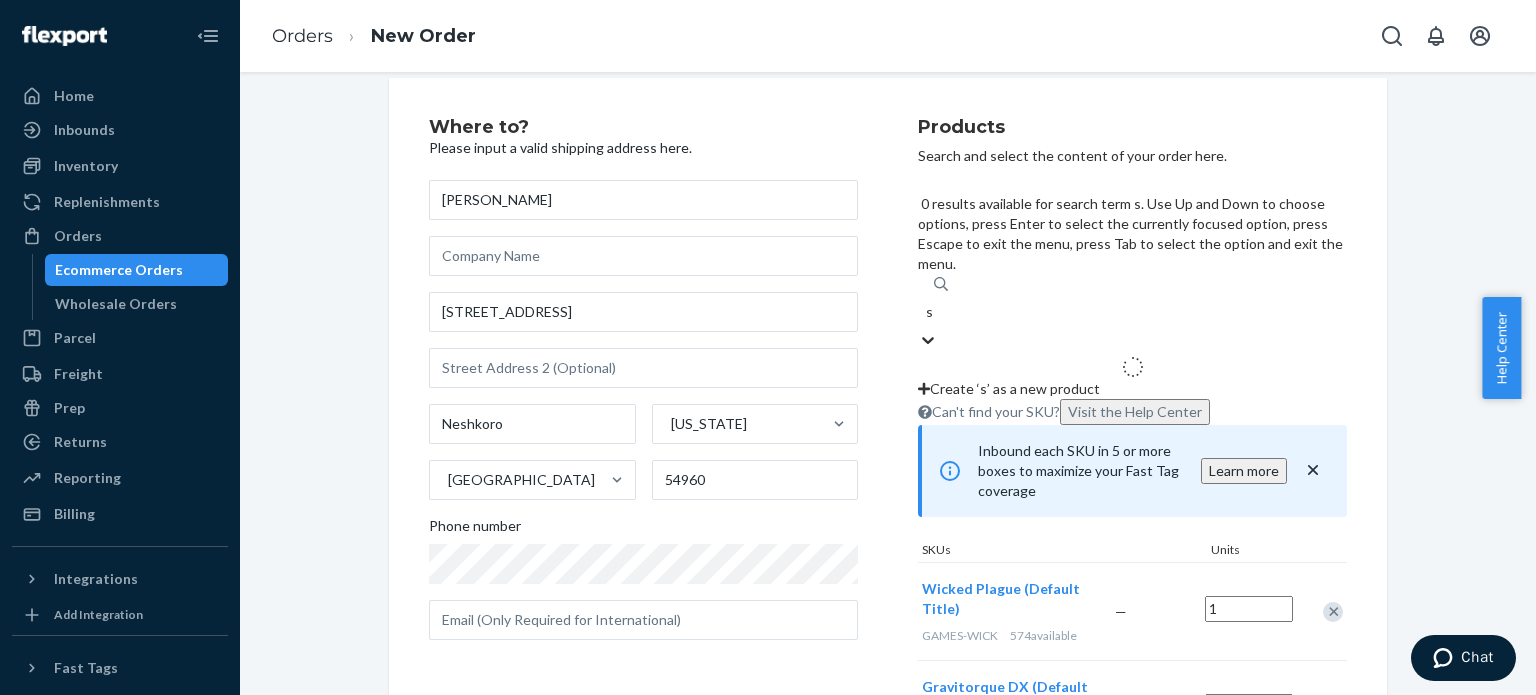 type on "se" 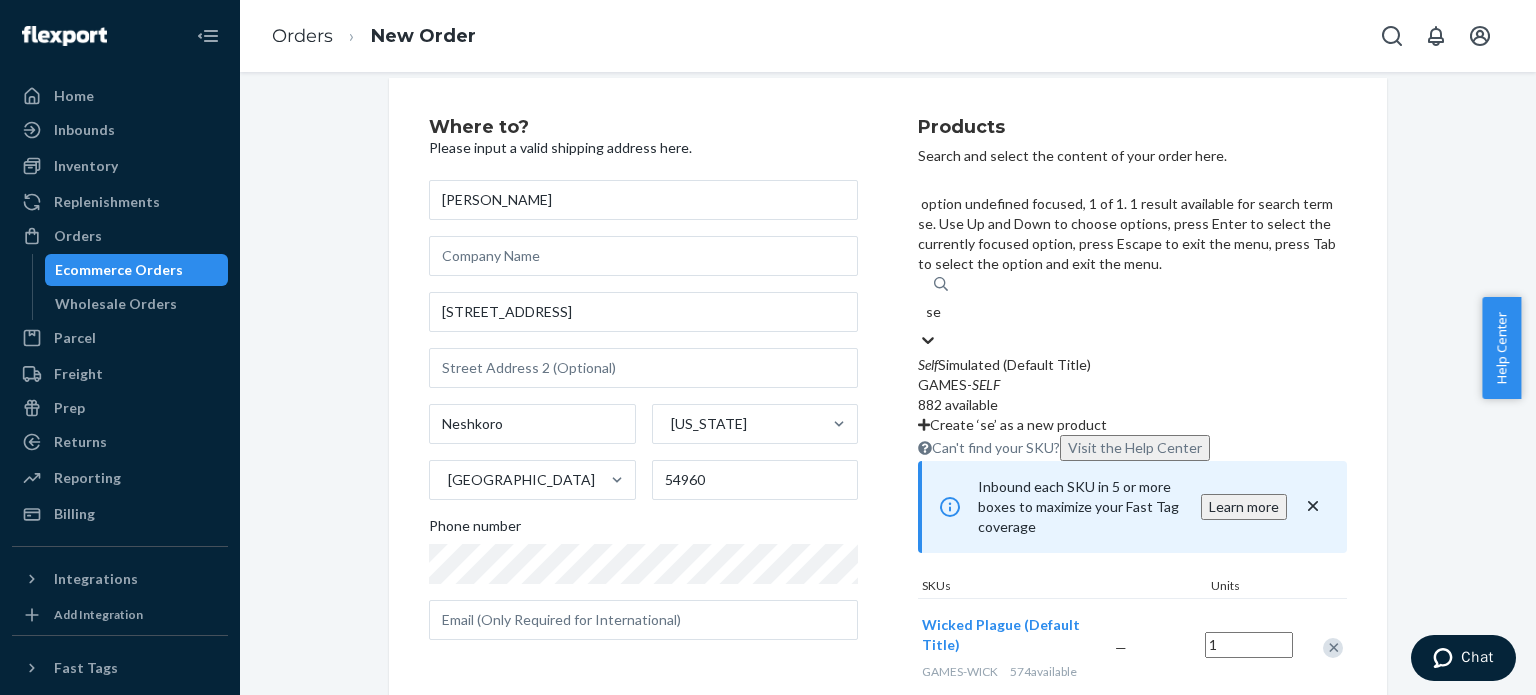 click on "Self  Simulated (Default Title)" at bounding box center [1132, 365] 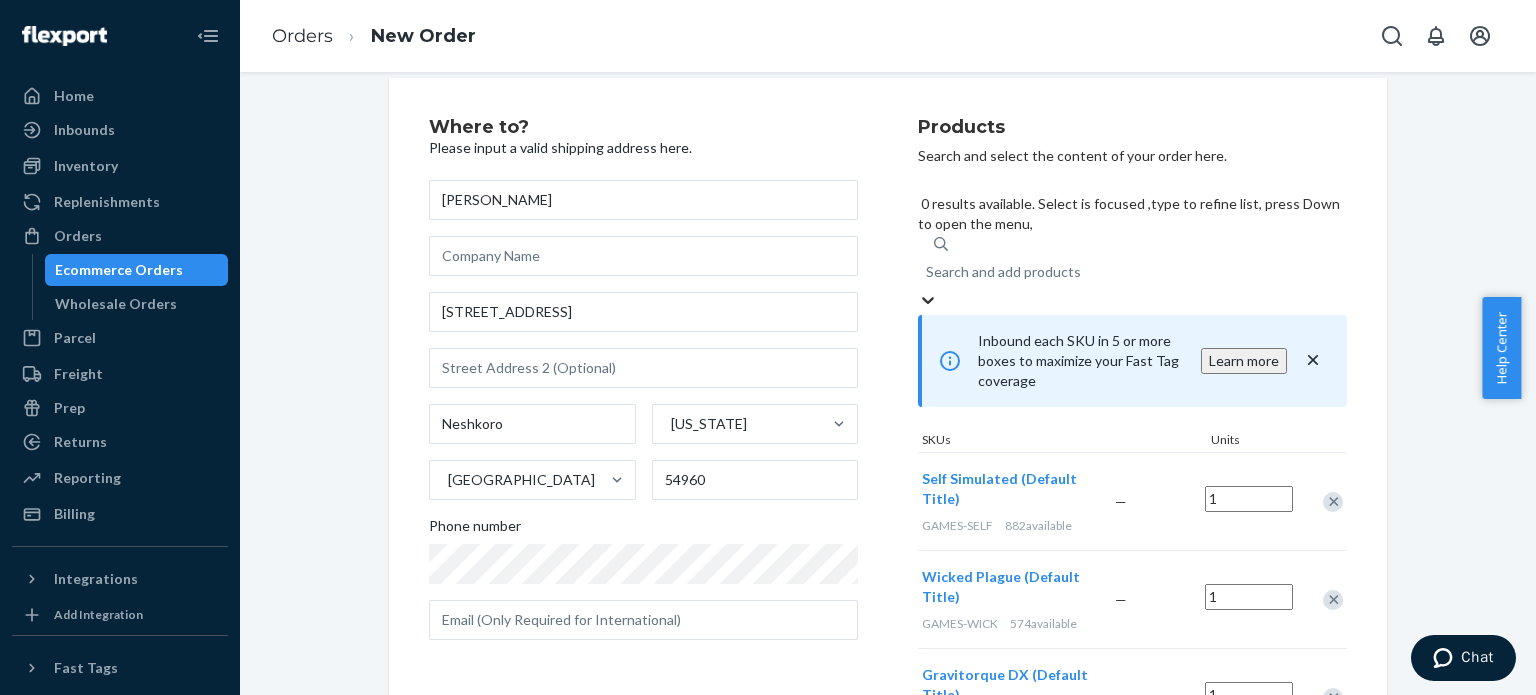 click on "Search and add products" at bounding box center (1003, 272) 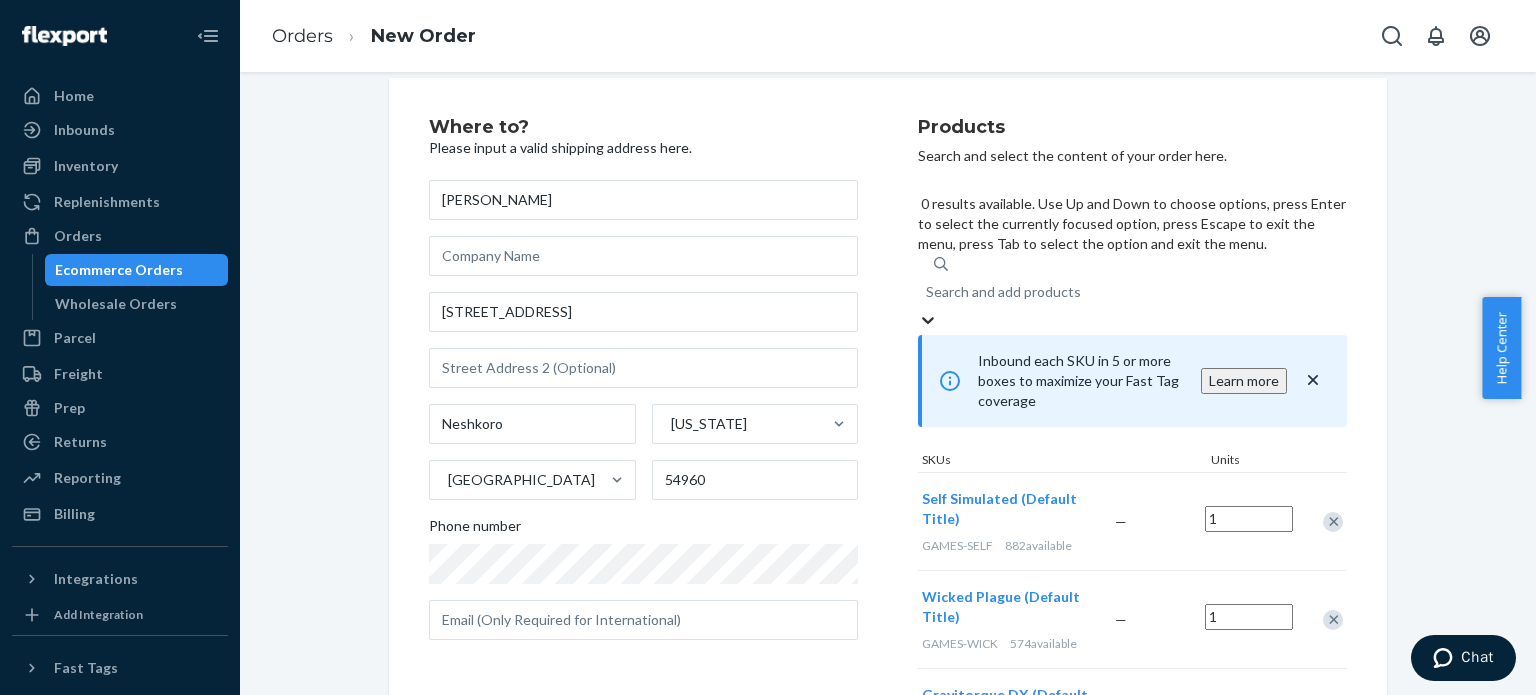 type on "f" 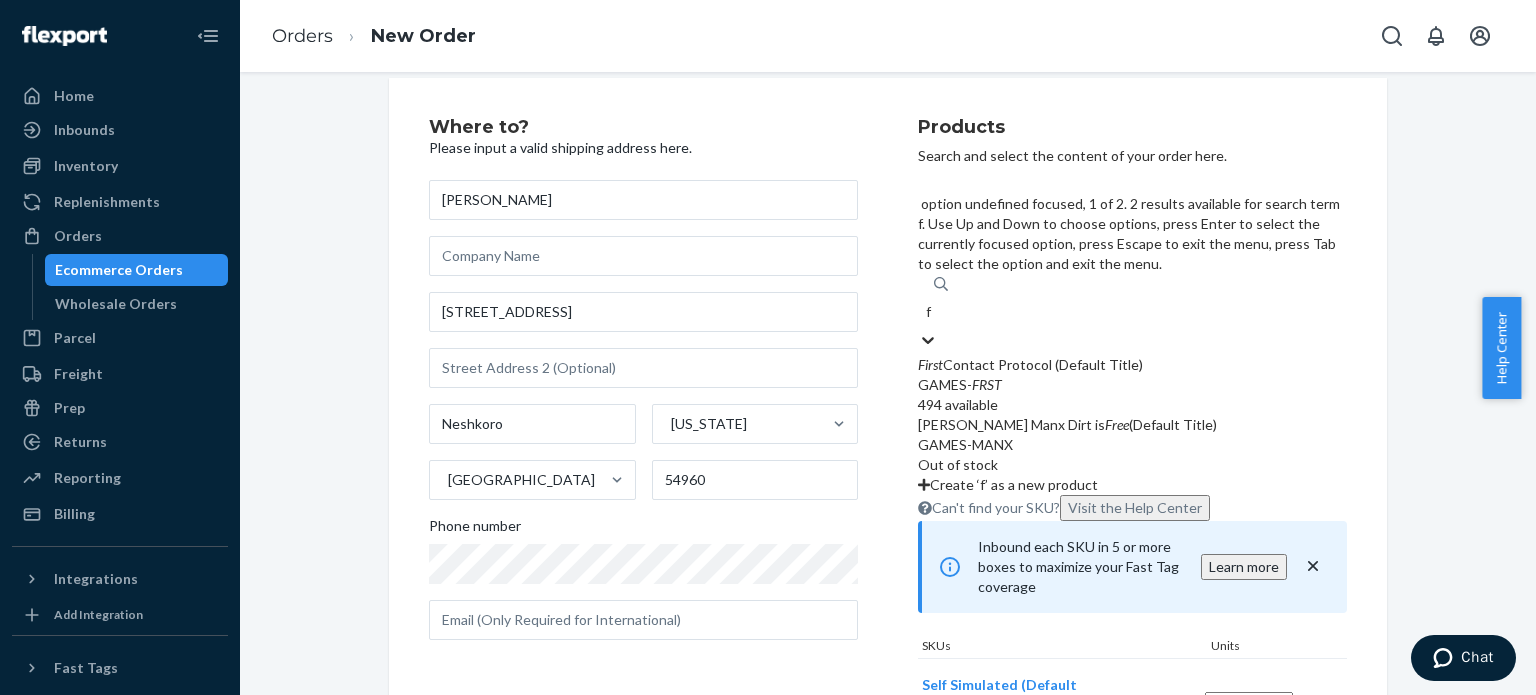 click on "First  Contact Protocol (Default Title)" at bounding box center [1132, 365] 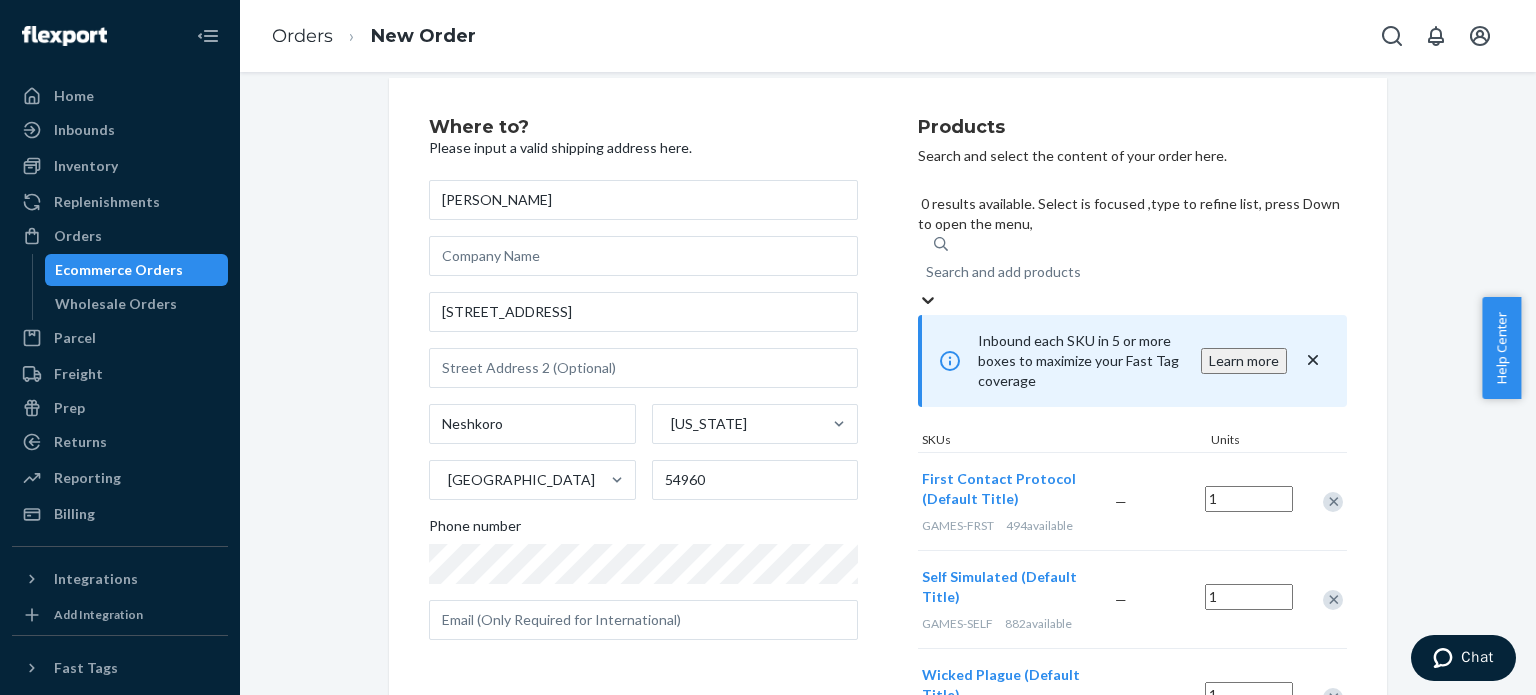 click on "Search and add products" at bounding box center [1003, 272] 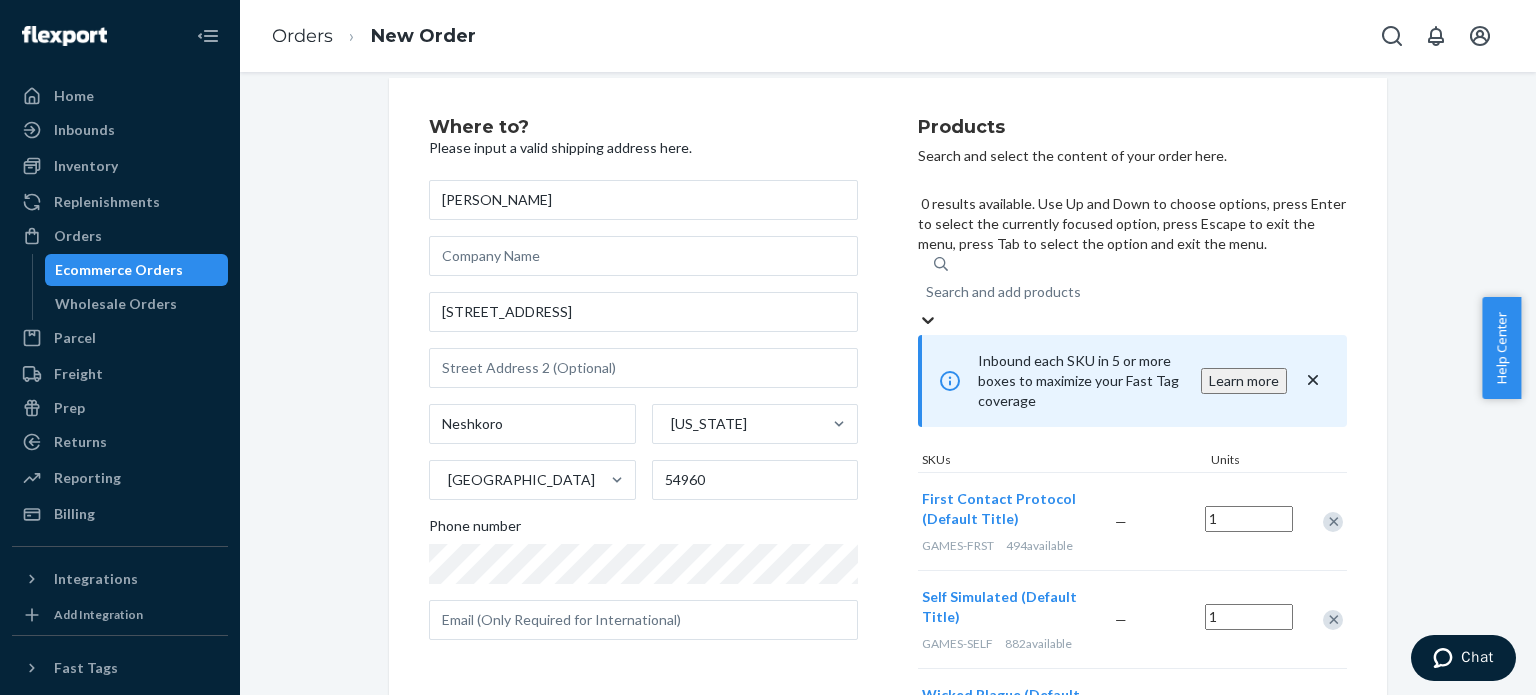 type on "s" 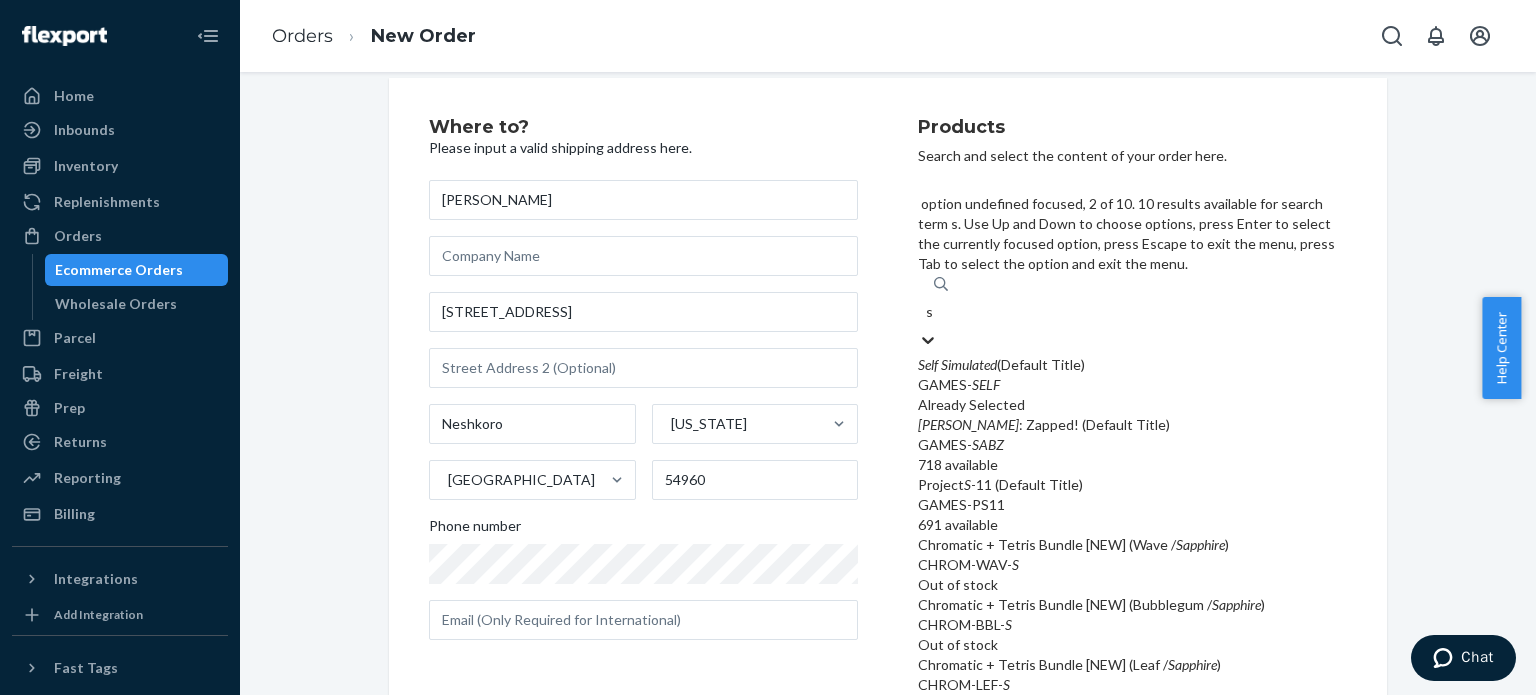 click on "[PERSON_NAME] : Zapped! (Default Title)" at bounding box center (1132, 425) 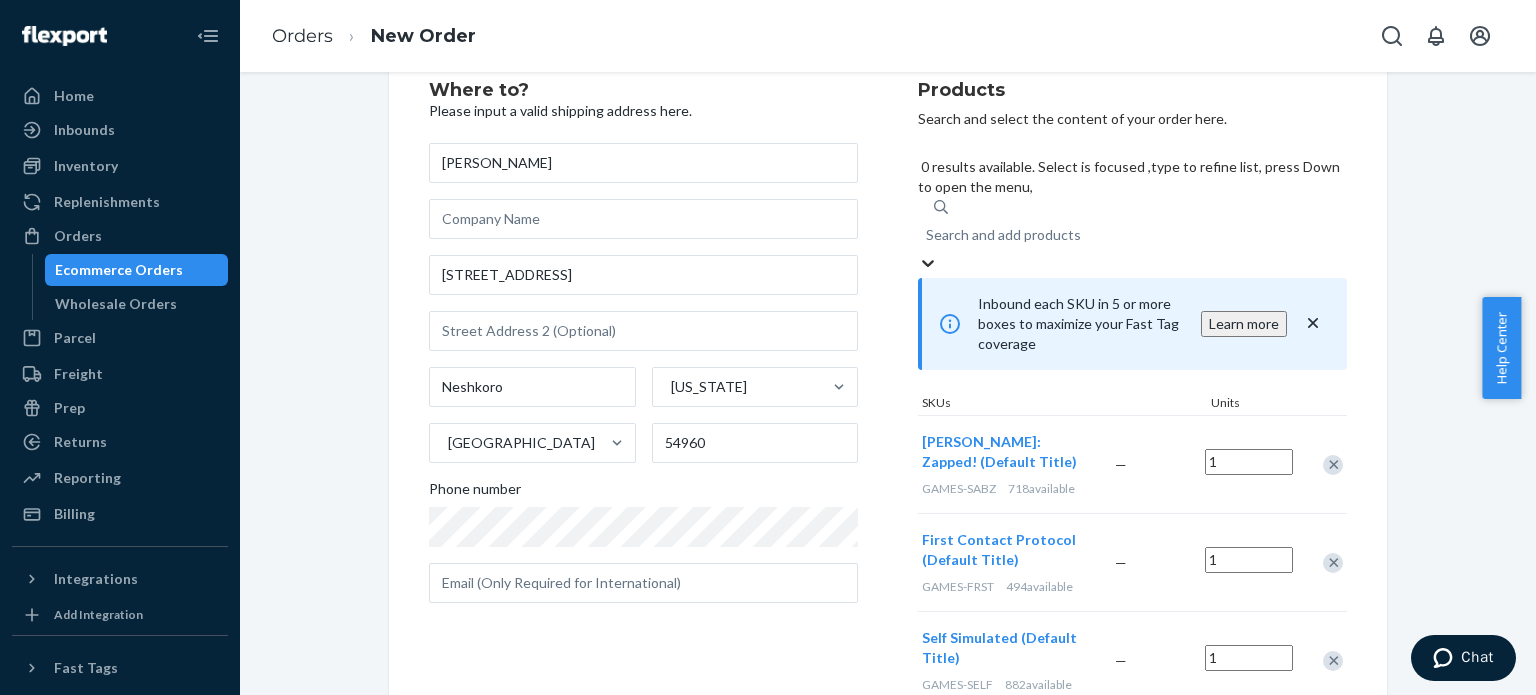 scroll, scrollTop: 69, scrollLeft: 0, axis: vertical 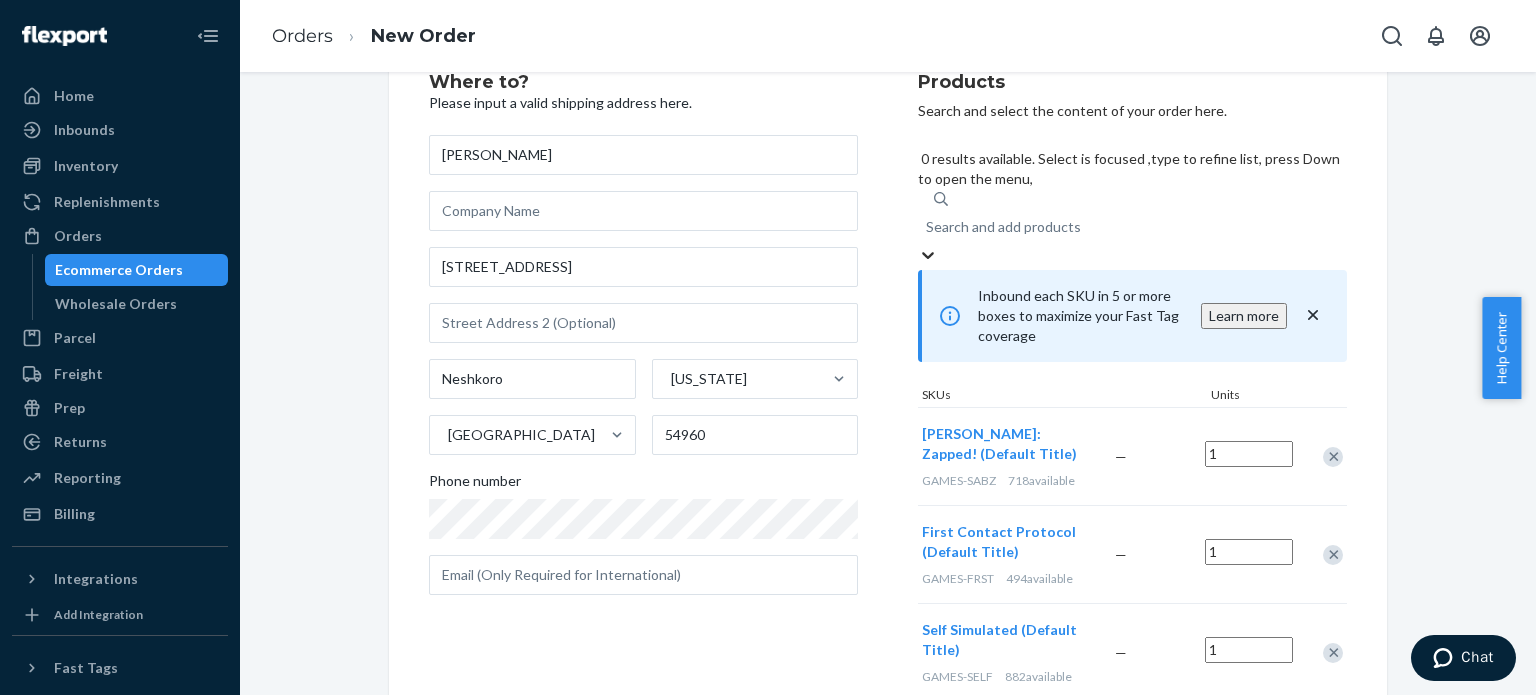 click on "Search and add products" at bounding box center [1003, 227] 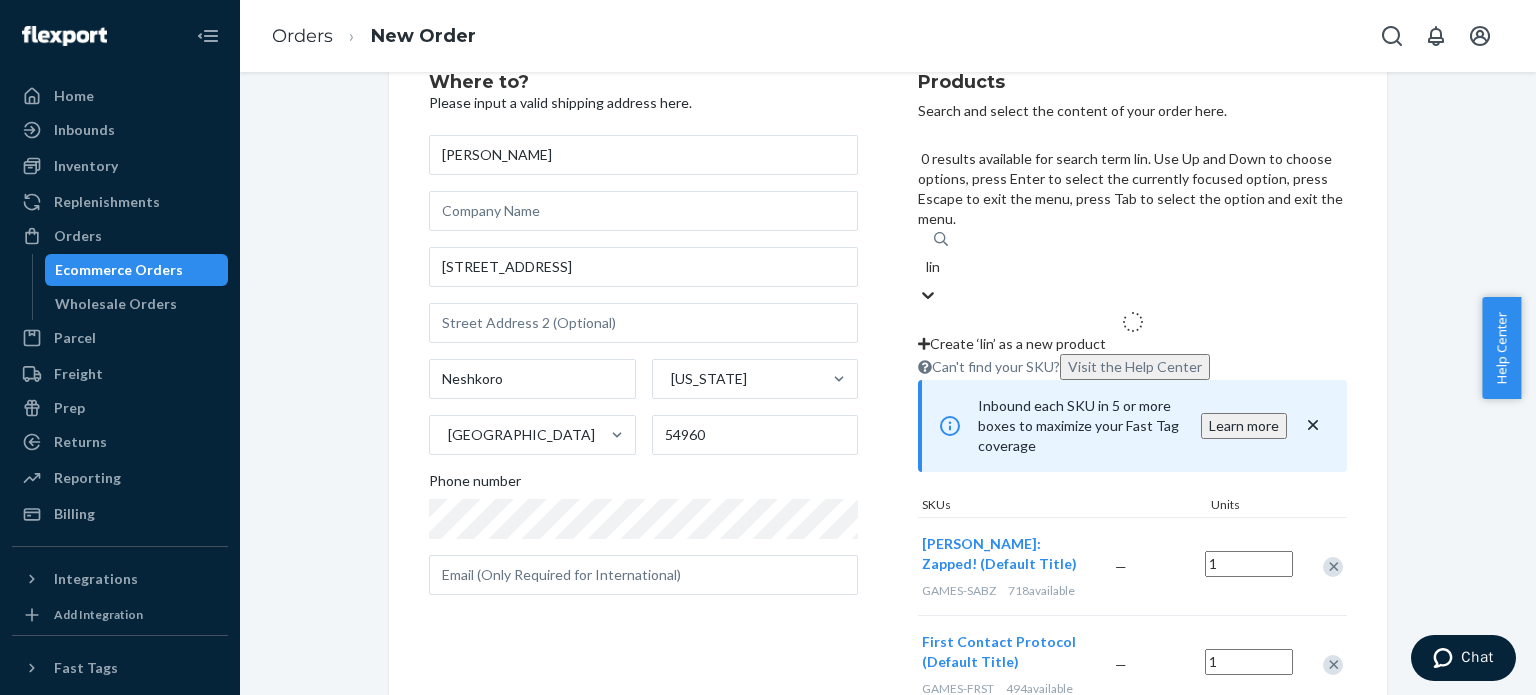 type on "link" 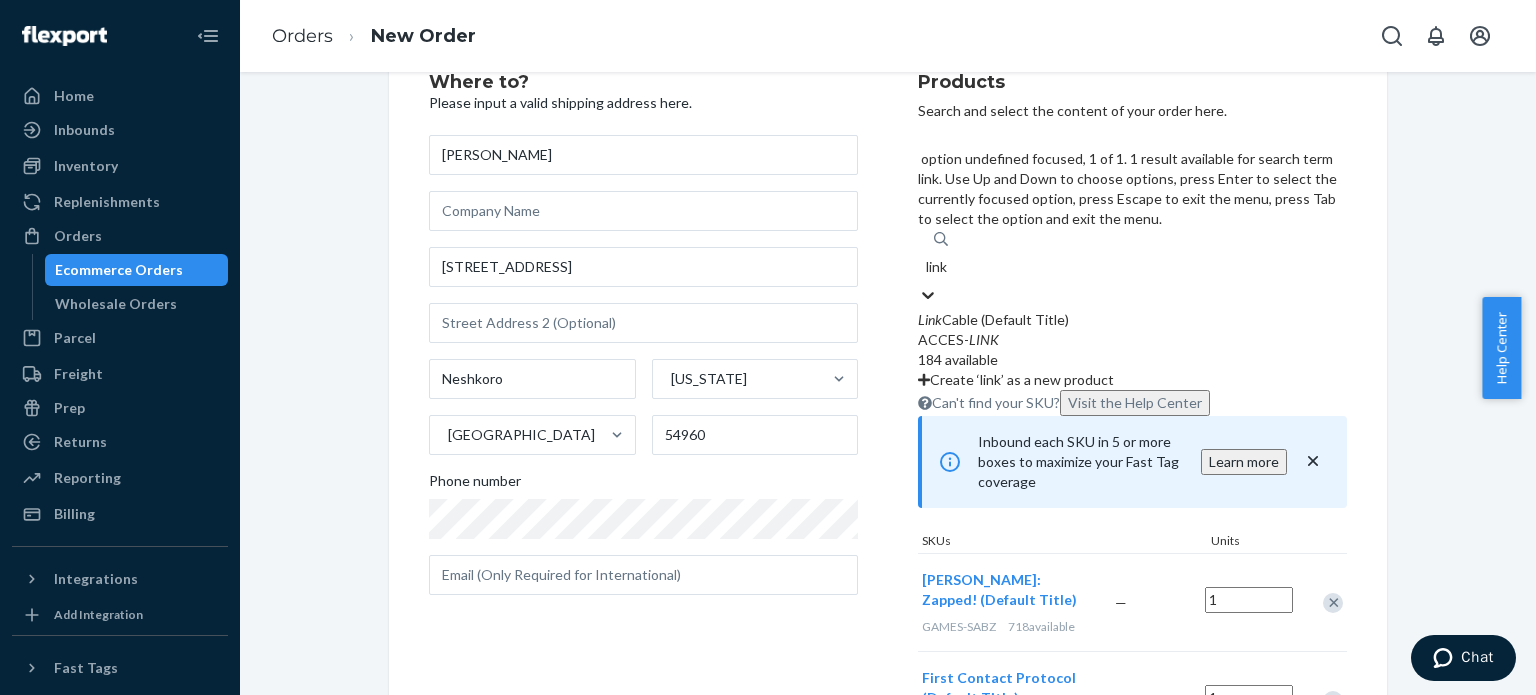 click on "Link  Cable (Default Title)" at bounding box center [1132, 320] 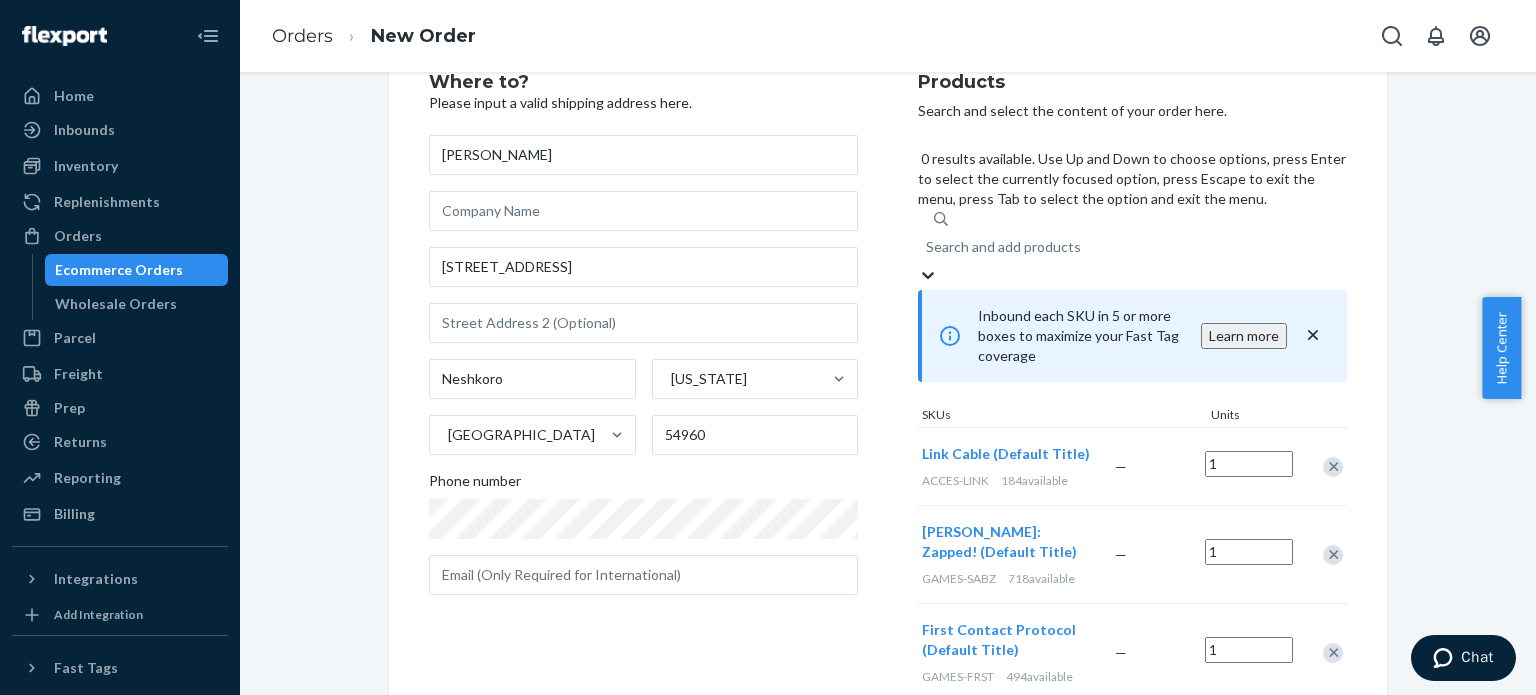 click on "Search and add products" at bounding box center (1003, 247) 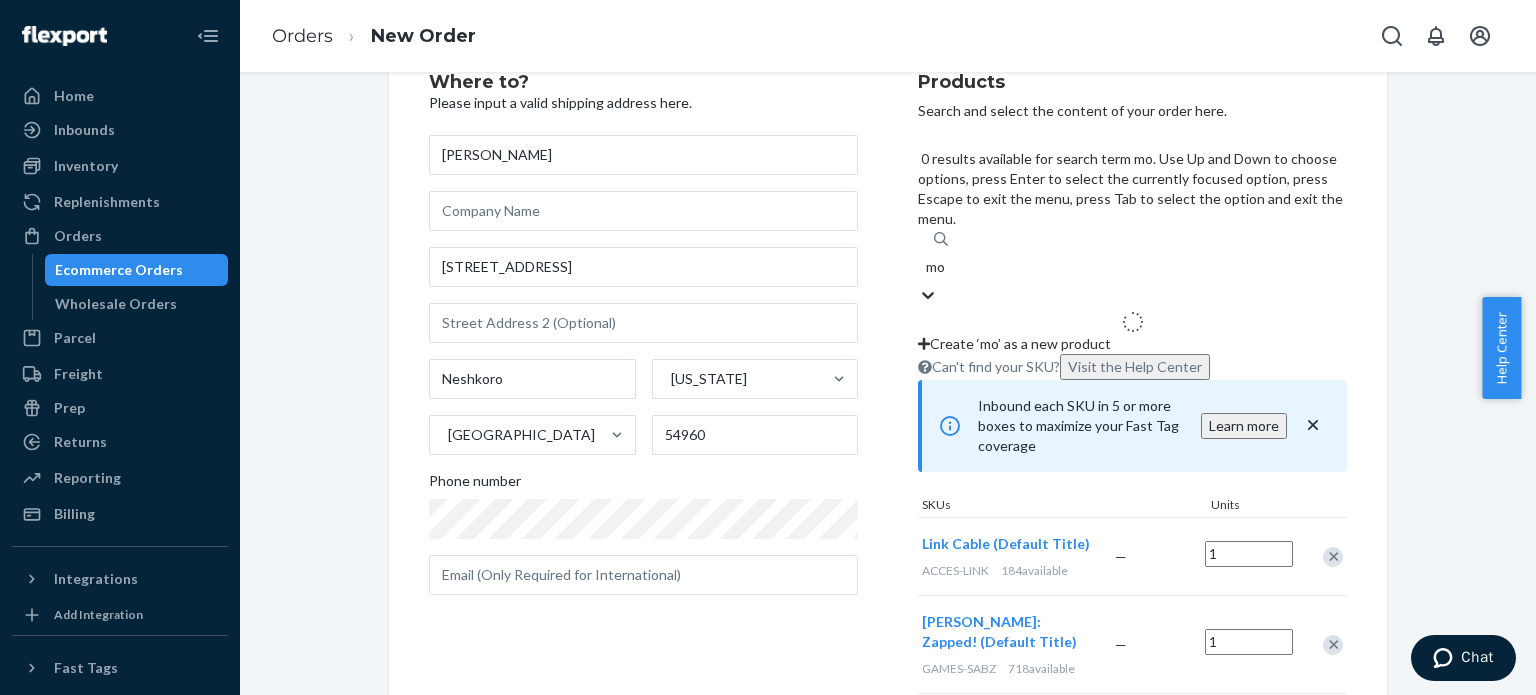 type on "mod" 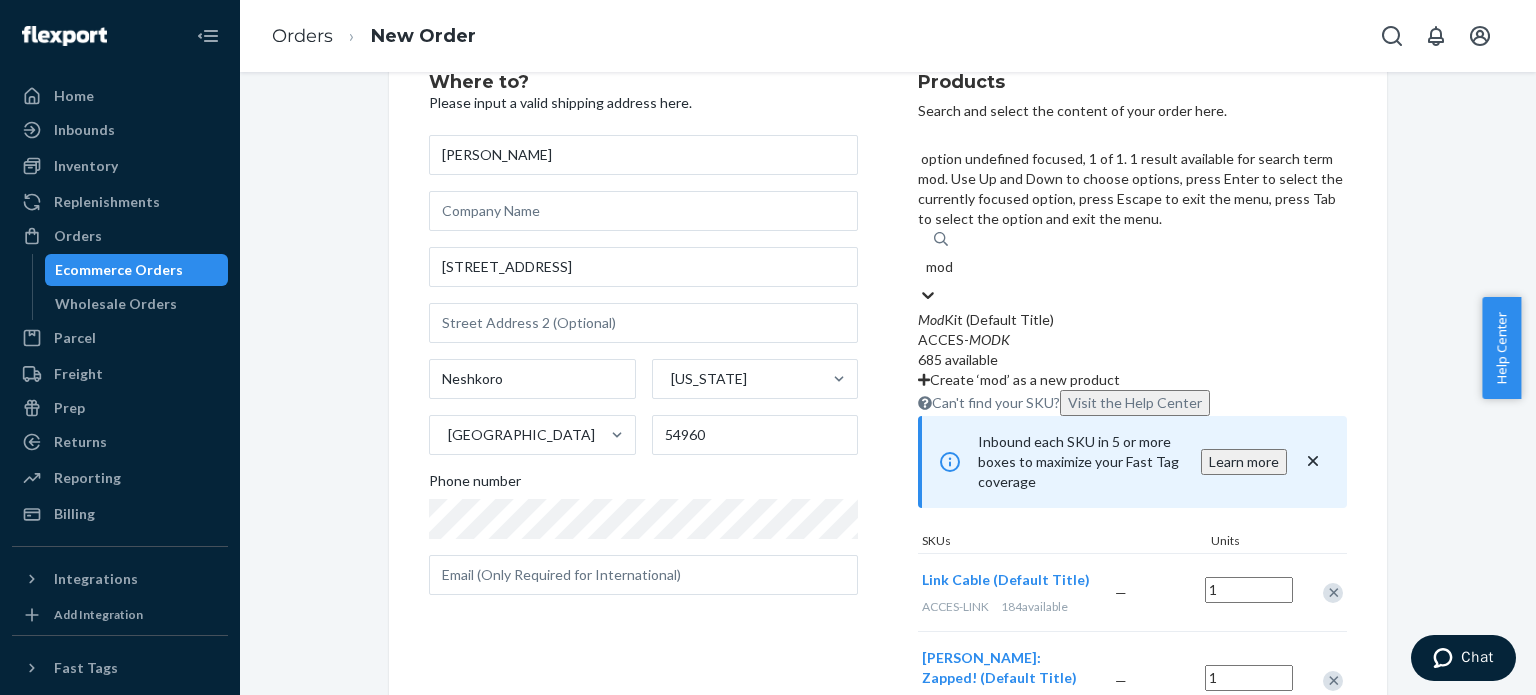 click on "Mod  Kit (Default Title)" at bounding box center [1132, 320] 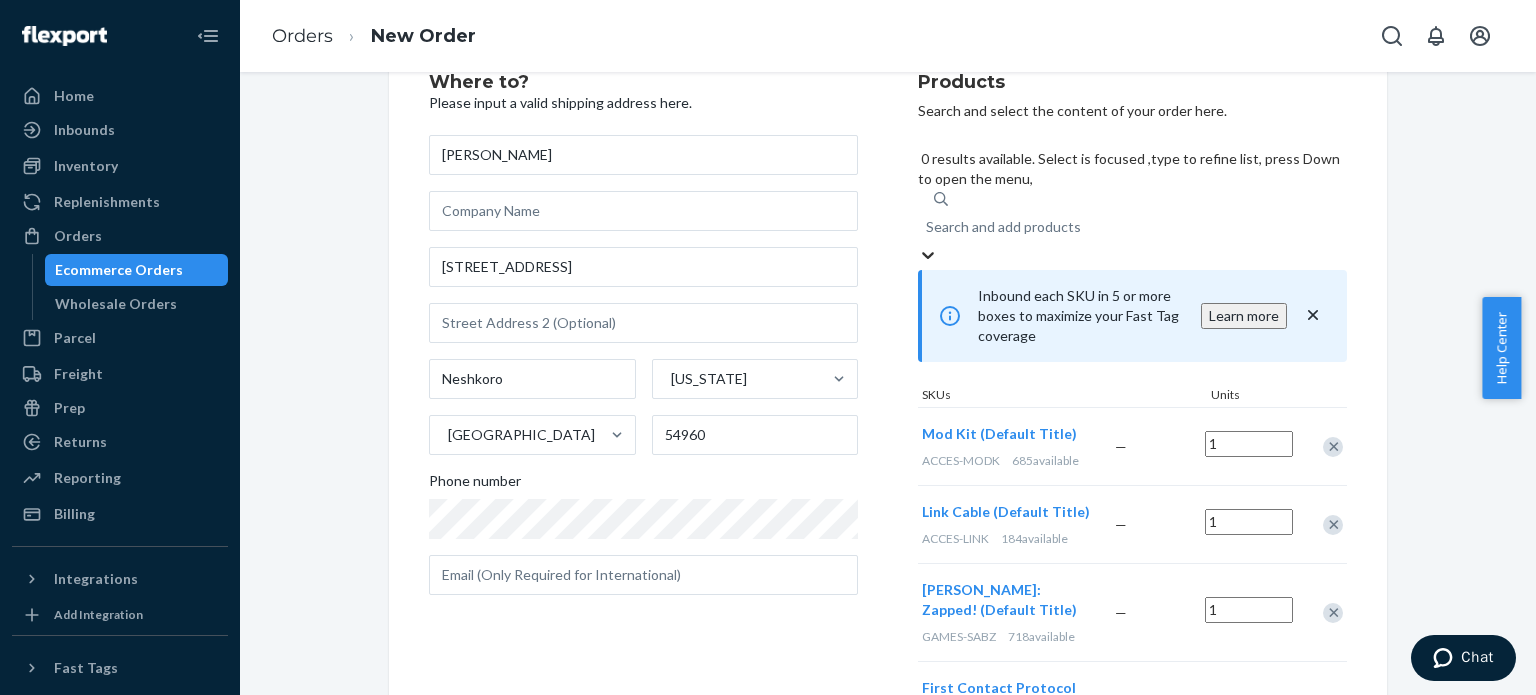 click on "Search and add products" at bounding box center [1003, 227] 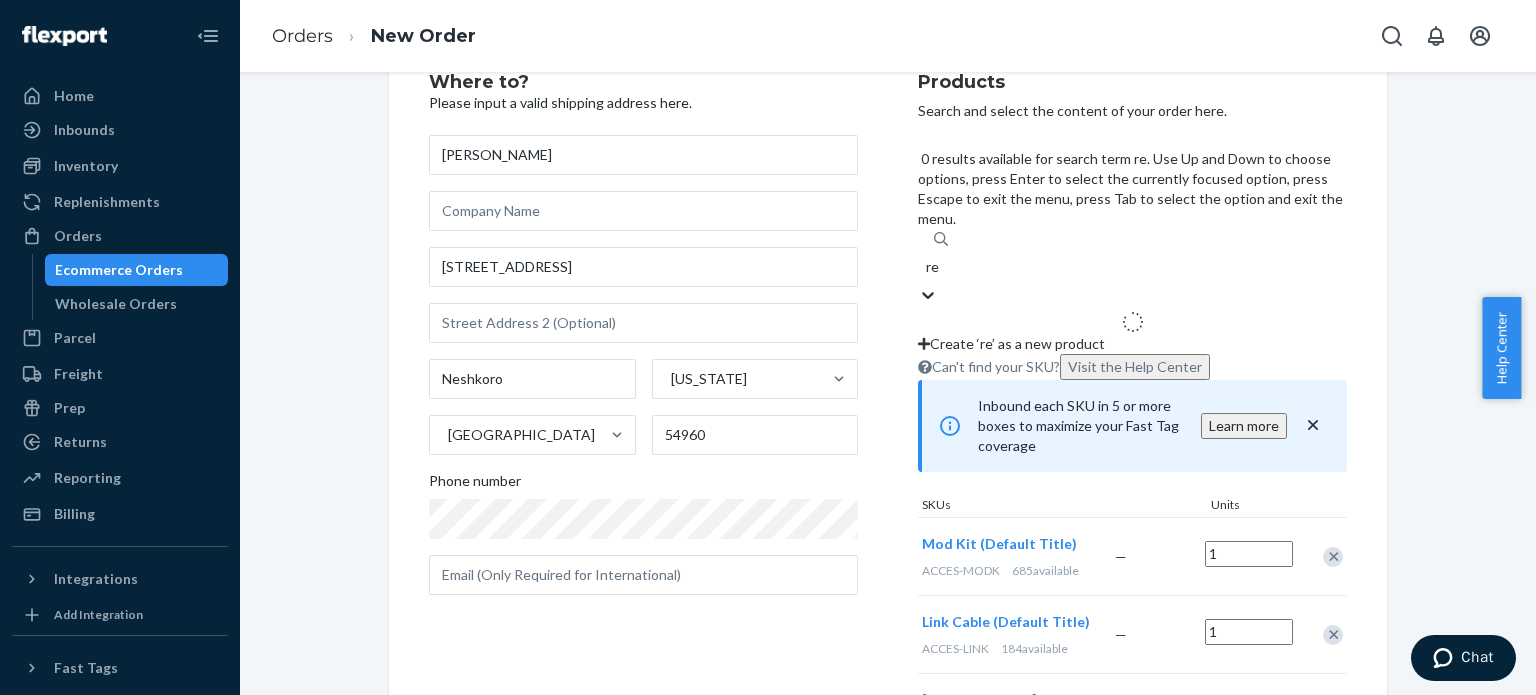 type on "rec" 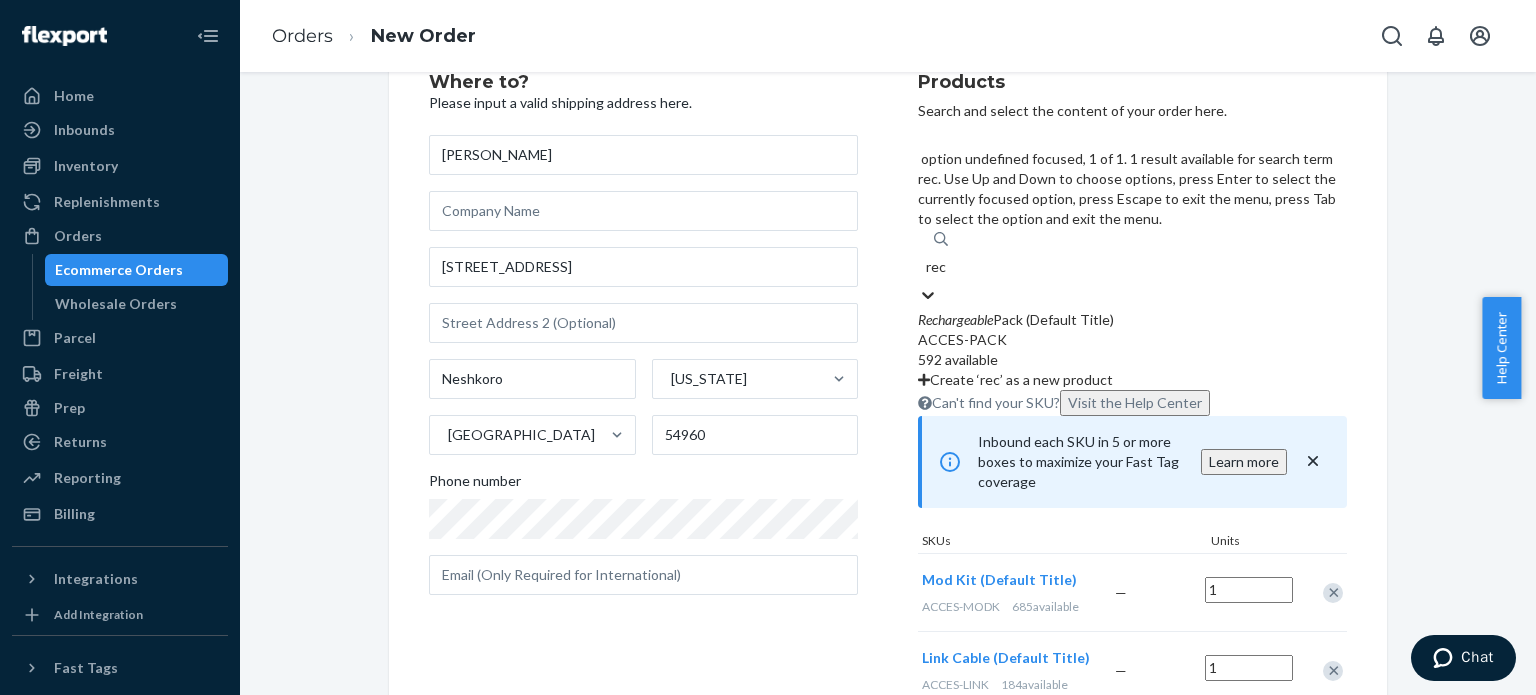 click on "Rechargeable" at bounding box center [955, 319] 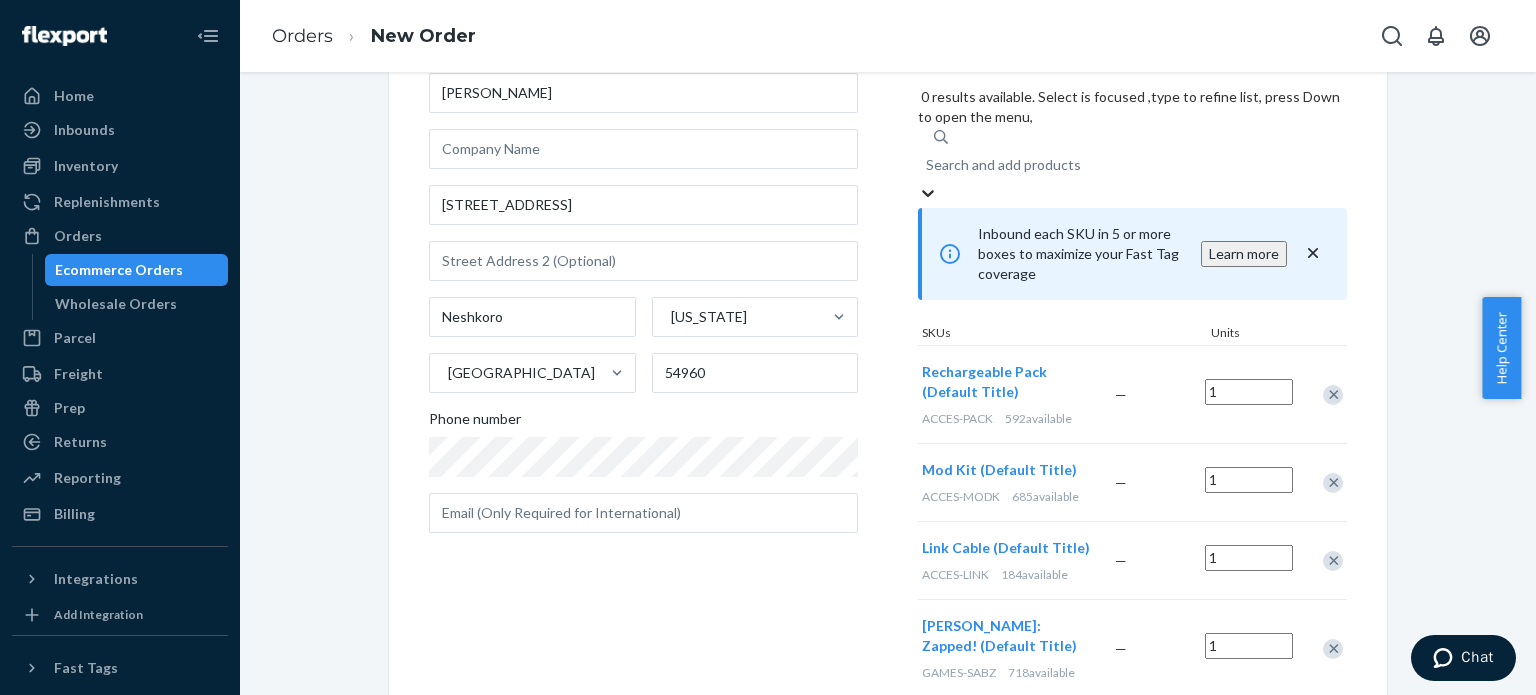 scroll, scrollTop: 128, scrollLeft: 0, axis: vertical 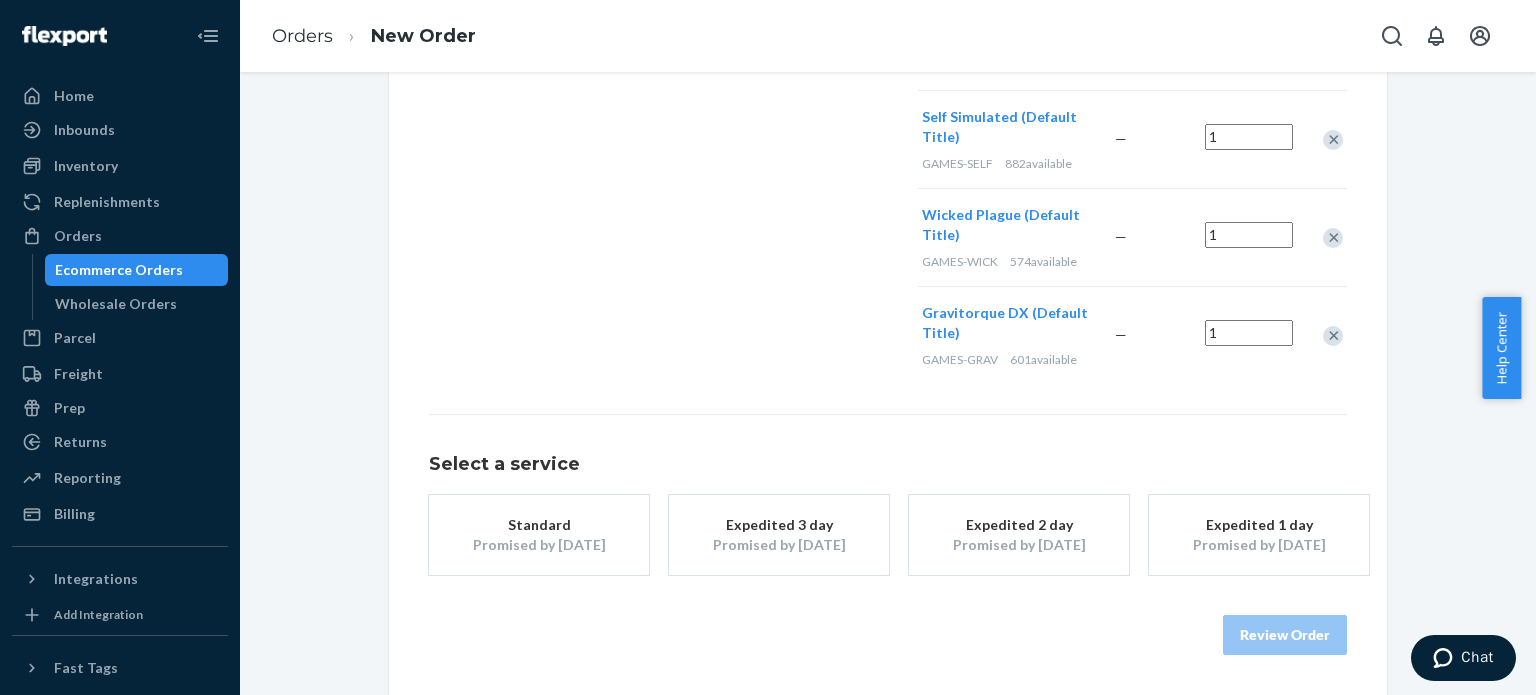 click on "Expedited 3 day" at bounding box center [779, 525] 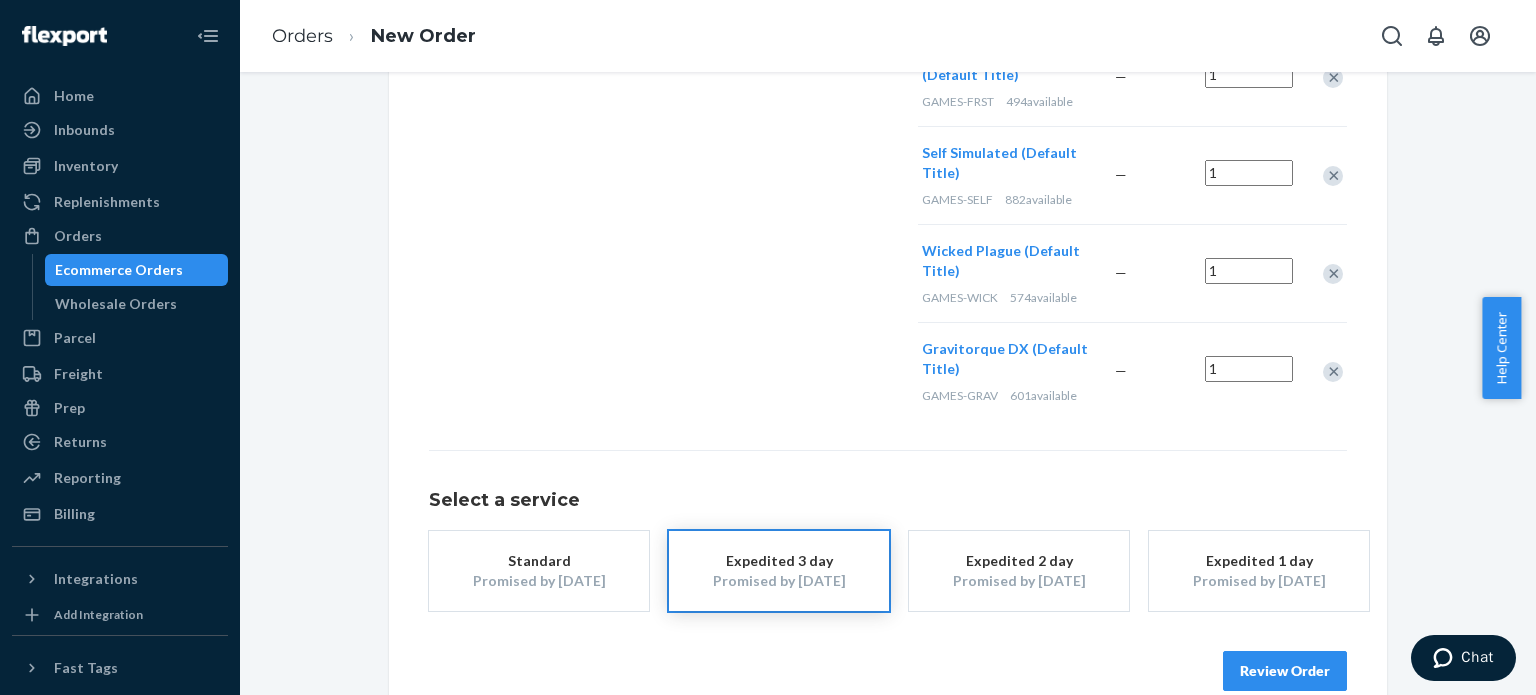 scroll, scrollTop: 737, scrollLeft: 0, axis: vertical 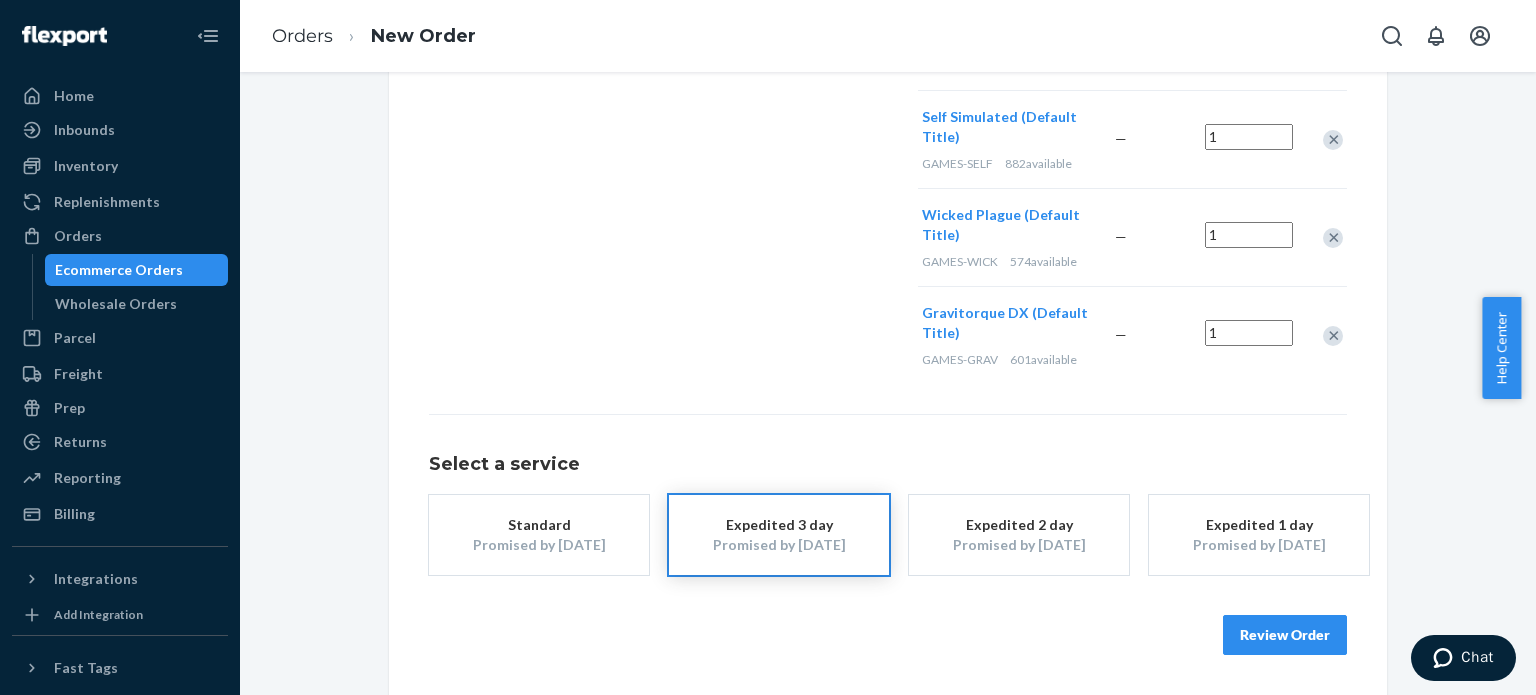click on "Review Order" at bounding box center (1285, 635) 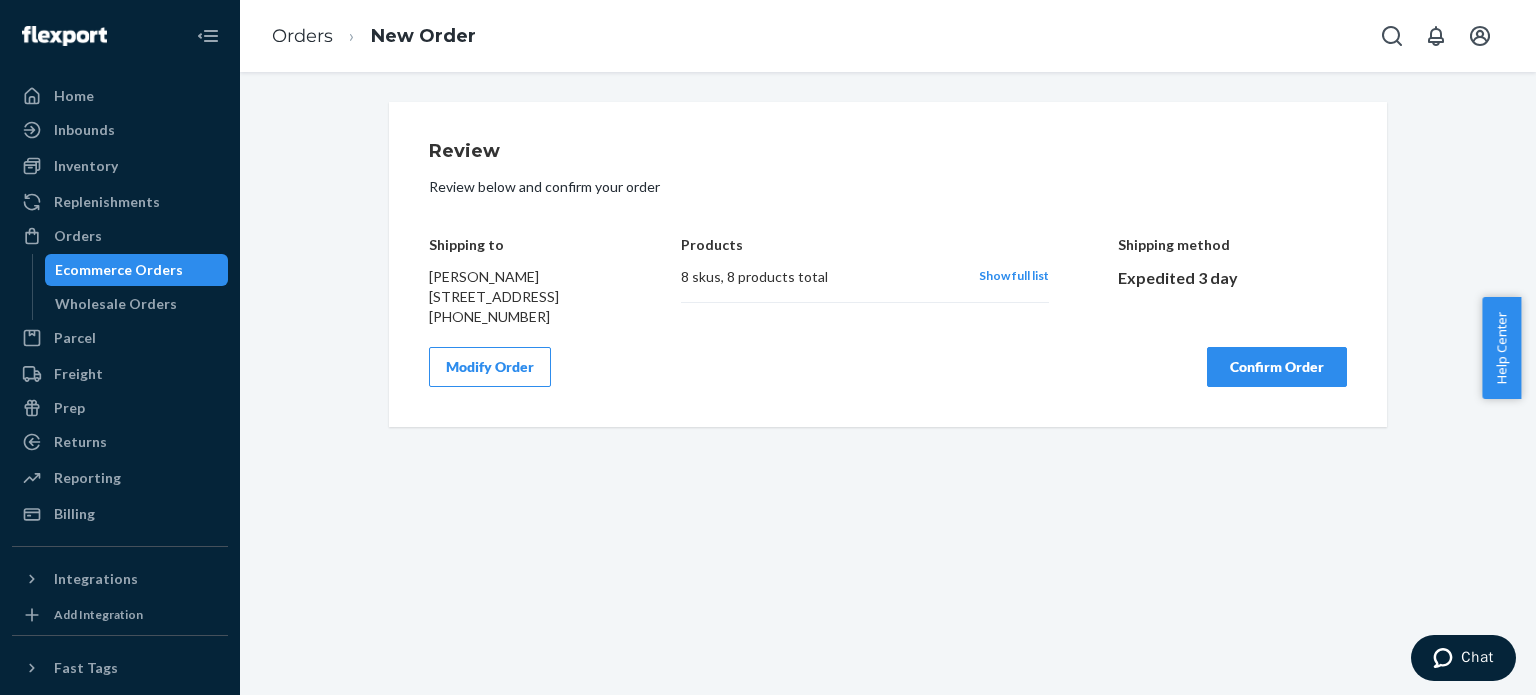 scroll, scrollTop: 0, scrollLeft: 0, axis: both 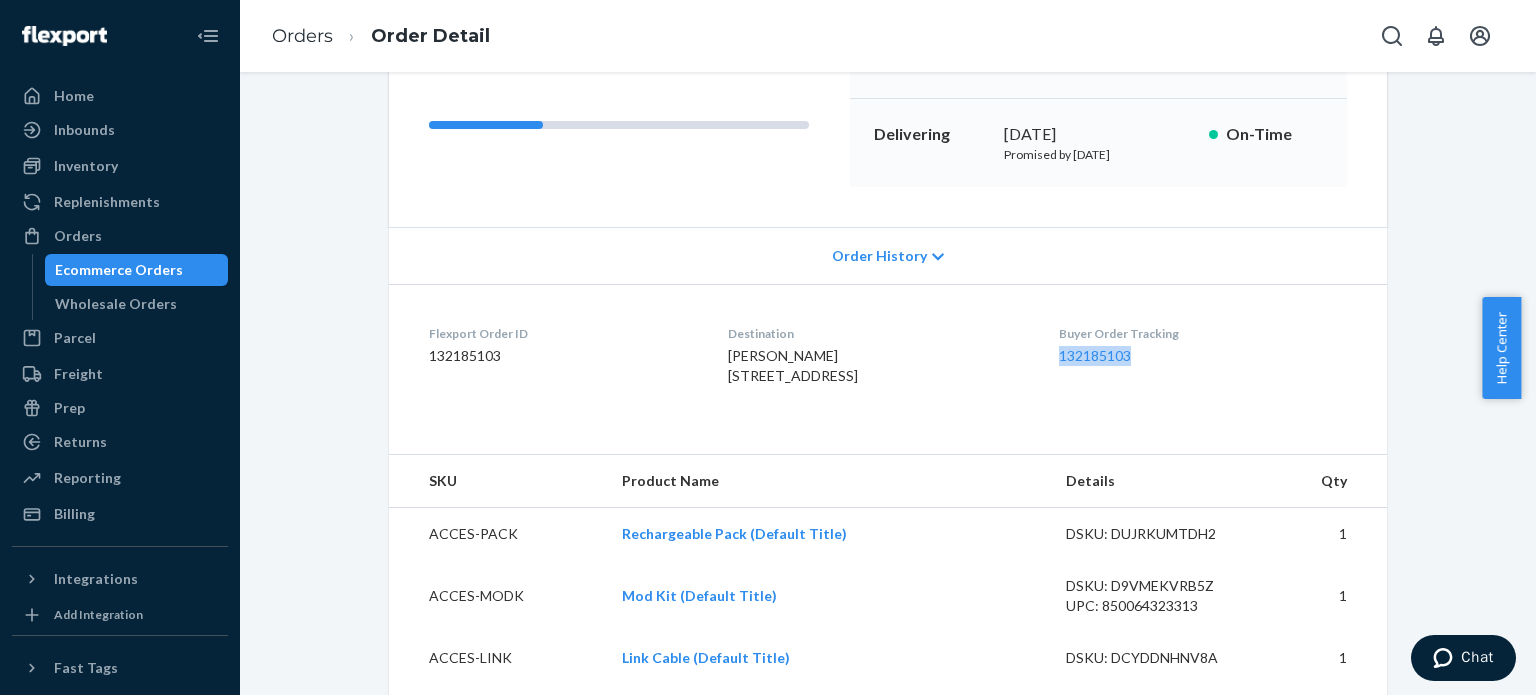 drag, startPoint x: 1055, startPoint y: 356, endPoint x: 1169, endPoint y: 364, distance: 114.28036 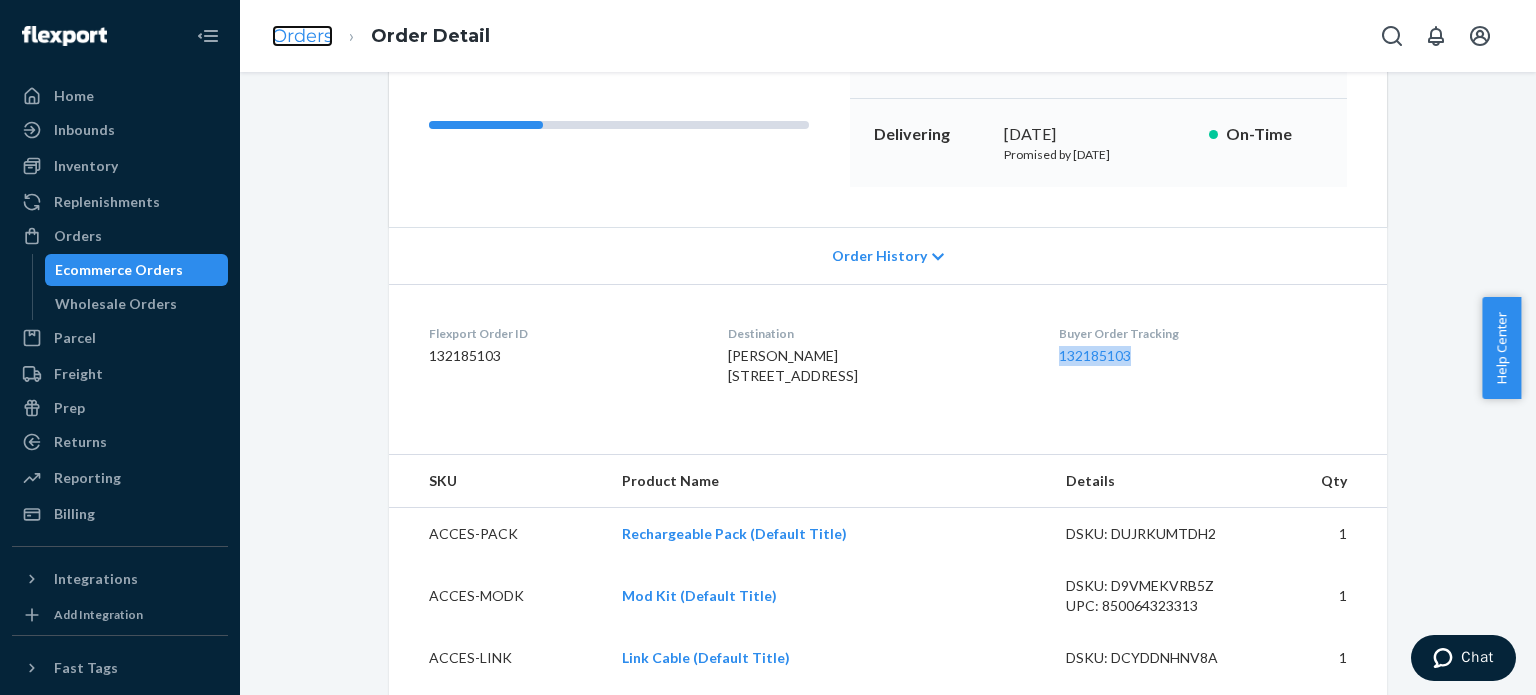 click on "Orders" at bounding box center [302, 36] 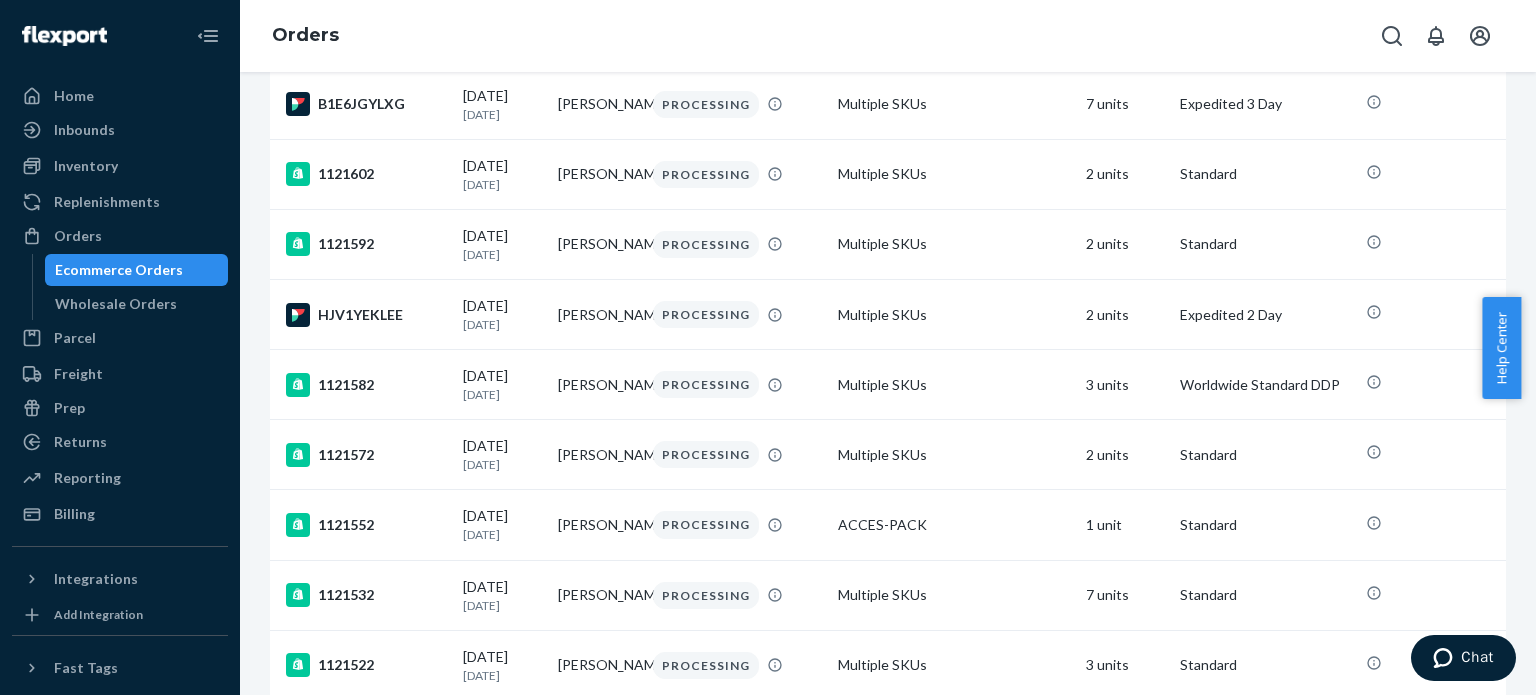 scroll, scrollTop: 0, scrollLeft: 0, axis: both 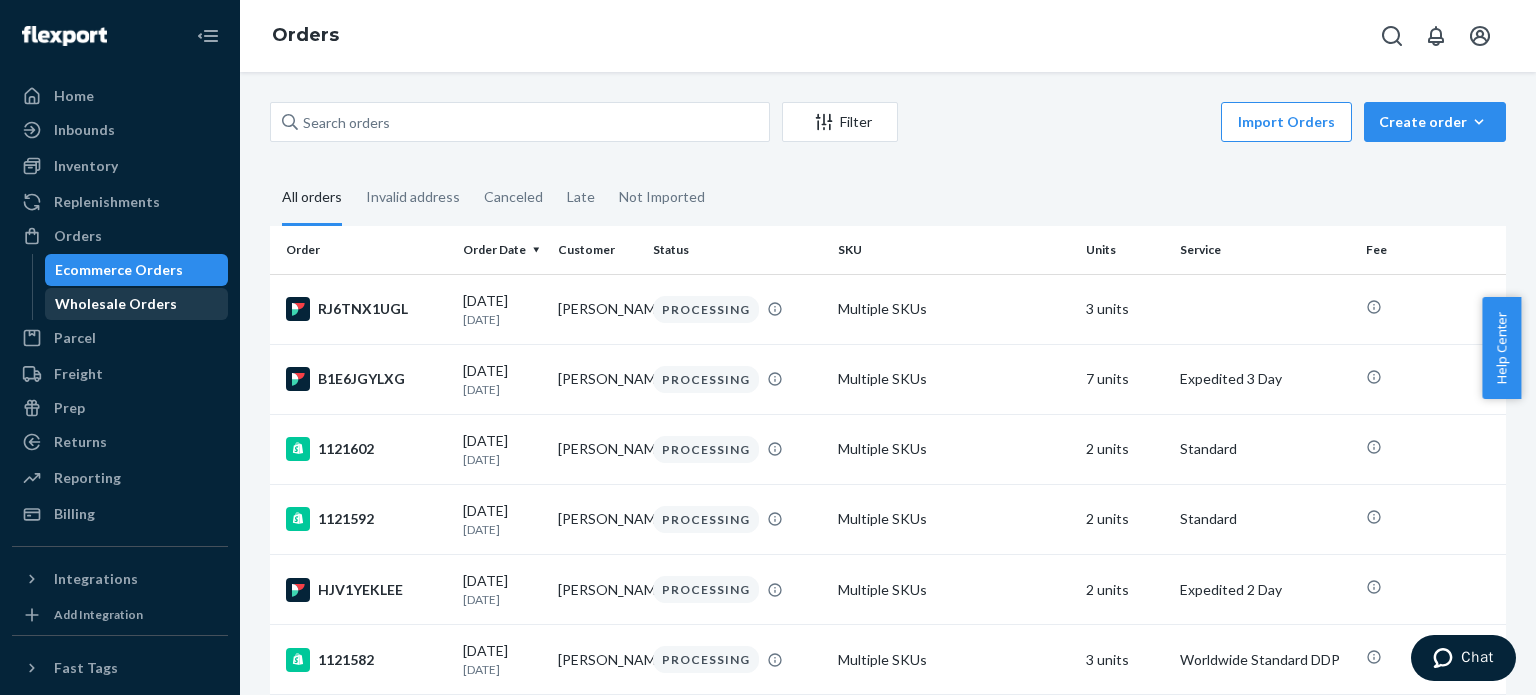click on "Wholesale Orders" at bounding box center [116, 304] 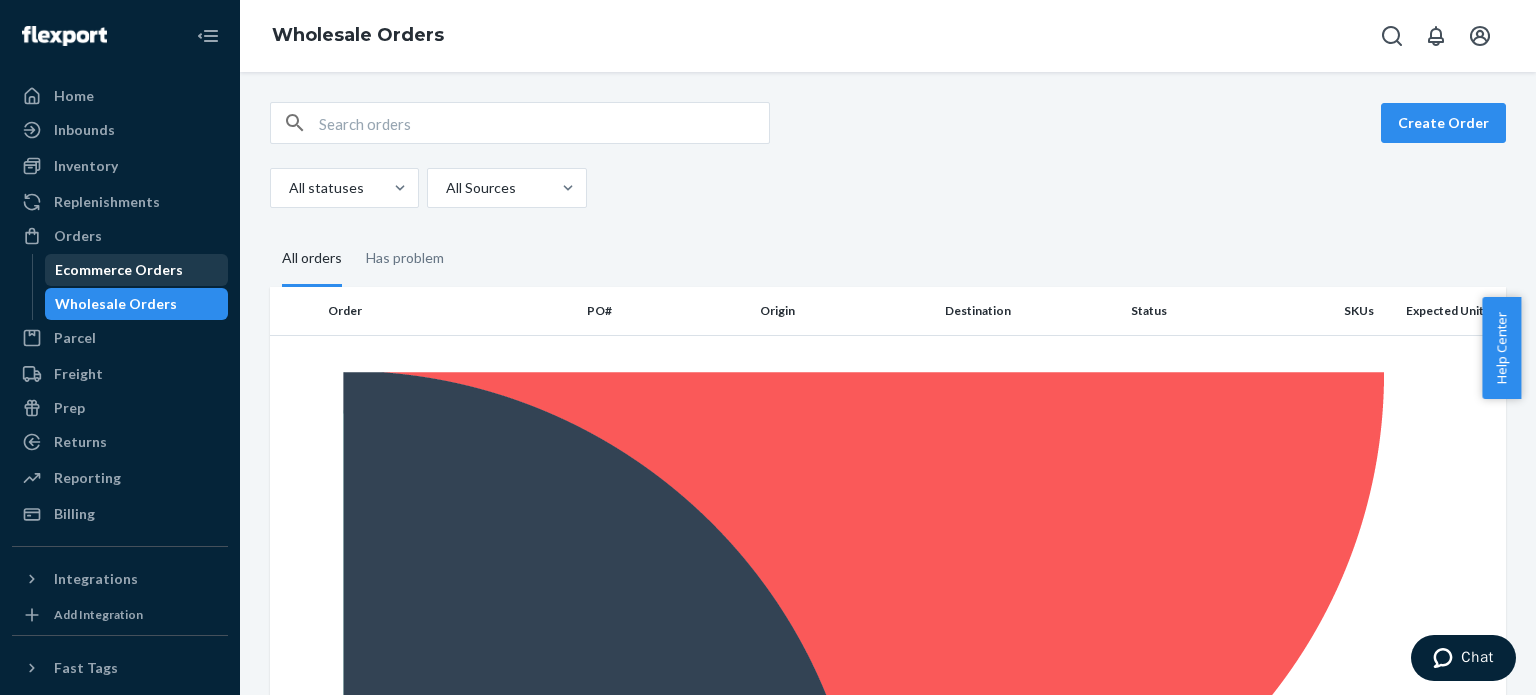 click on "Ecommerce Orders" at bounding box center (119, 270) 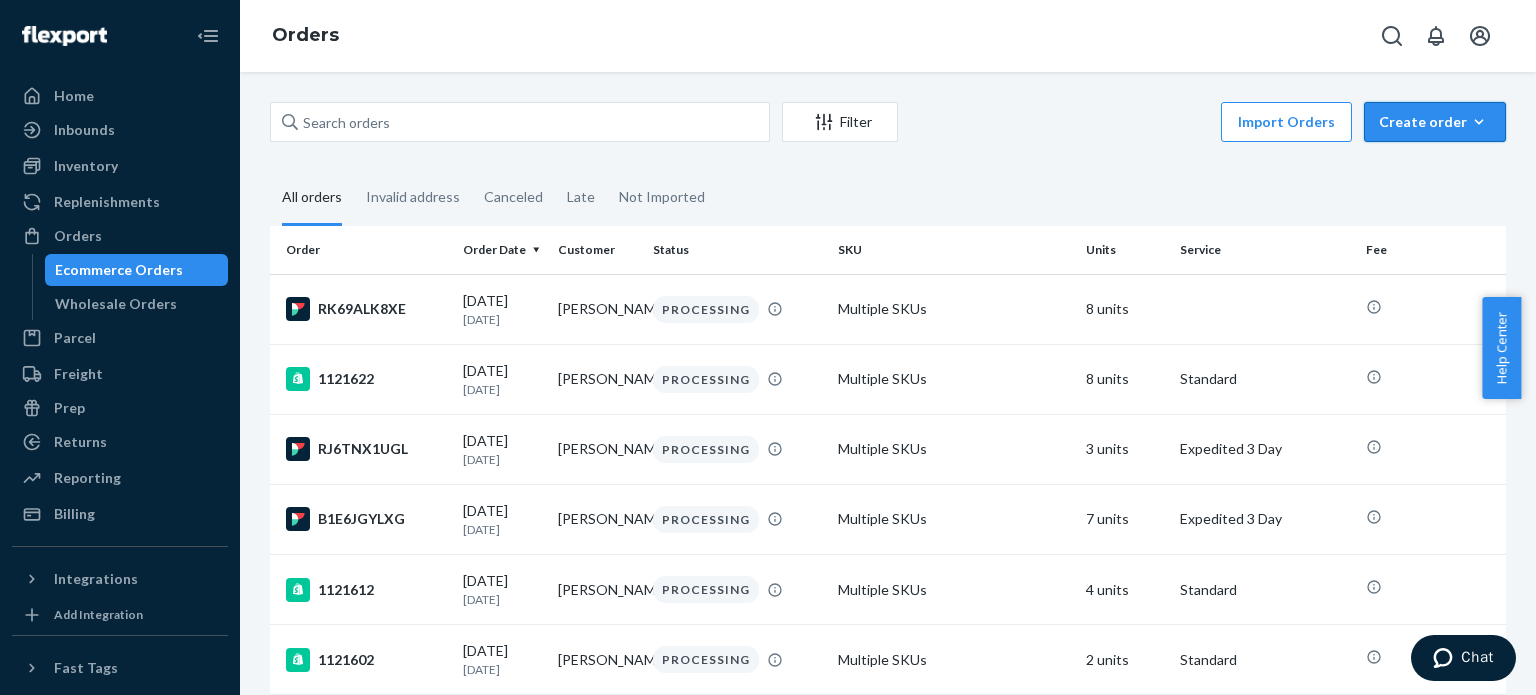 click on "Create order" at bounding box center [1435, 122] 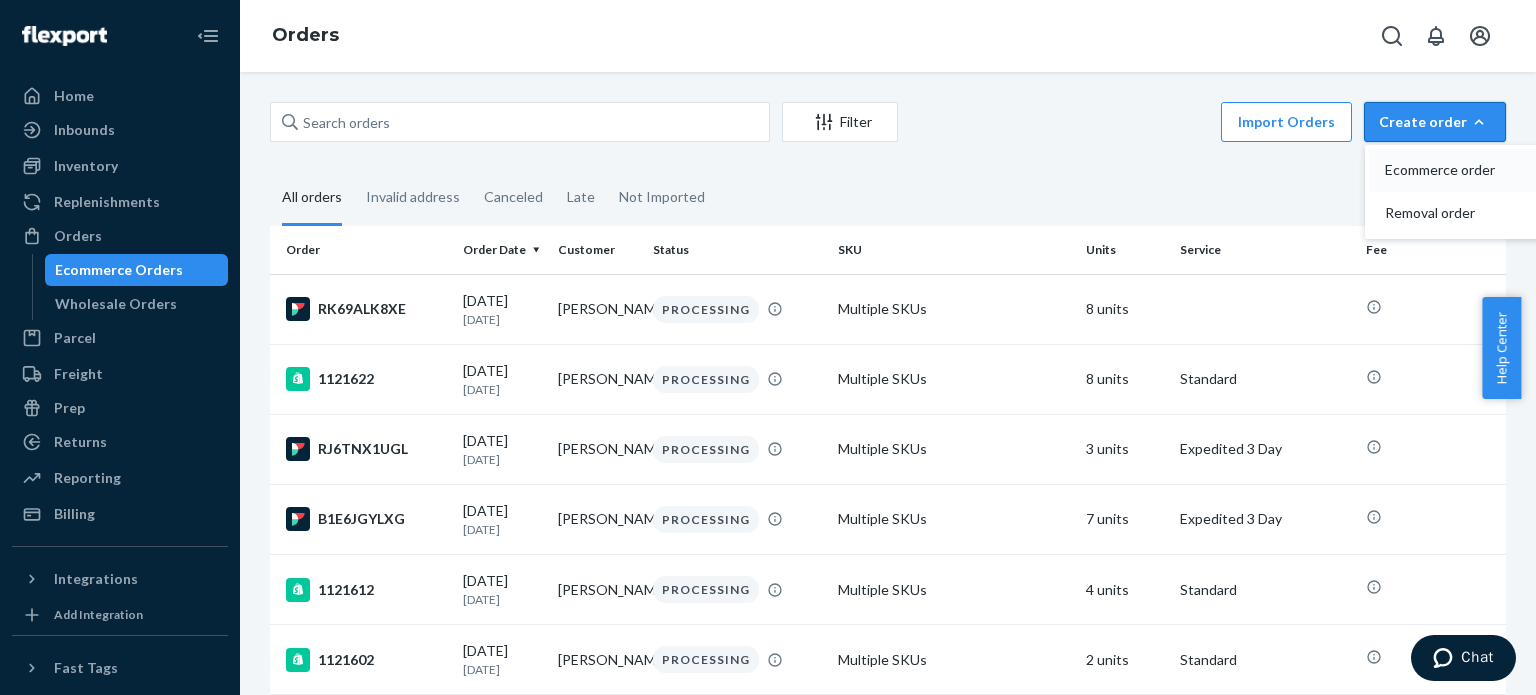 click on "Ecommerce order" at bounding box center [1447, 170] 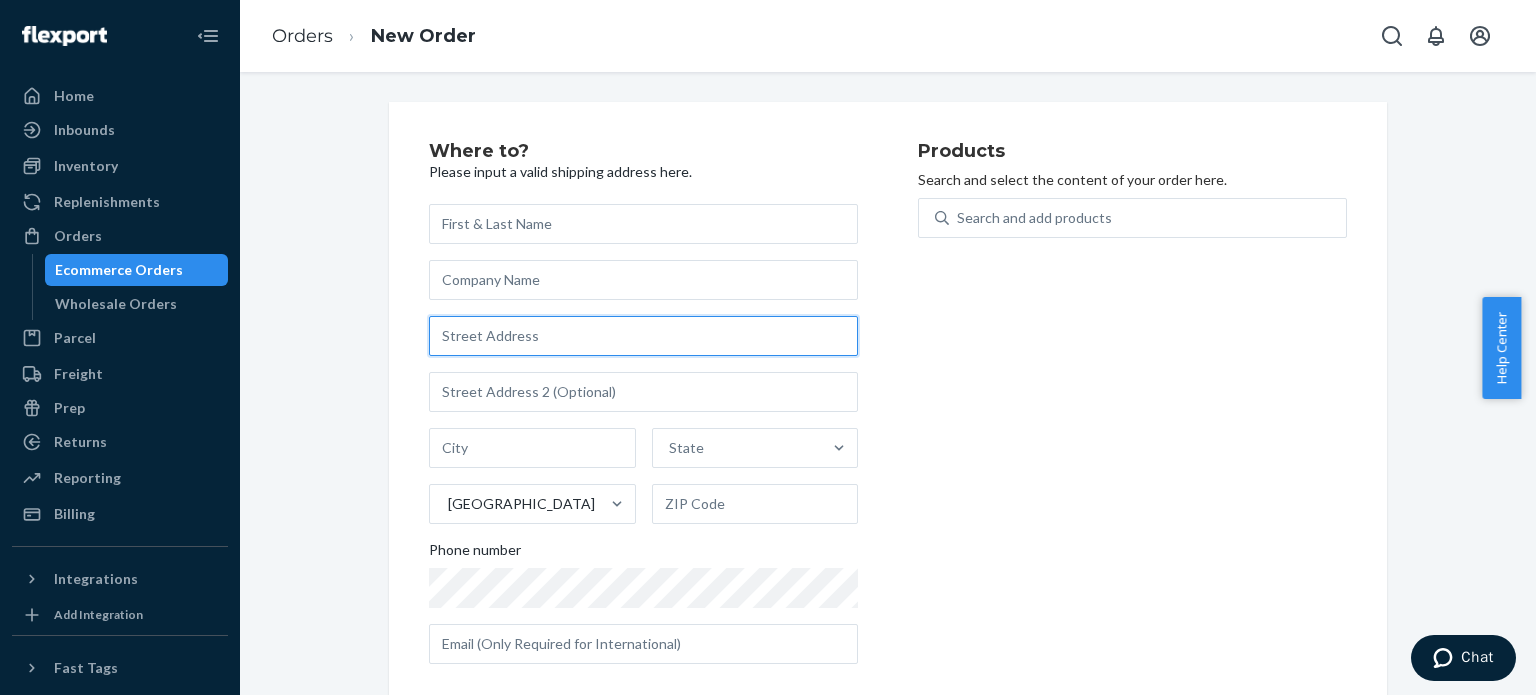 click at bounding box center (643, 336) 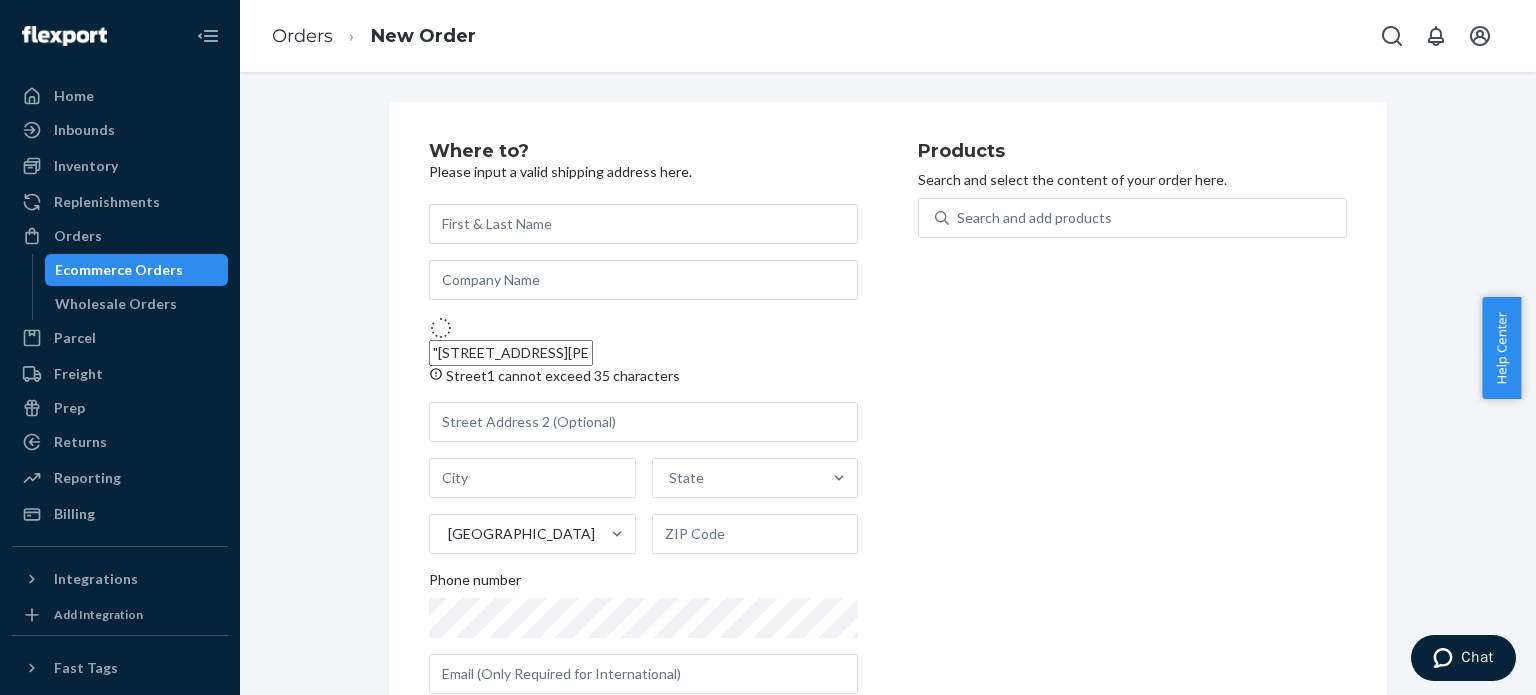 type on "[STREET_ADDRESS][PERSON_NAME]" 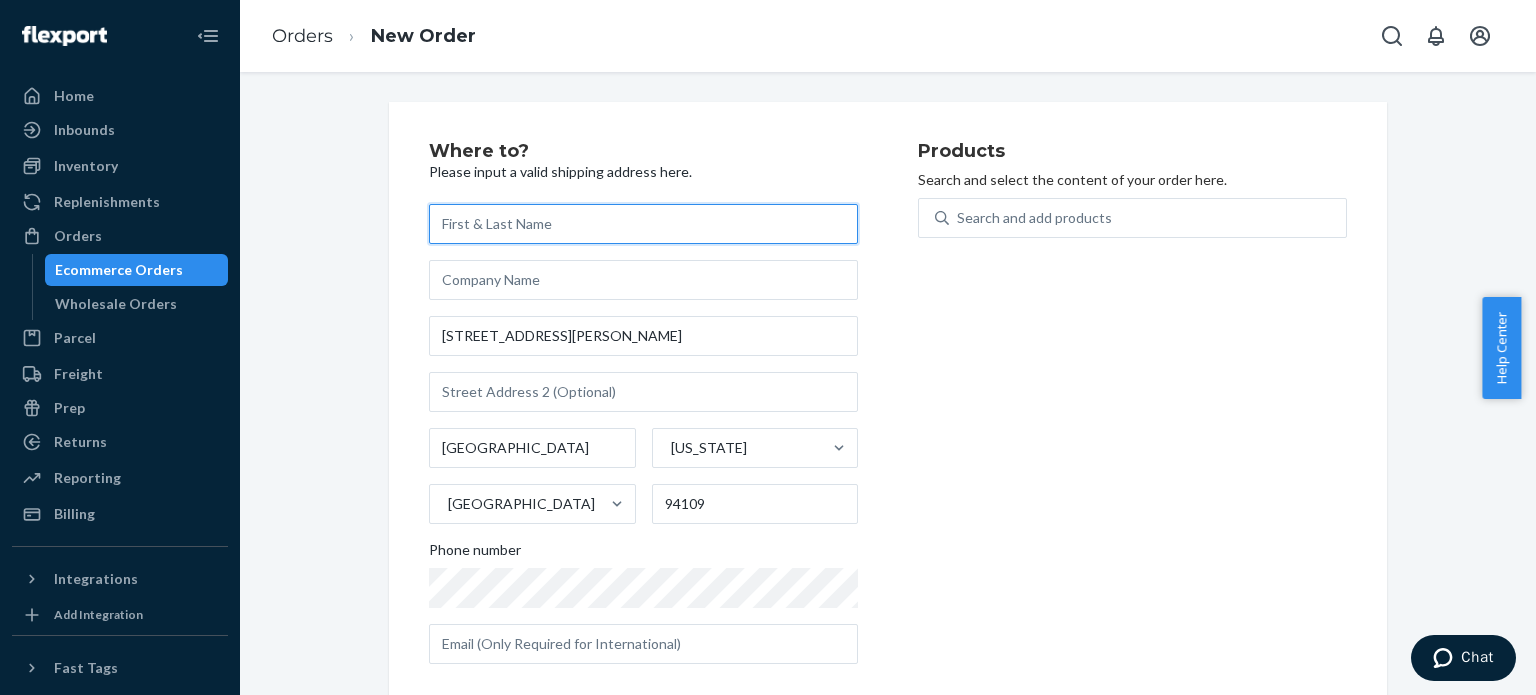 click at bounding box center [643, 224] 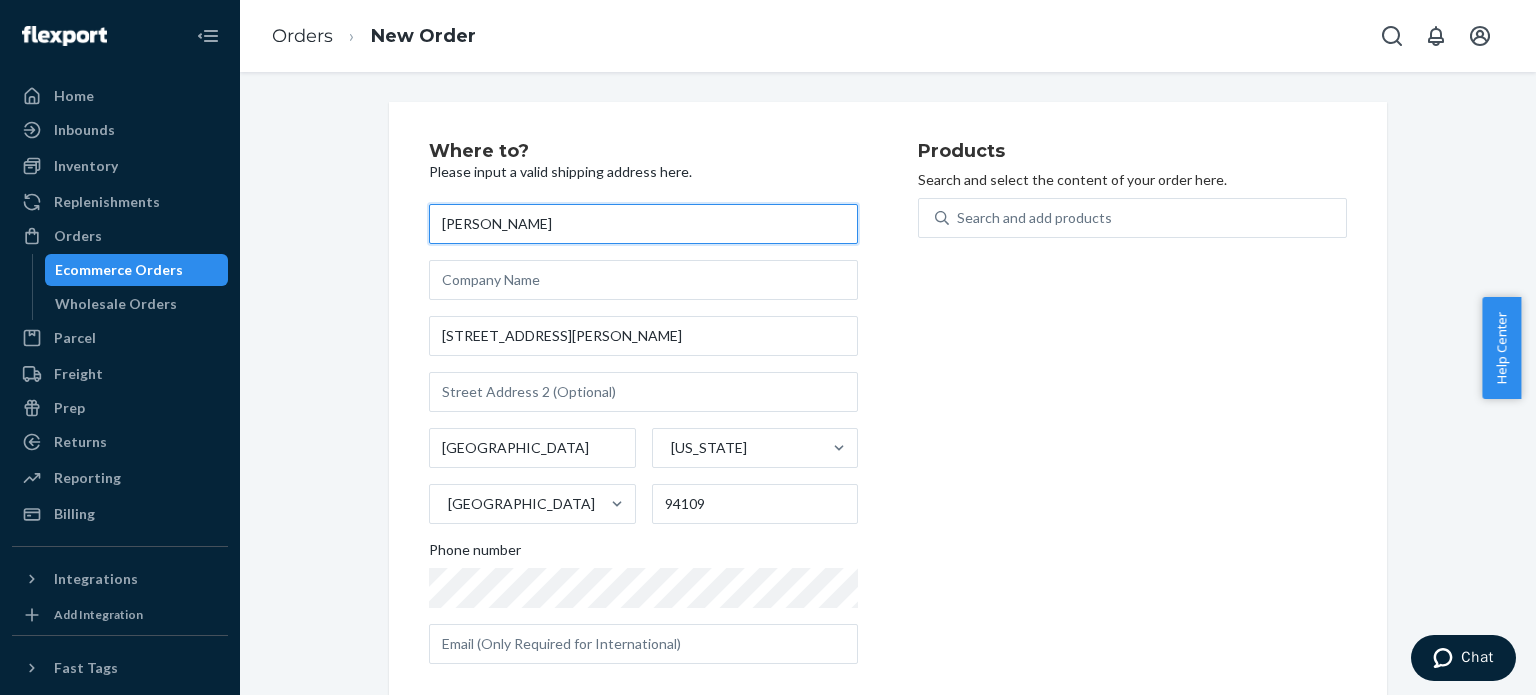 type on "[PERSON_NAME]" 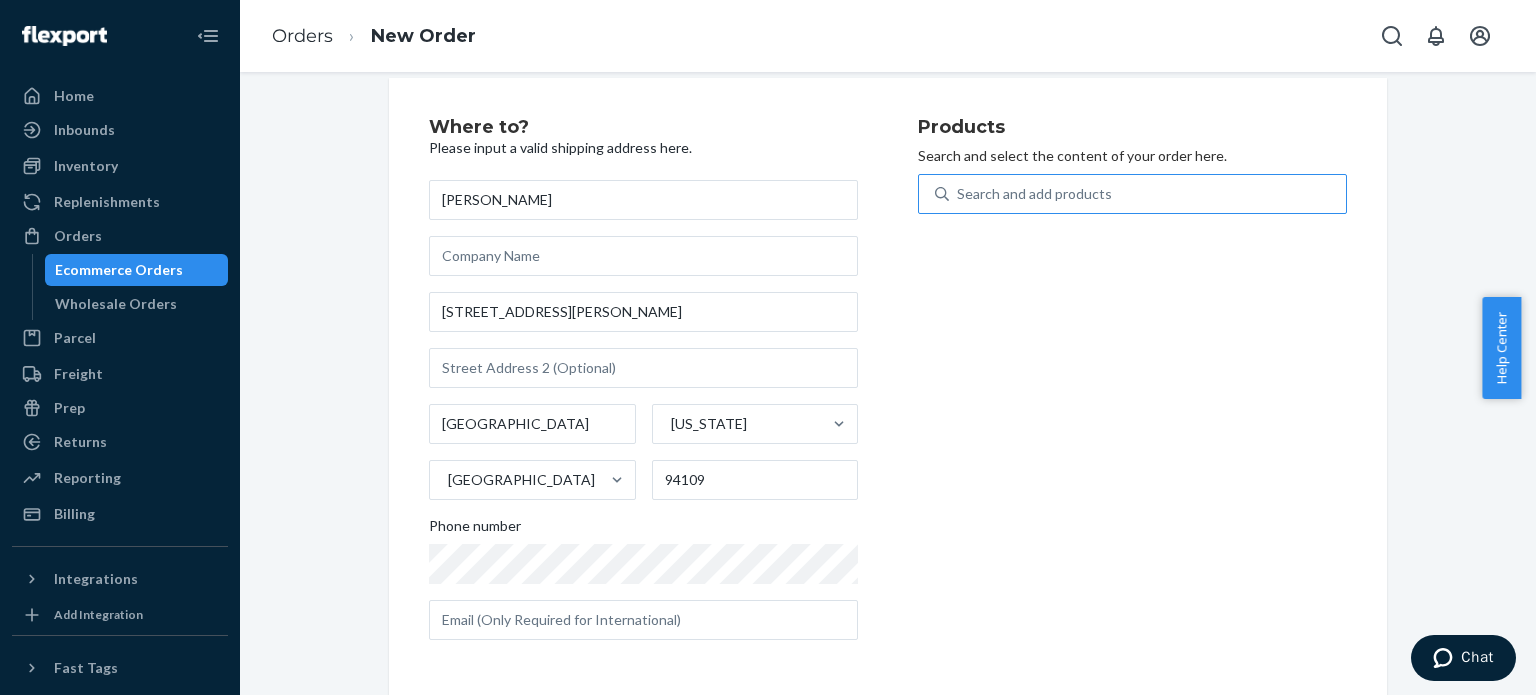 click on "Search and add products" at bounding box center (1034, 194) 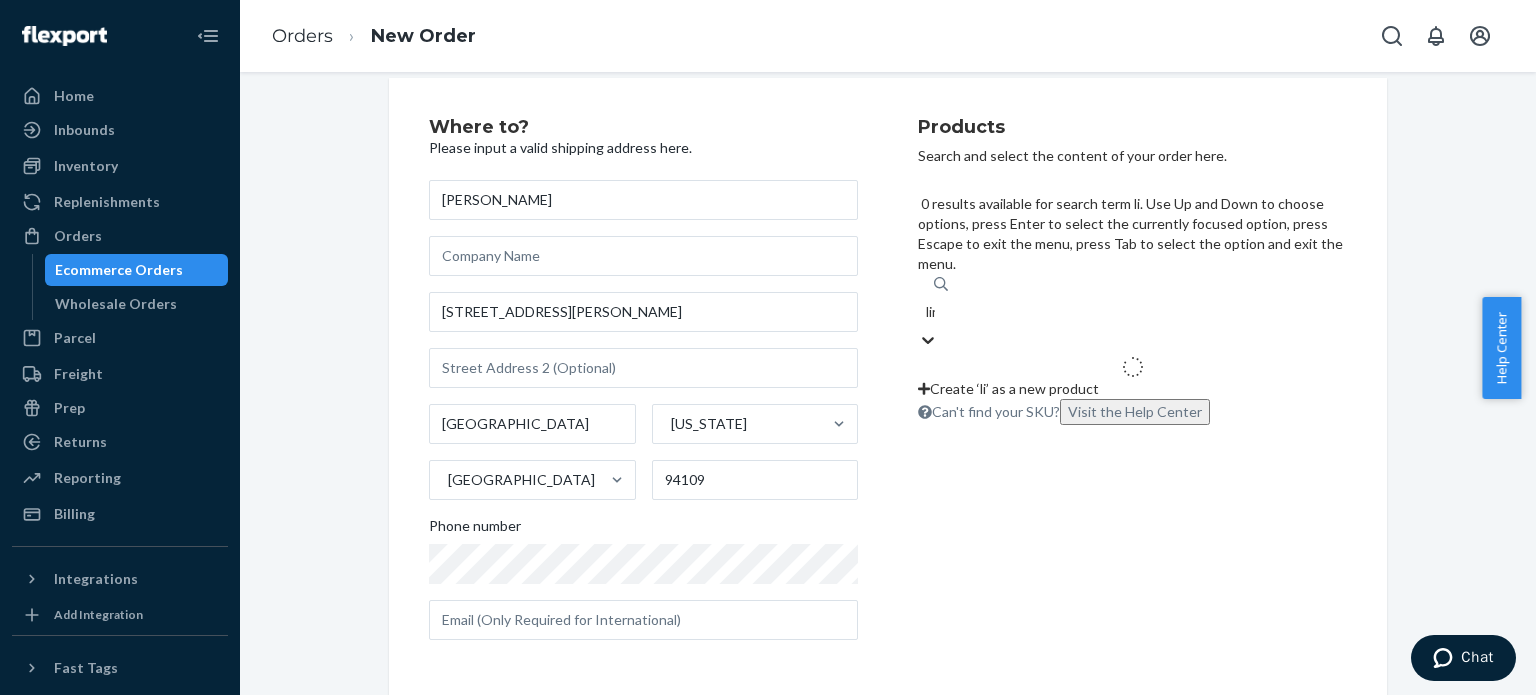type on "link" 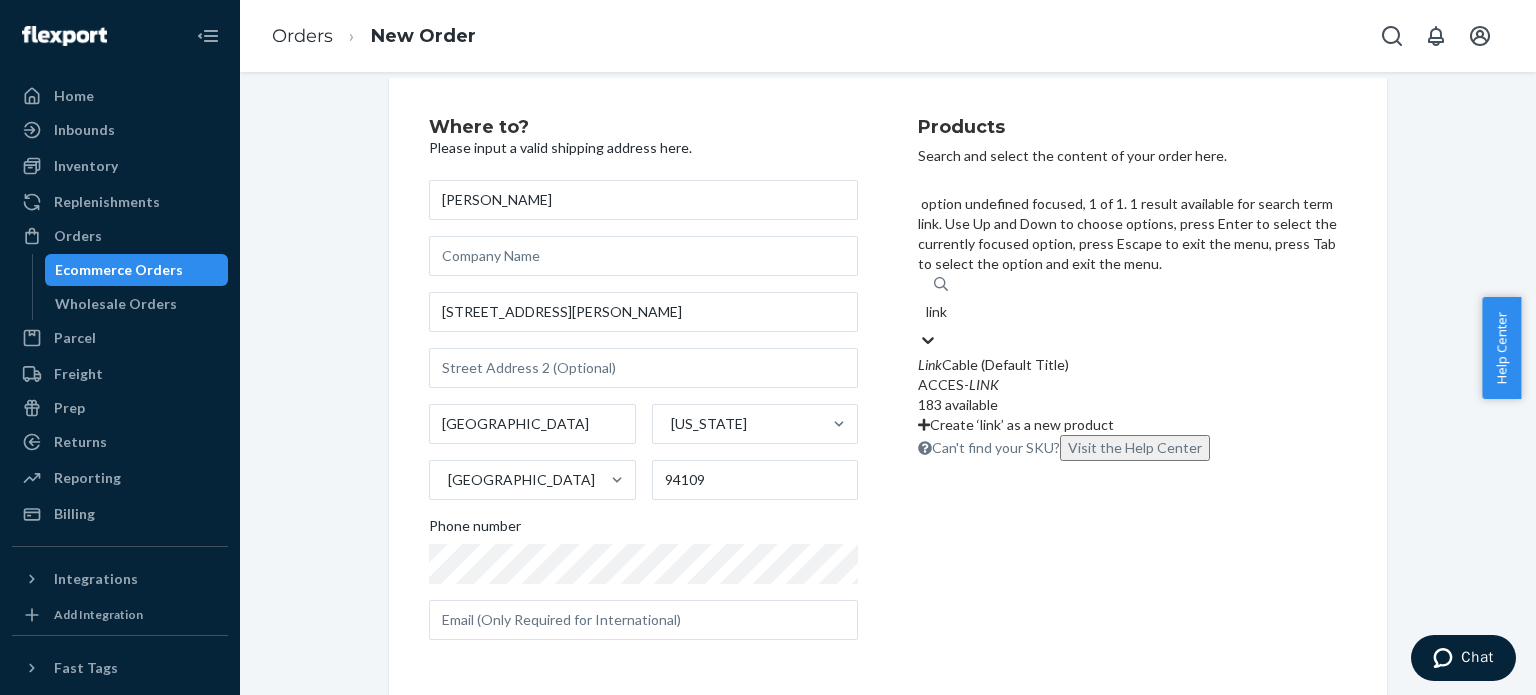 click on "ACCES- LINK" at bounding box center (1132, 385) 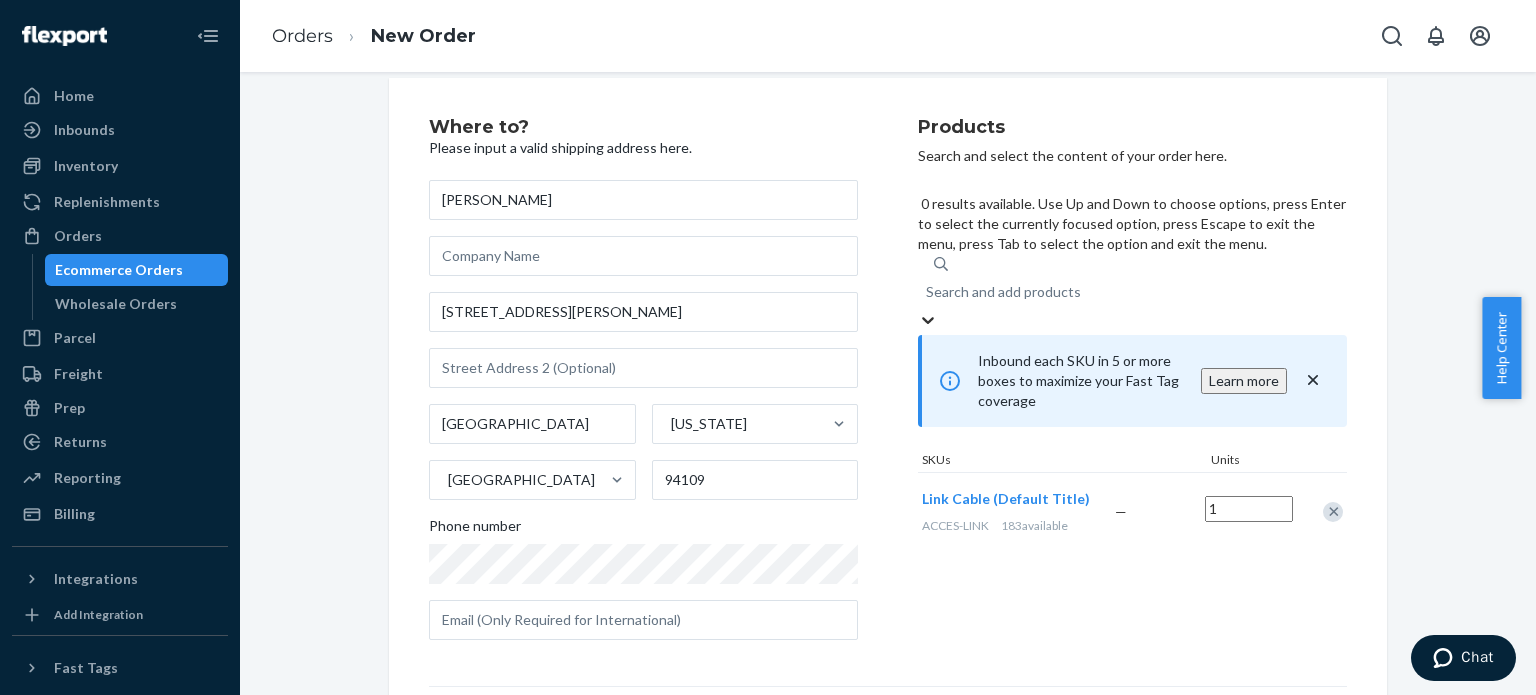 click on "Search and add products" at bounding box center (1003, 292) 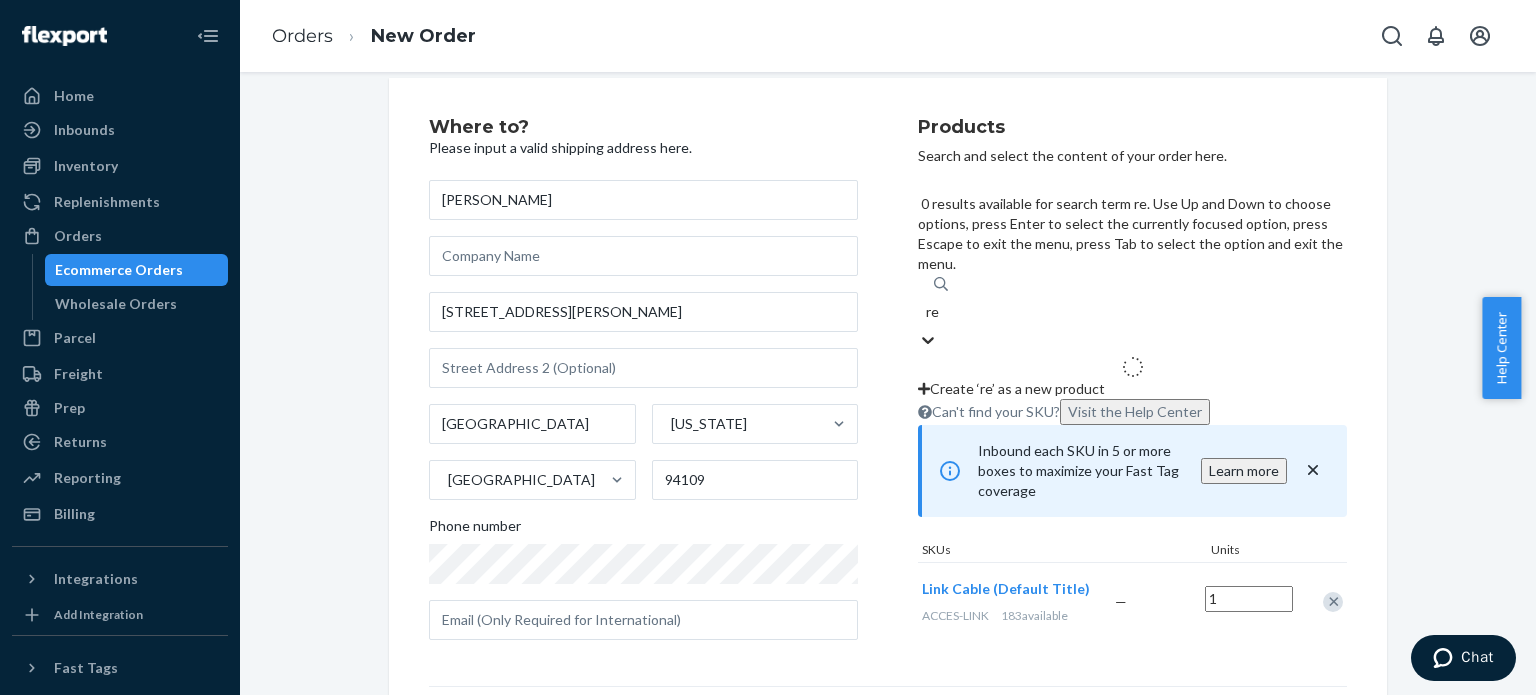 type on "rec" 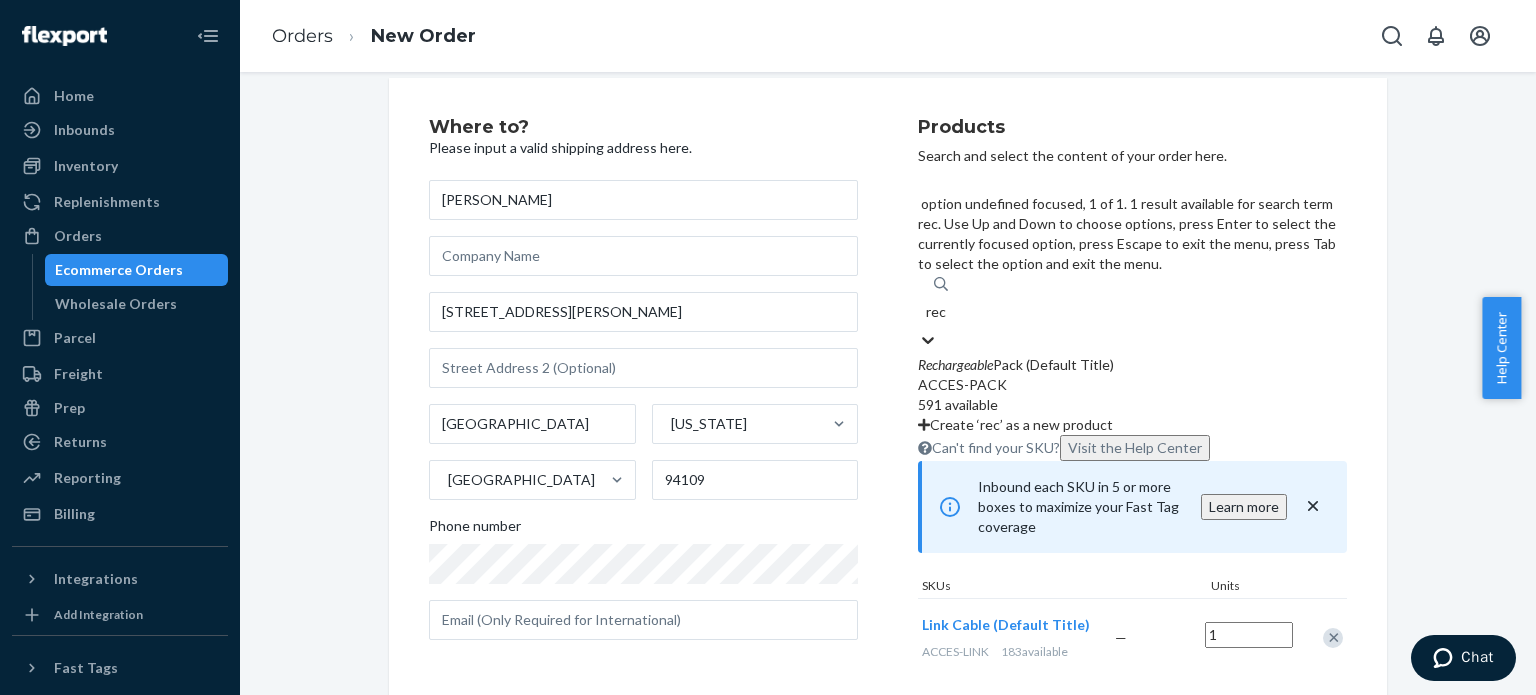 click on "Rechargeable  Pack (Default Title)" at bounding box center [1132, 365] 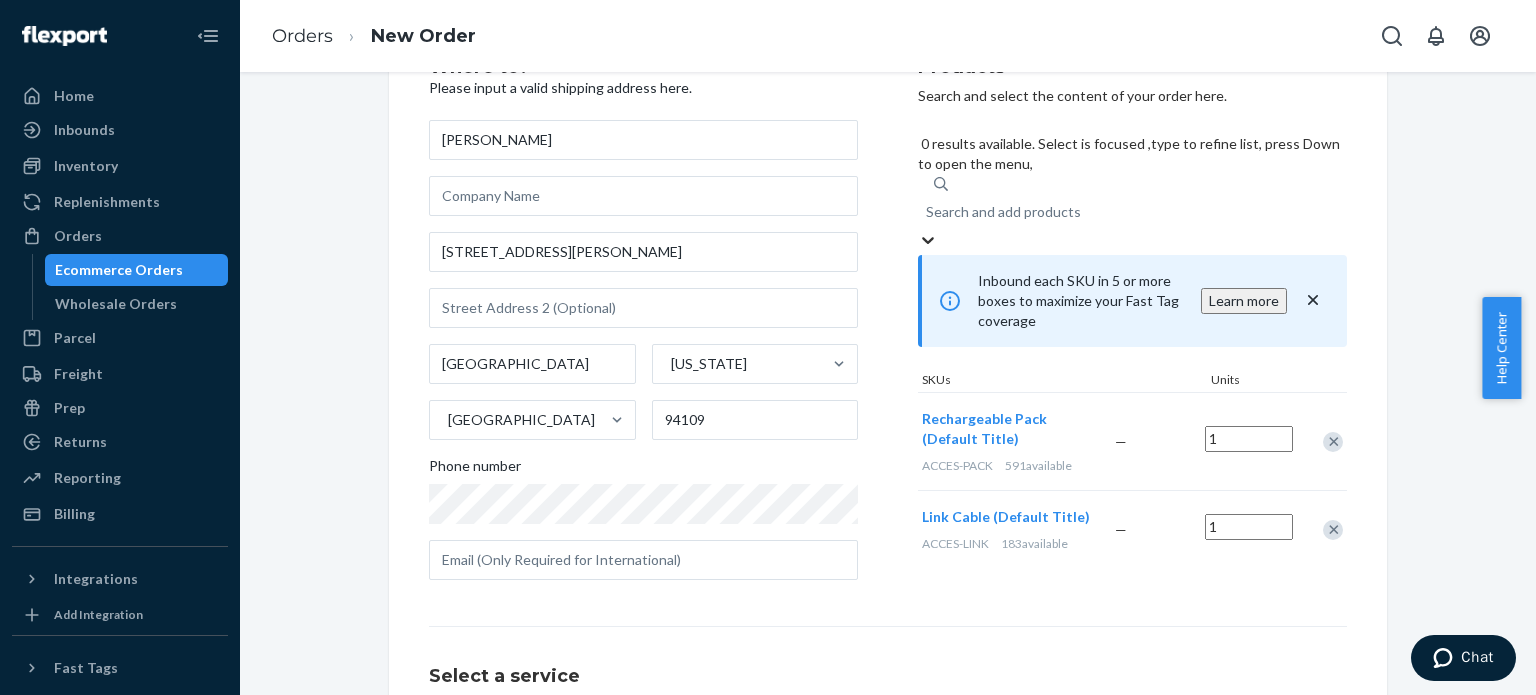 scroll, scrollTop: 101, scrollLeft: 0, axis: vertical 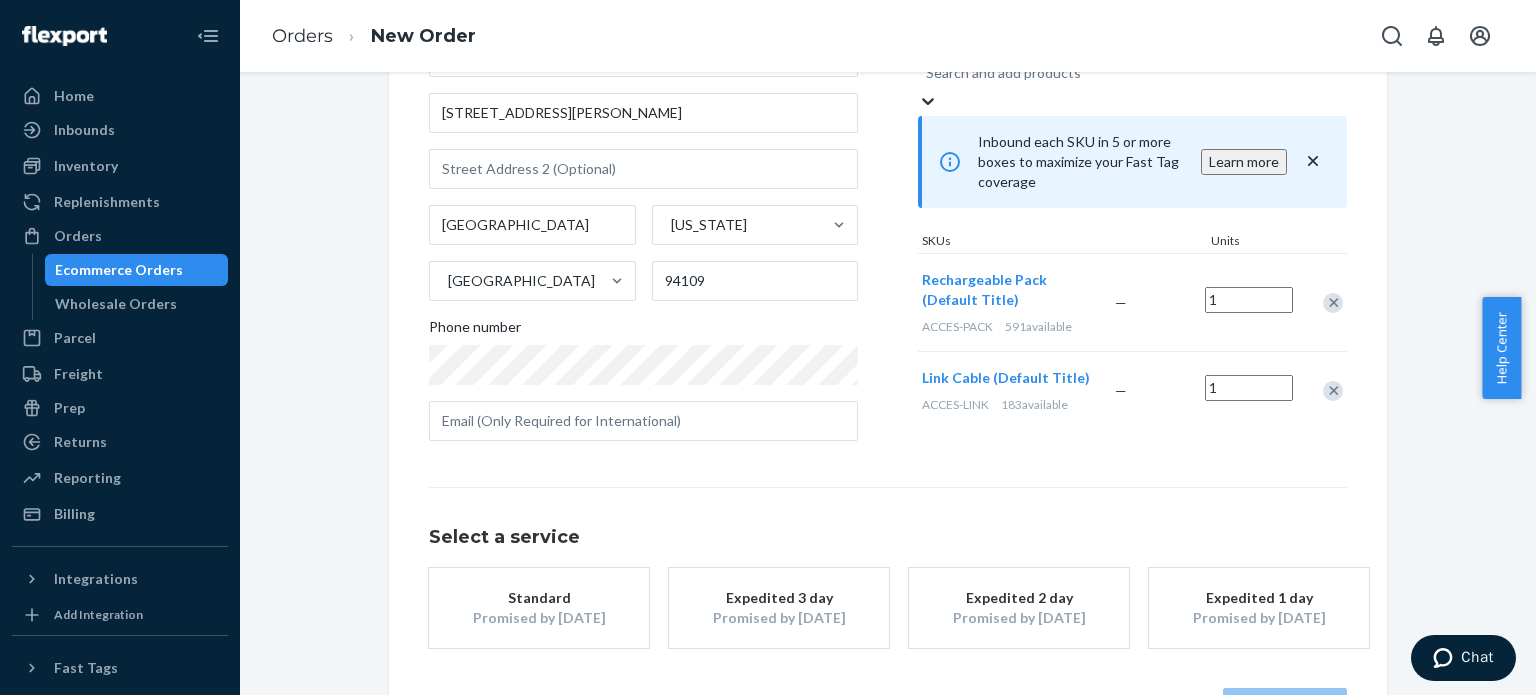 click on "Promised by [DATE]" at bounding box center [779, 618] 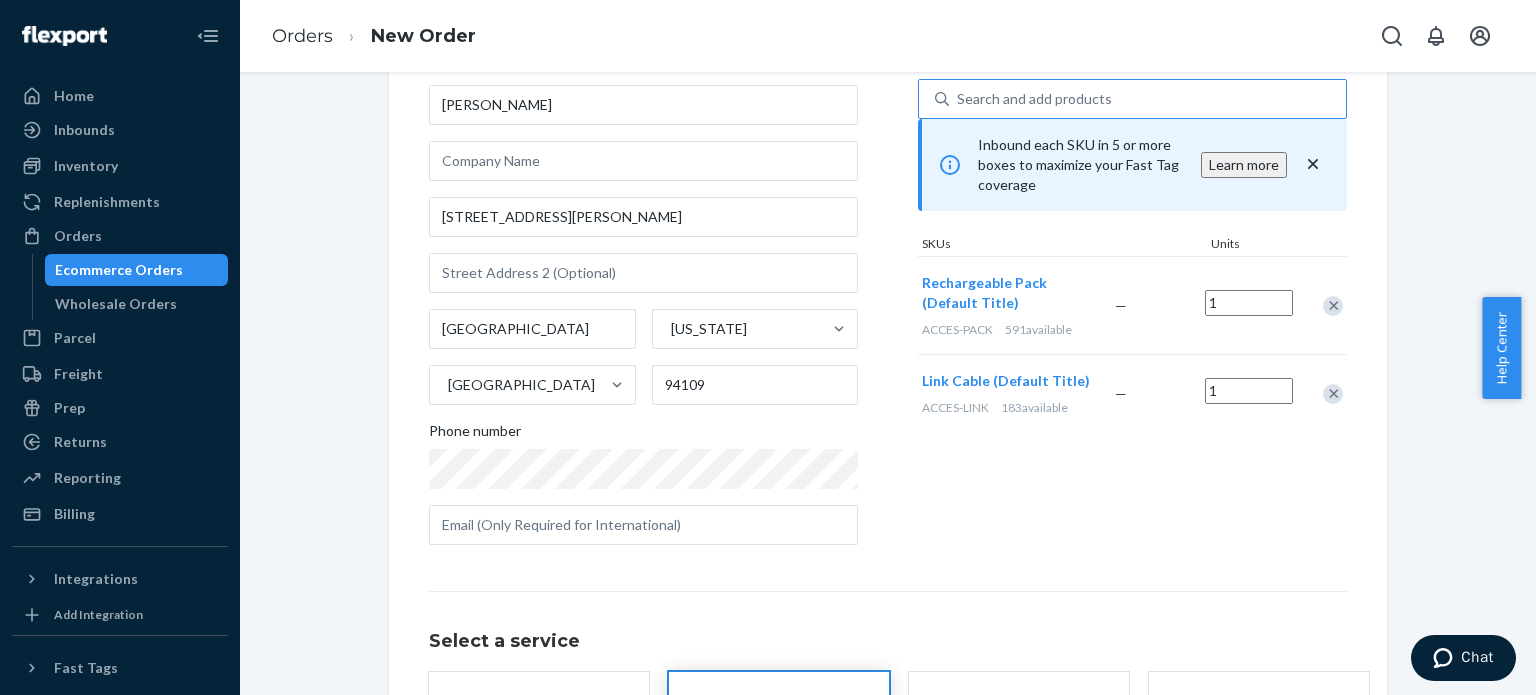 scroll, scrollTop: 119, scrollLeft: 0, axis: vertical 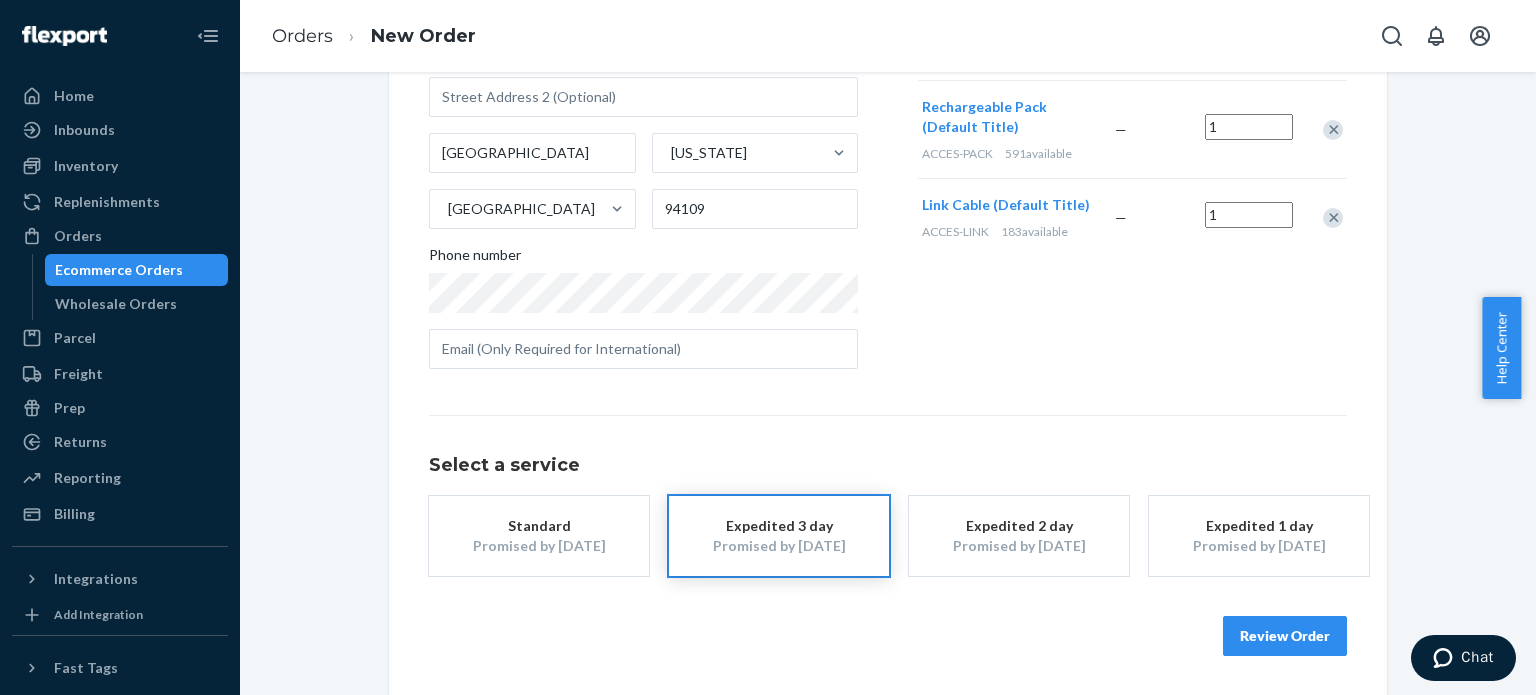 click on "Review Order" at bounding box center (1285, 636) 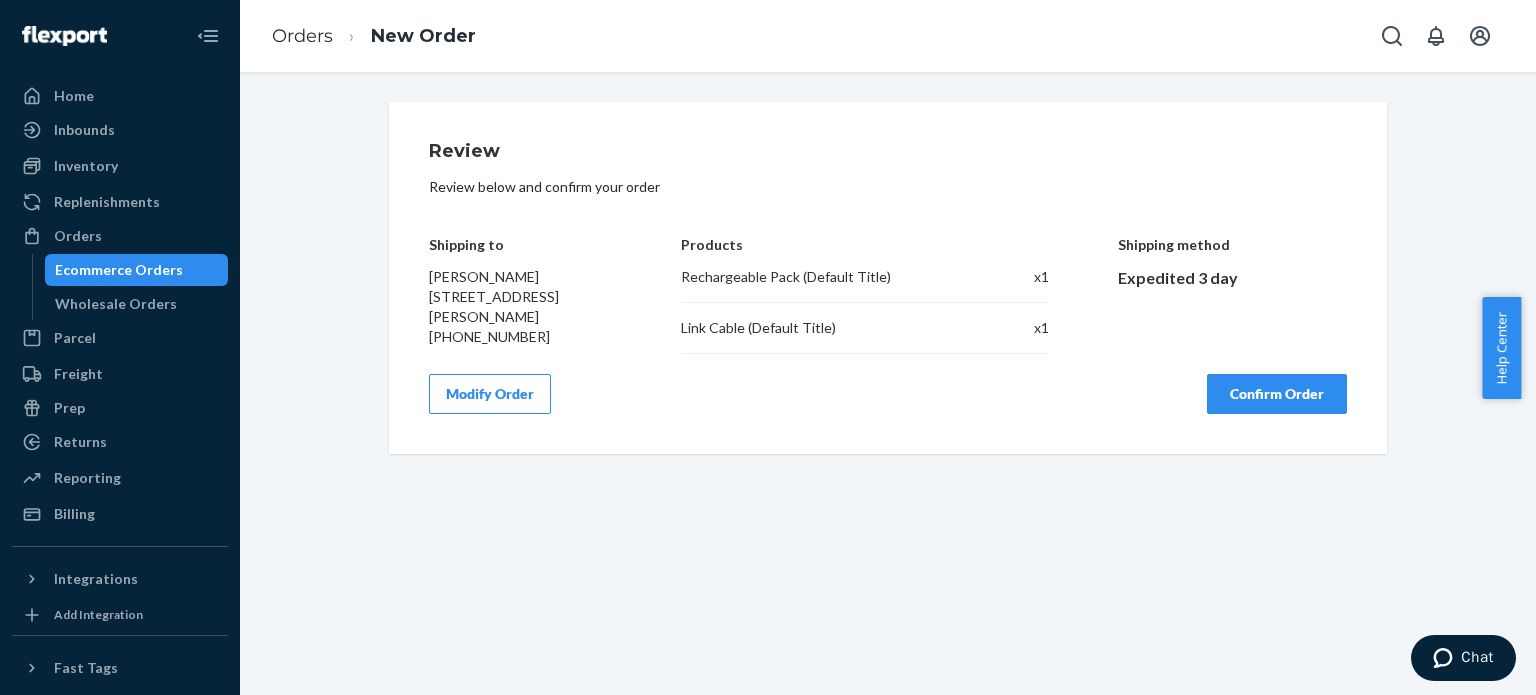 click on "Confirm Order" at bounding box center (1277, 394) 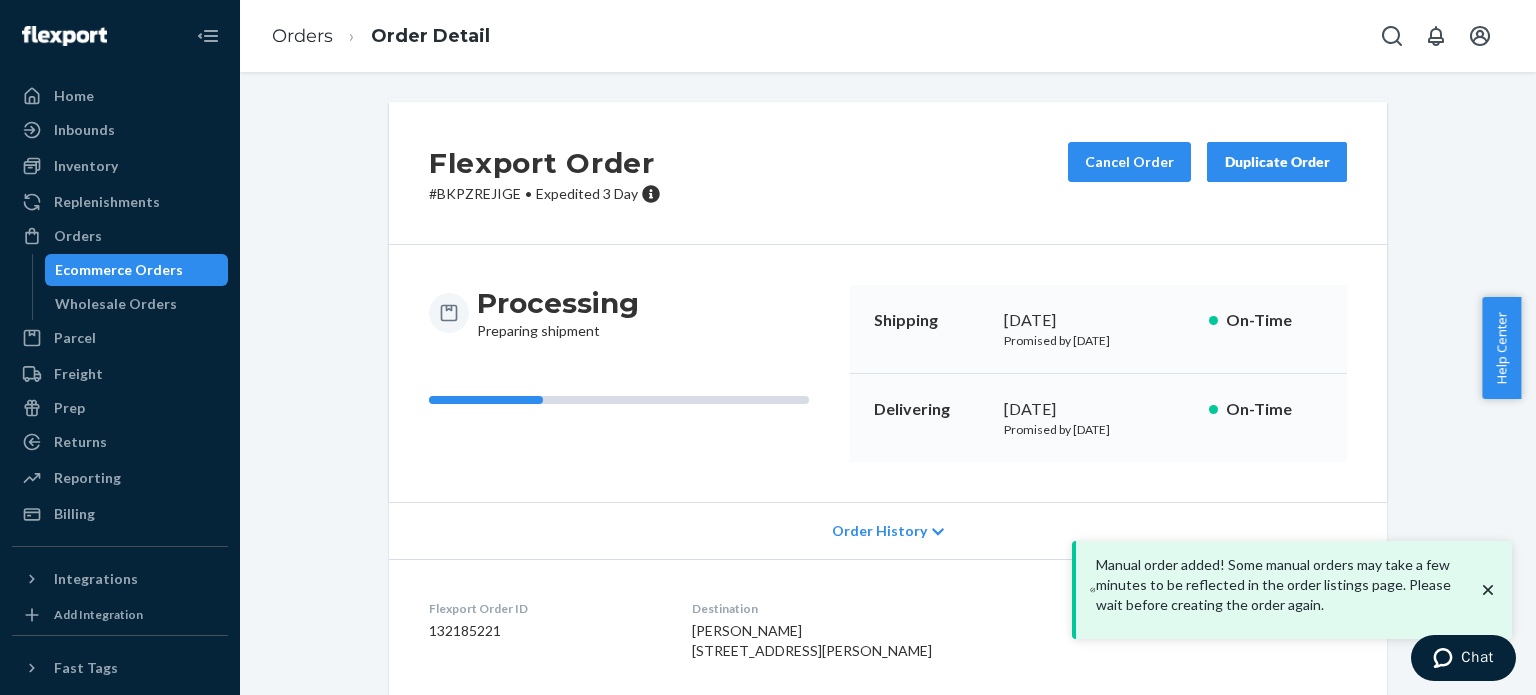 scroll, scrollTop: 254, scrollLeft: 0, axis: vertical 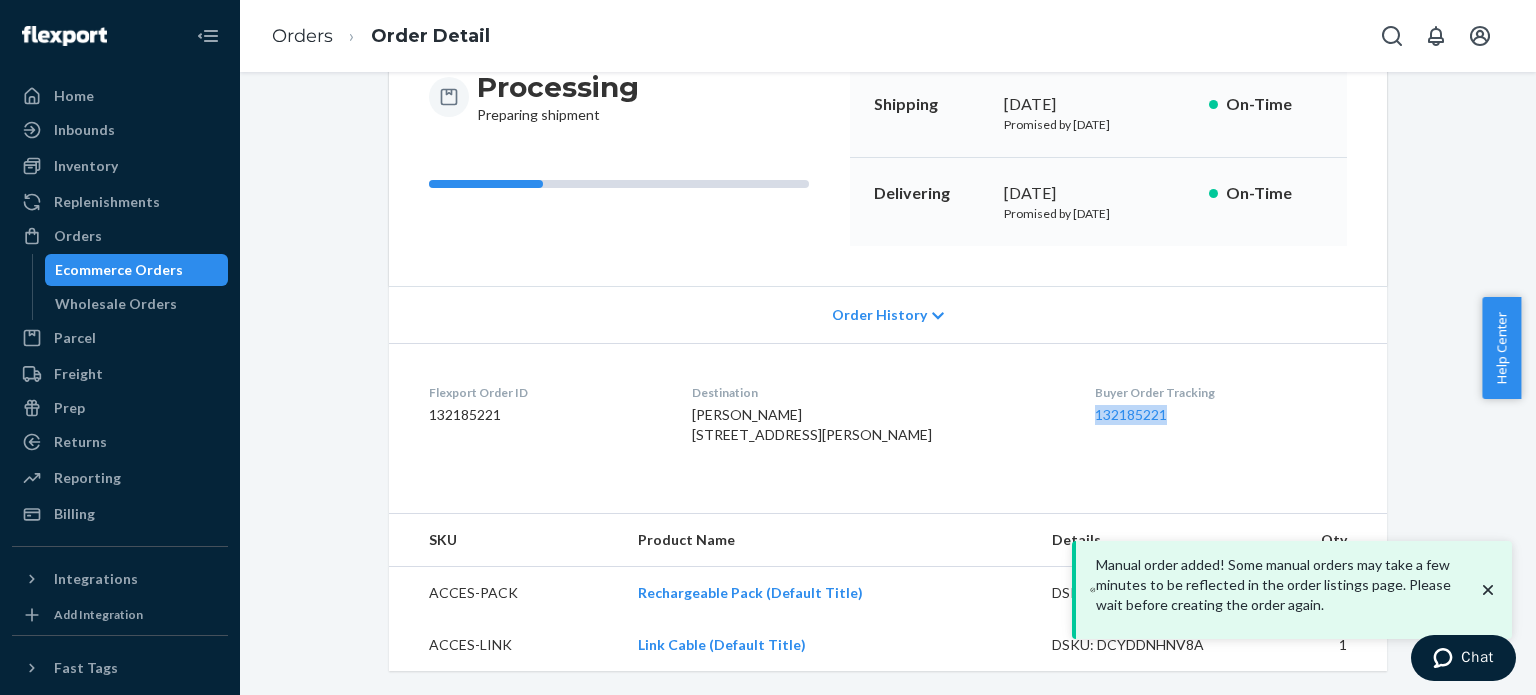 drag, startPoint x: 1060, startPoint y: 379, endPoint x: 1199, endPoint y: 381, distance: 139.01439 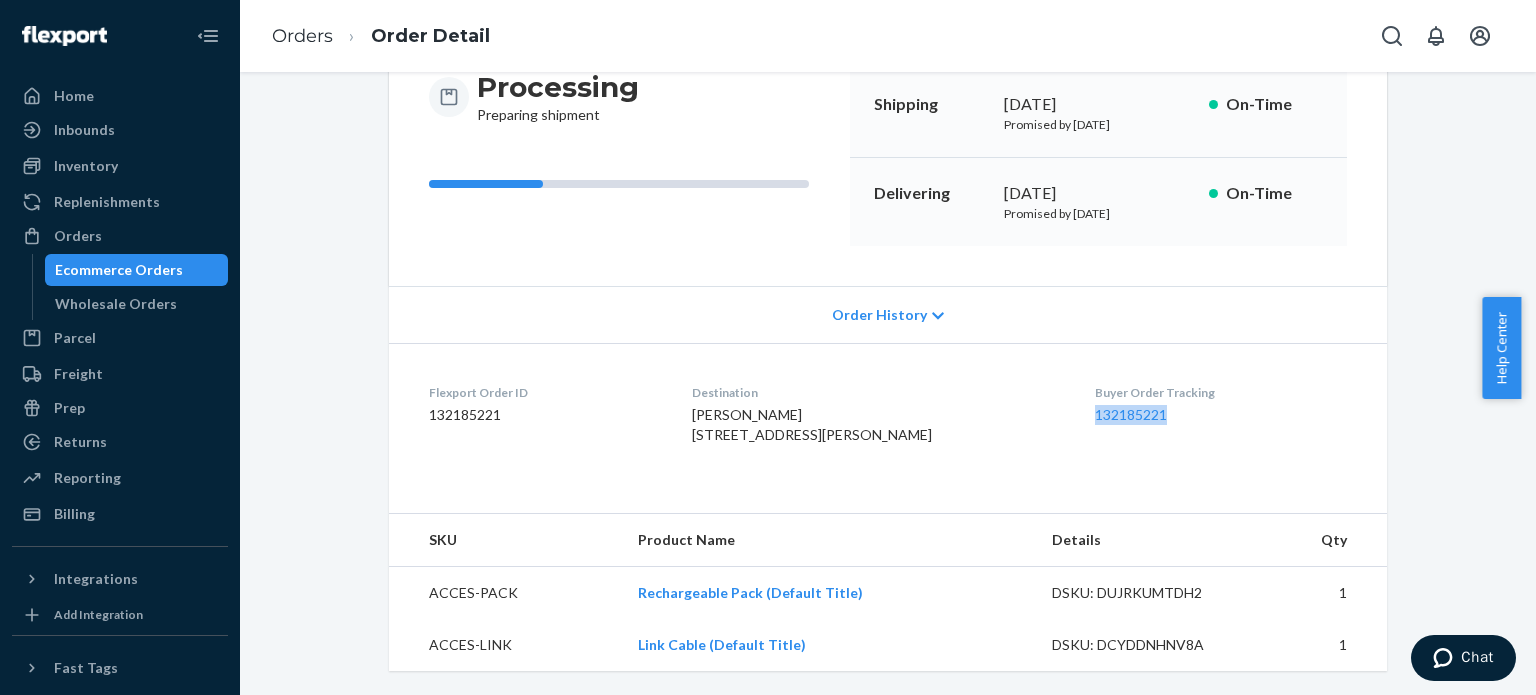 copy on "132185221" 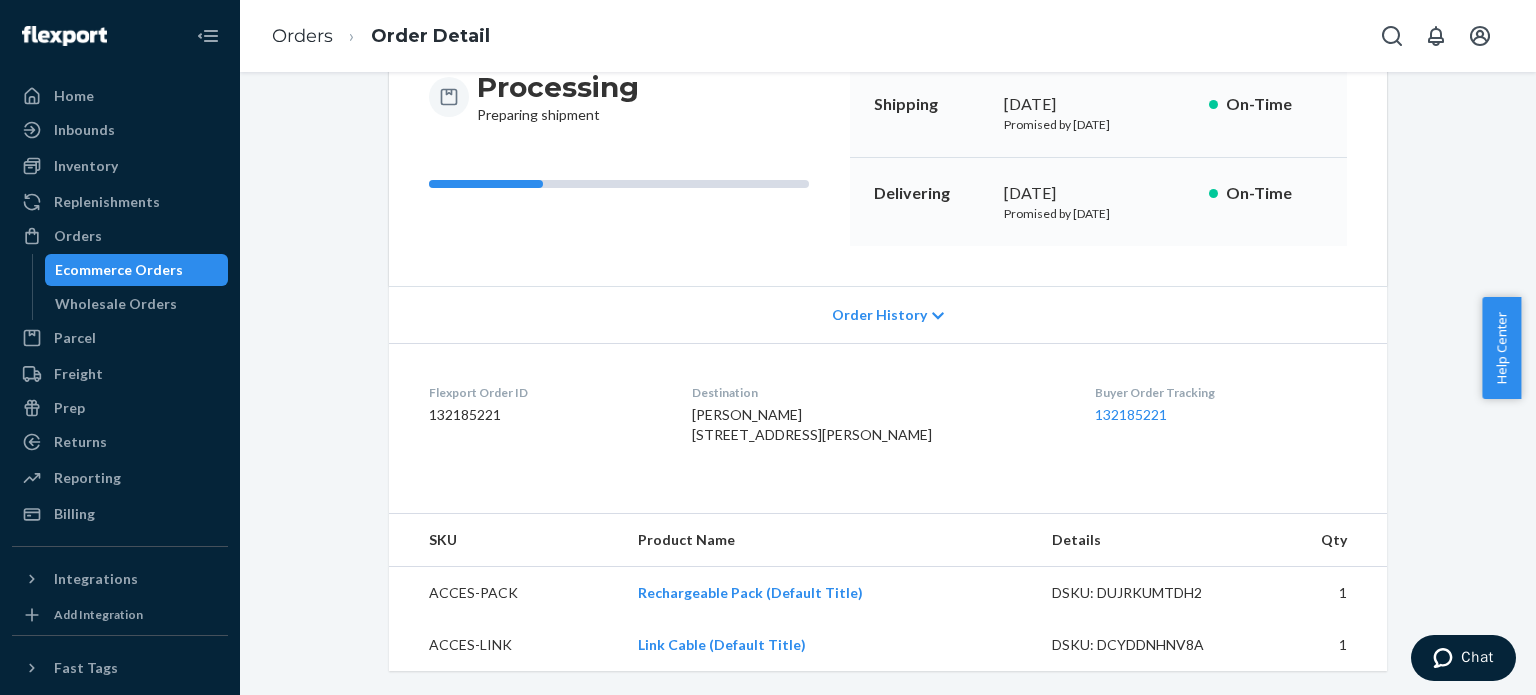 click on "Order History" at bounding box center (888, 314) 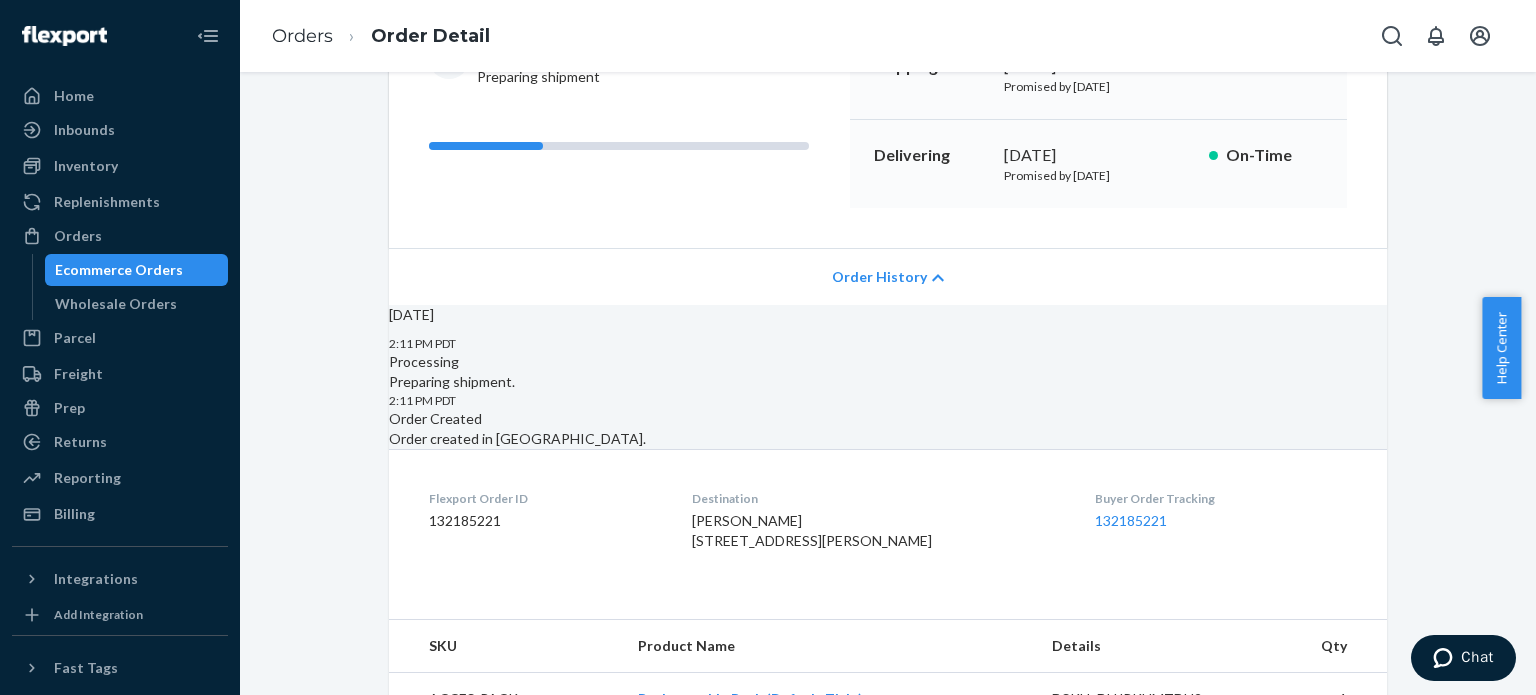 click on "Order History" at bounding box center (888, 276) 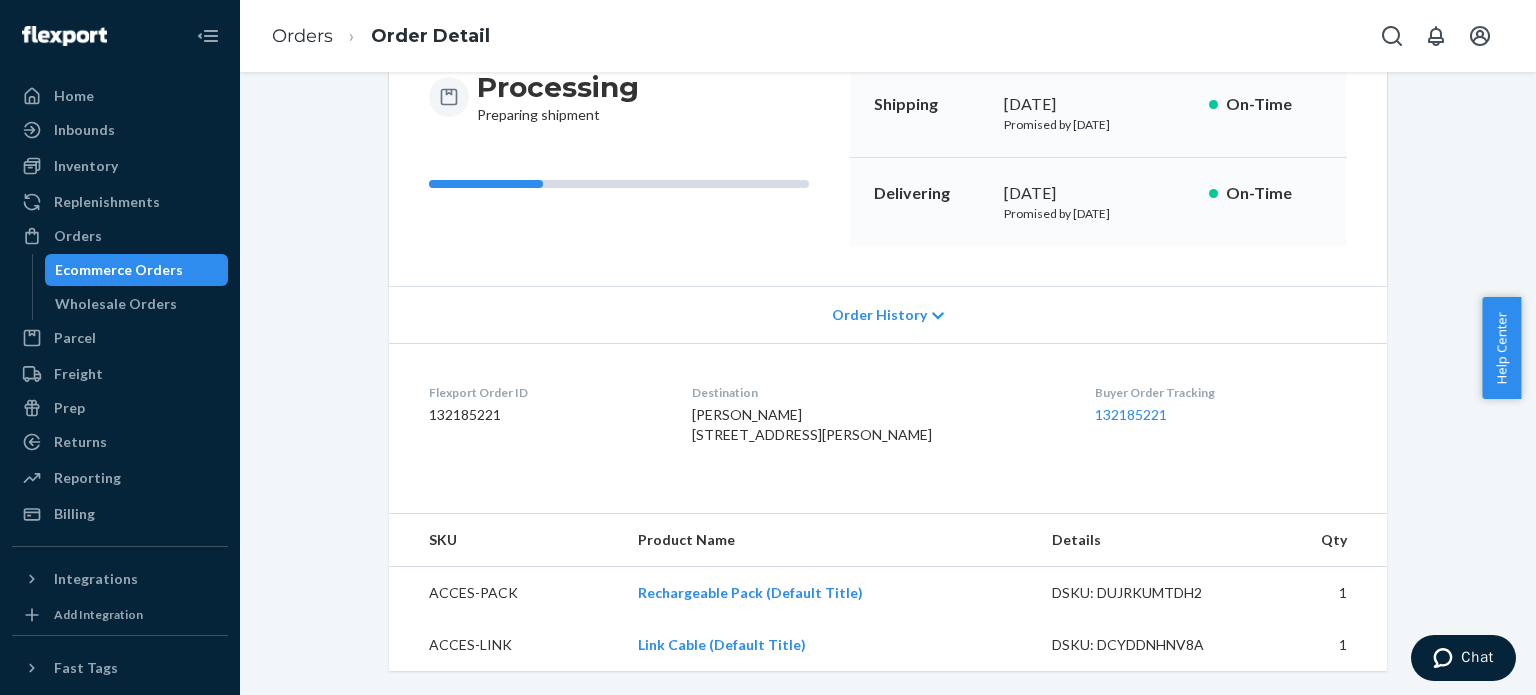 click on "Processing Preparing shipment" at bounding box center [631, 157] 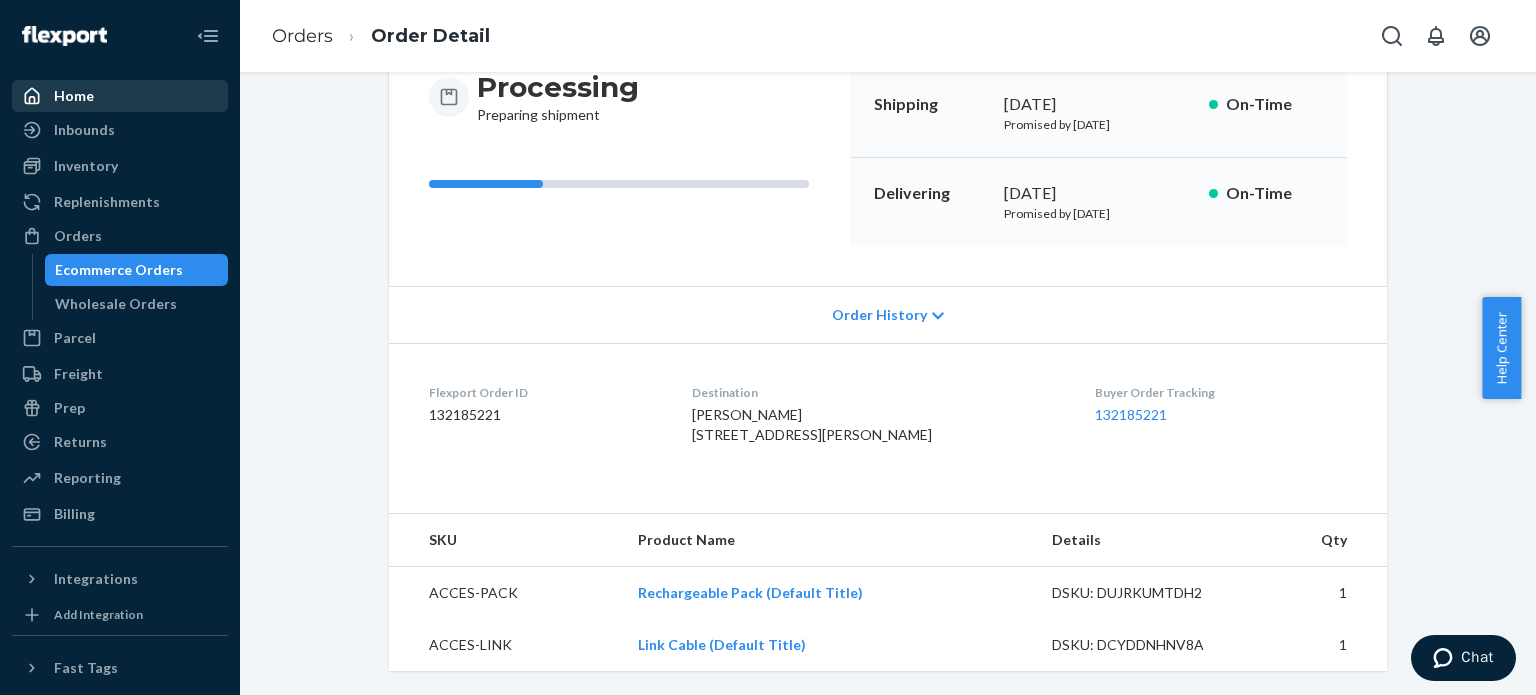 click on "Home" at bounding box center (74, 96) 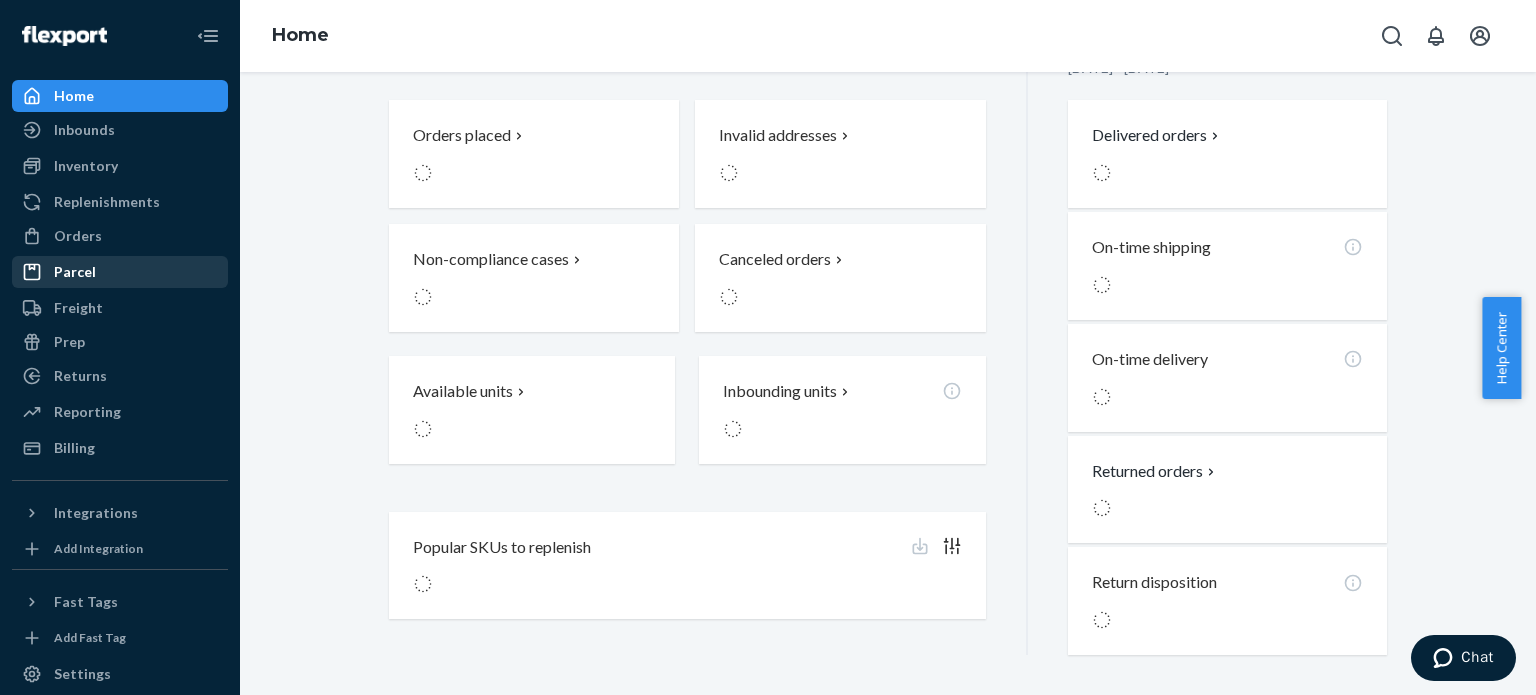 scroll, scrollTop: 0, scrollLeft: 0, axis: both 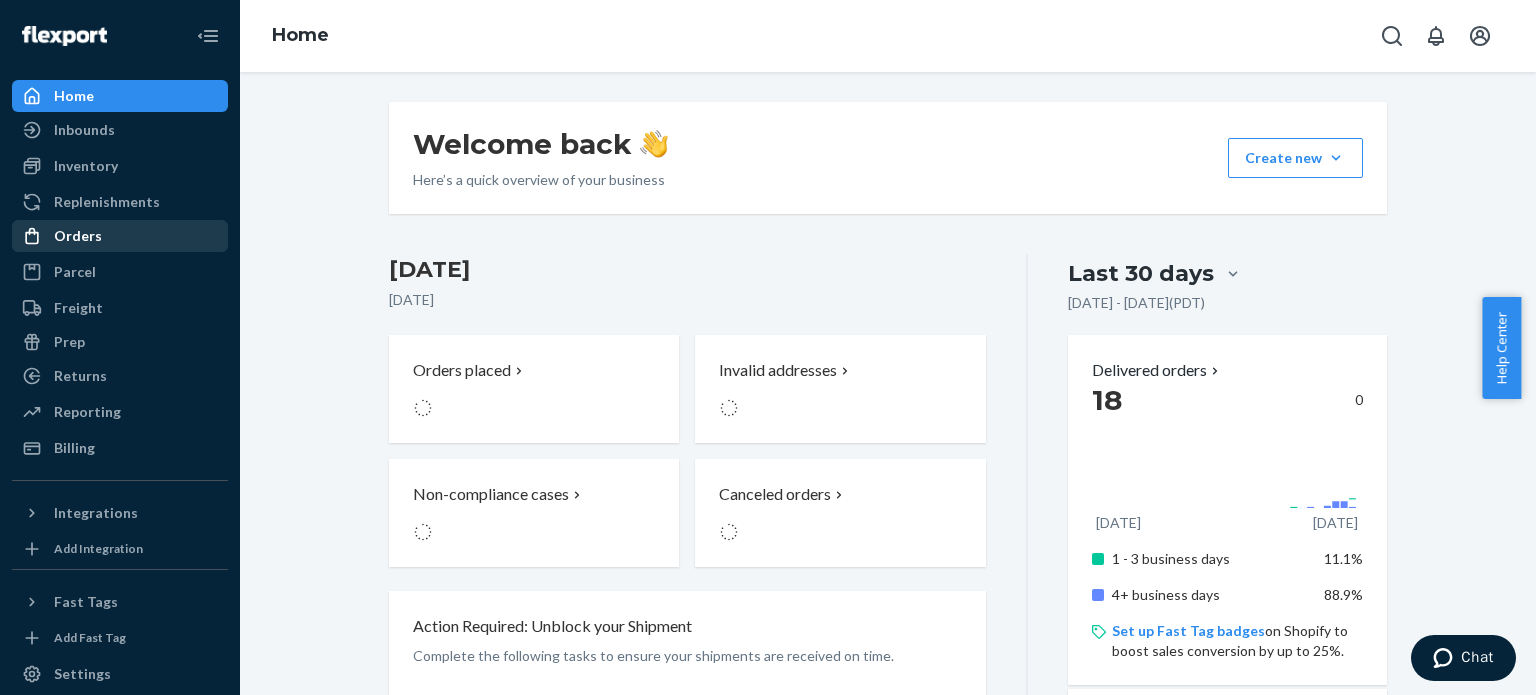 click on "Orders" at bounding box center (78, 236) 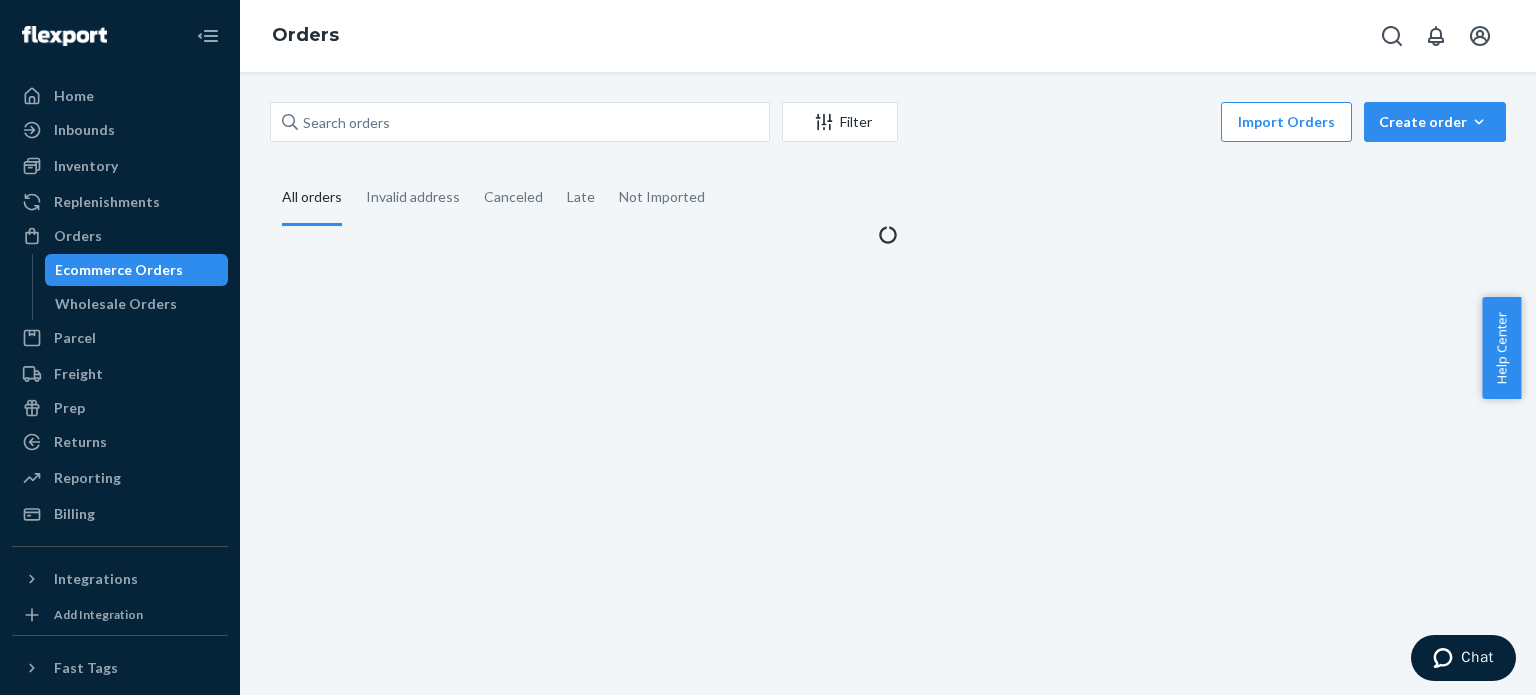 click on "Ecommerce Orders" at bounding box center [119, 270] 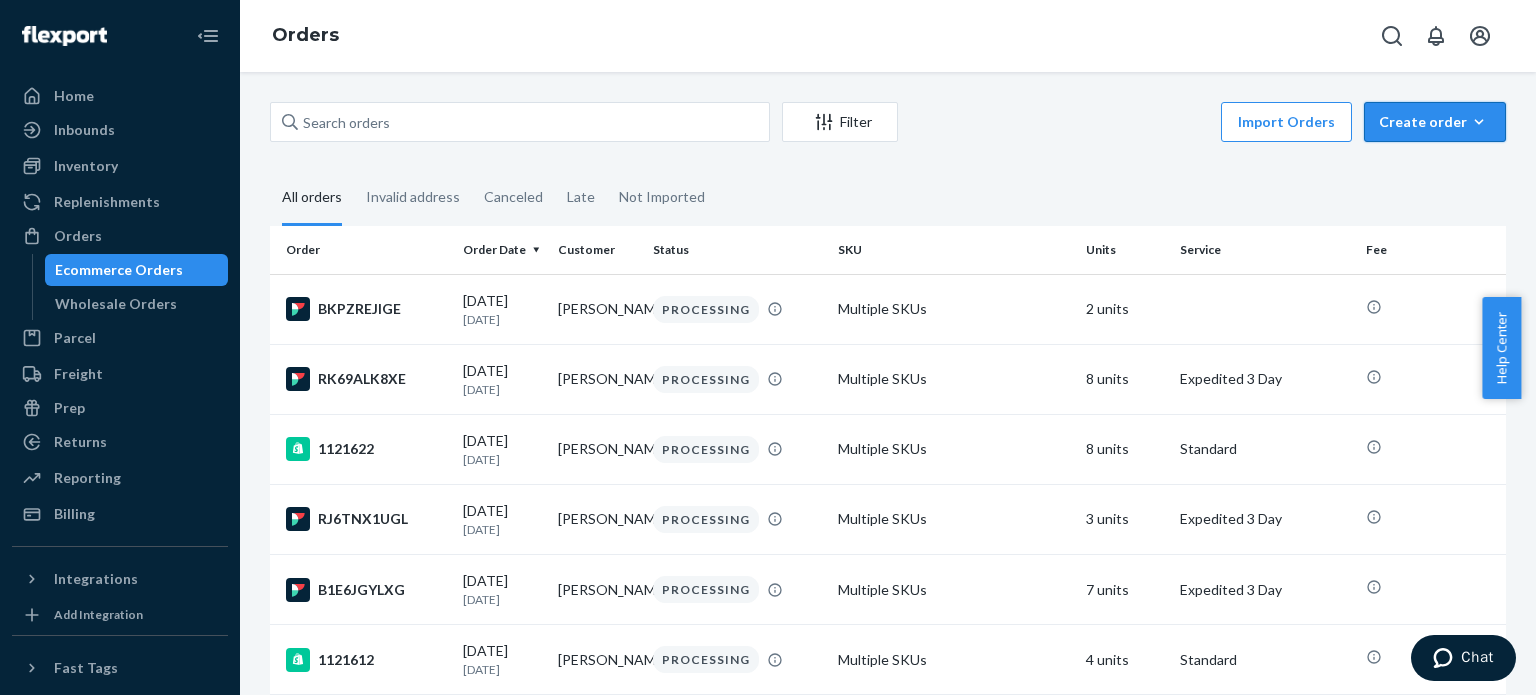 click on "Create order" at bounding box center (1435, 122) 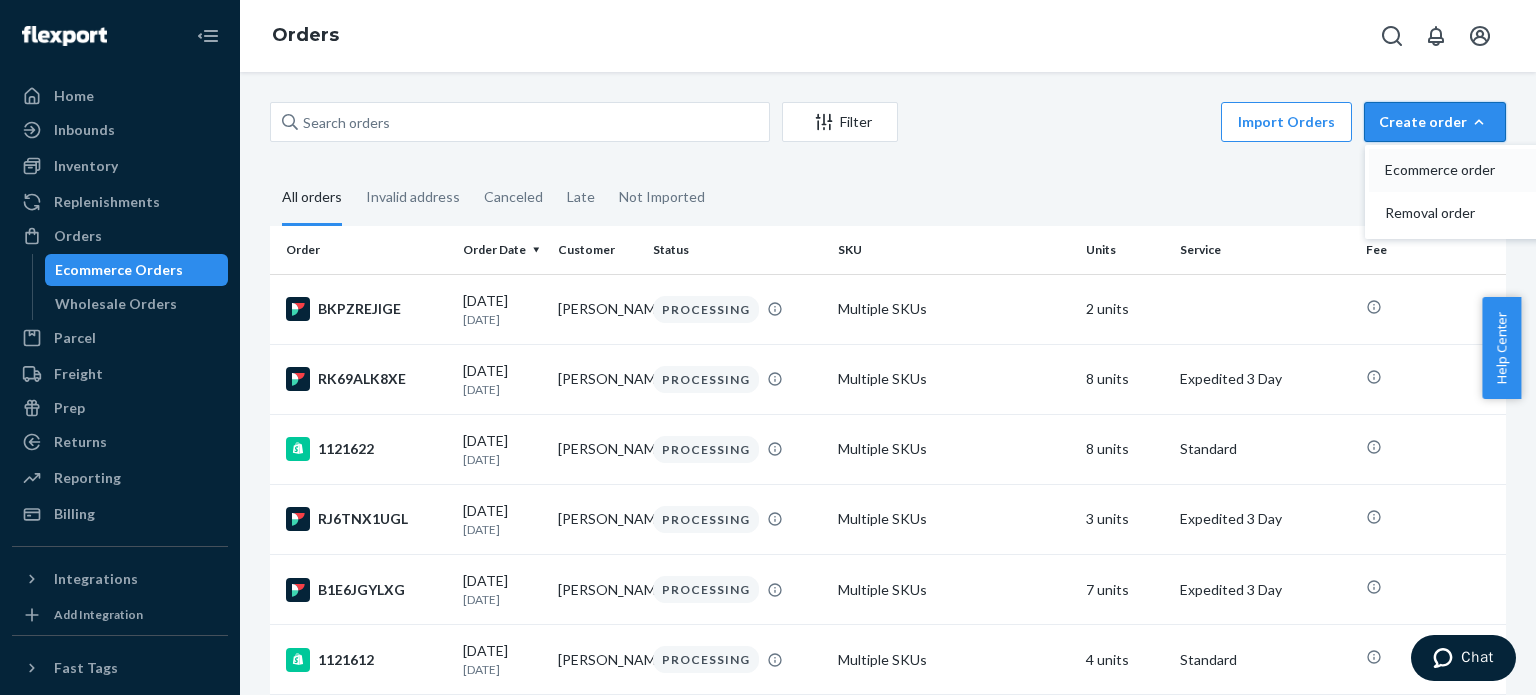 click on "Ecommerce order" at bounding box center (1447, 170) 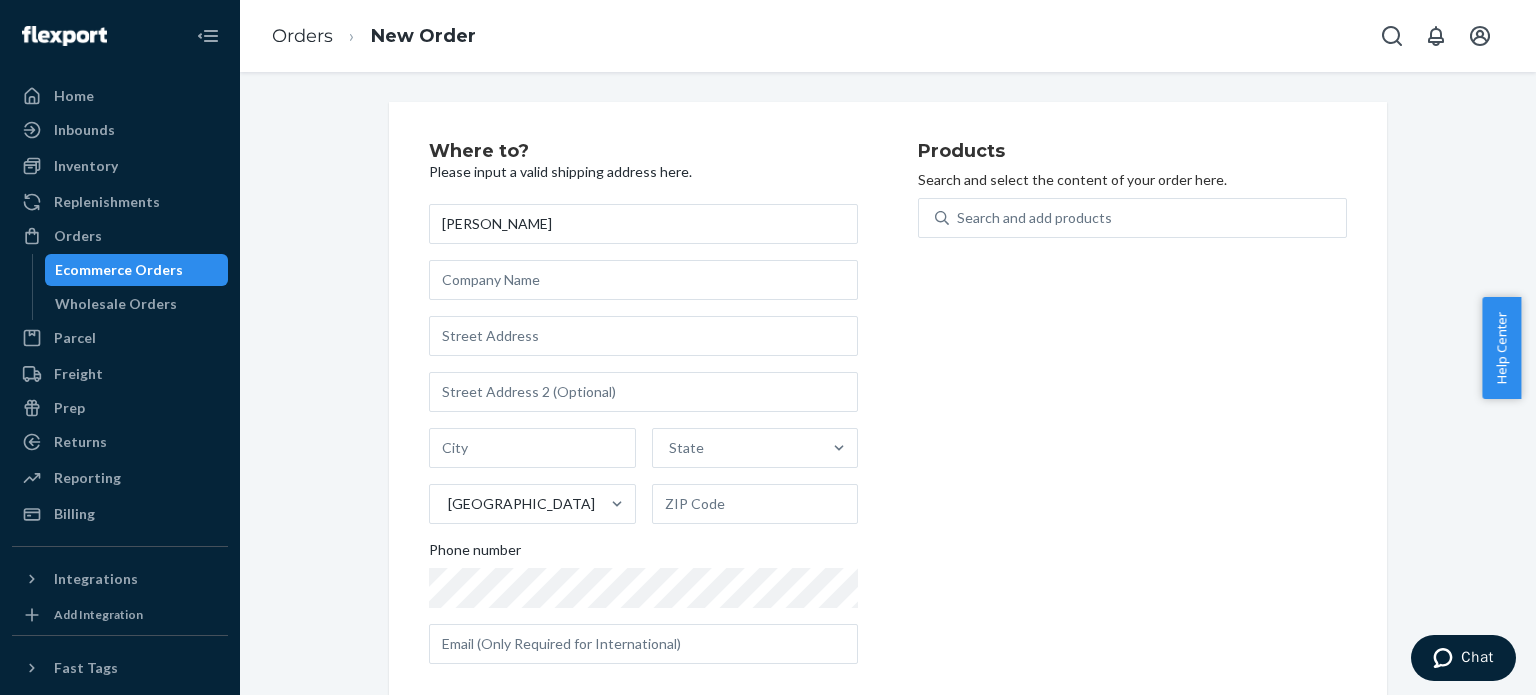 type on "[PERSON_NAME]" 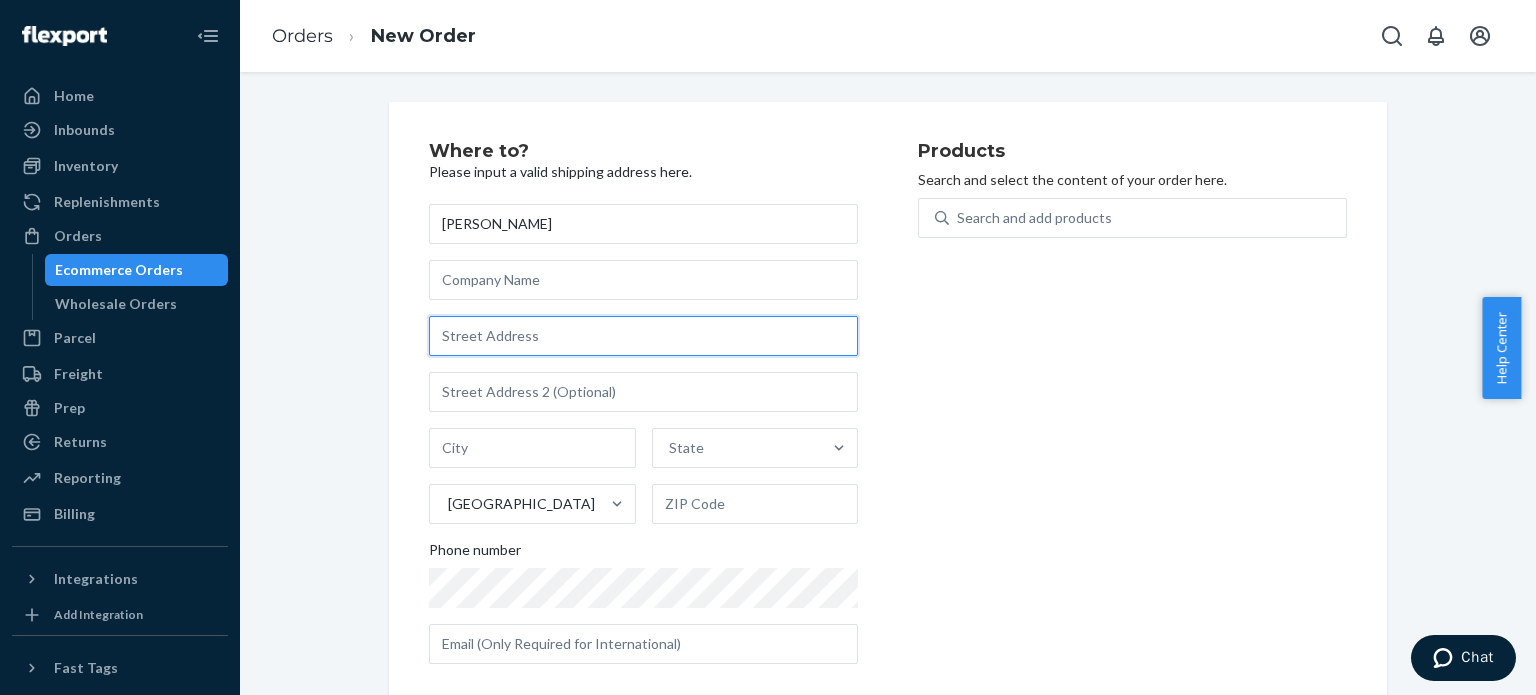 click at bounding box center (643, 336) 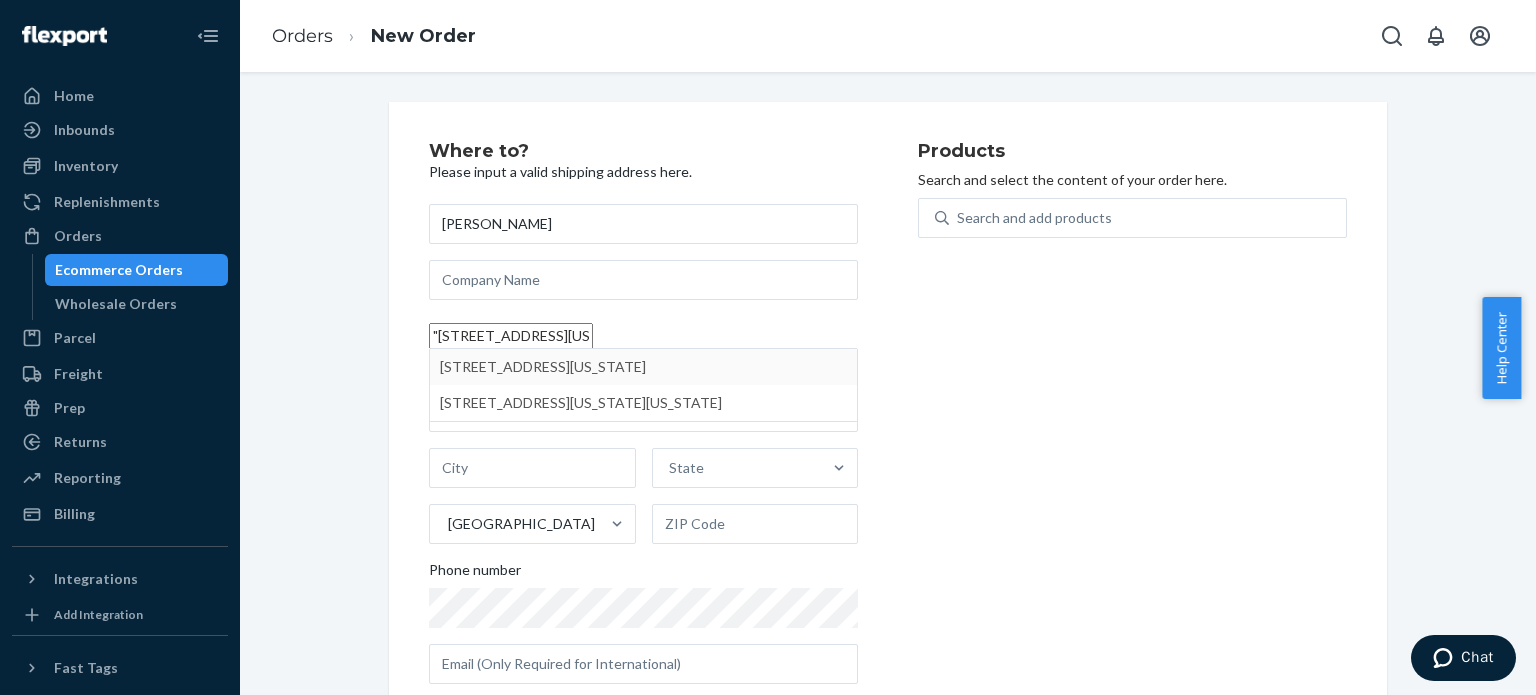 click on ""[STREET_ADDRESS][US_STATE]" at bounding box center (511, 336) 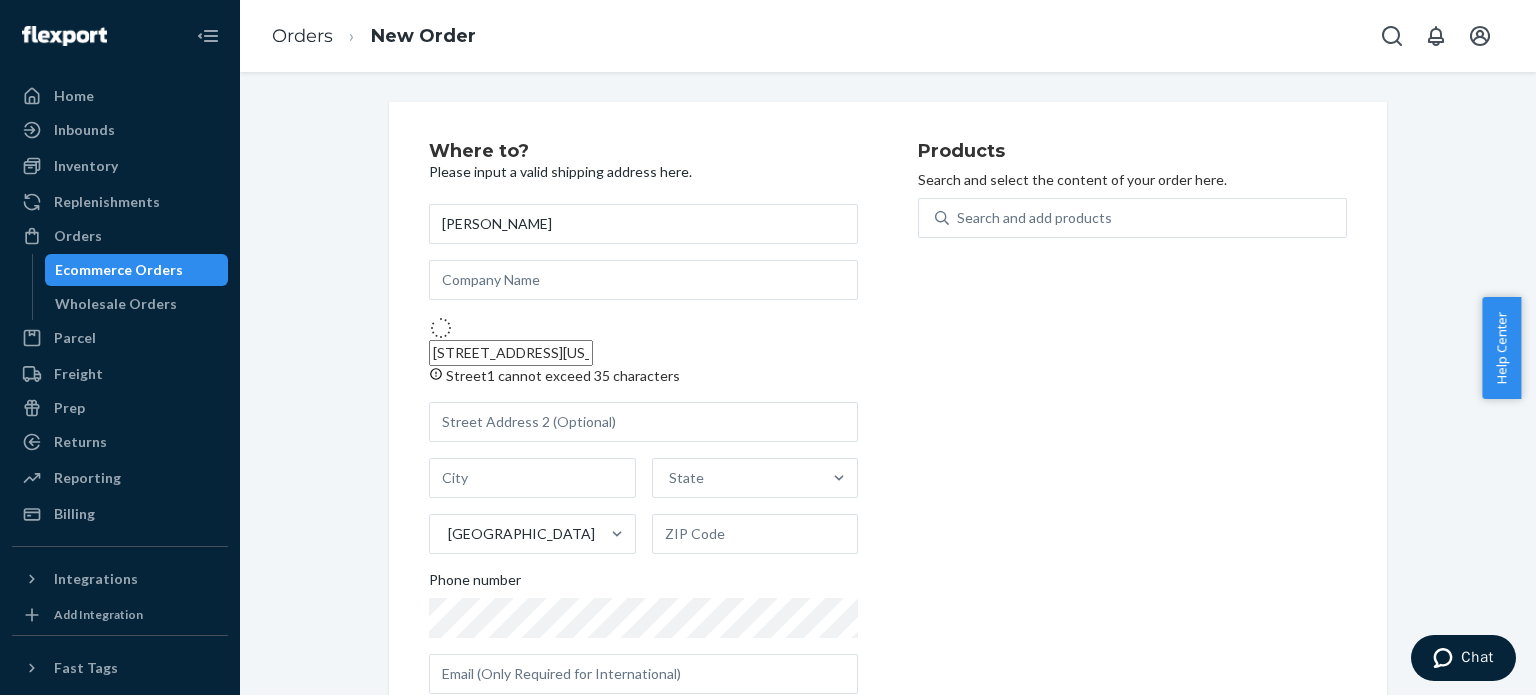type on "[STREET_ADDRESS]" 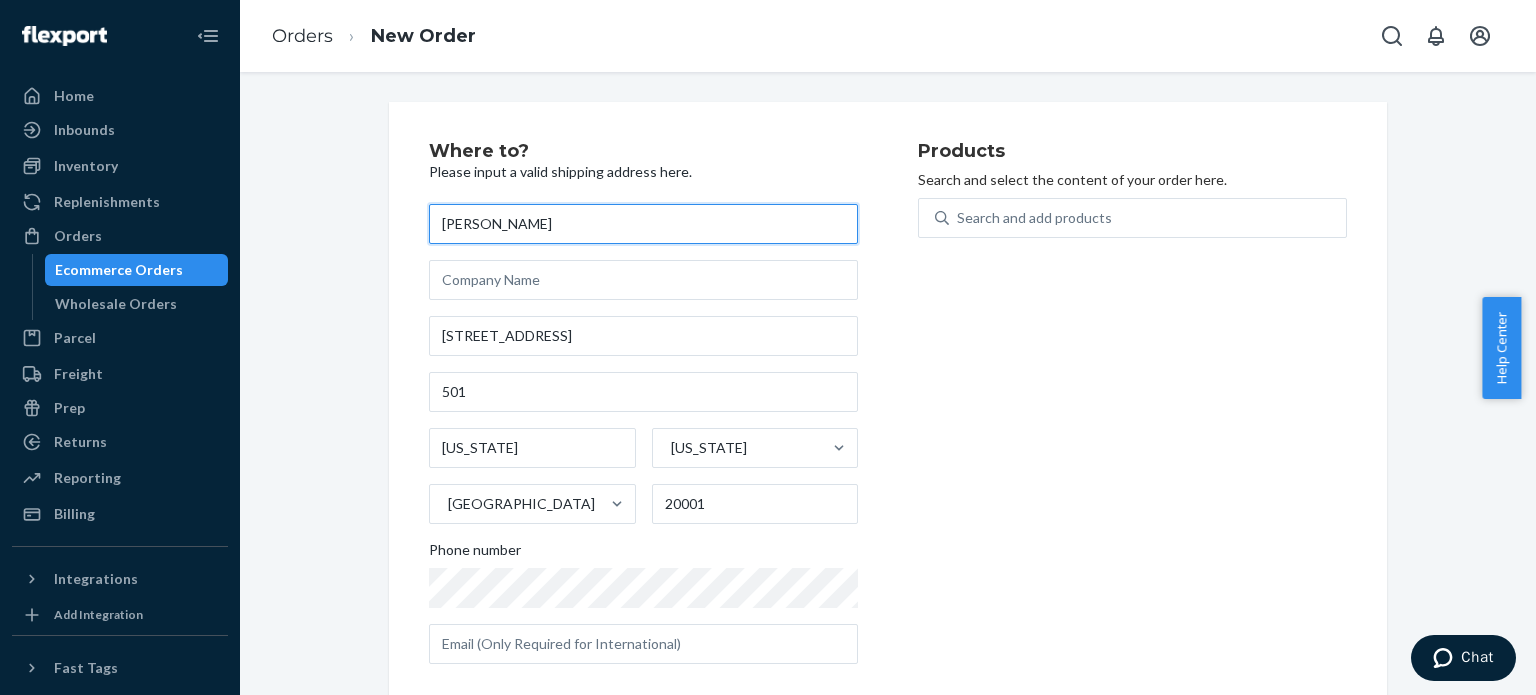 click on "[PERSON_NAME]" at bounding box center (643, 224) 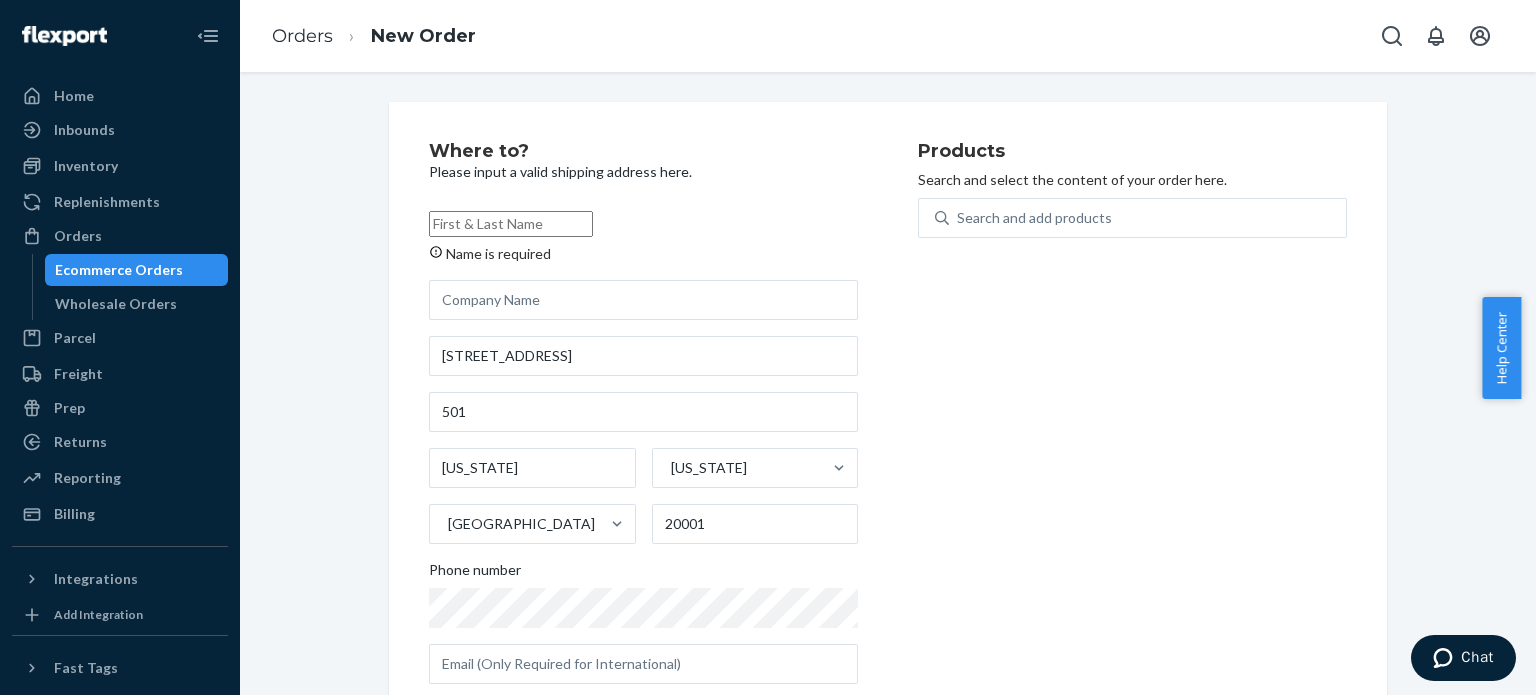 paste on "[PERSON_NAME]" 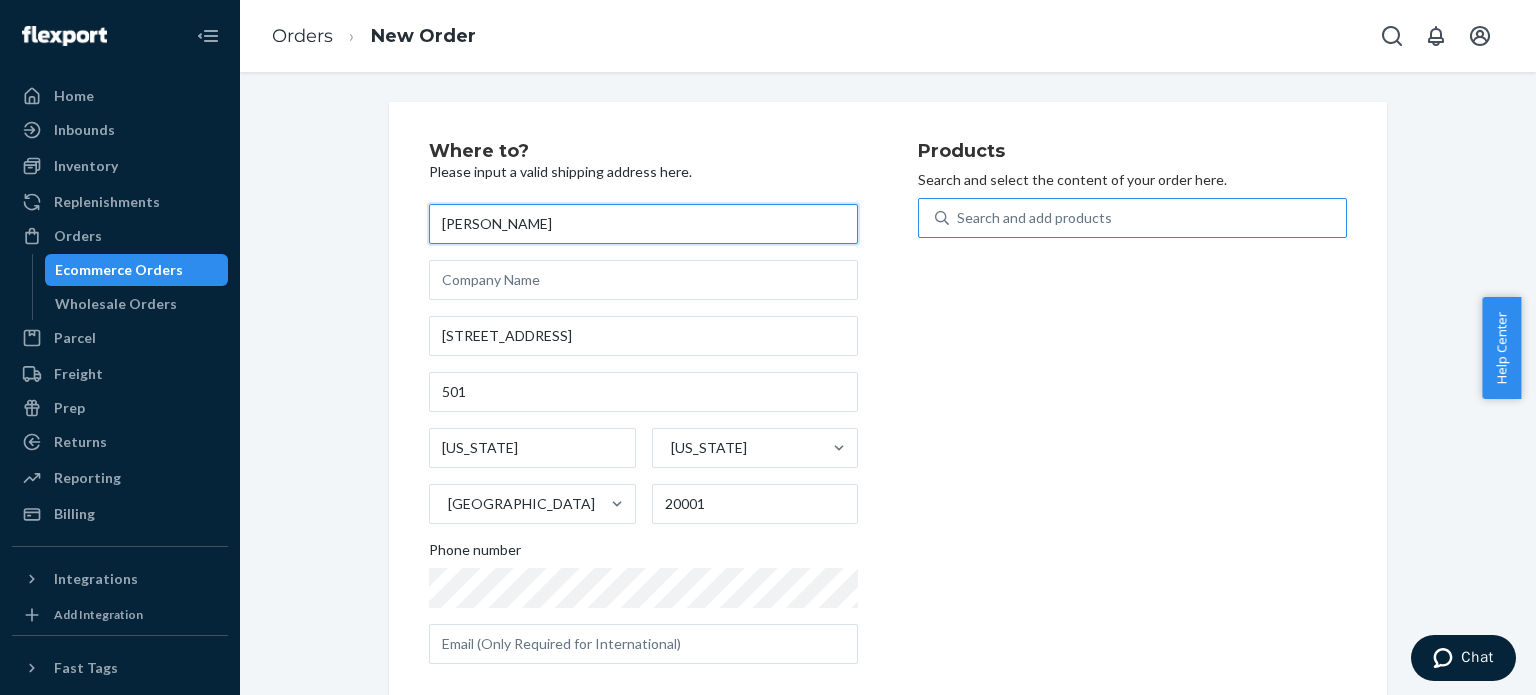 type on "[PERSON_NAME]" 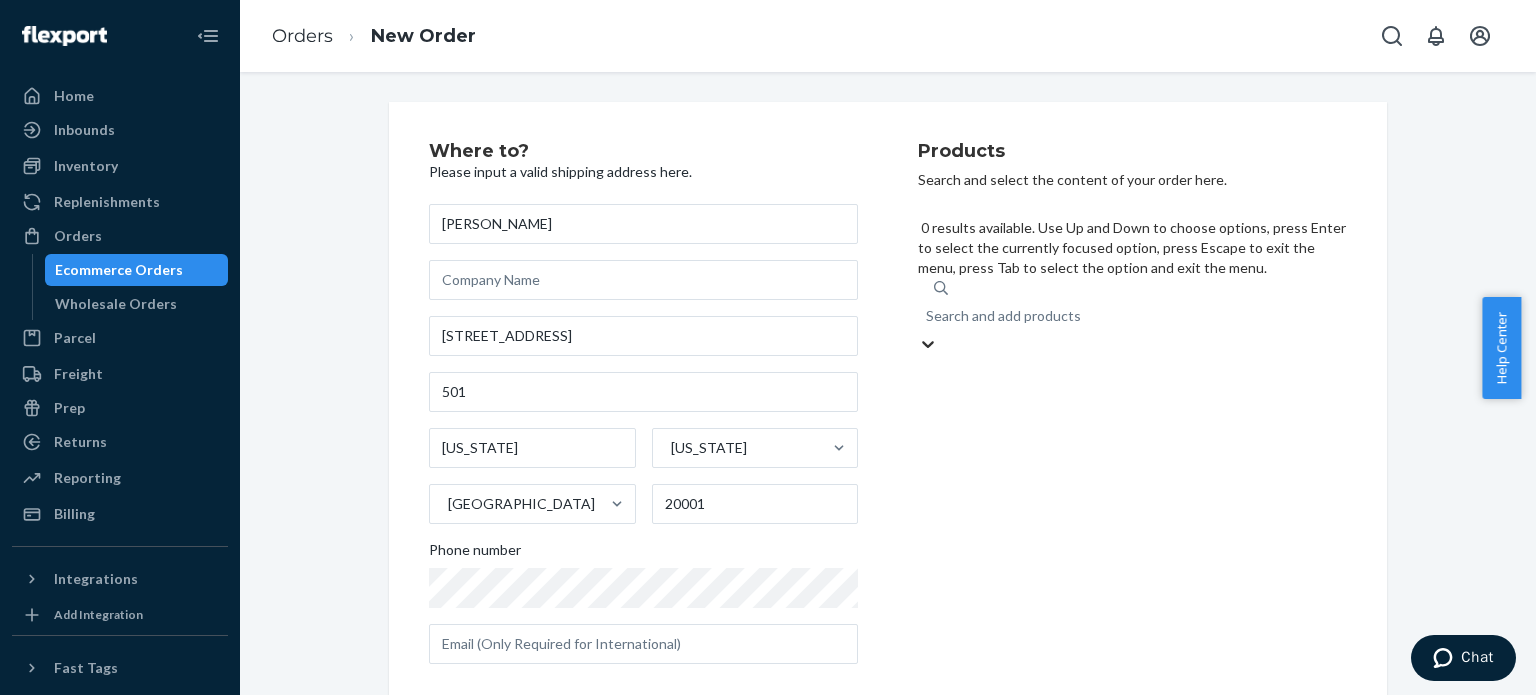 click on "Search and add products" at bounding box center [1003, 316] 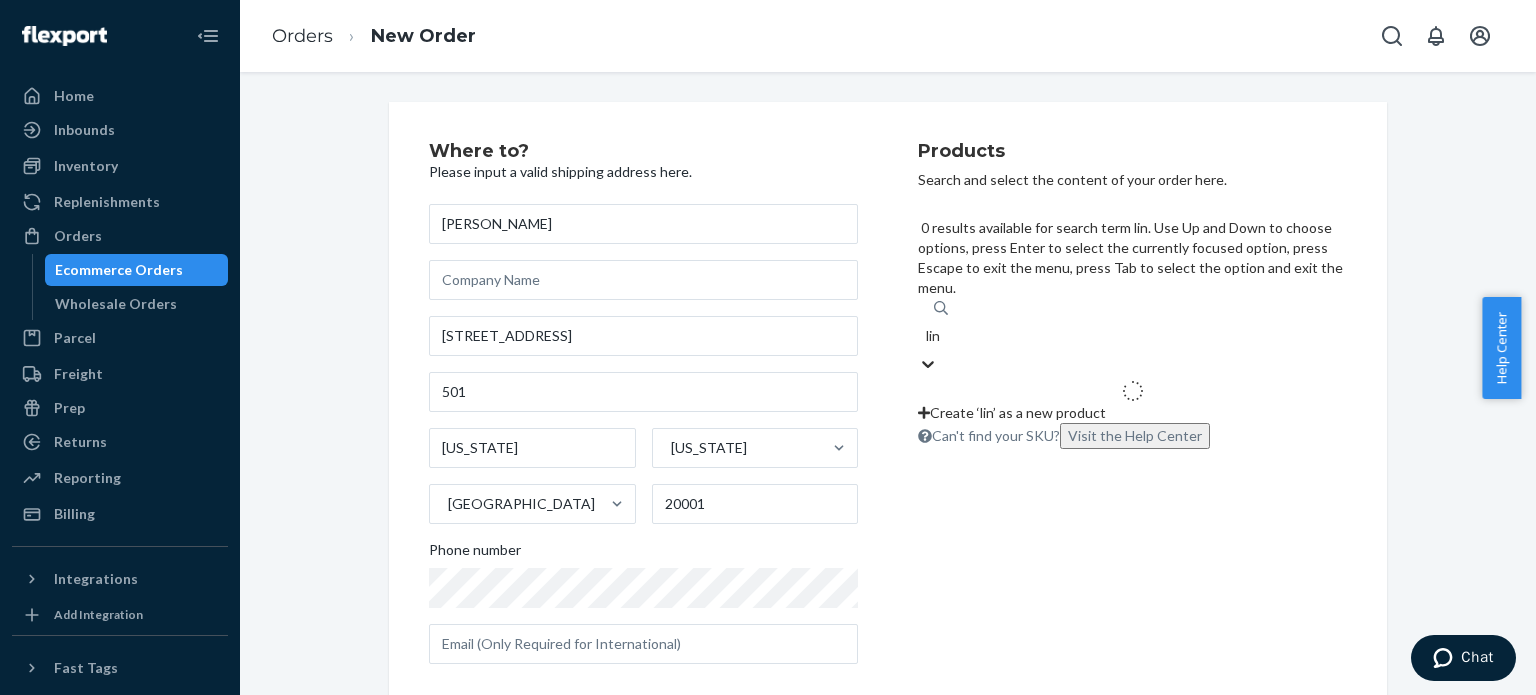 type on "link" 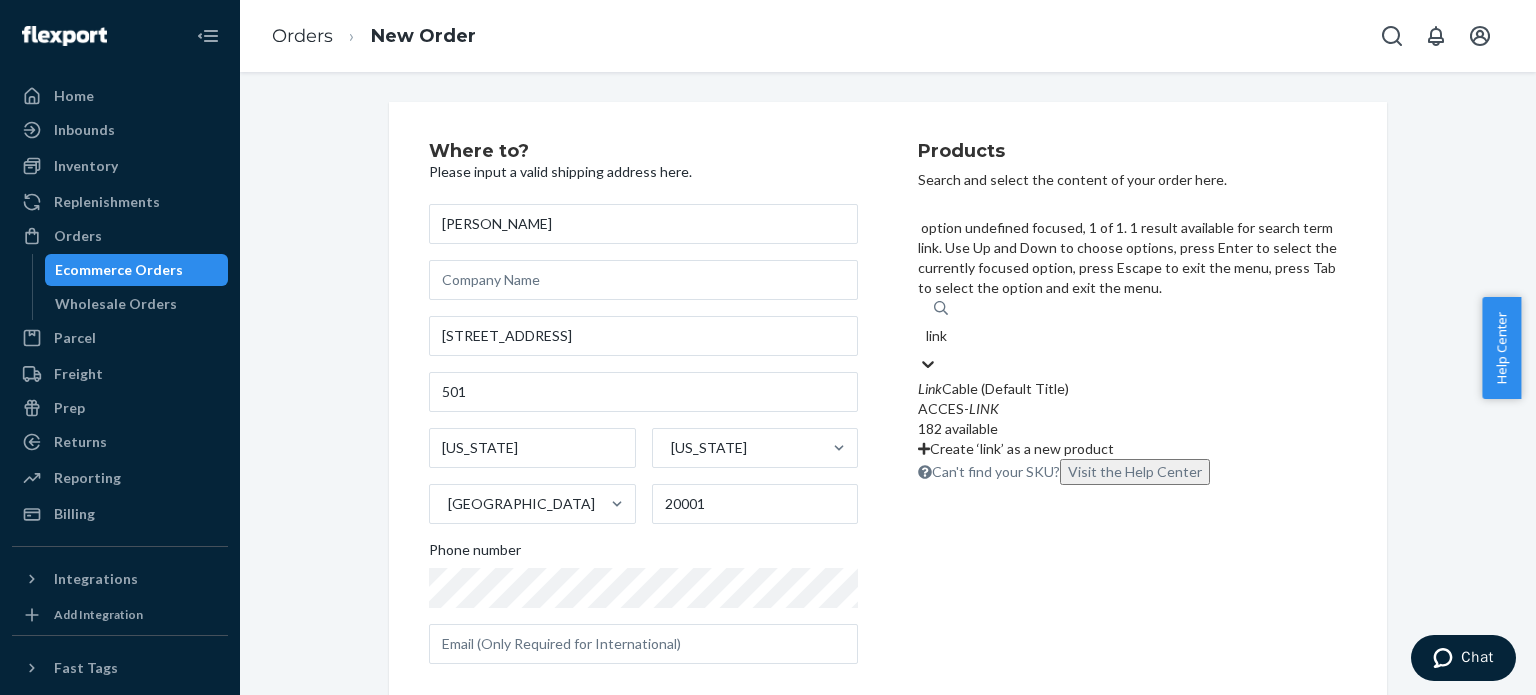 click on "Link  Cable (Default Title)" at bounding box center (1132, 389) 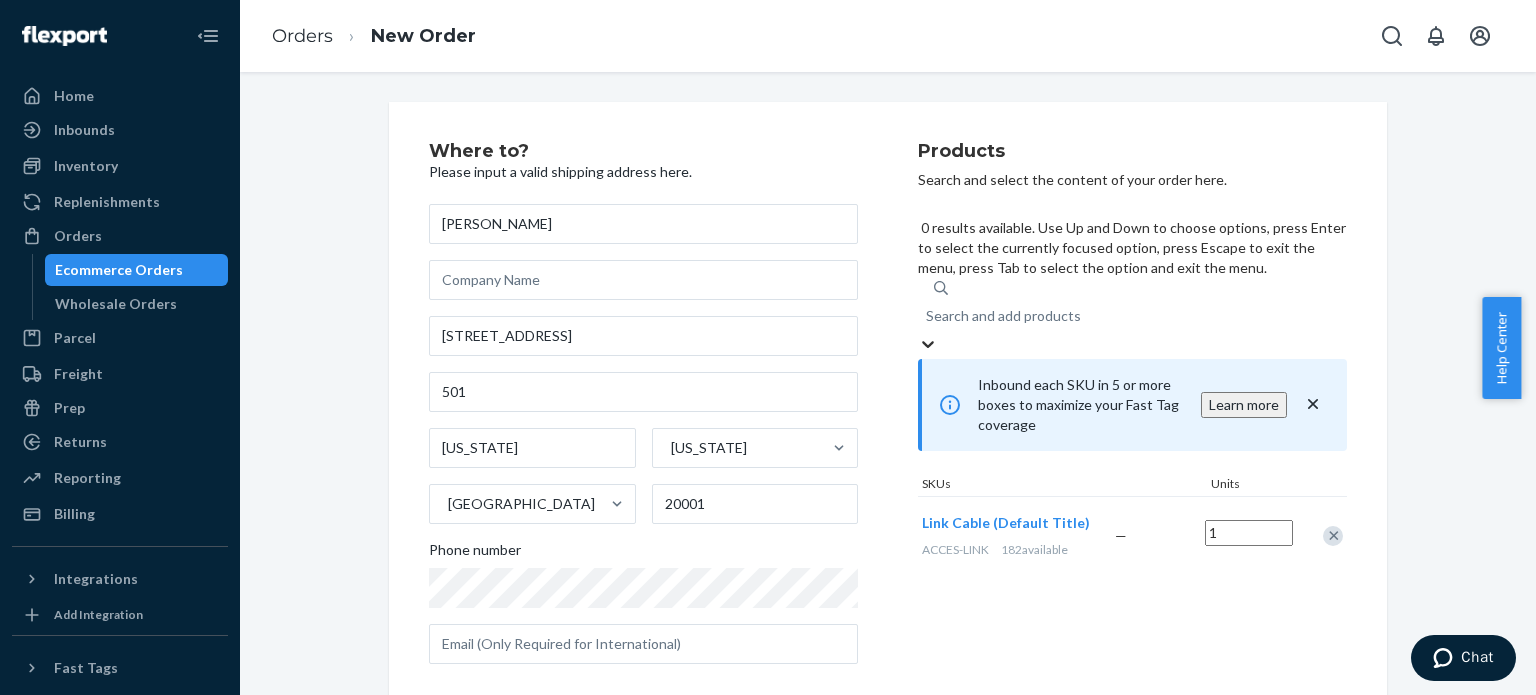 click on "Search and add products" at bounding box center [1003, 316] 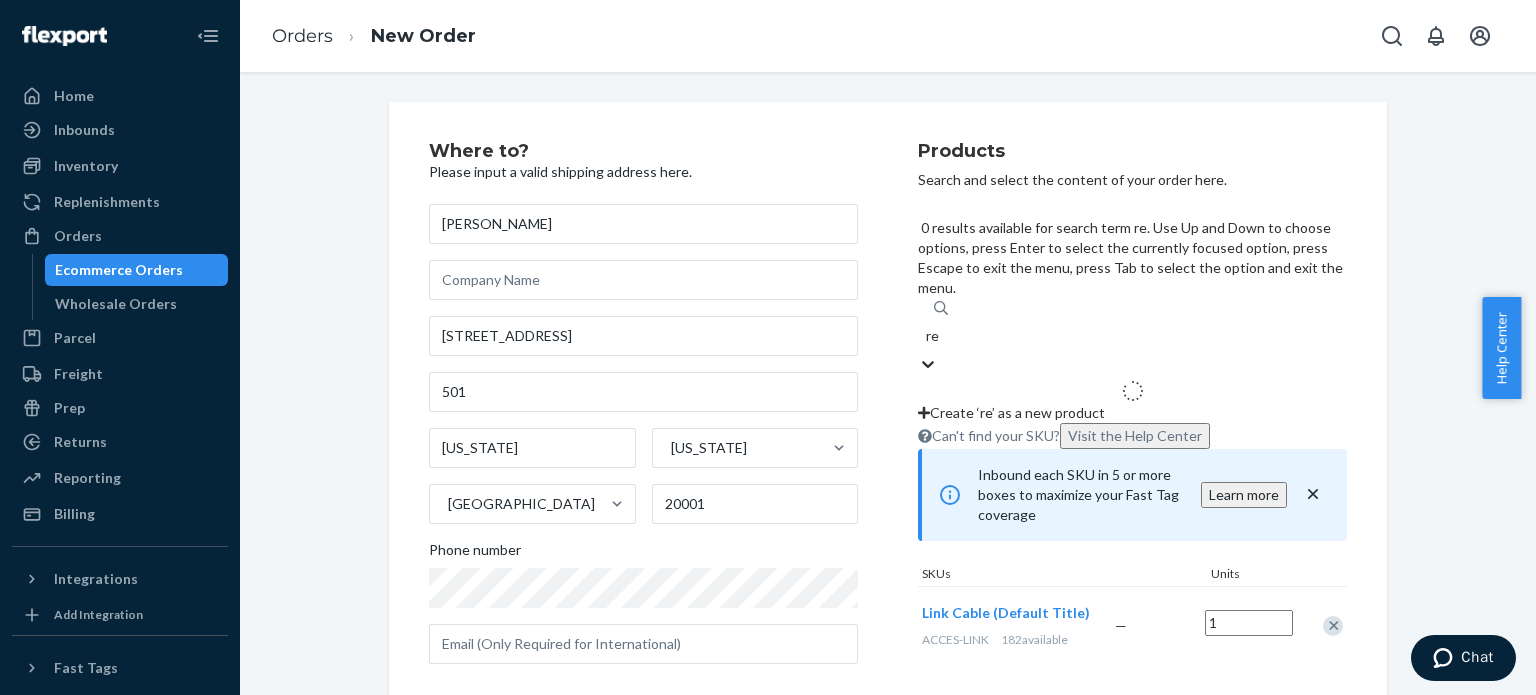 type on "rec" 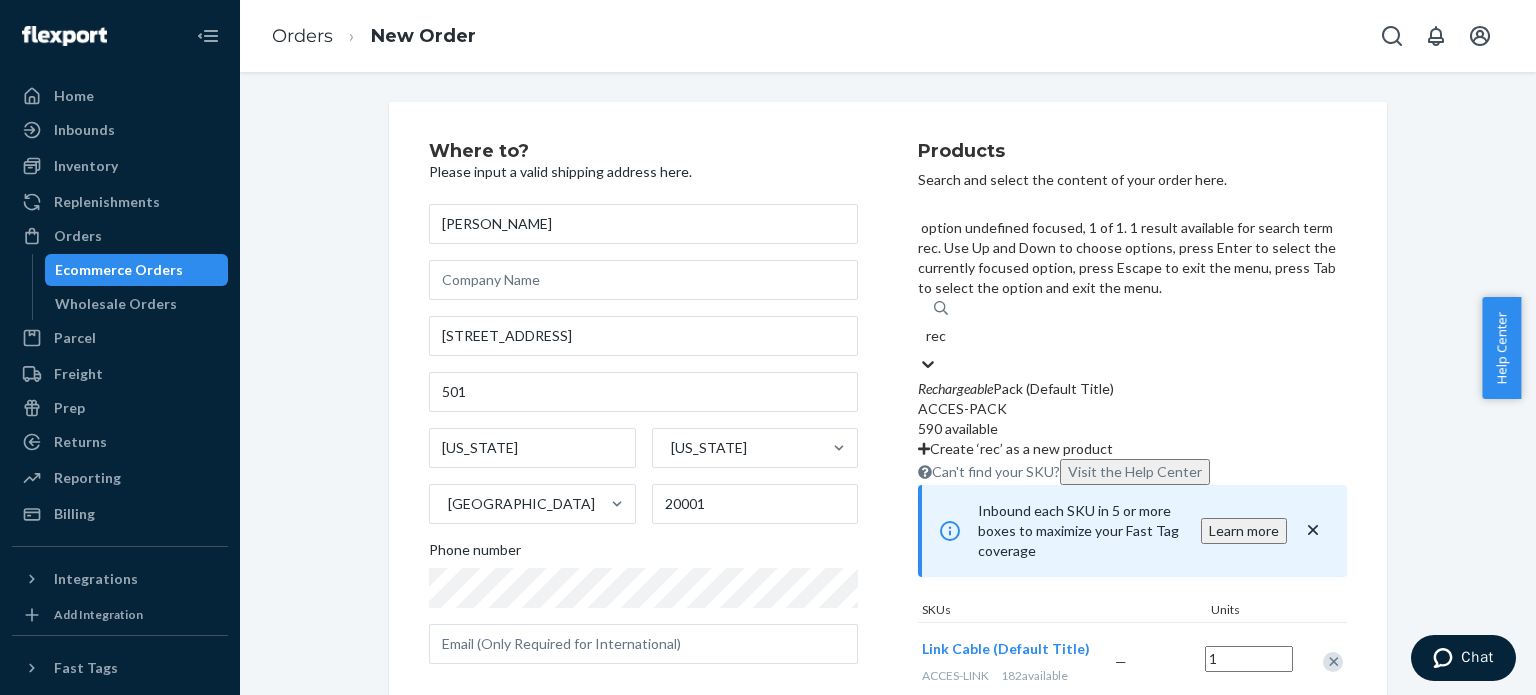 click on "Rechargeable  Pack (Default Title)" at bounding box center [1132, 389] 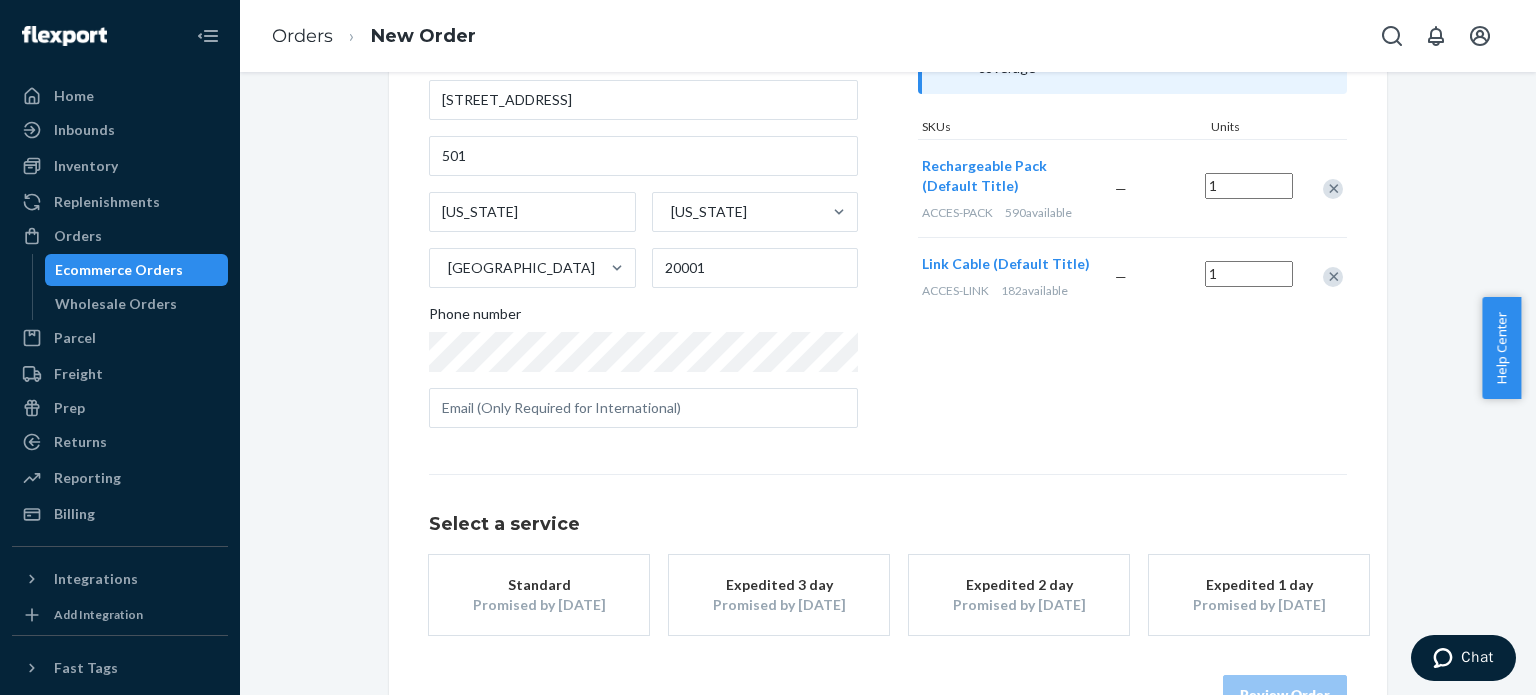 scroll, scrollTop: 295, scrollLeft: 0, axis: vertical 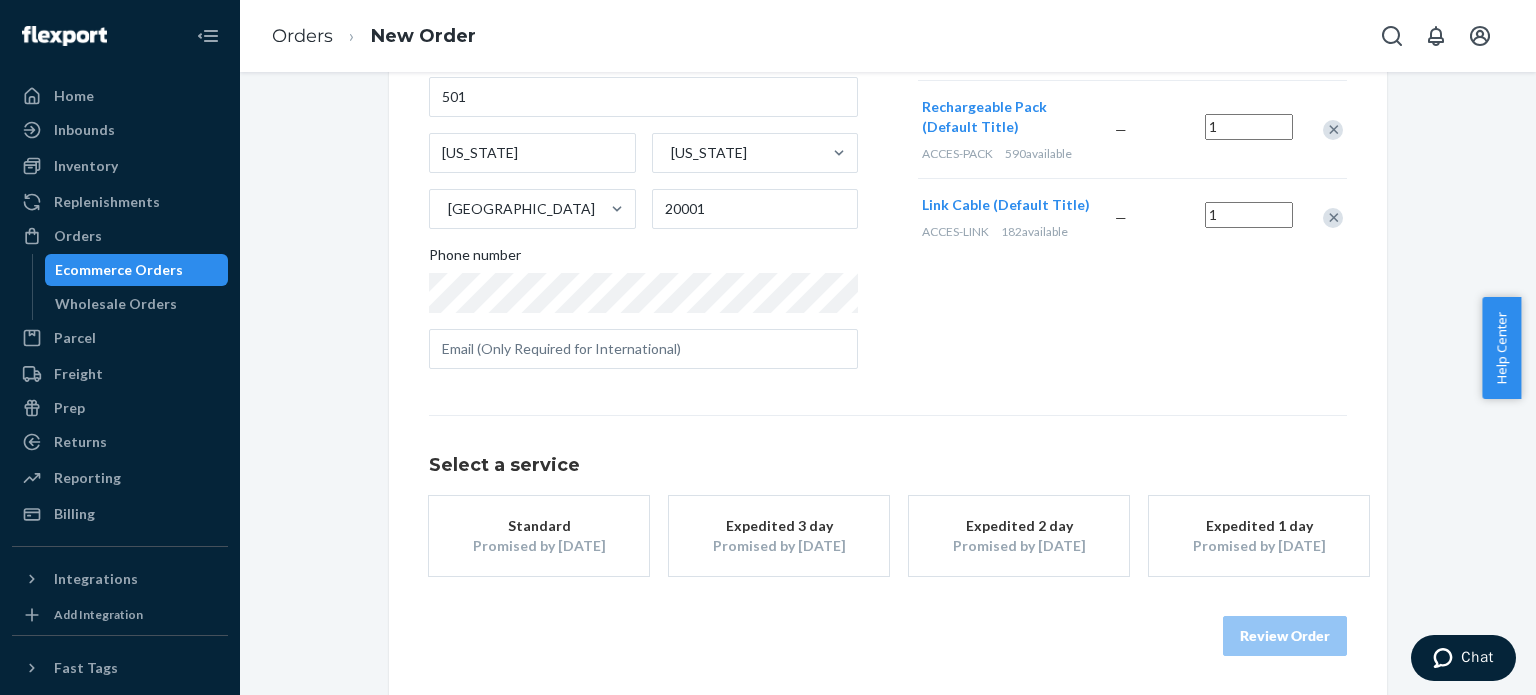 click on "Promised by [DATE]" at bounding box center [539, 546] 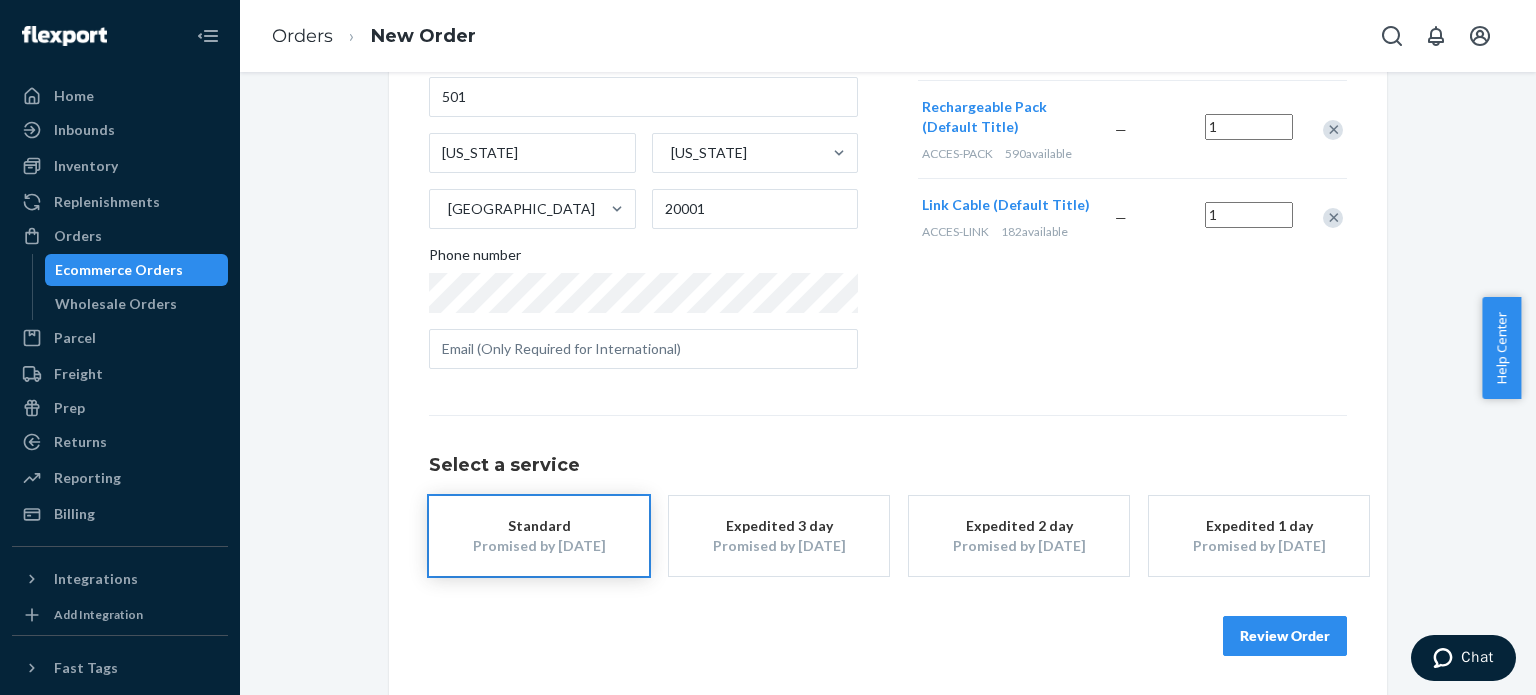 click on "Promised by [DATE]" at bounding box center (779, 546) 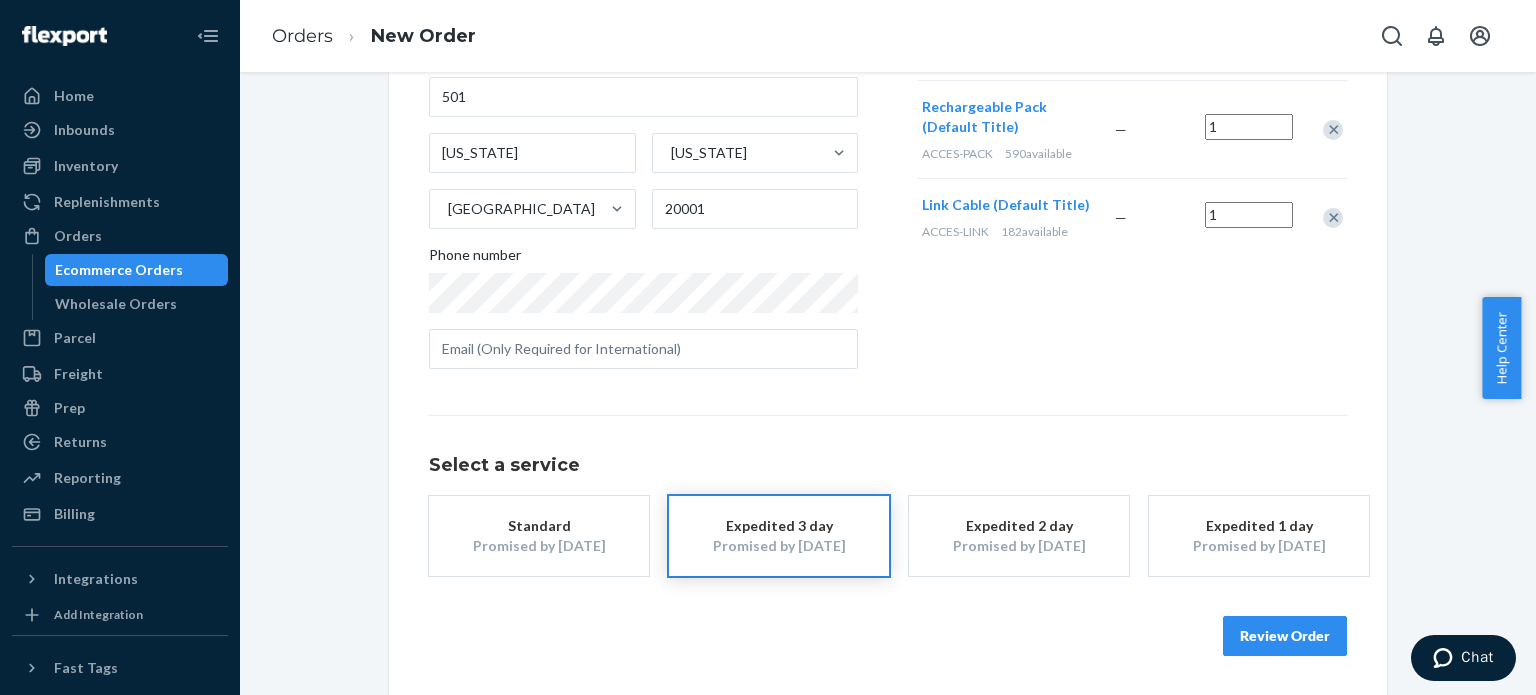 click on "Review Order" at bounding box center [1285, 636] 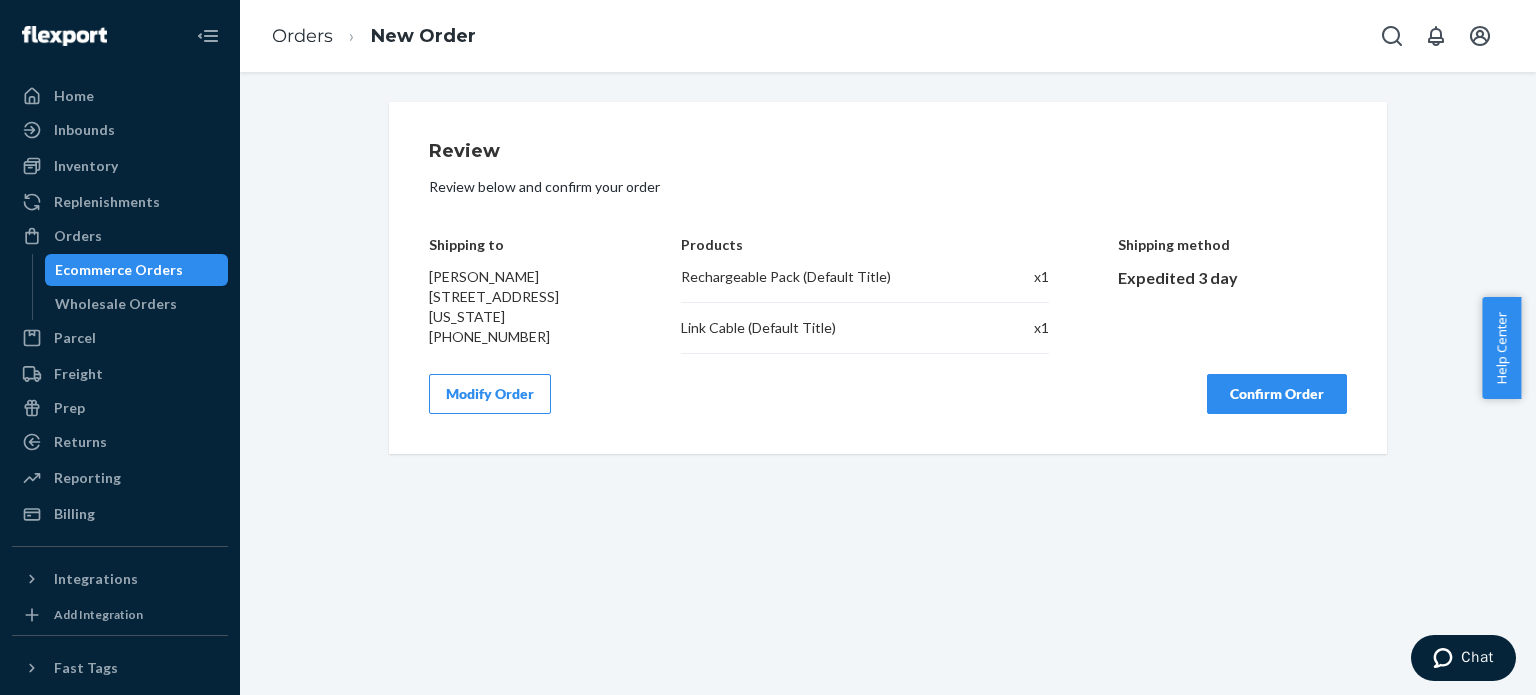 scroll, scrollTop: 0, scrollLeft: 0, axis: both 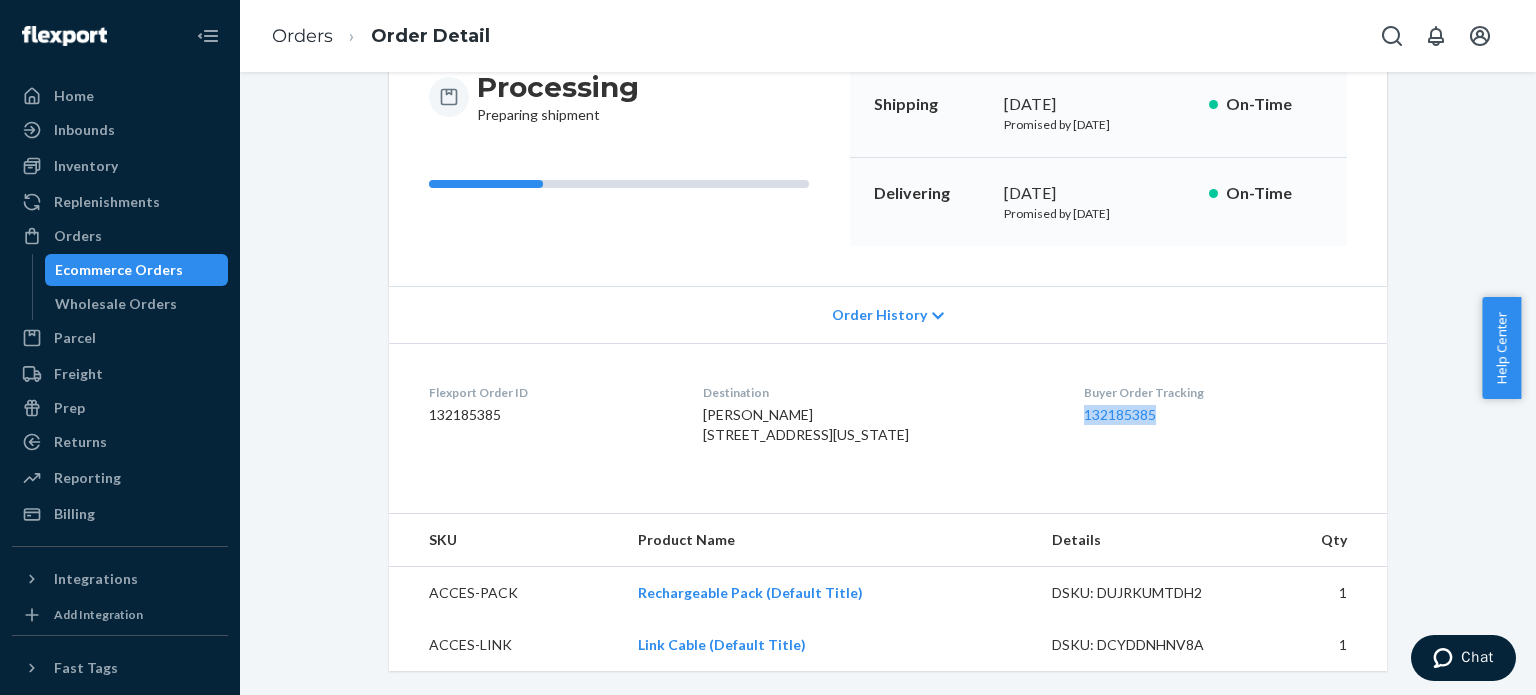 drag, startPoint x: 1062, startPoint y: 395, endPoint x: 1176, endPoint y: 396, distance: 114.00439 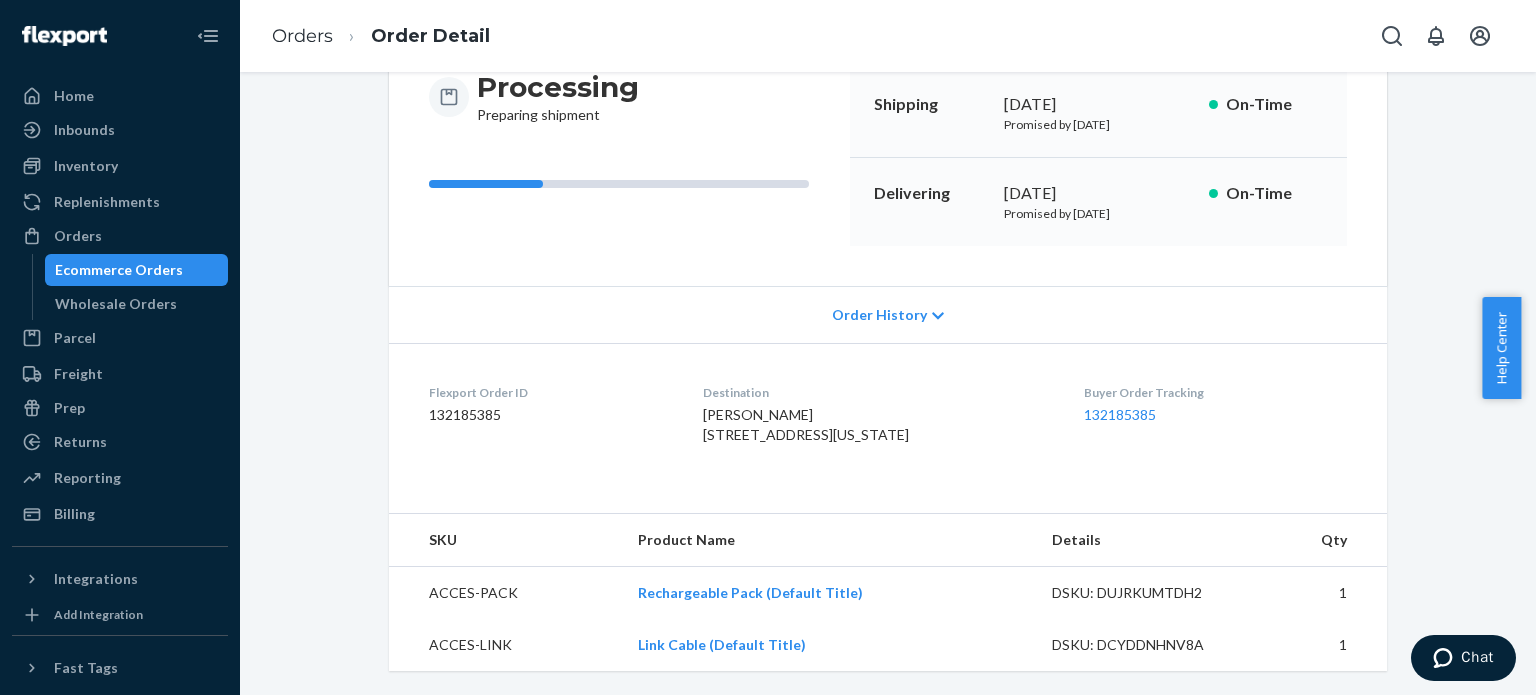 click on "Processing Preparing shipment Shipping [DATE] Promised by [DATE] On-Time Delivering [DATE] Promised by [DATE] On-Time" at bounding box center (888, 157) 